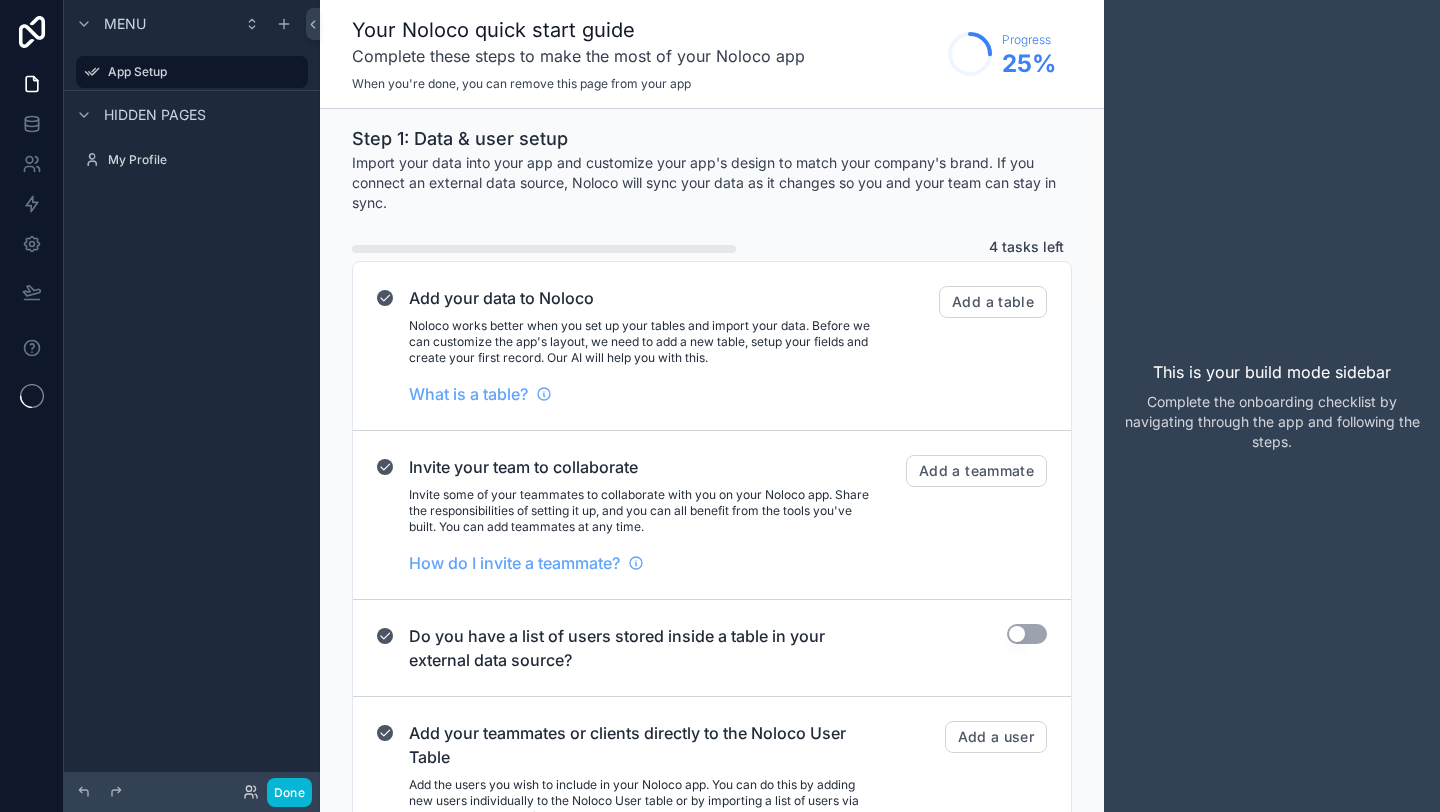 scroll, scrollTop: 0, scrollLeft: 0, axis: both 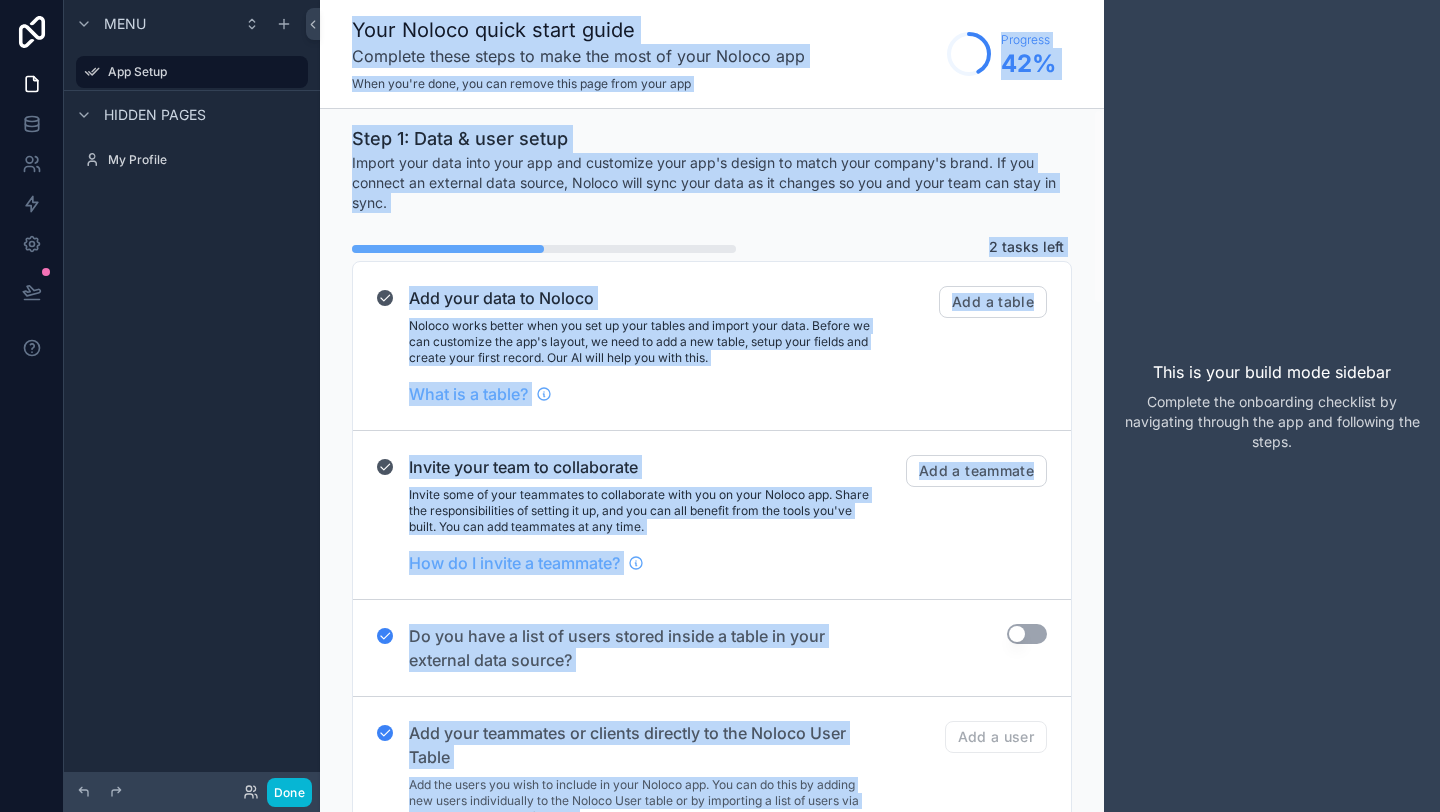 drag, startPoint x: 341, startPoint y: 14, endPoint x: 592, endPoint y: 810, distance: 834.63586 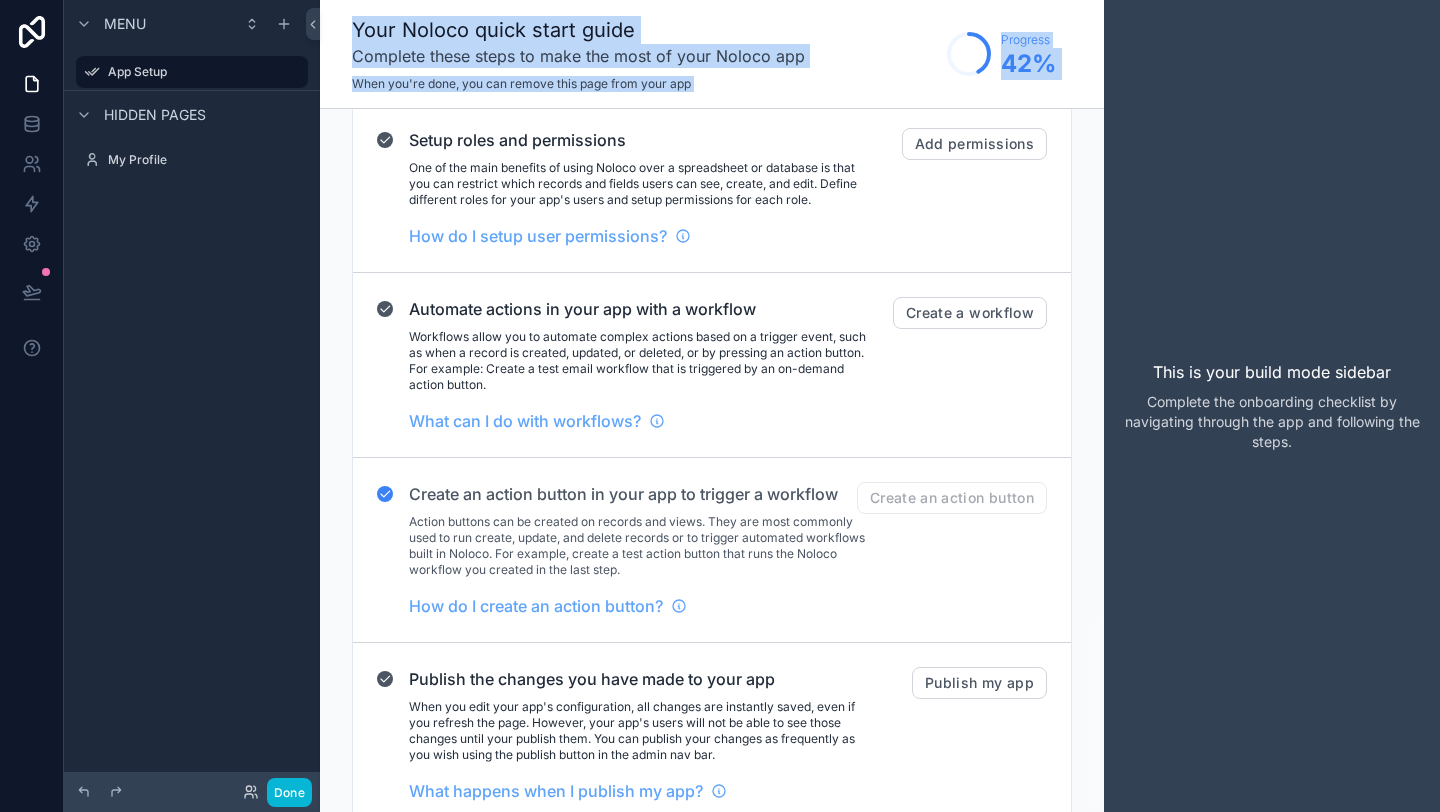 scroll, scrollTop: 1824, scrollLeft: 0, axis: vertical 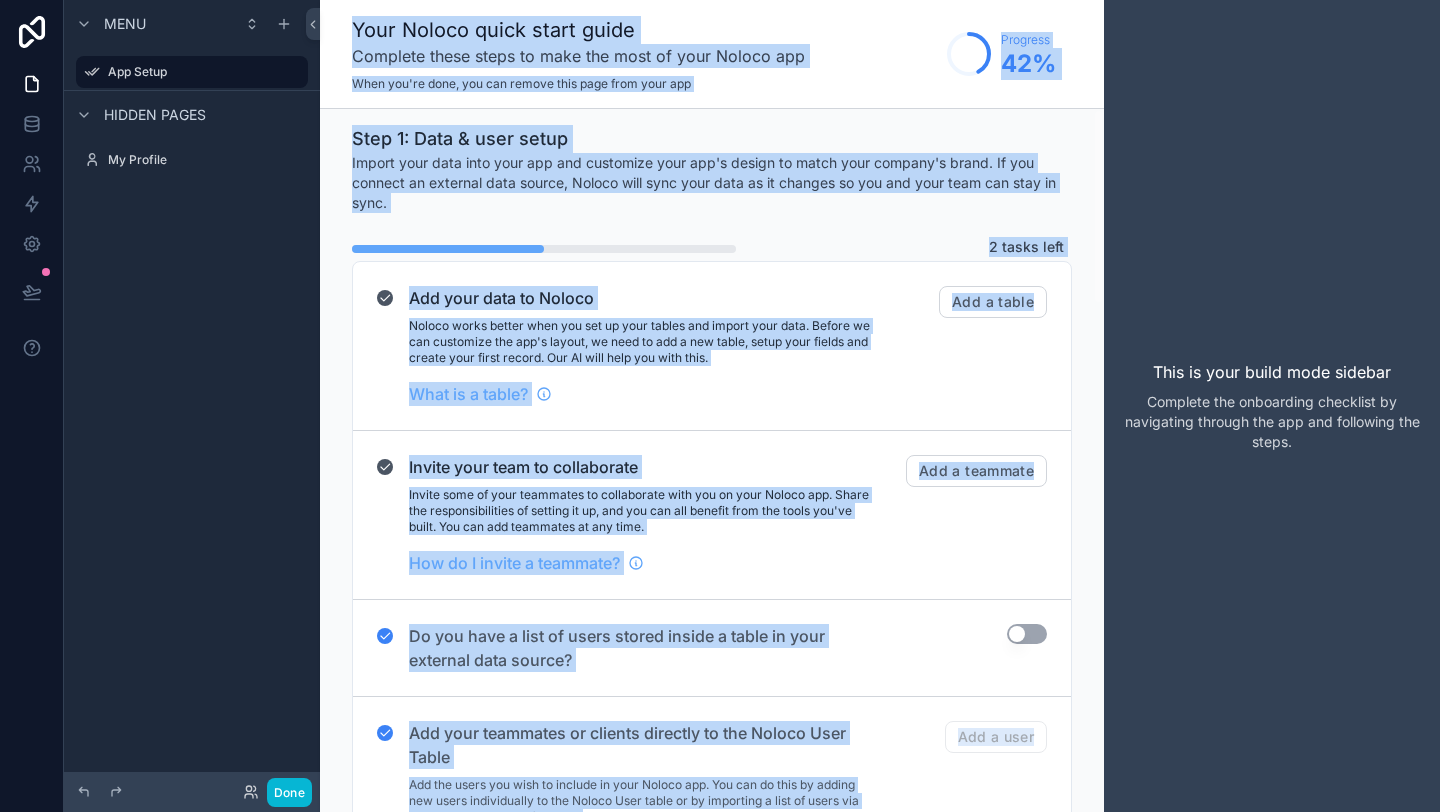 drag, startPoint x: 693, startPoint y: 765, endPoint x: 357, endPoint y: 16, distance: 820.9123 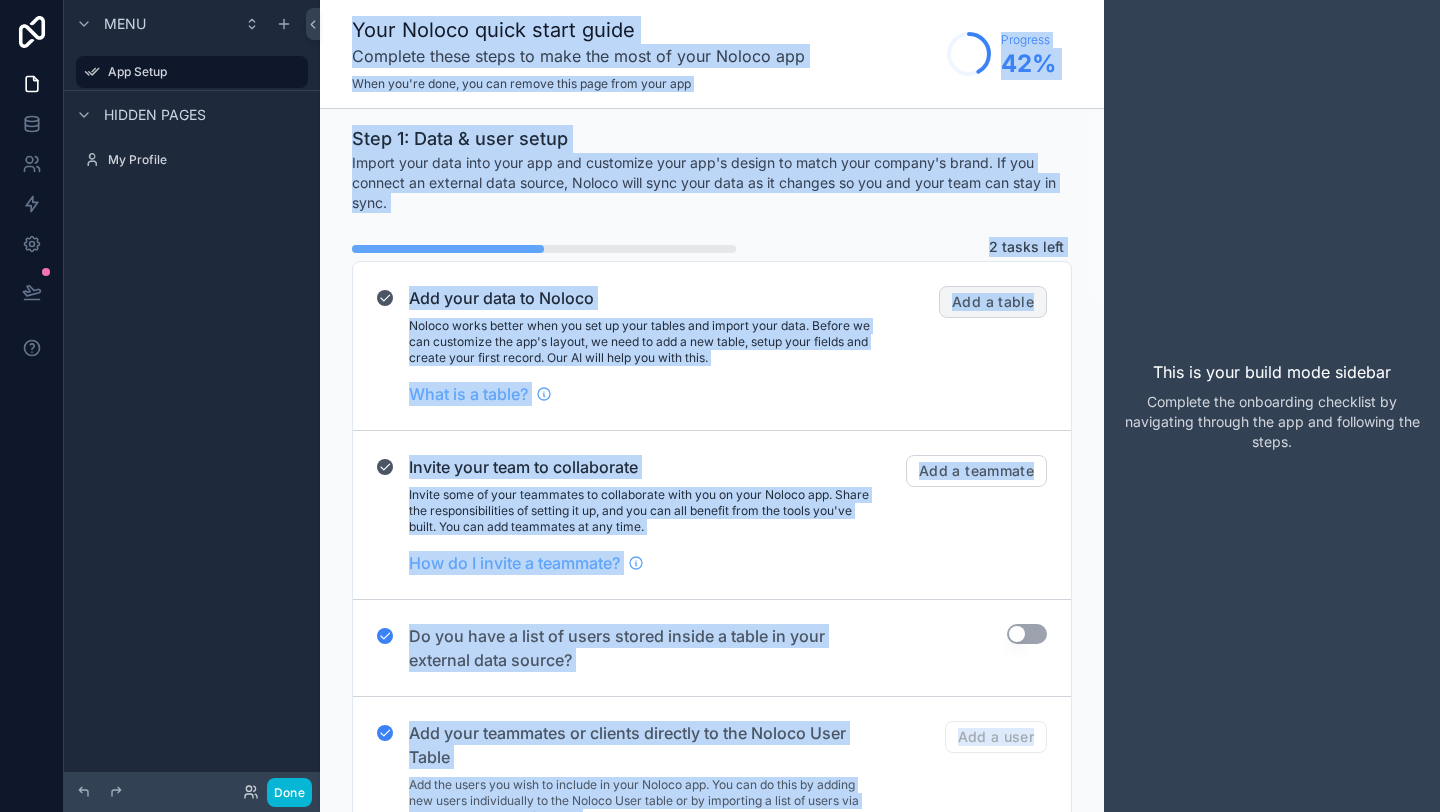 click on "Add a table" at bounding box center [993, 302] 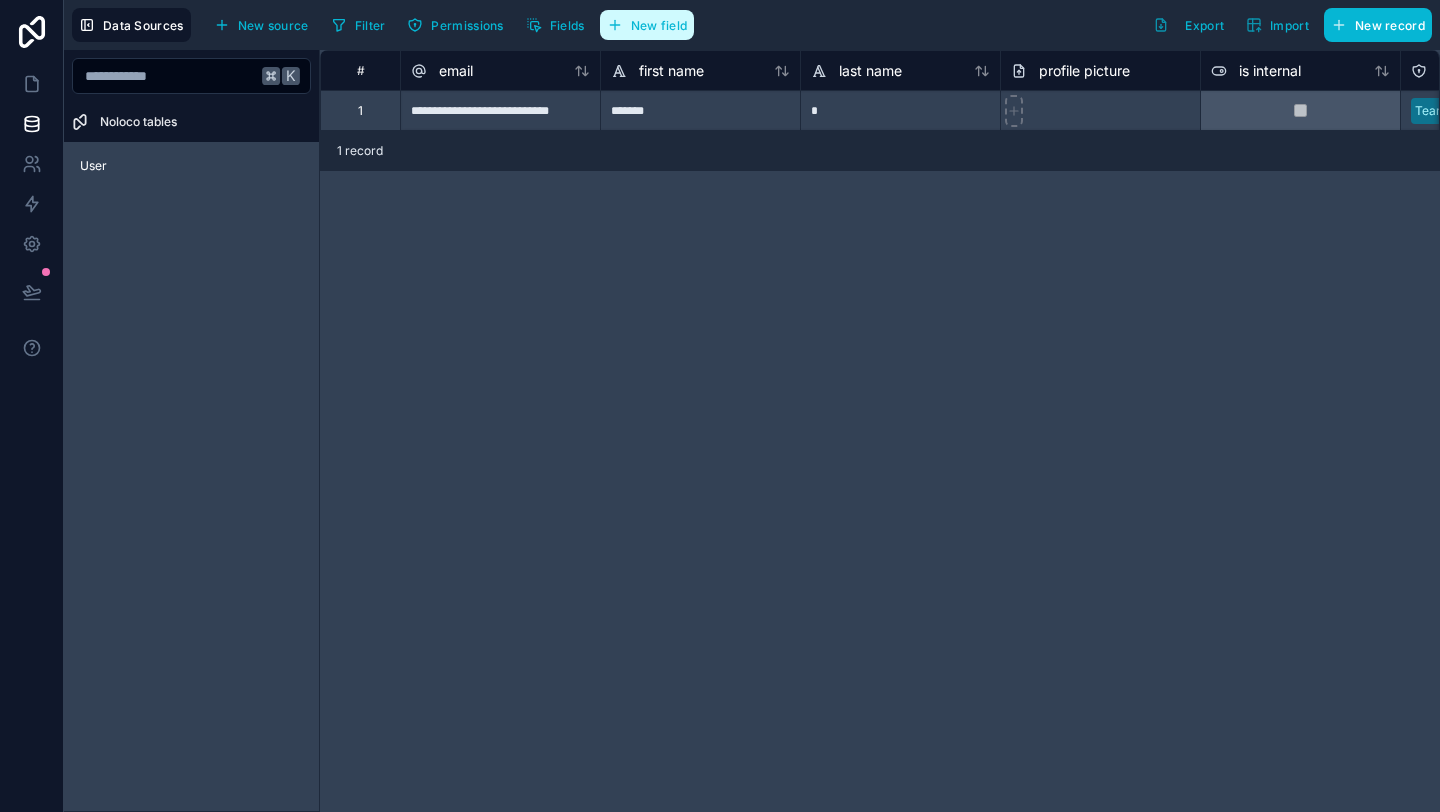 click on "New field" at bounding box center (647, 25) 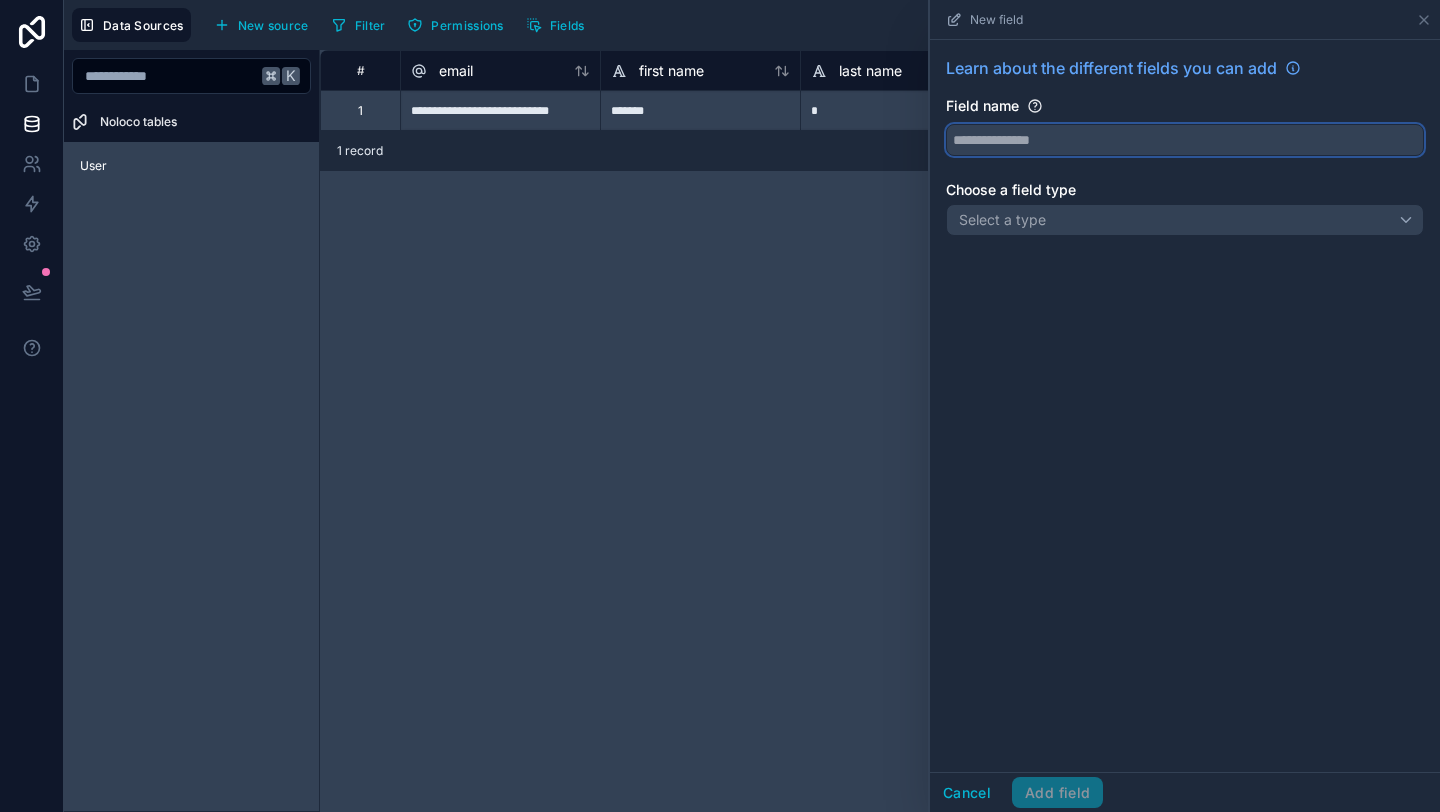 click at bounding box center [1185, 140] 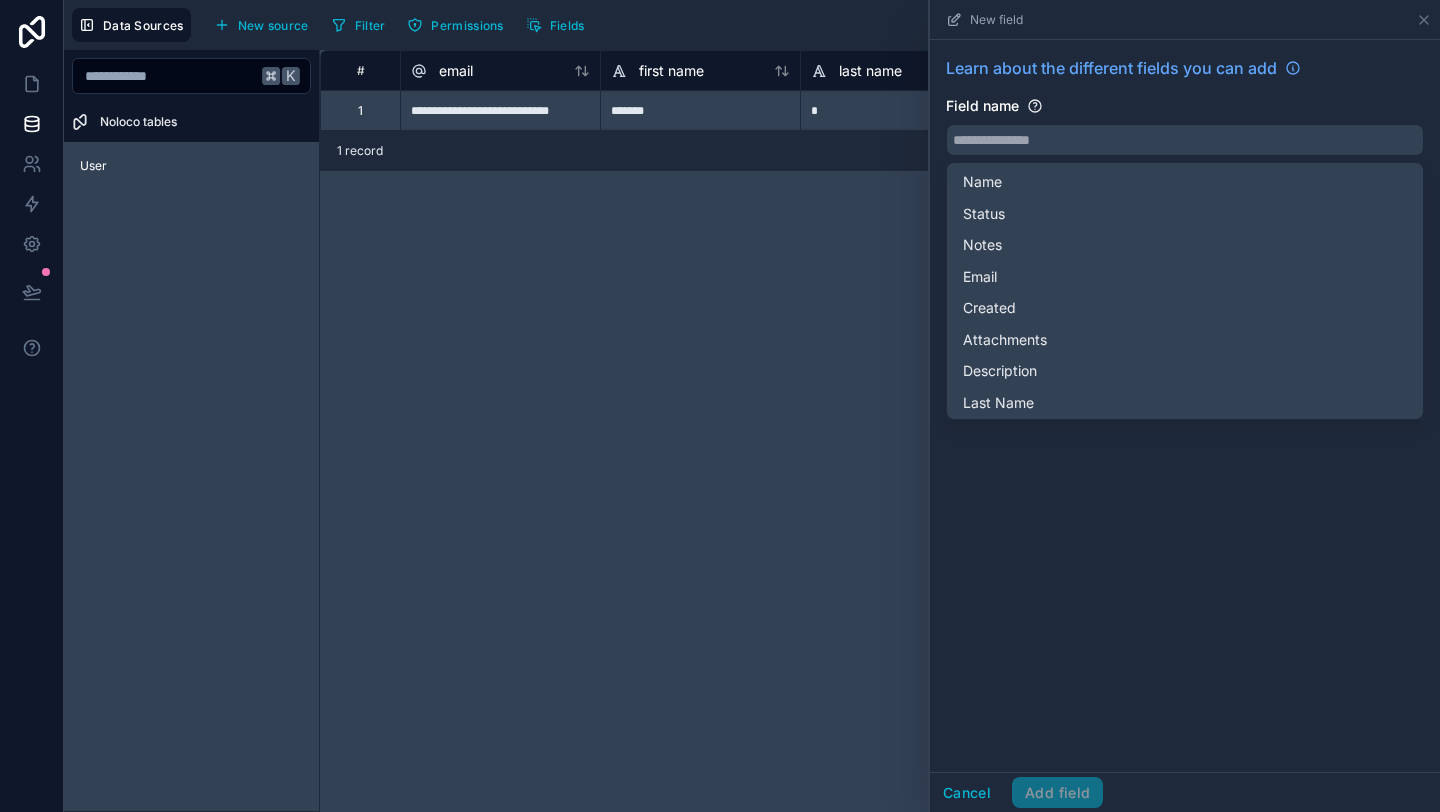 click on "**********" at bounding box center (880, 431) 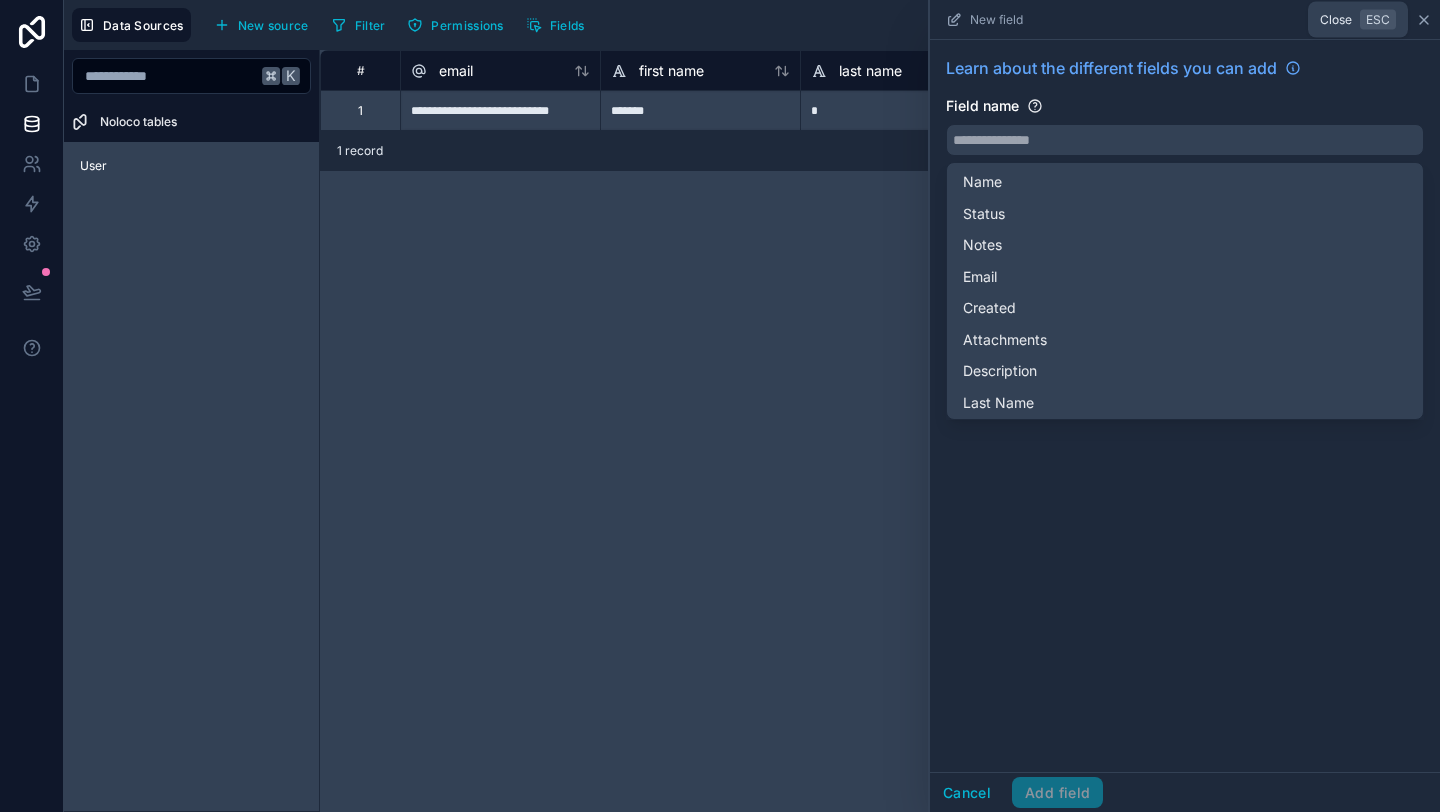 click 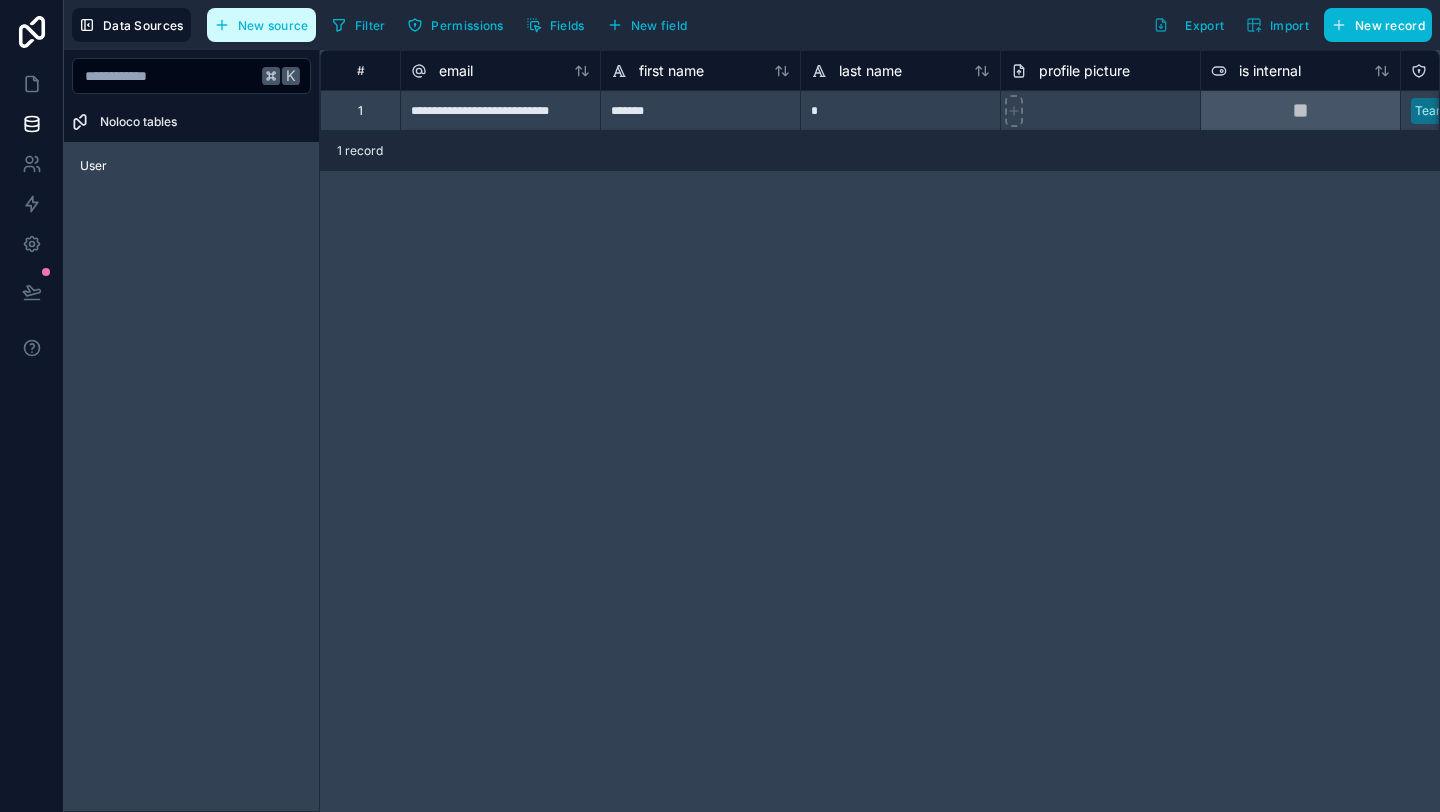 click on "New source" at bounding box center (261, 25) 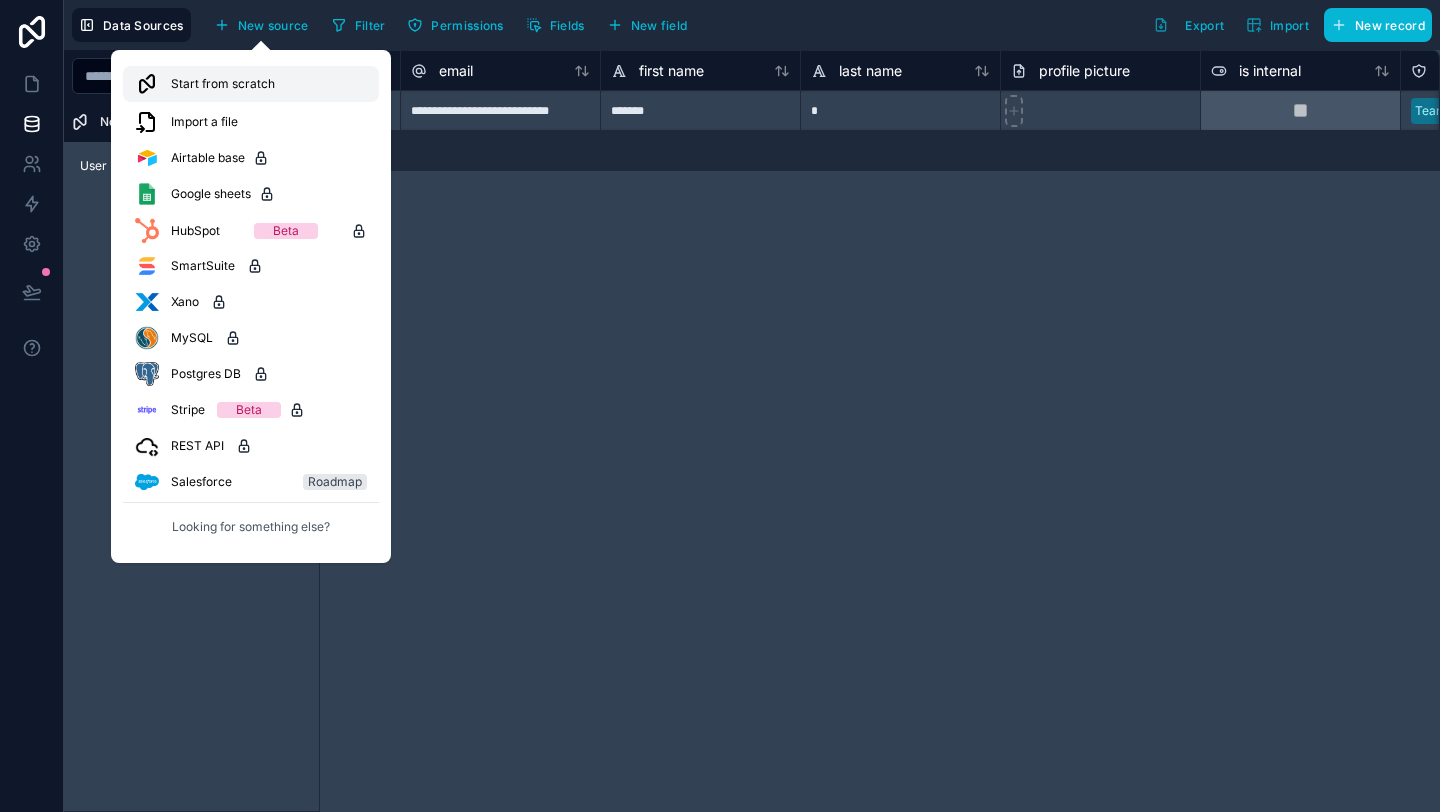 click on "Start from scratch" at bounding box center [223, 84] 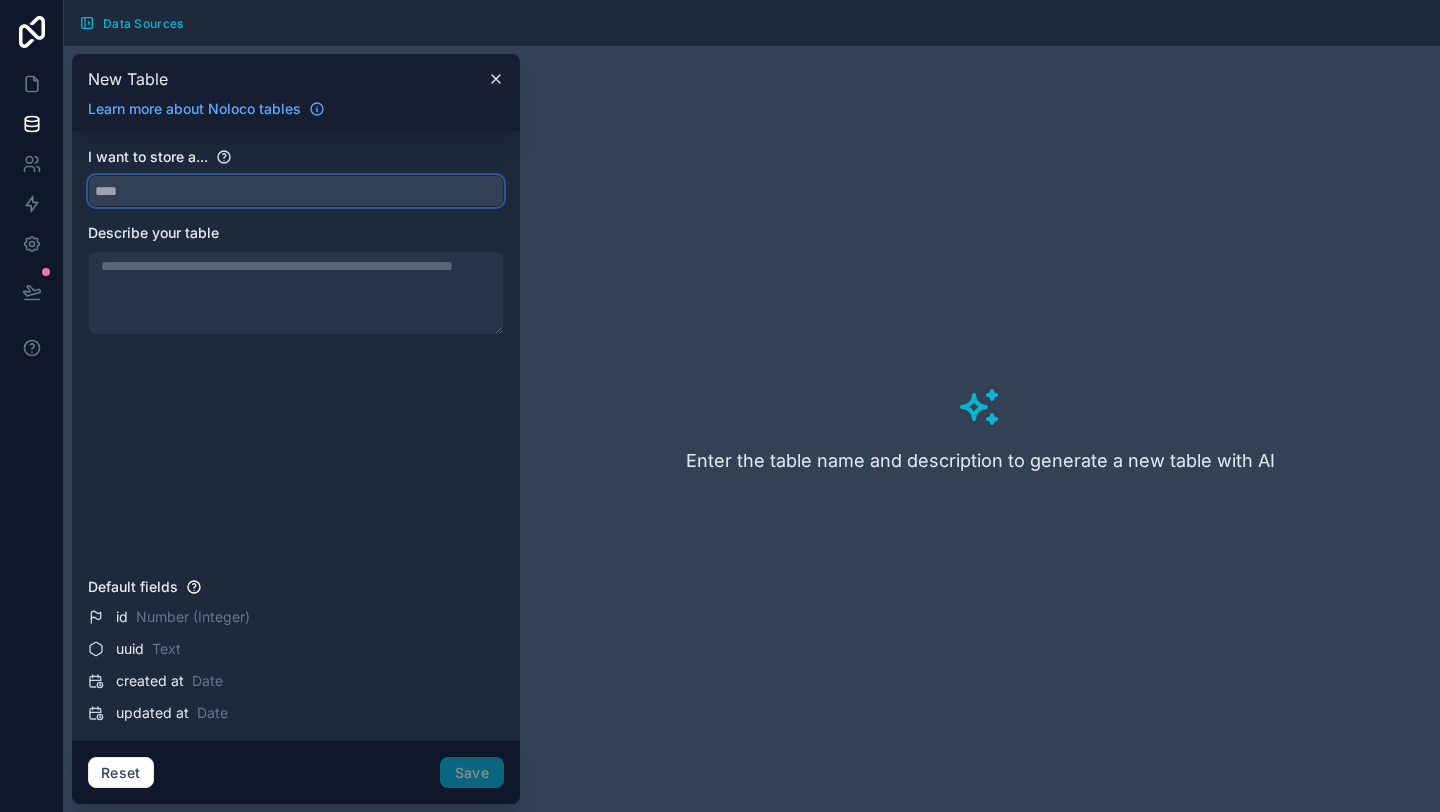 click at bounding box center [296, 191] 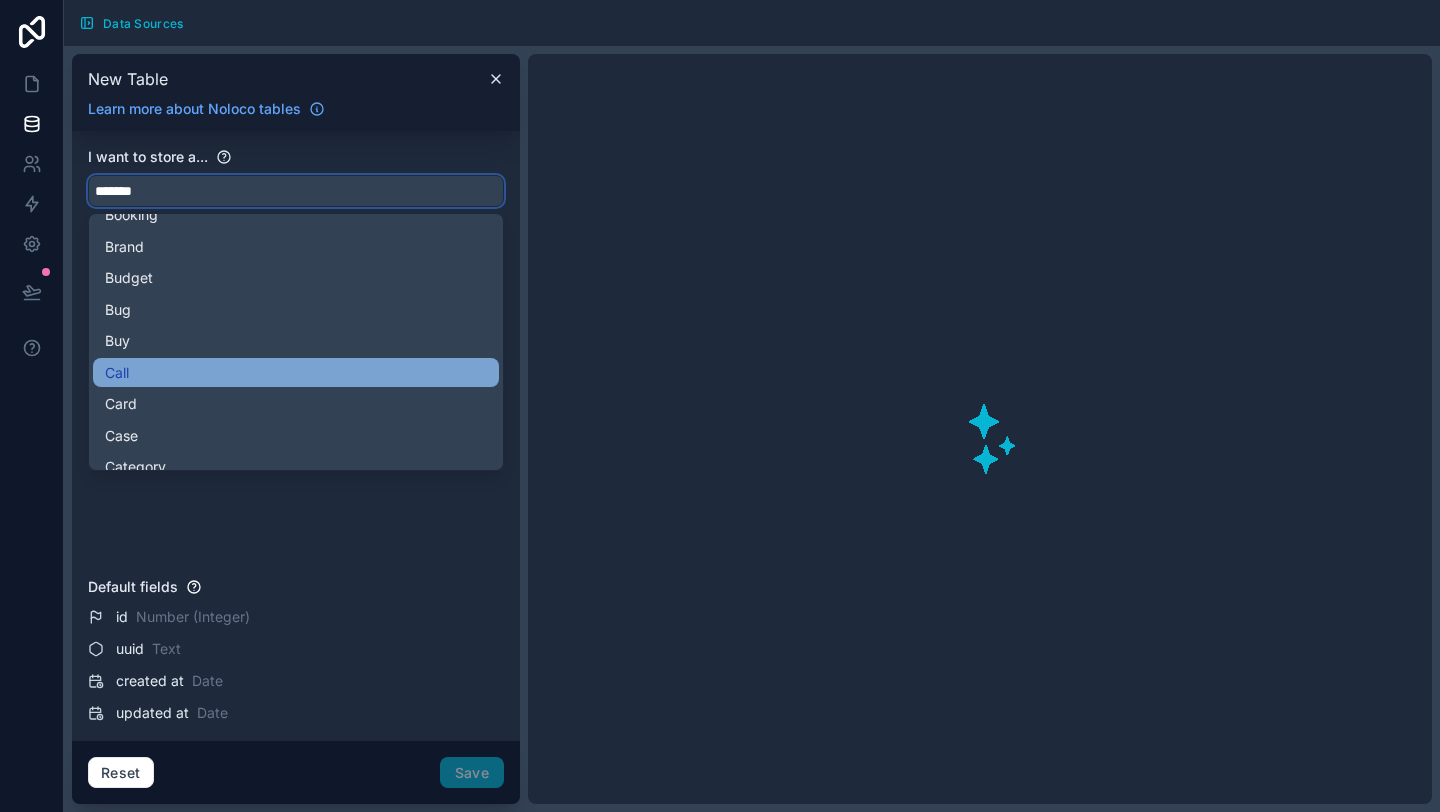 scroll, scrollTop: 0, scrollLeft: 0, axis: both 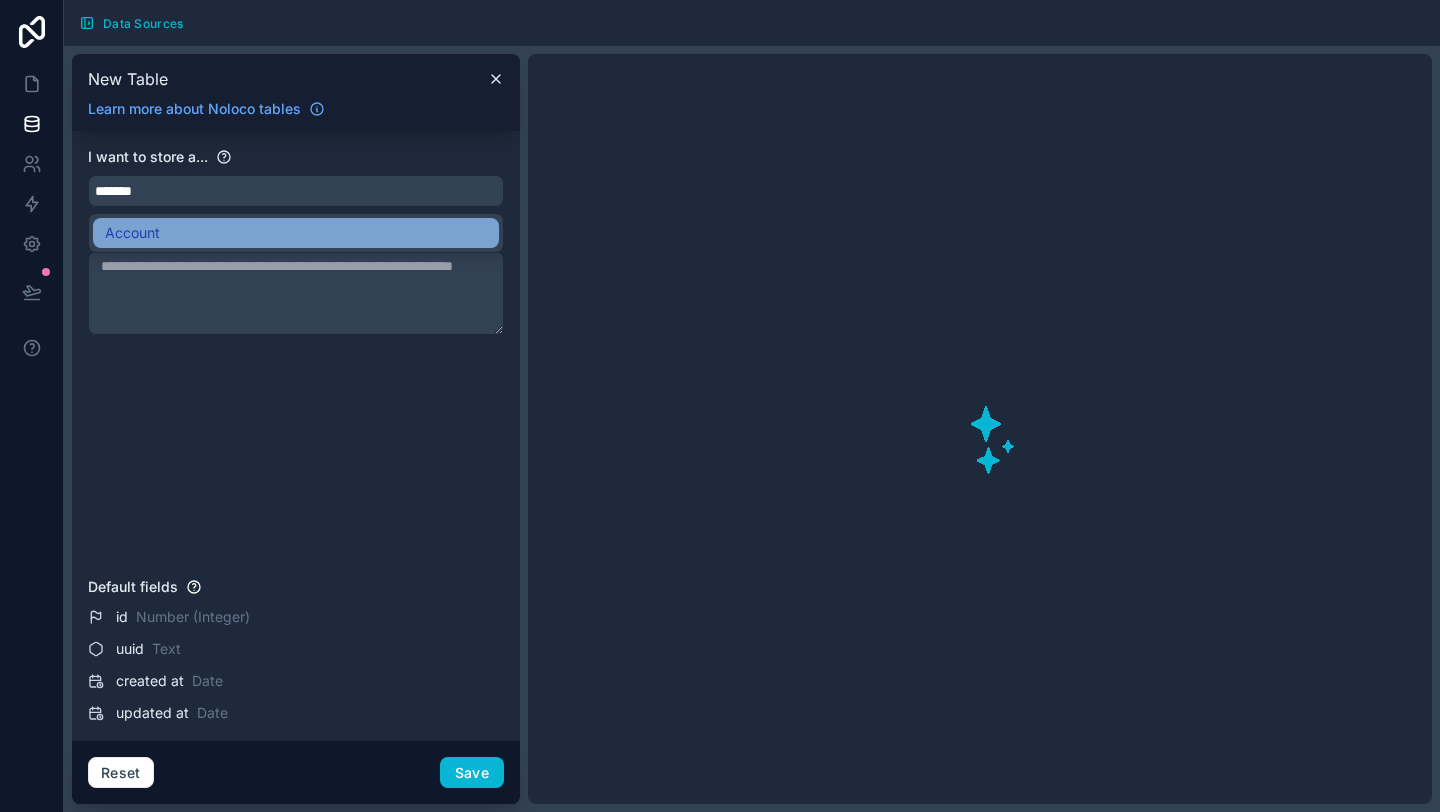 click on "Account" at bounding box center [296, 233] 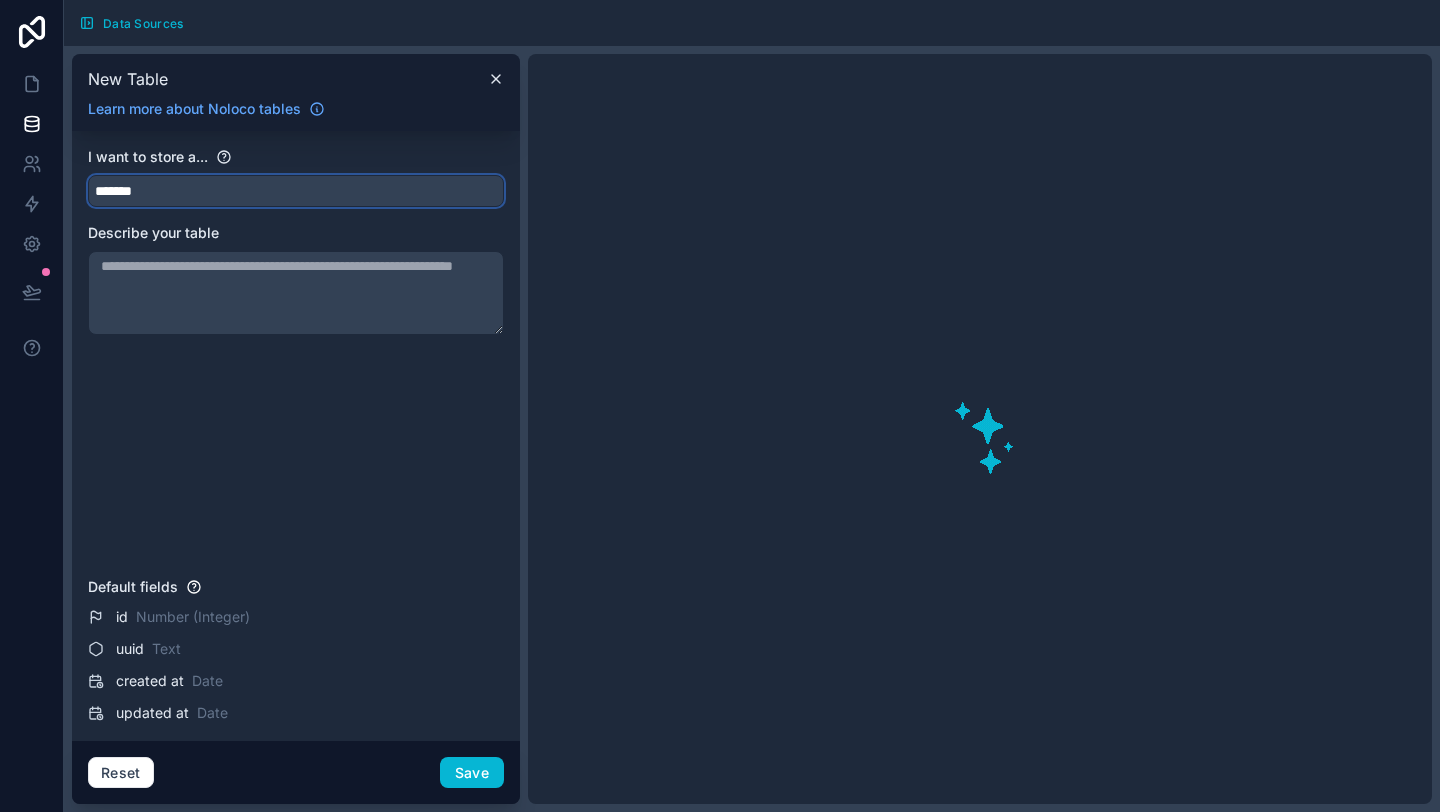 click on "*******" at bounding box center [296, 191] 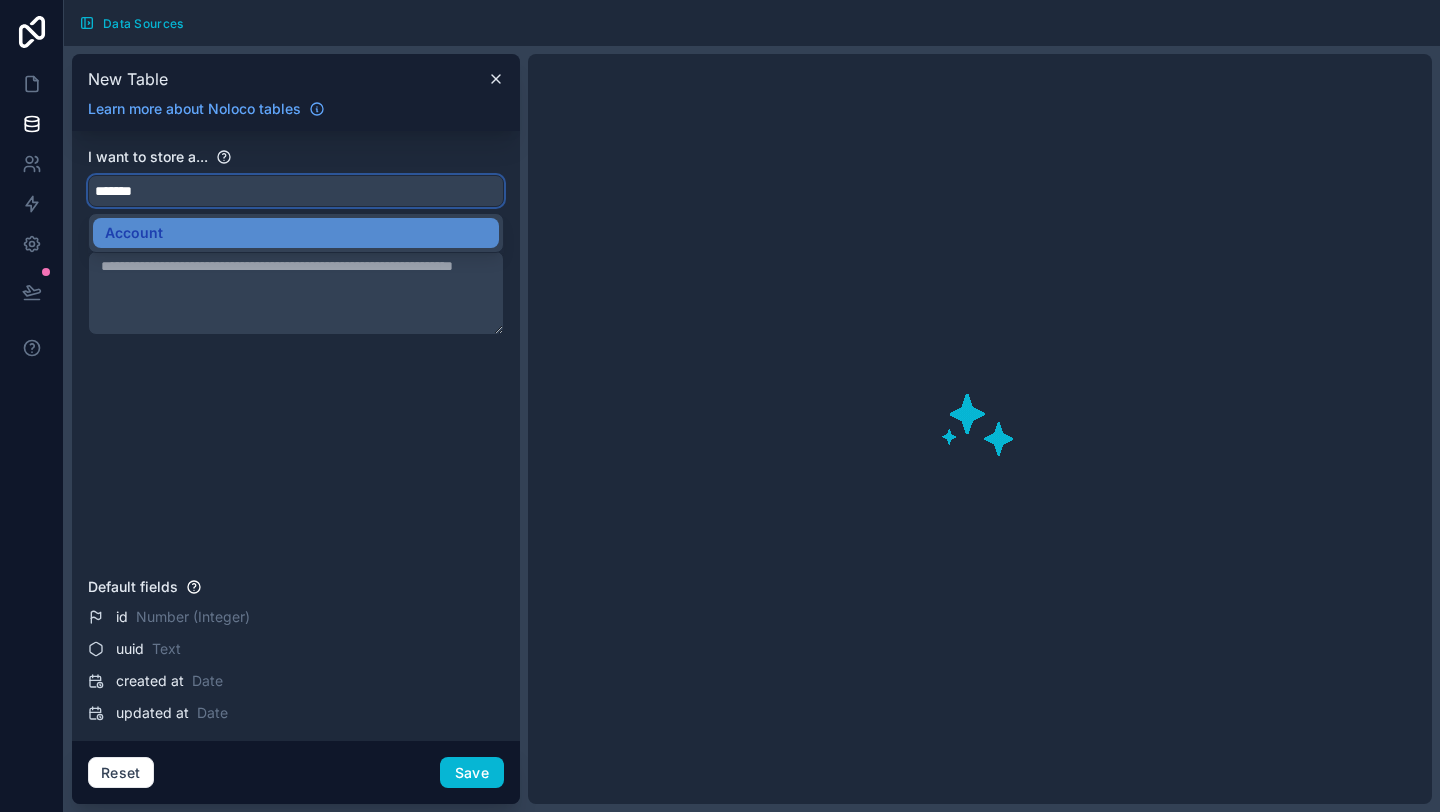 type on "********" 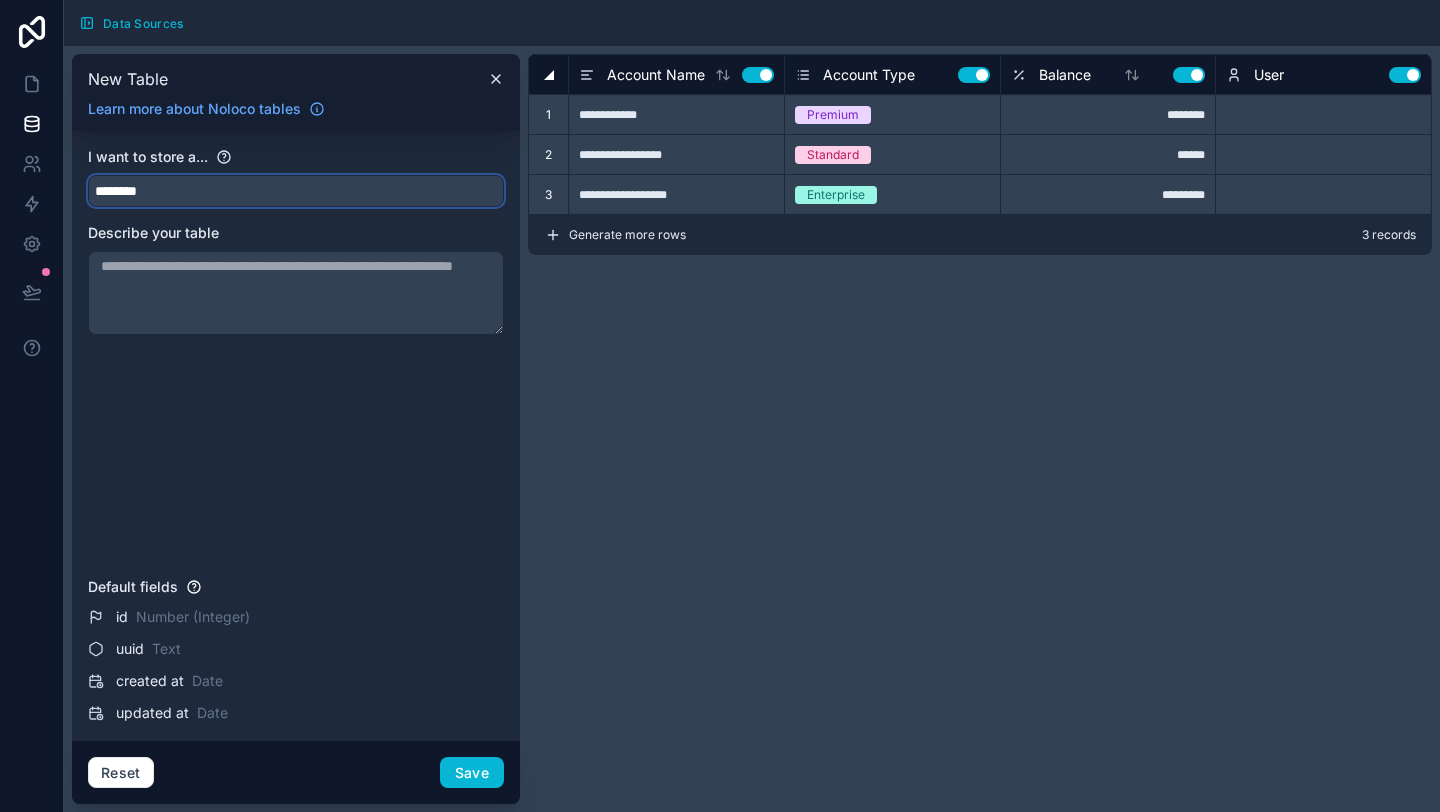 type on "********" 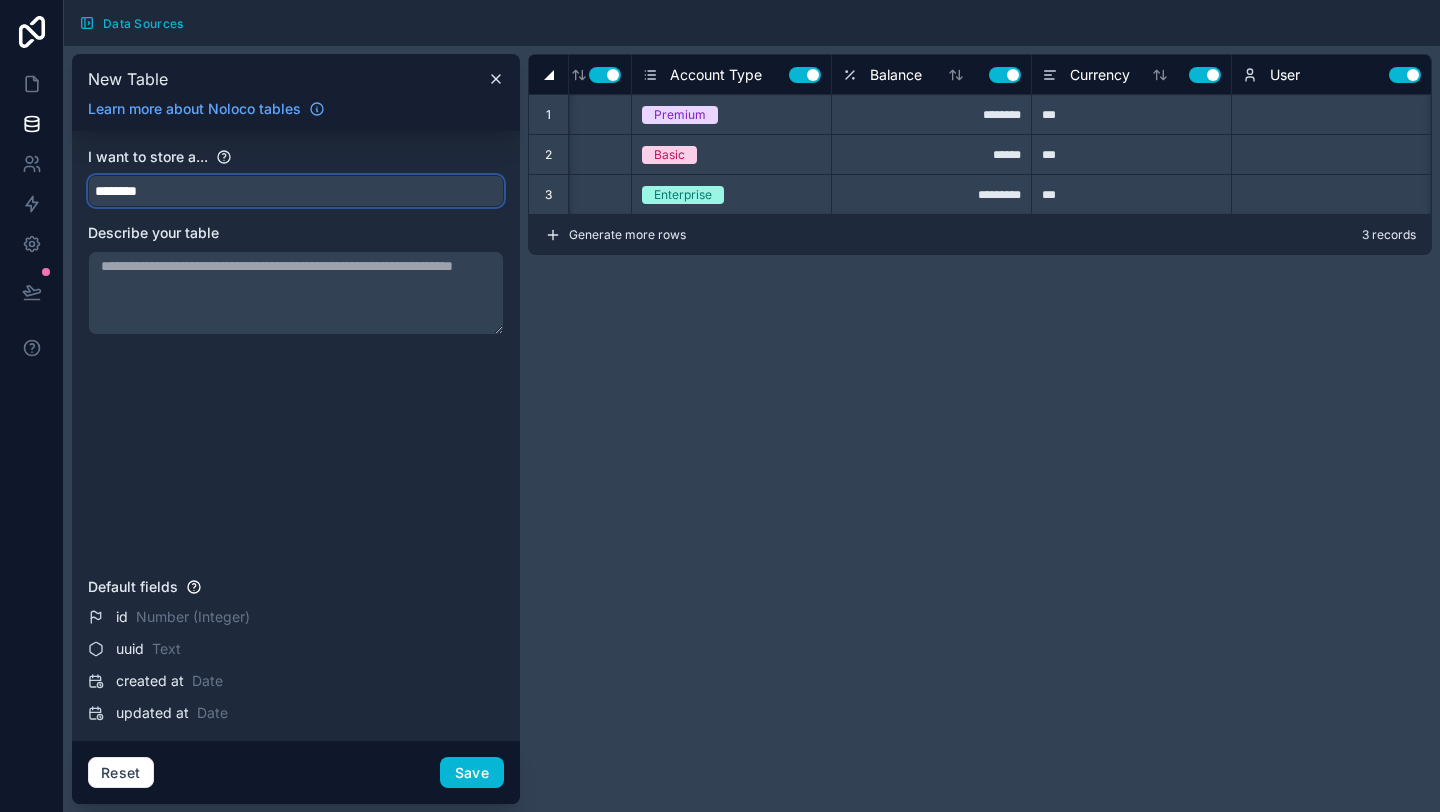 scroll, scrollTop: 0, scrollLeft: 0, axis: both 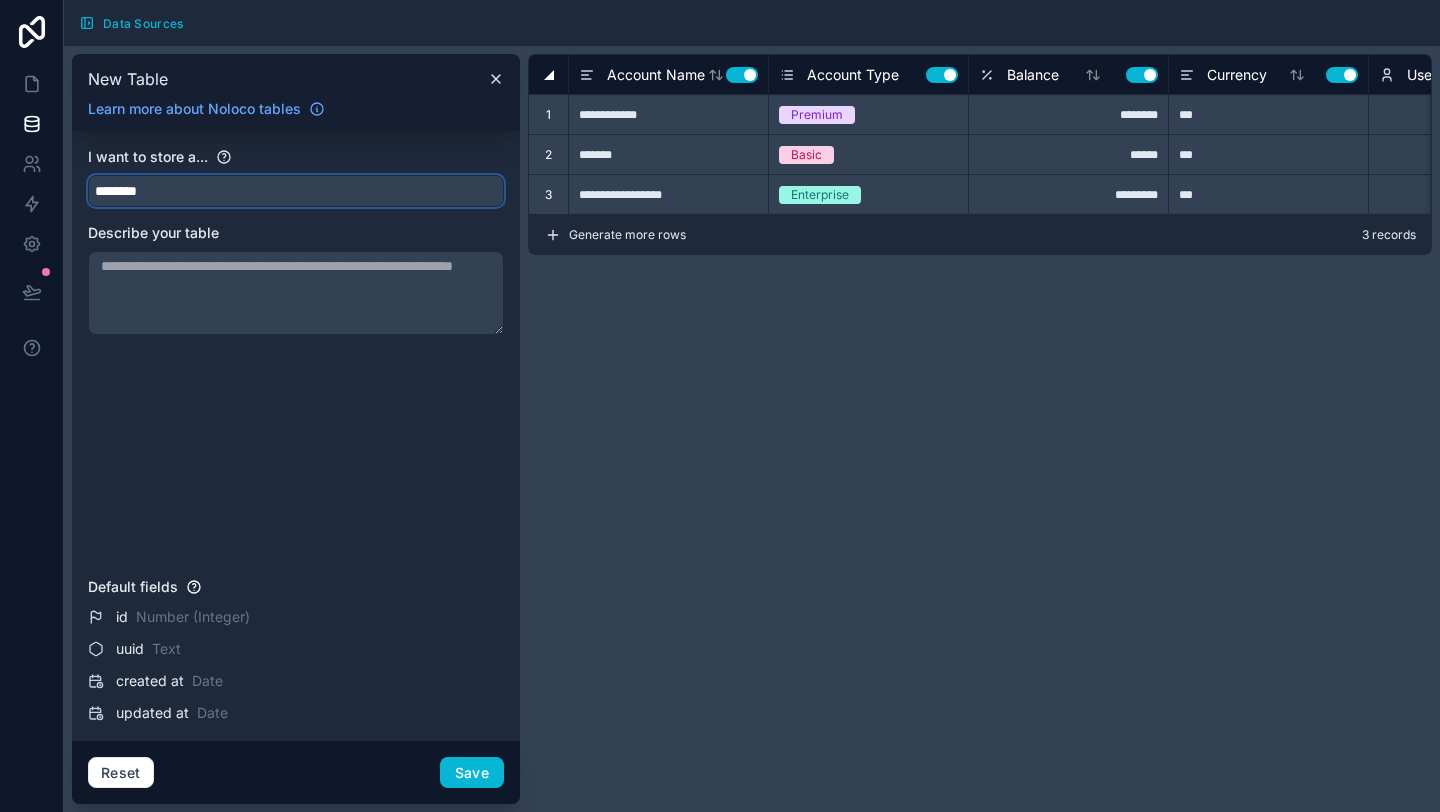 type on "********" 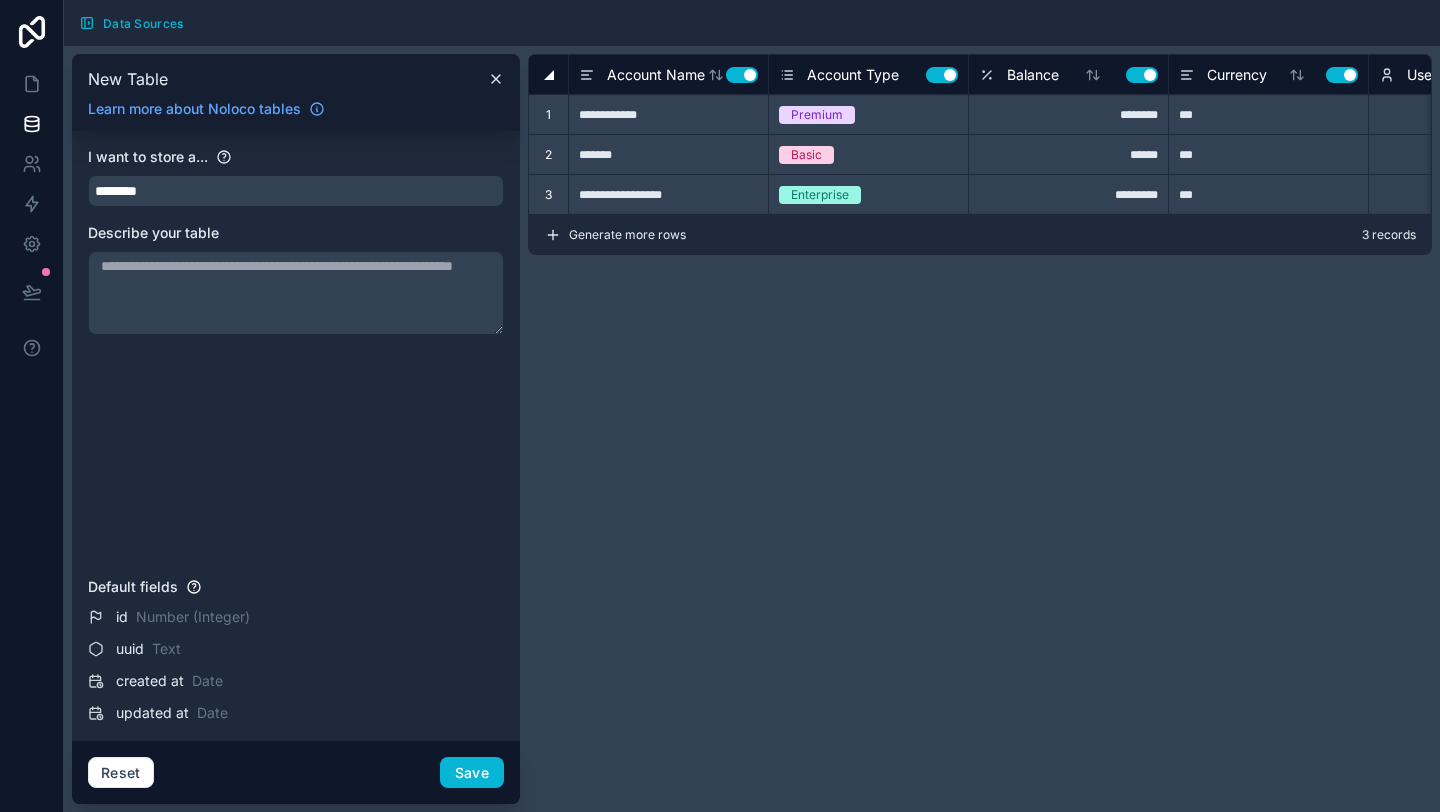 click at bounding box center (296, 293) 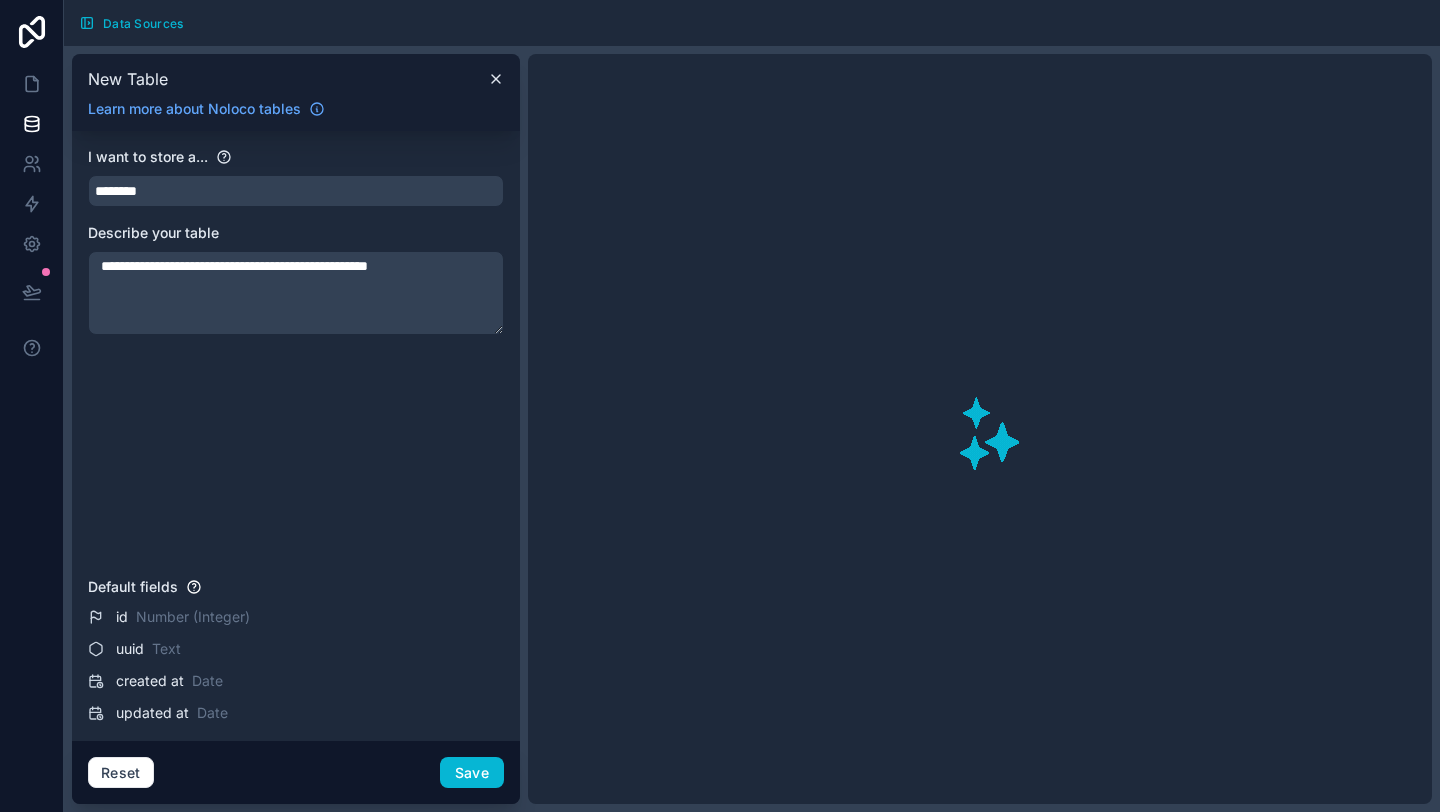 click on "**********" at bounding box center [296, 358] 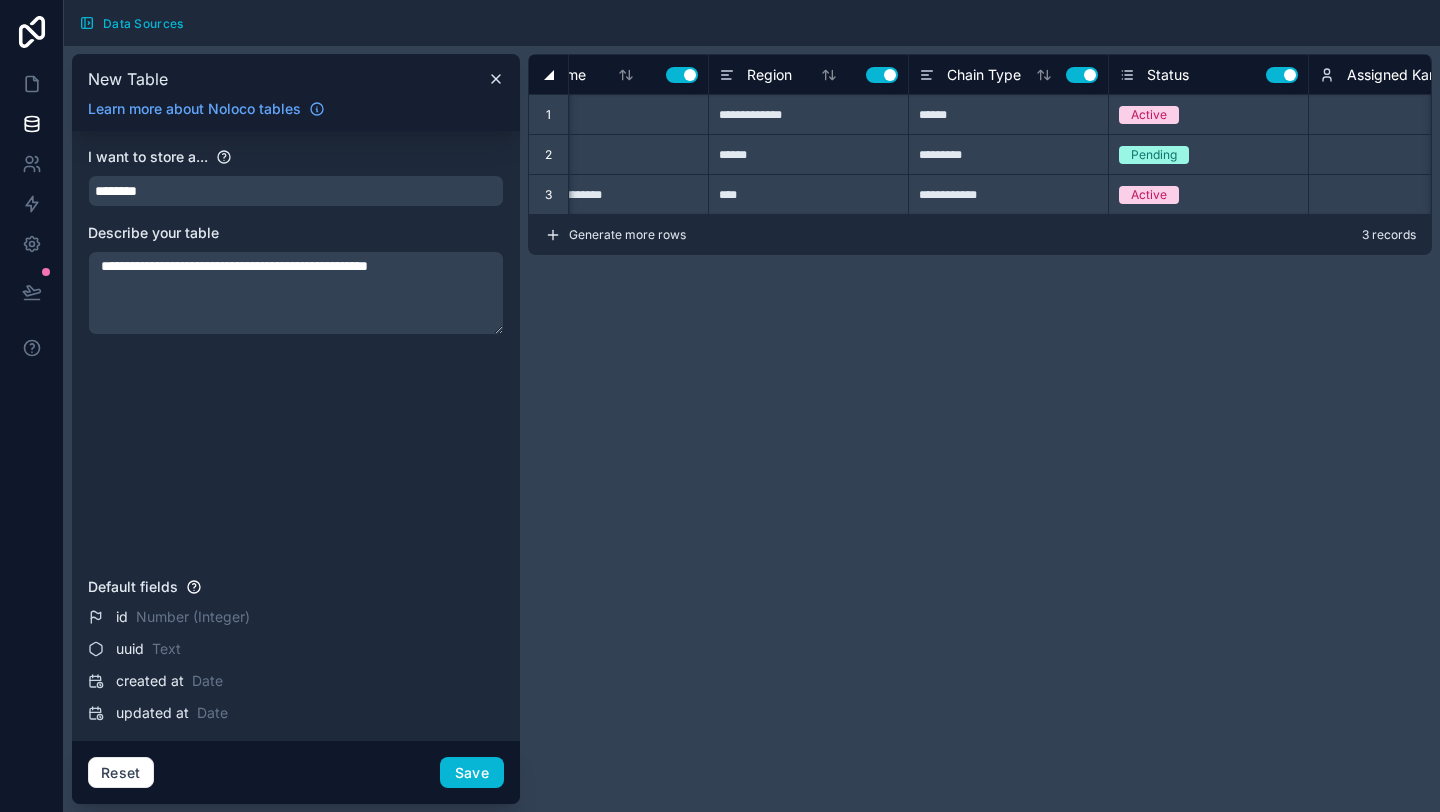 scroll, scrollTop: 0, scrollLeft: 0, axis: both 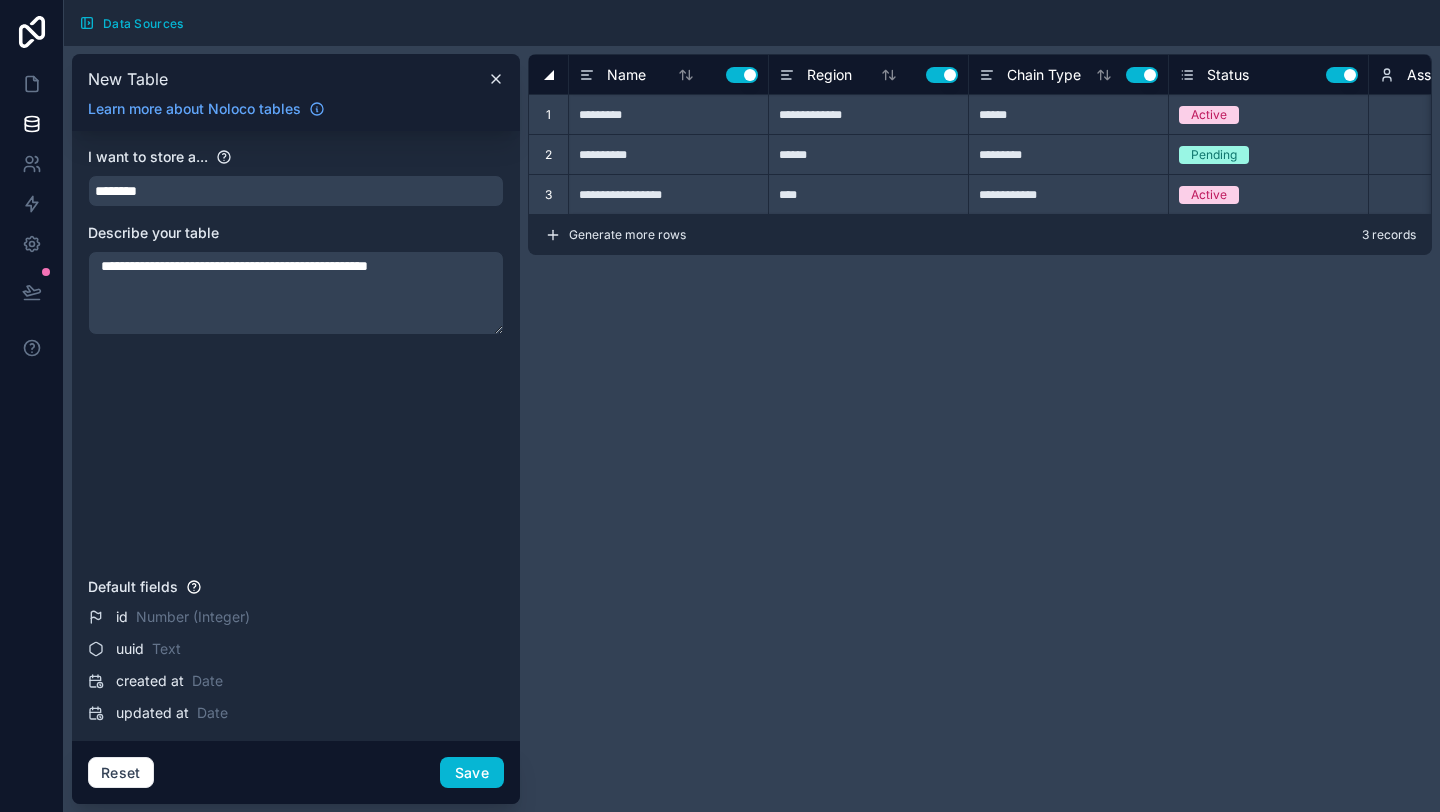 click on "**********" at bounding box center [296, 293] 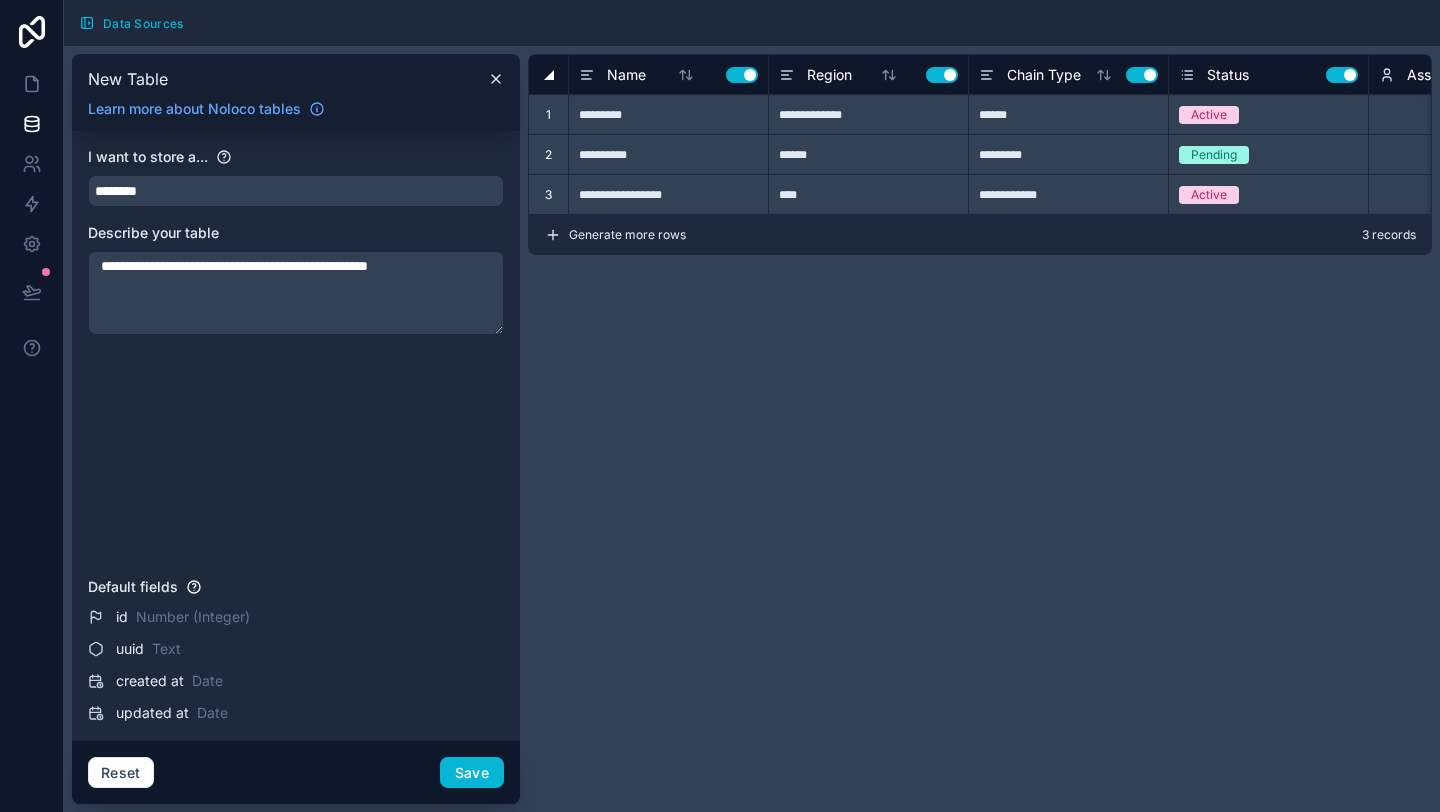 click on "**********" at bounding box center [296, 293] 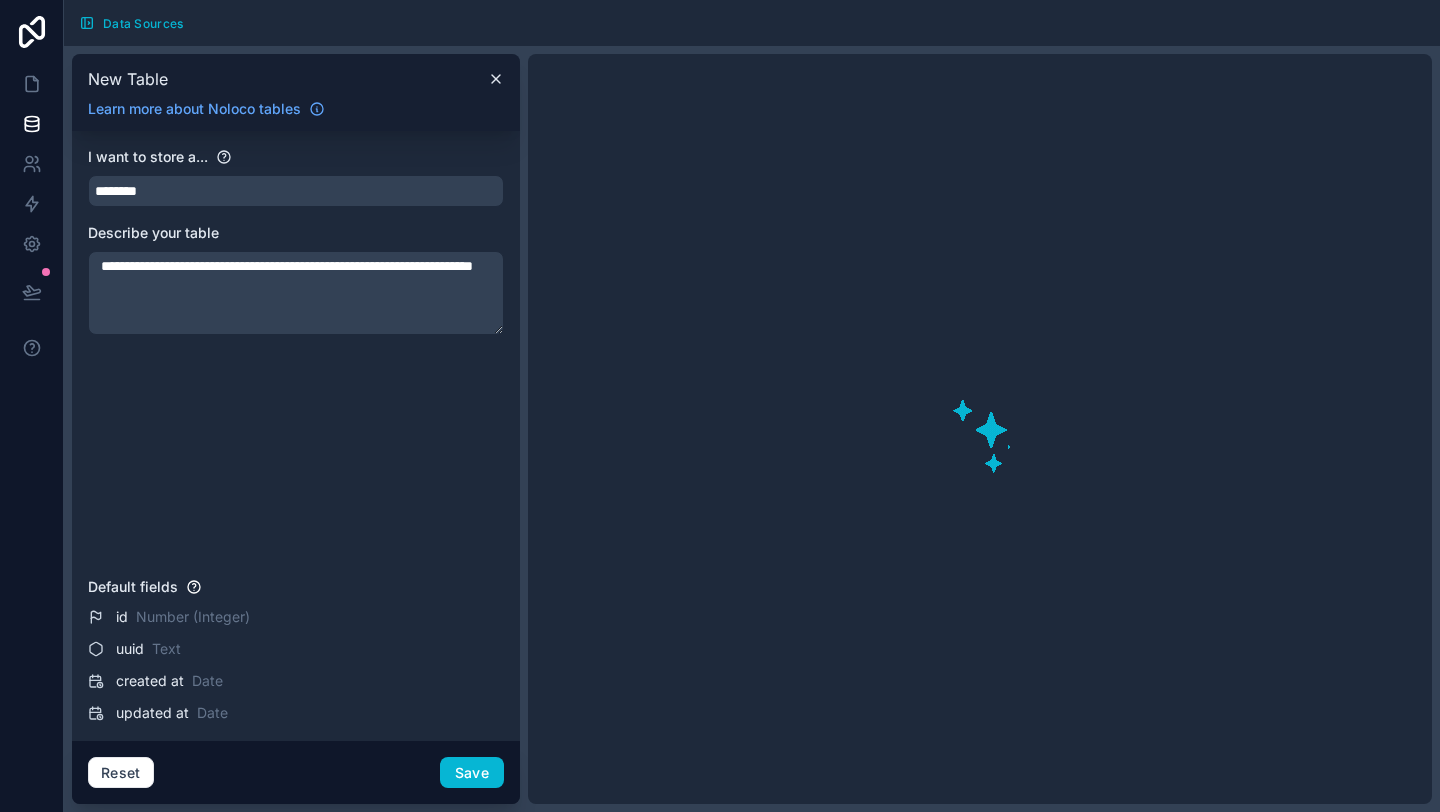 type on "**********" 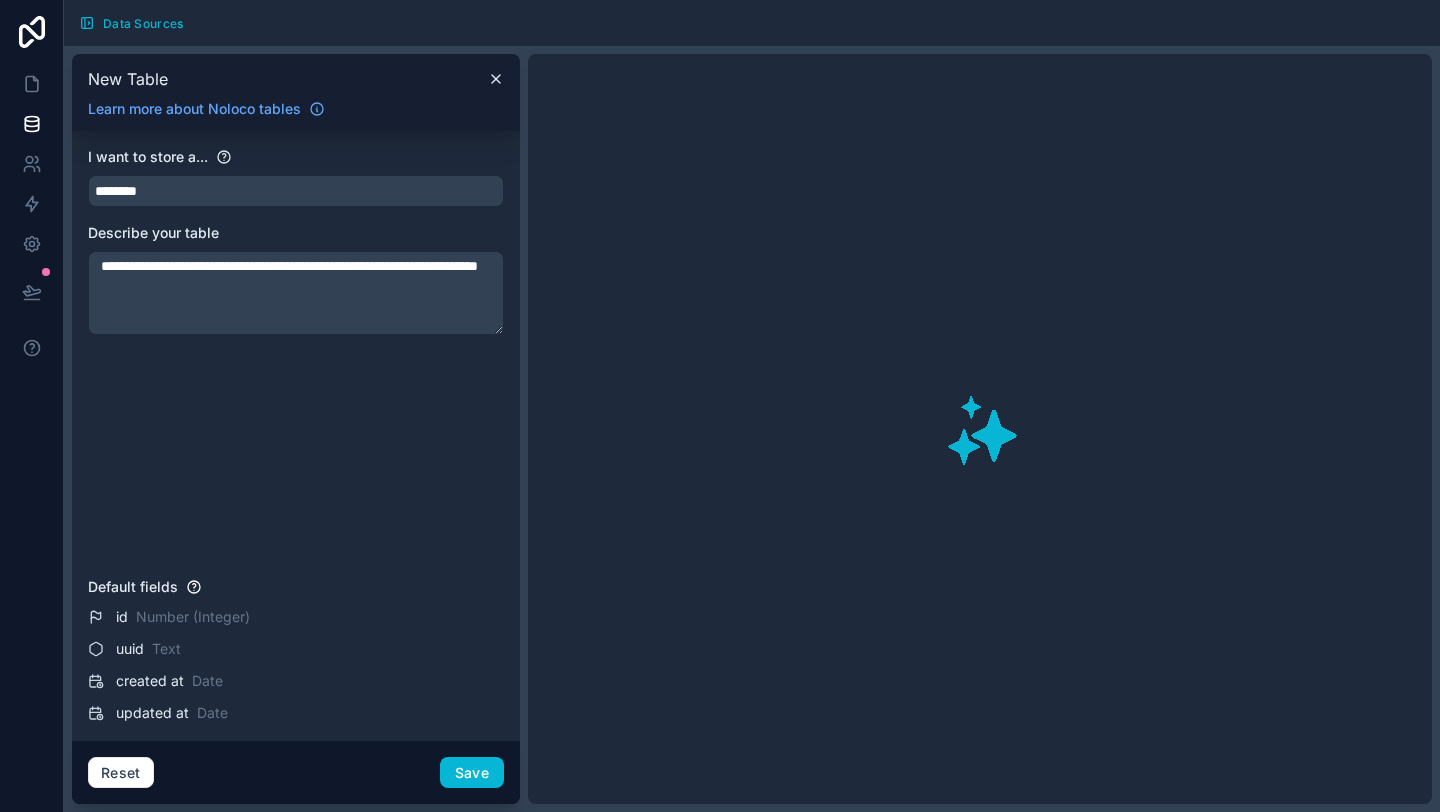 click on "**********" at bounding box center (296, 293) 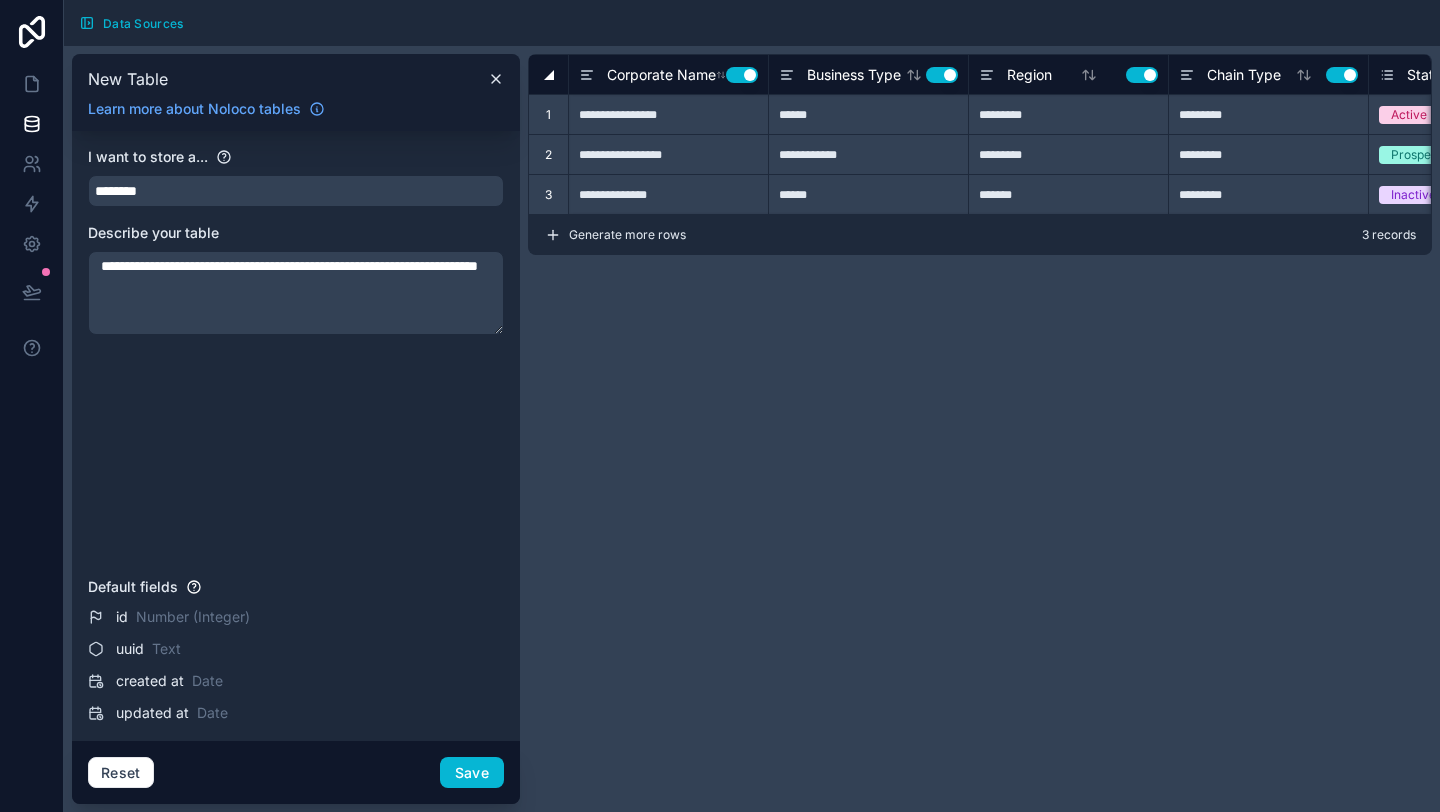 type 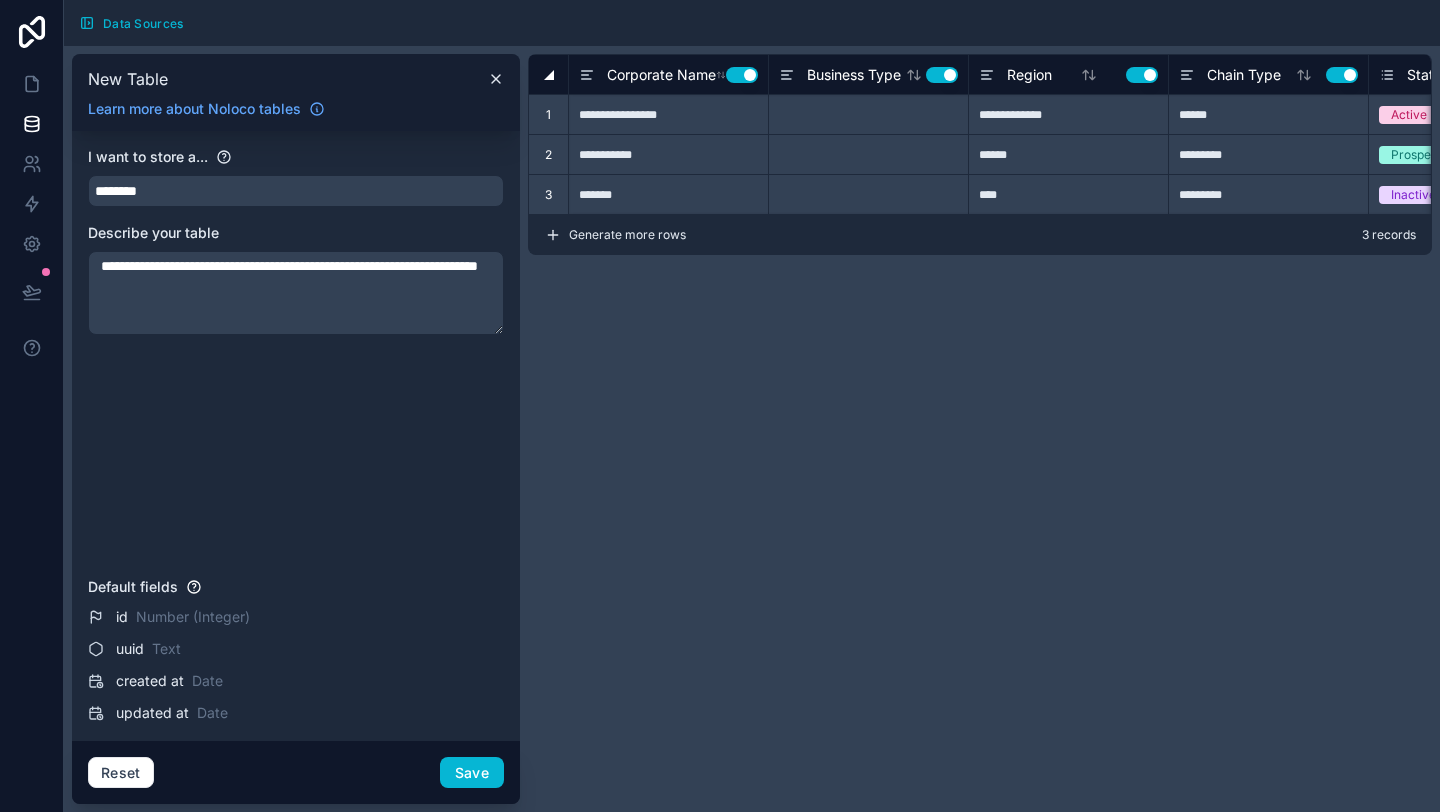 type on "**********" 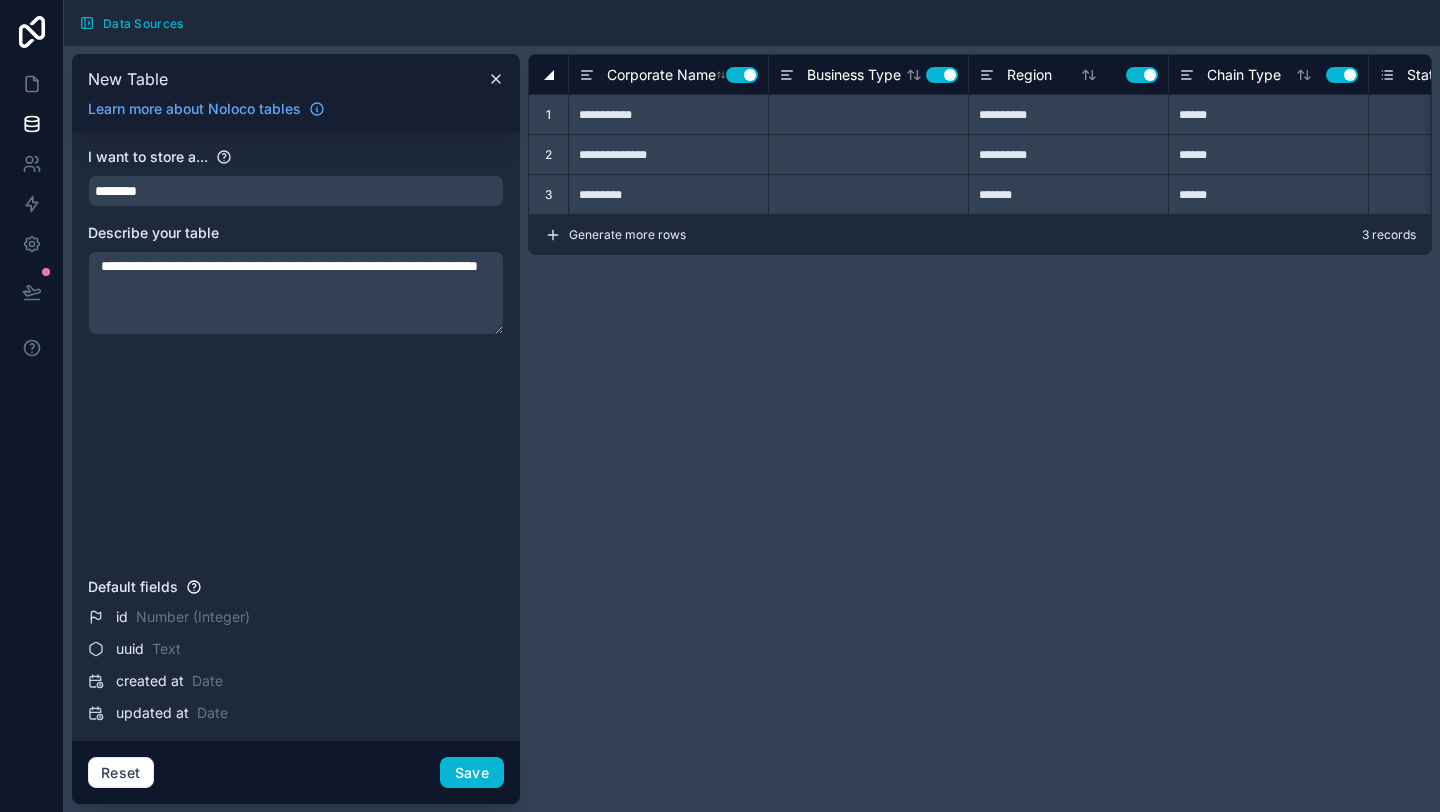 type on "**********" 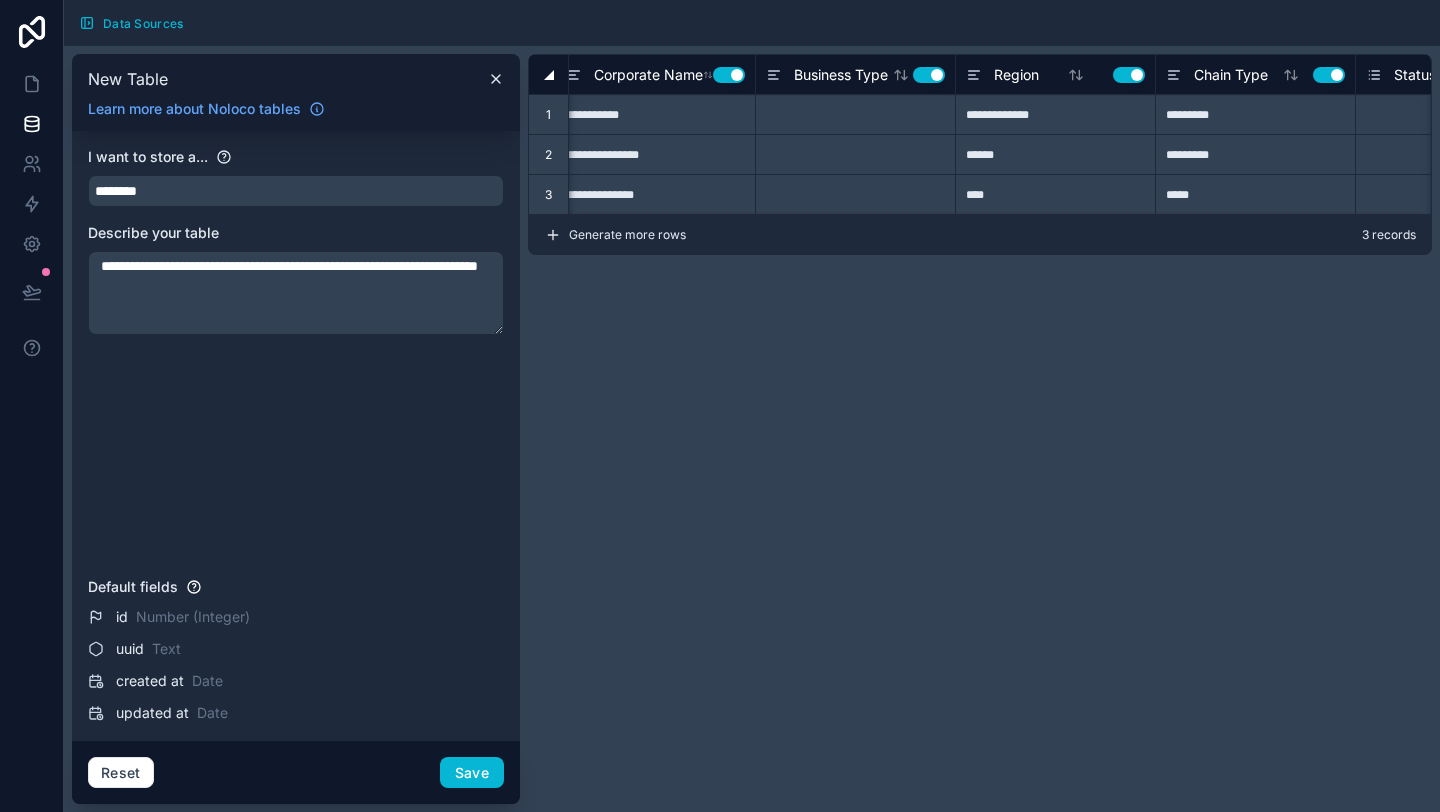scroll, scrollTop: 0, scrollLeft: 0, axis: both 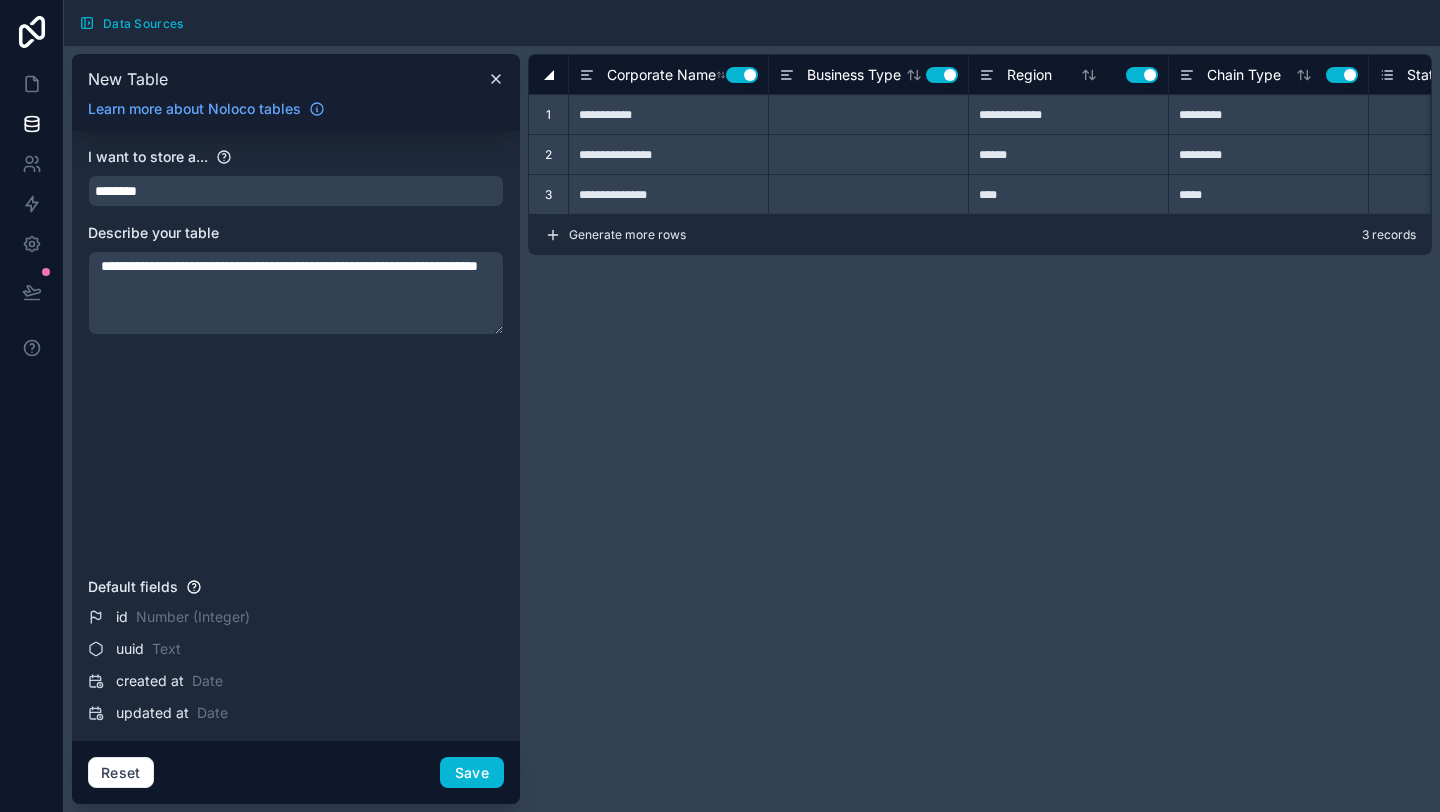 type on "**********" 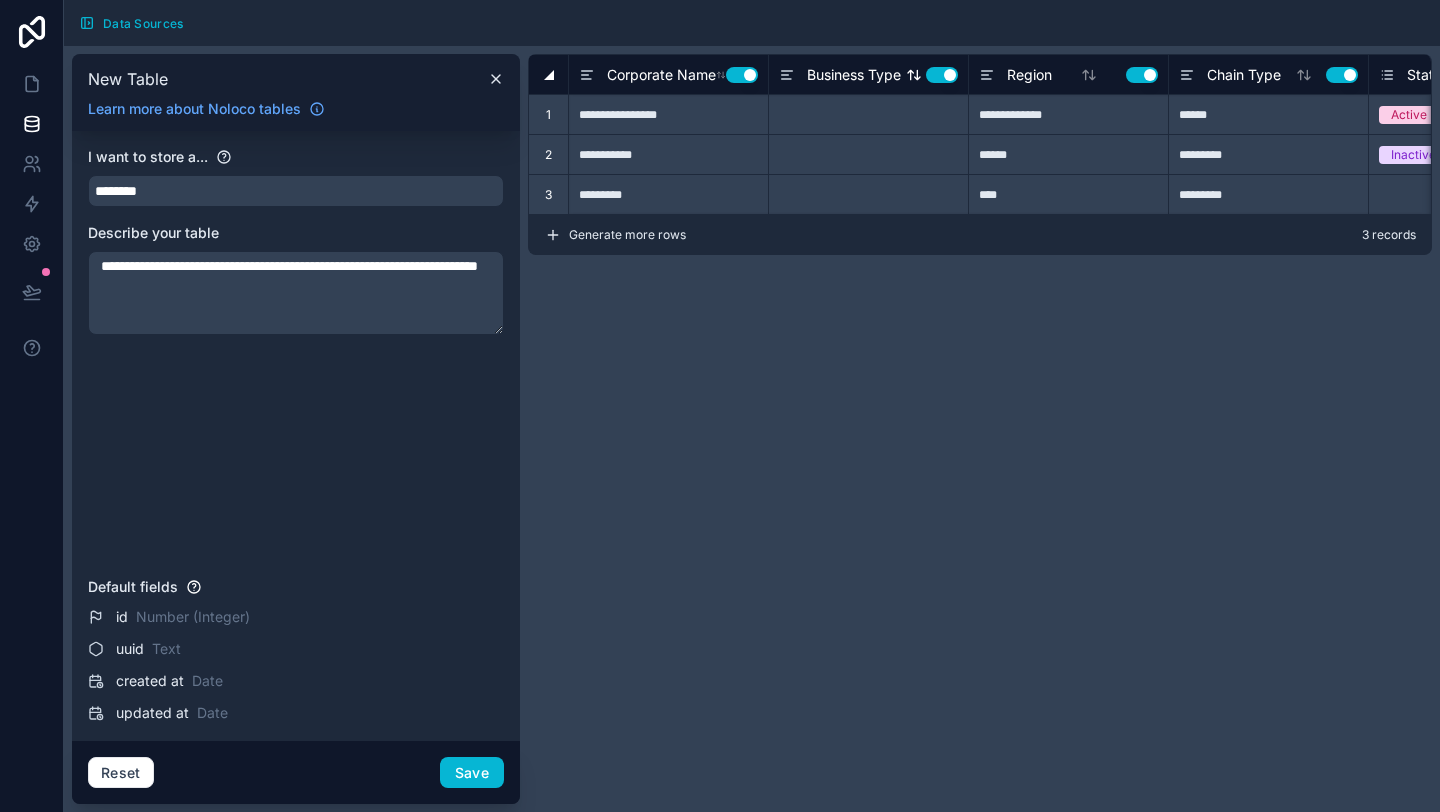 type on "**********" 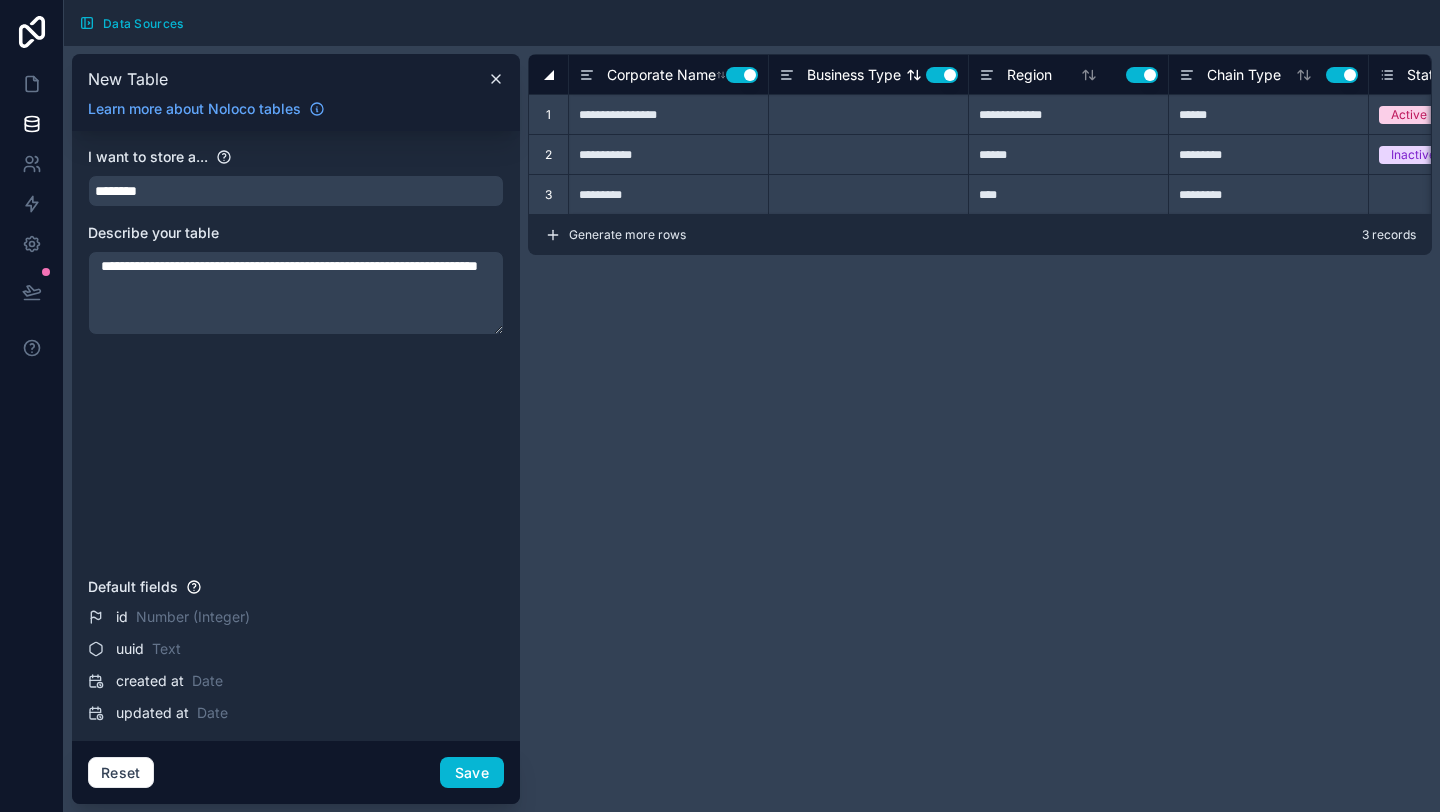click on "Business Type" at bounding box center (854, 75) 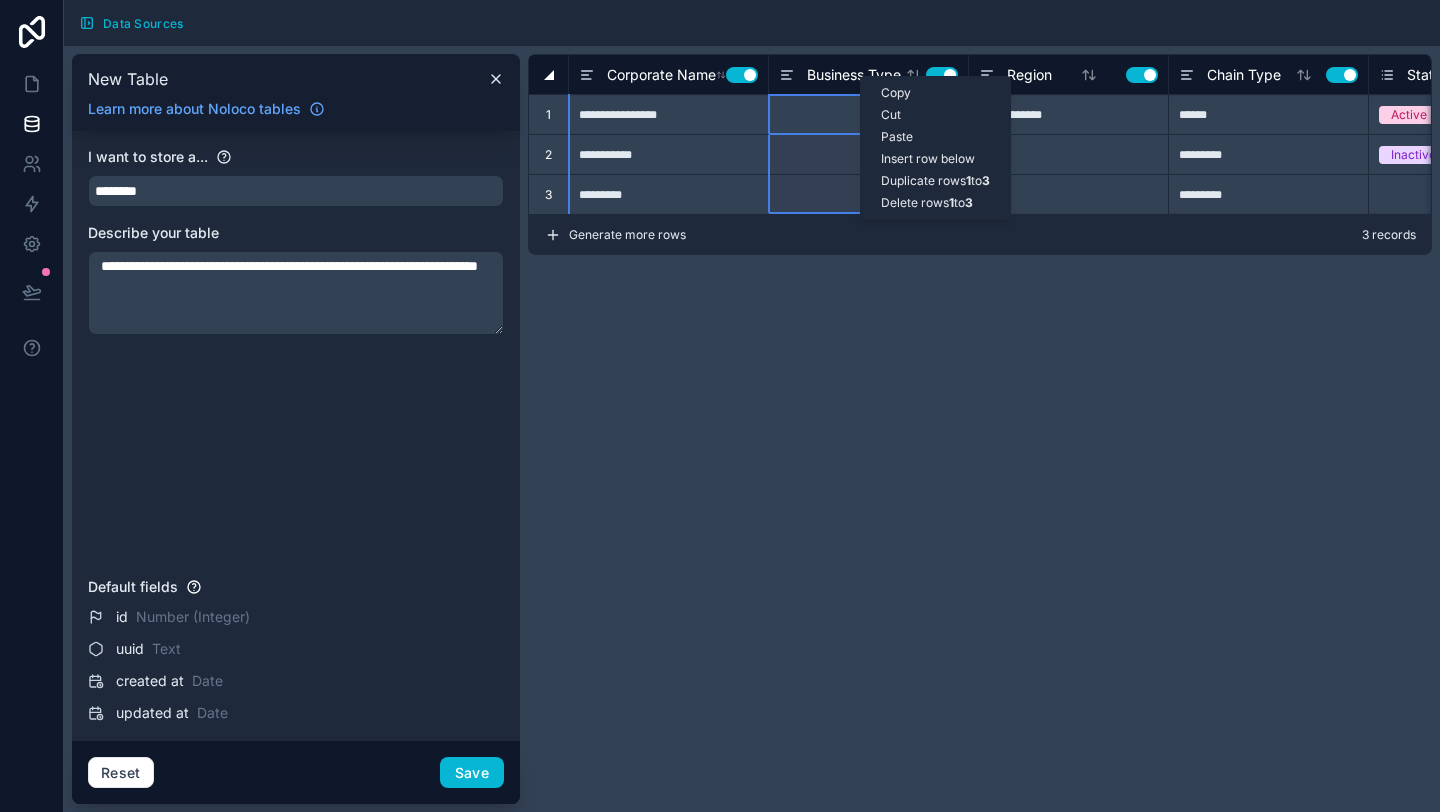 click on "**********" at bounding box center [980, 429] 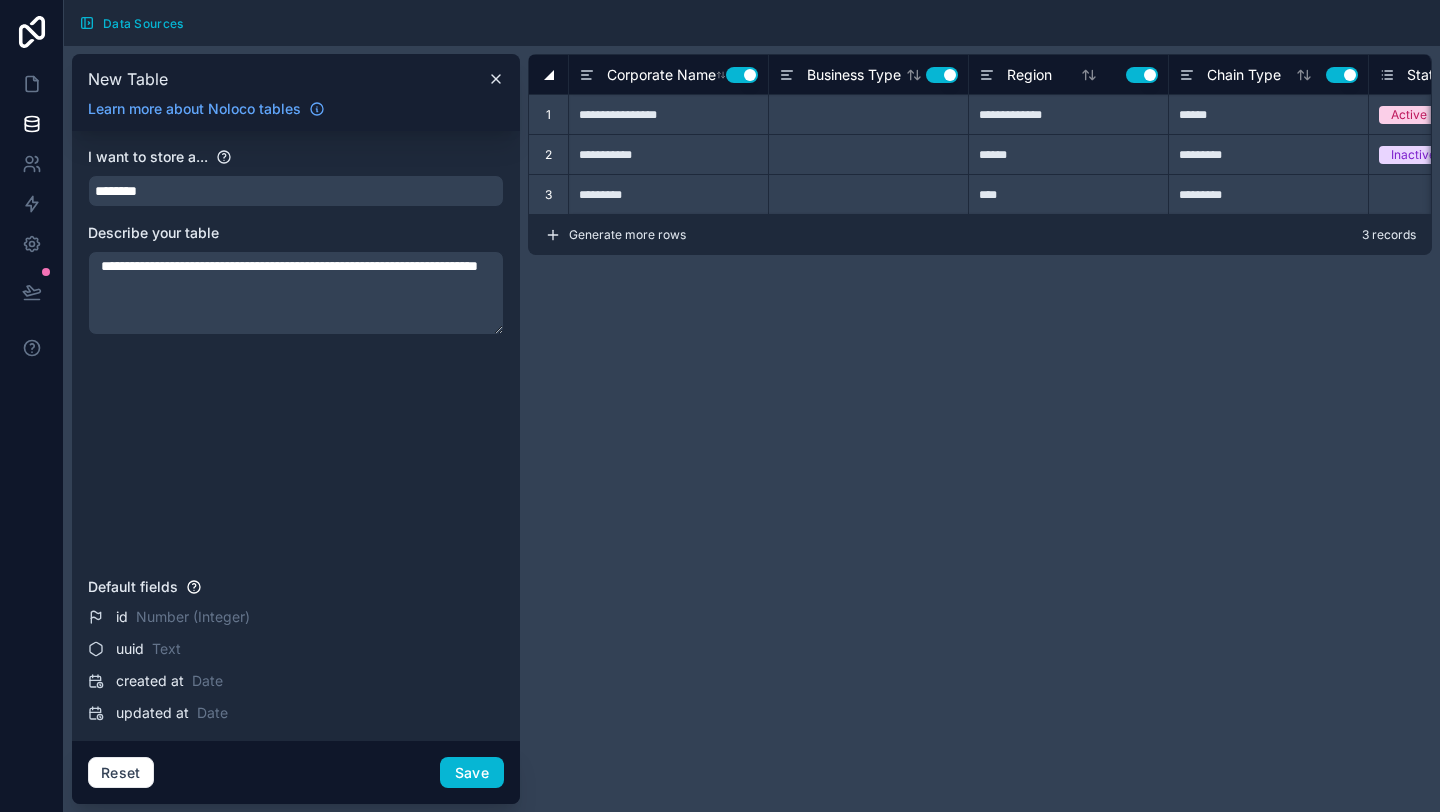 click on "New Table" at bounding box center [296, 78] 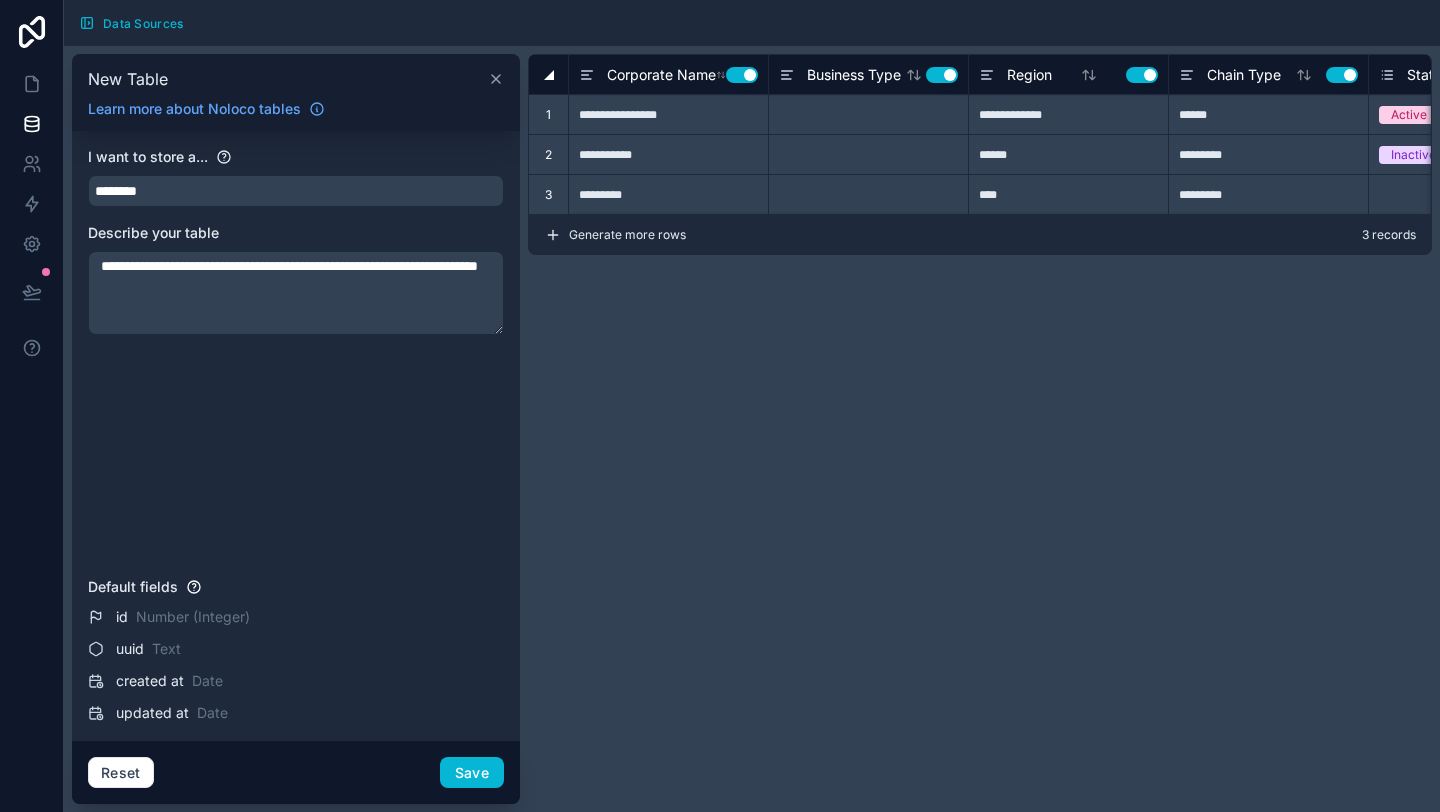 click 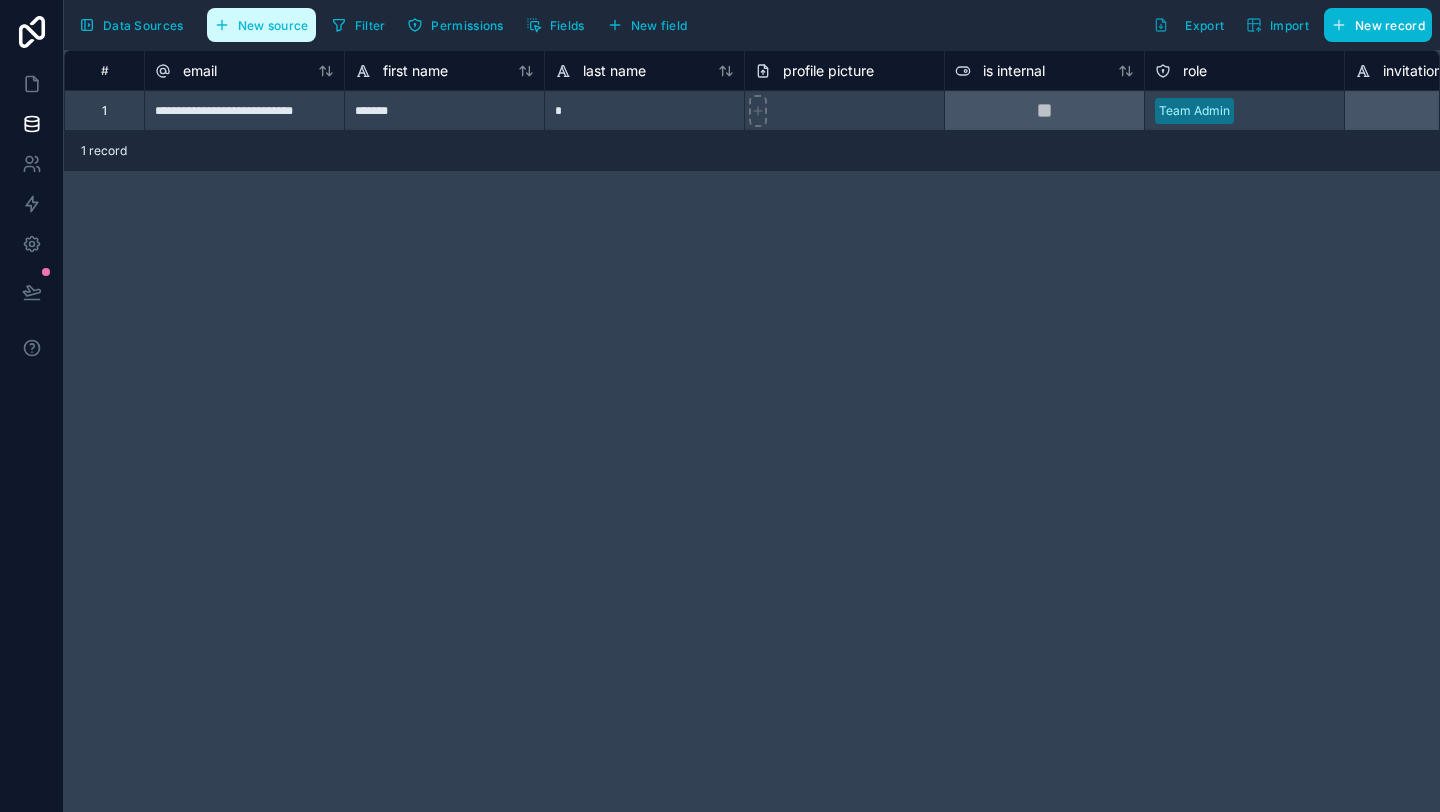 click on "New source" at bounding box center (261, 25) 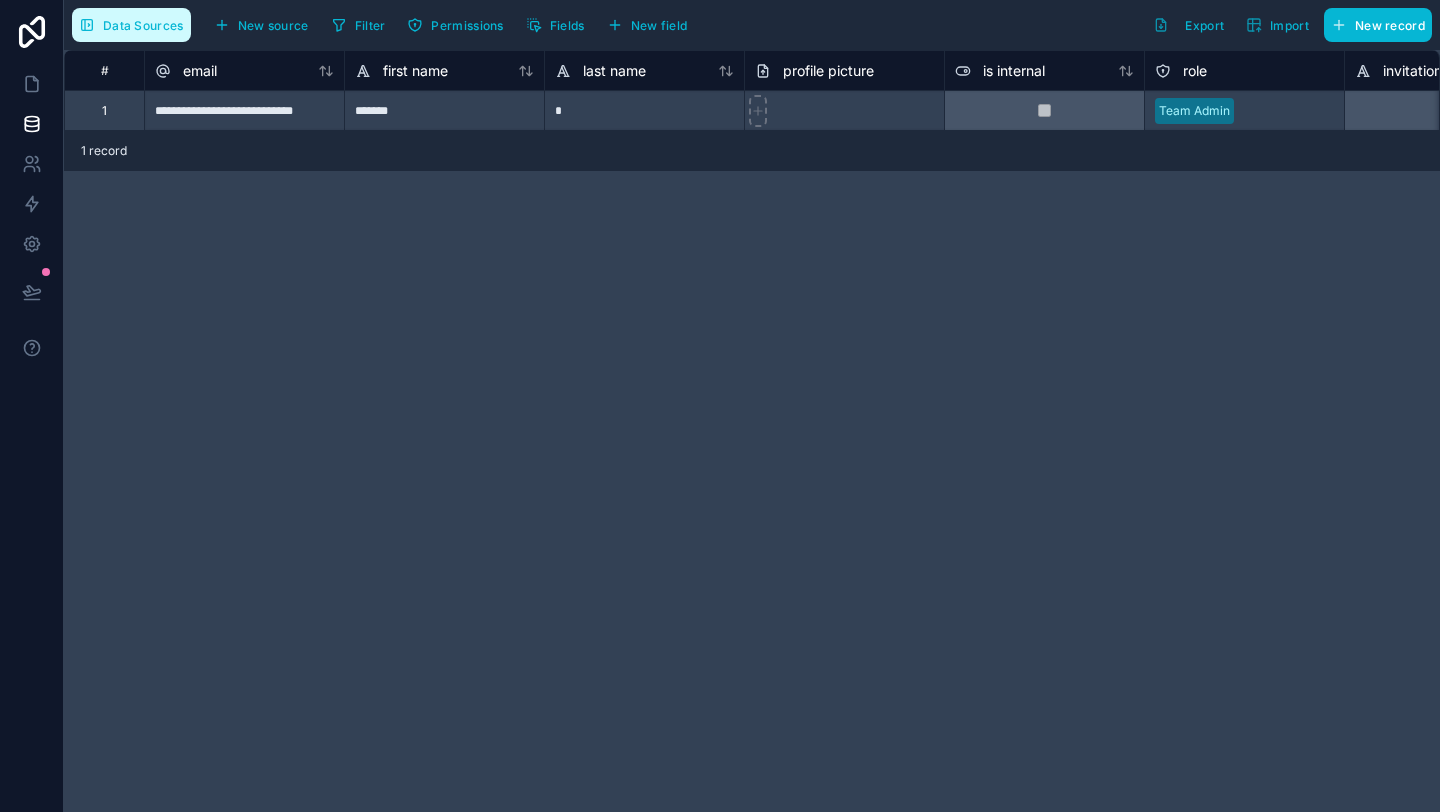 click on "Data Sources" at bounding box center (131, 25) 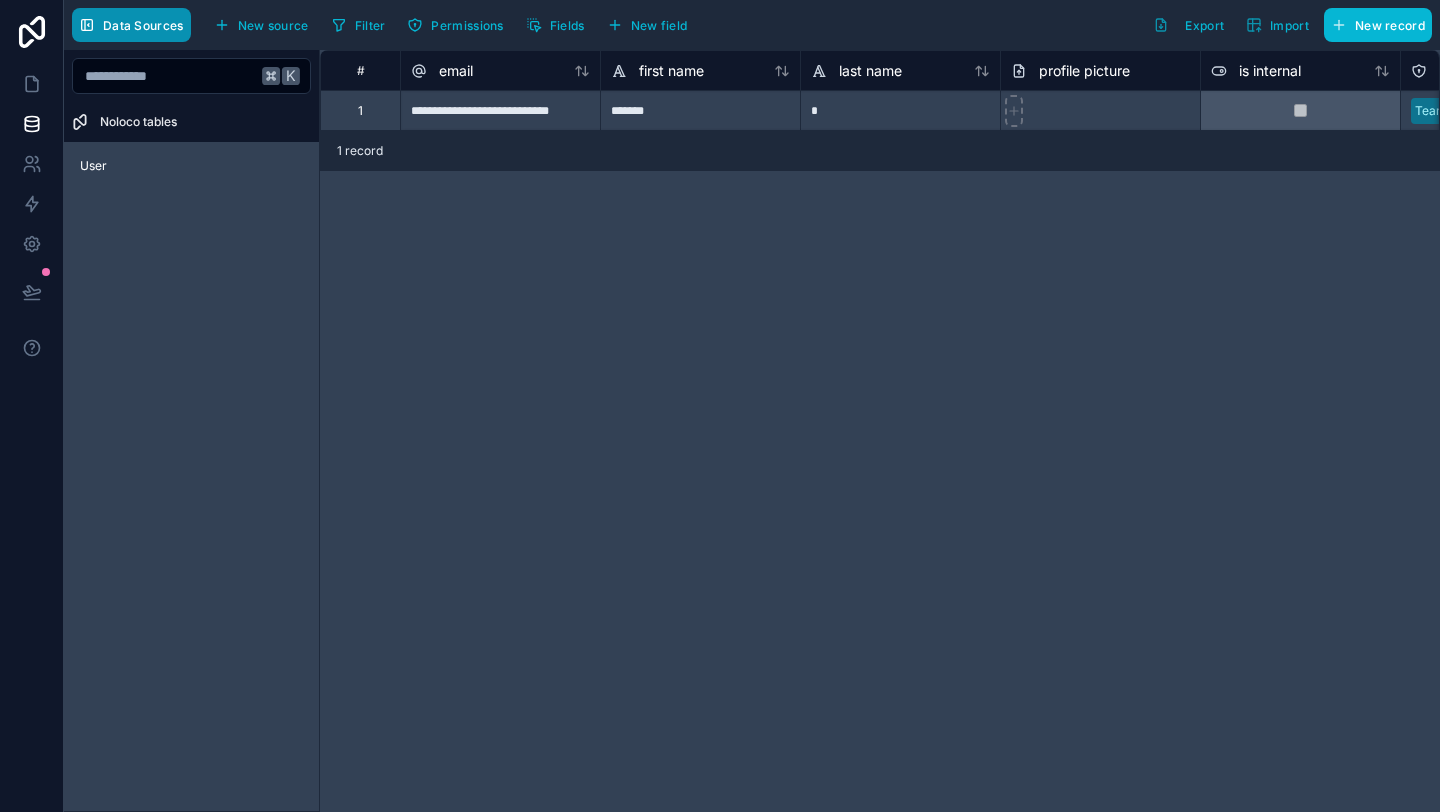click on "Data Sources" at bounding box center [143, 25] 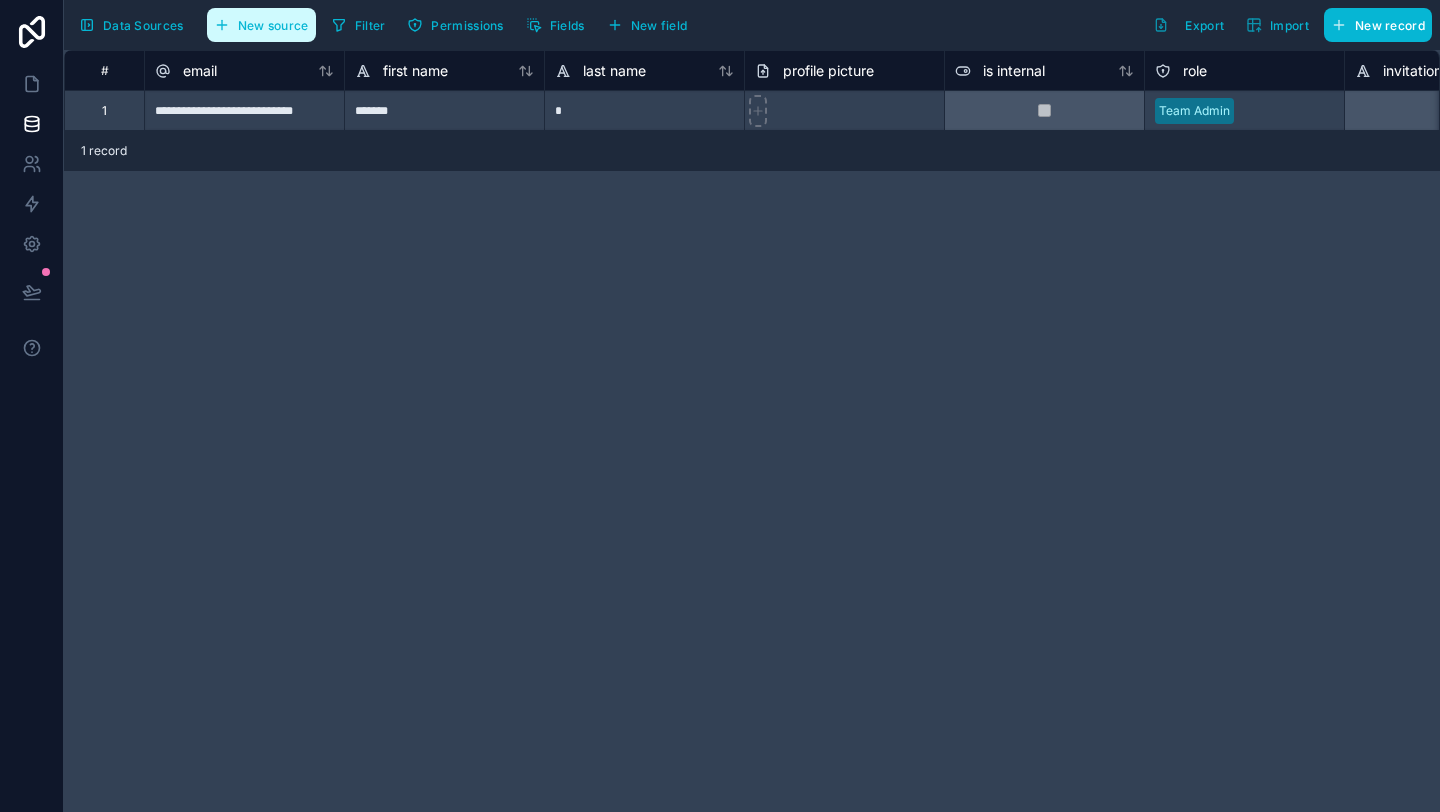 click on "New source" at bounding box center (273, 25) 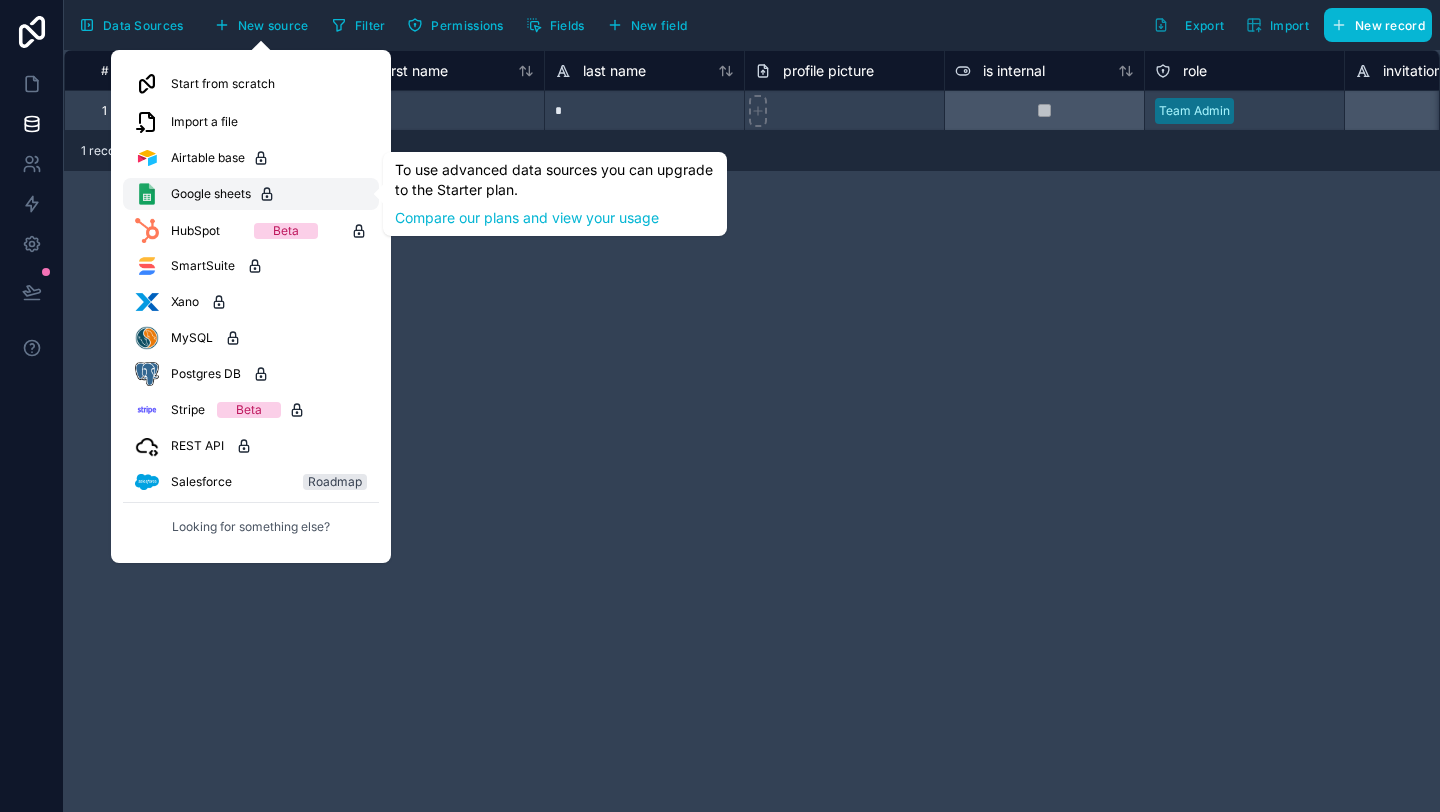 click on "Google sheets" at bounding box center (251, 194) 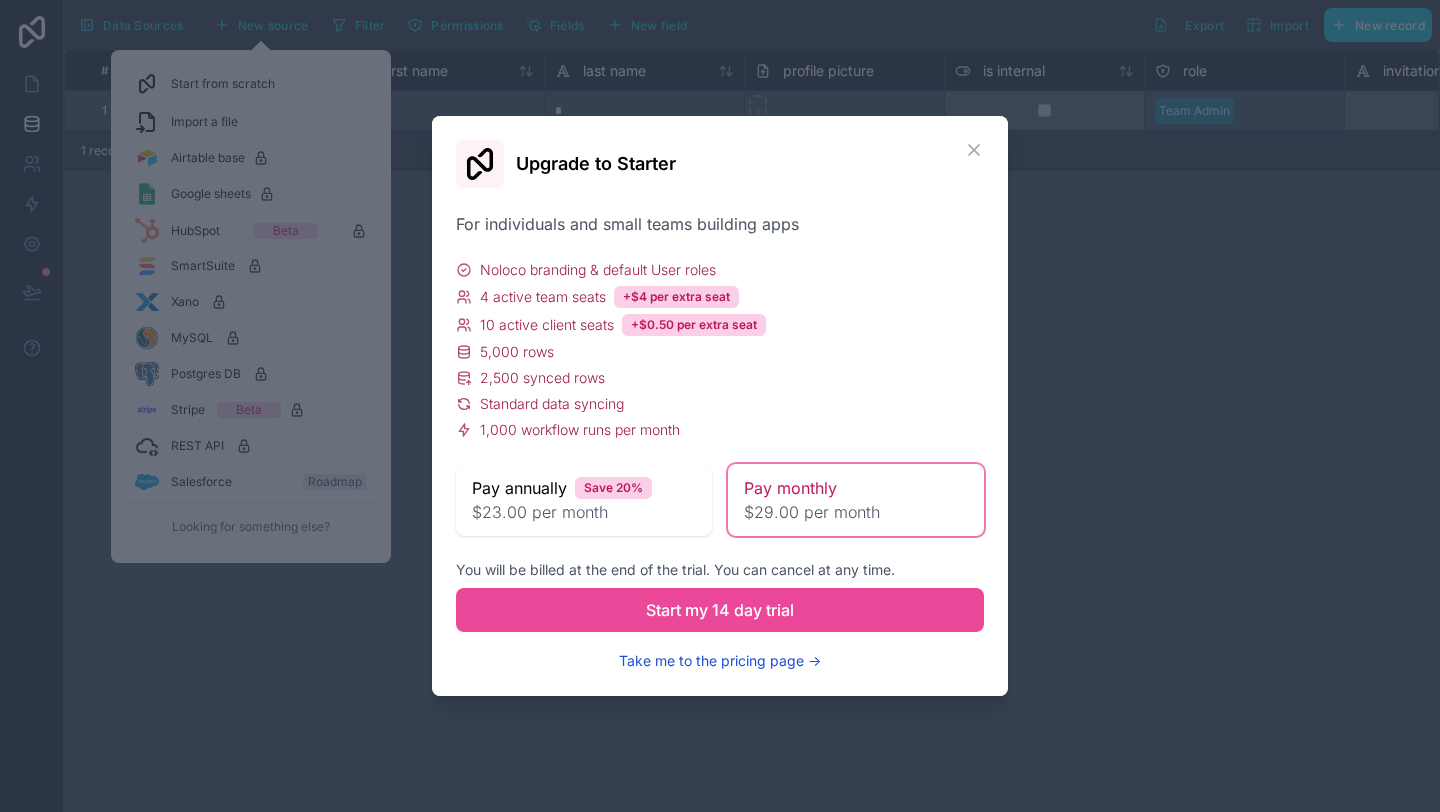 click on "Take me to the pricing page →" at bounding box center (720, 661) 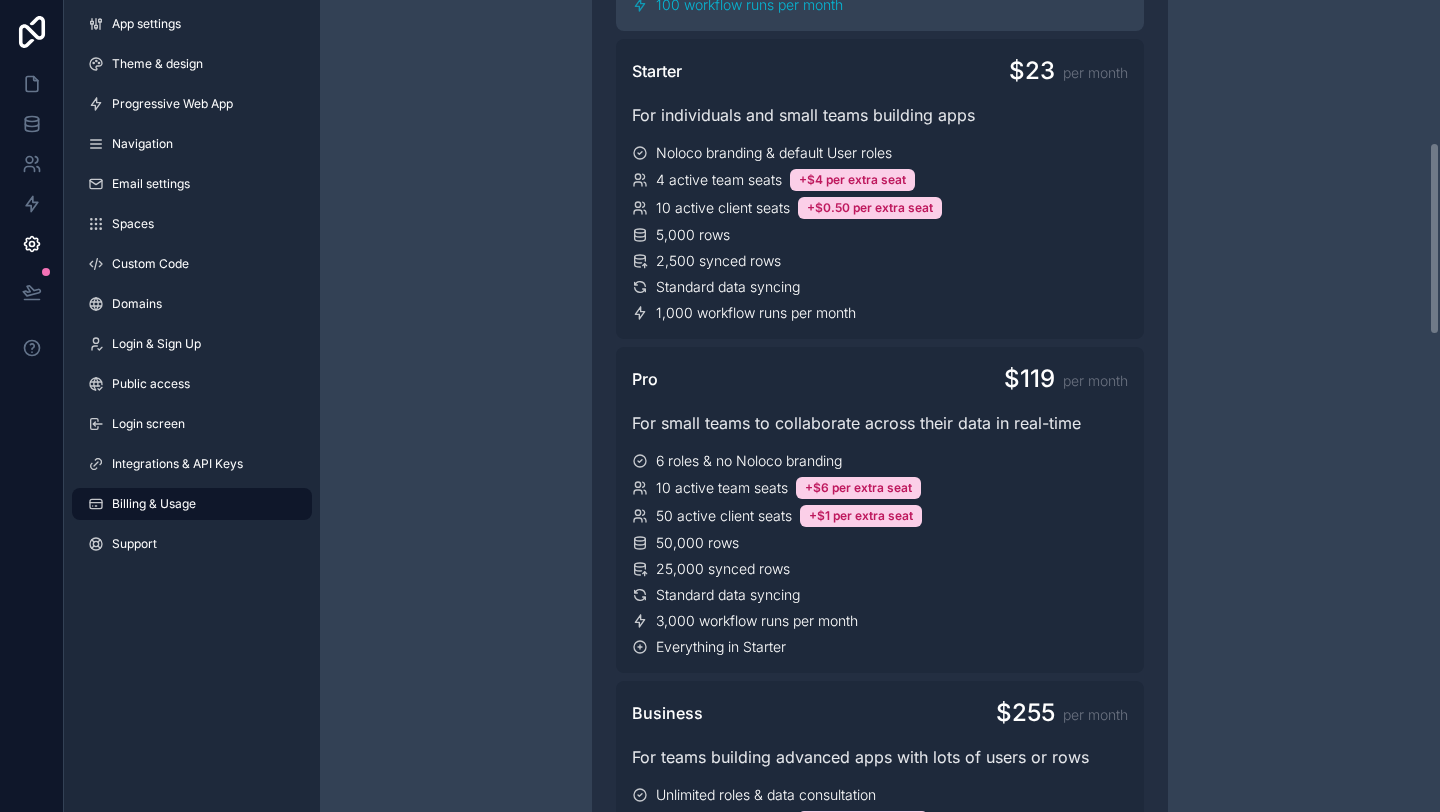scroll, scrollTop: 626, scrollLeft: 0, axis: vertical 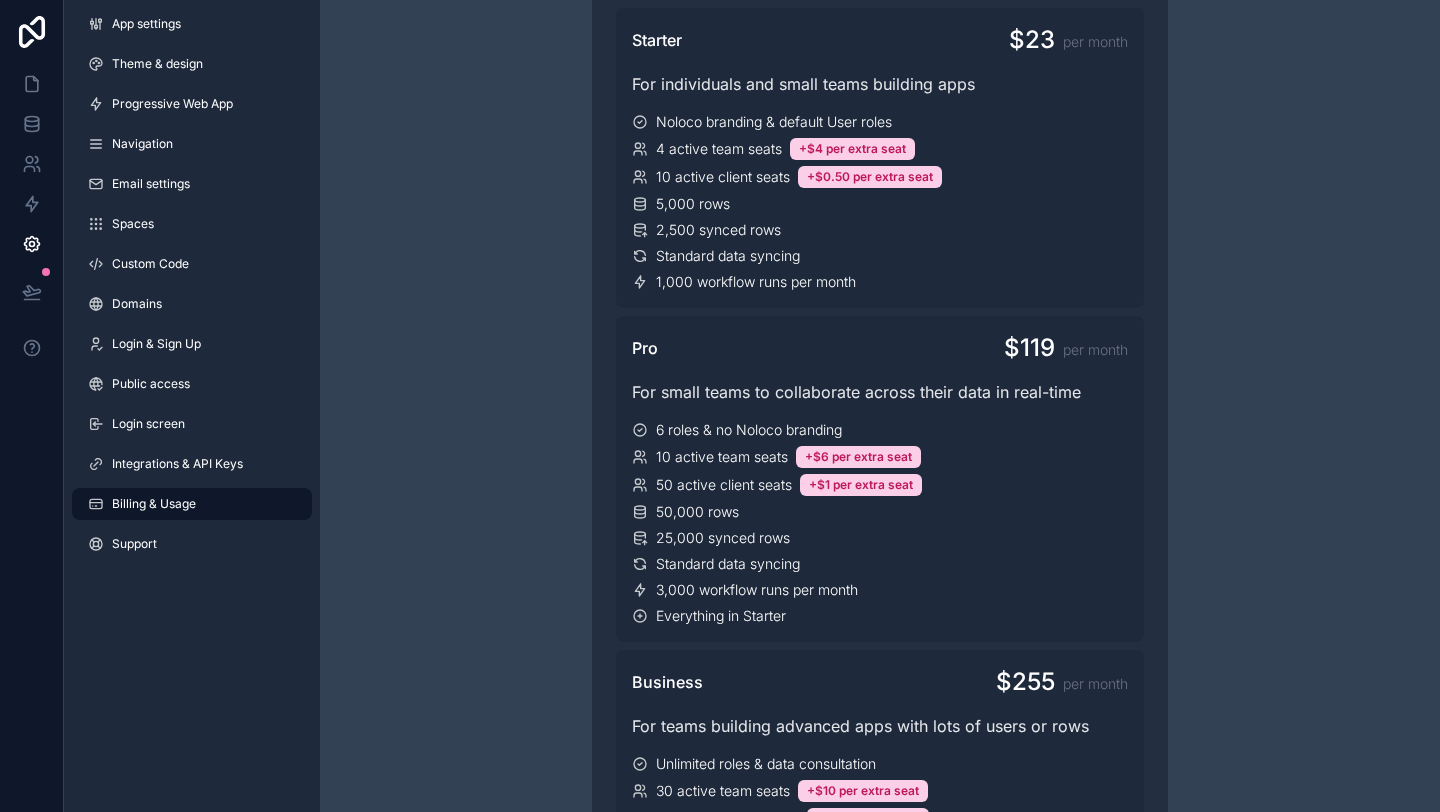click on "Pro $119 per month For small teams to collaborate across their data in real-time 6 roles & no Noloco branding 10 active team seats +$6 per extra seat 50 active client seats +$1 per extra seat 50,000 rows 25,000 synced rows Standard data syncing 3,000 workflow runs per month Everything in Starter" at bounding box center [880, 479] 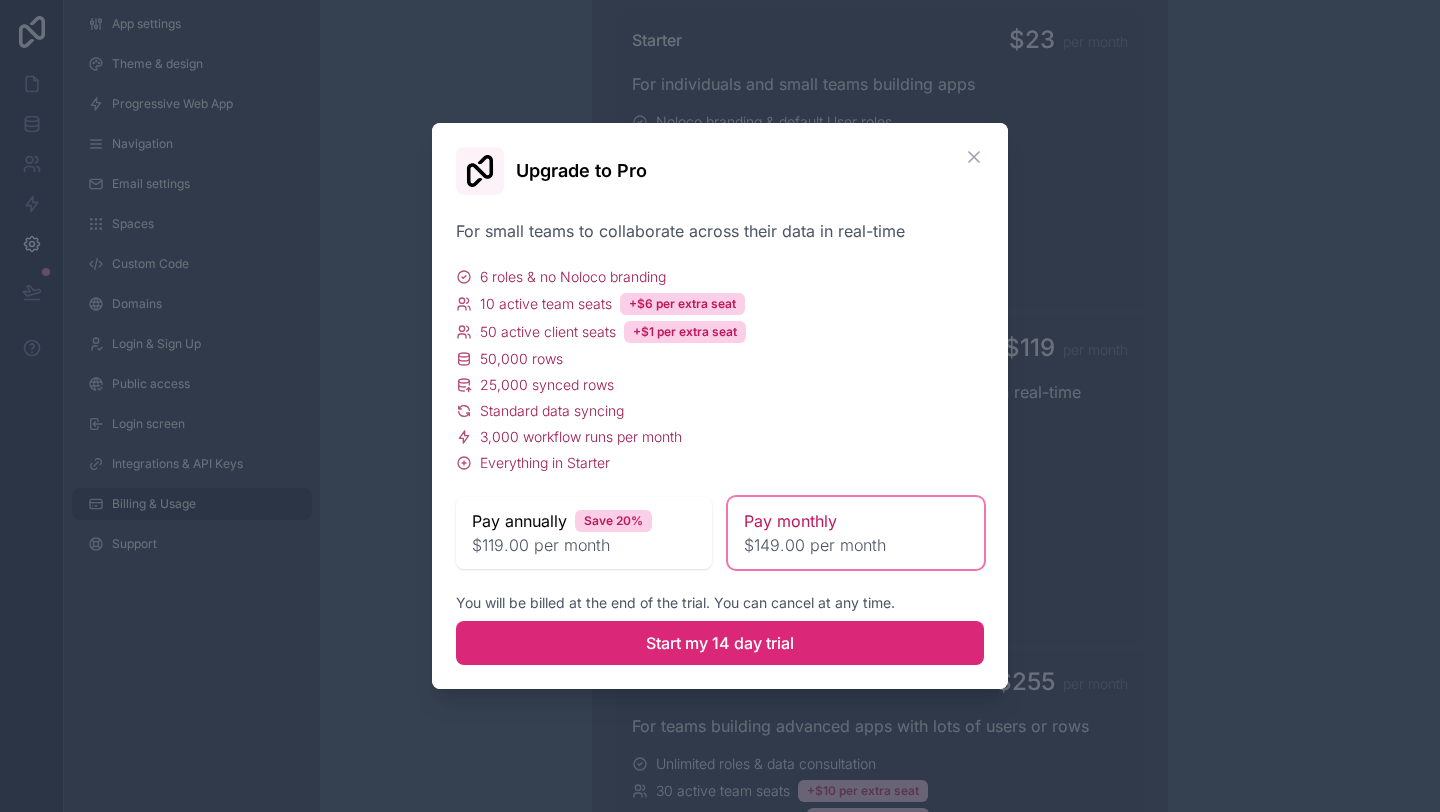 click on "Start my 14 day trial" at bounding box center [720, 643] 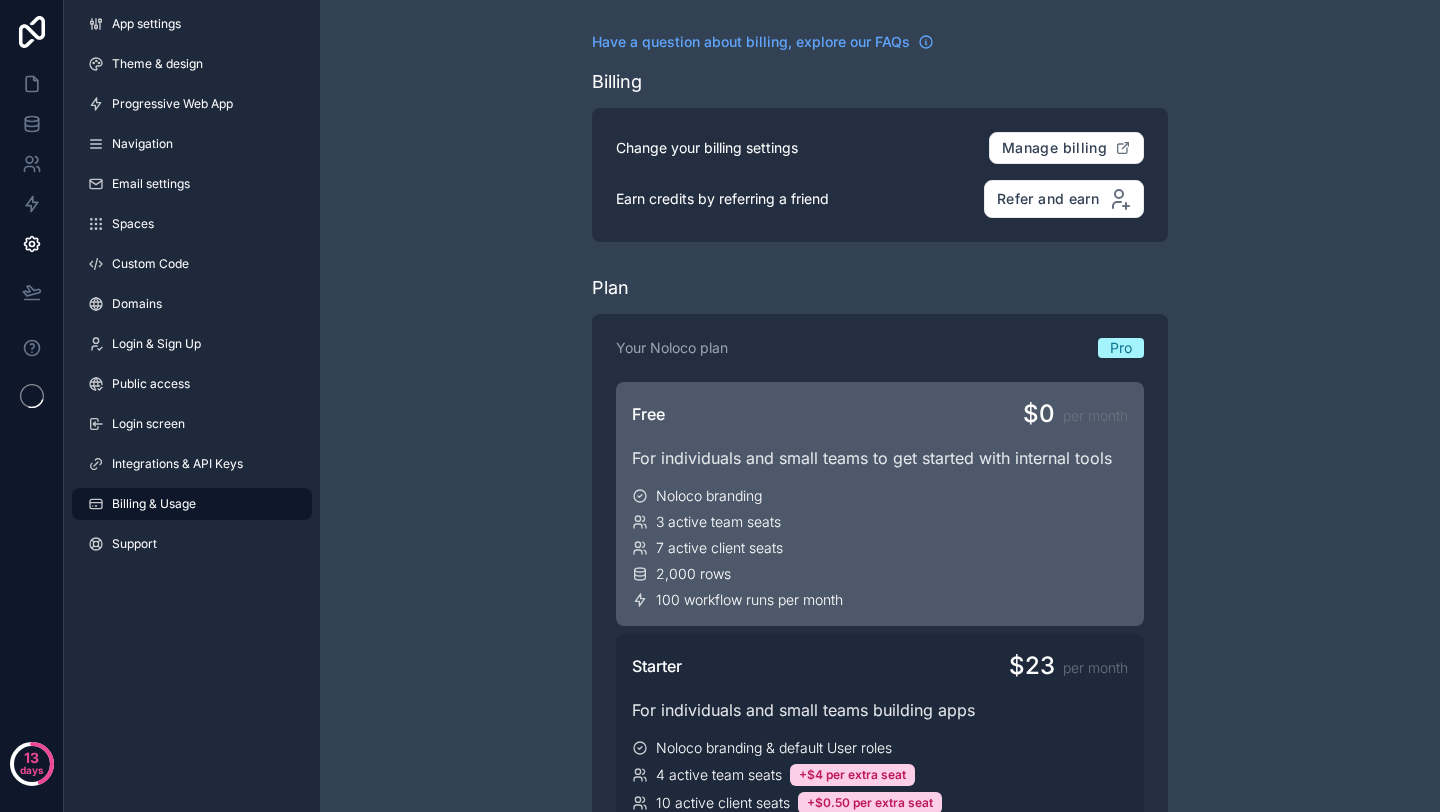 scroll, scrollTop: 0, scrollLeft: 0, axis: both 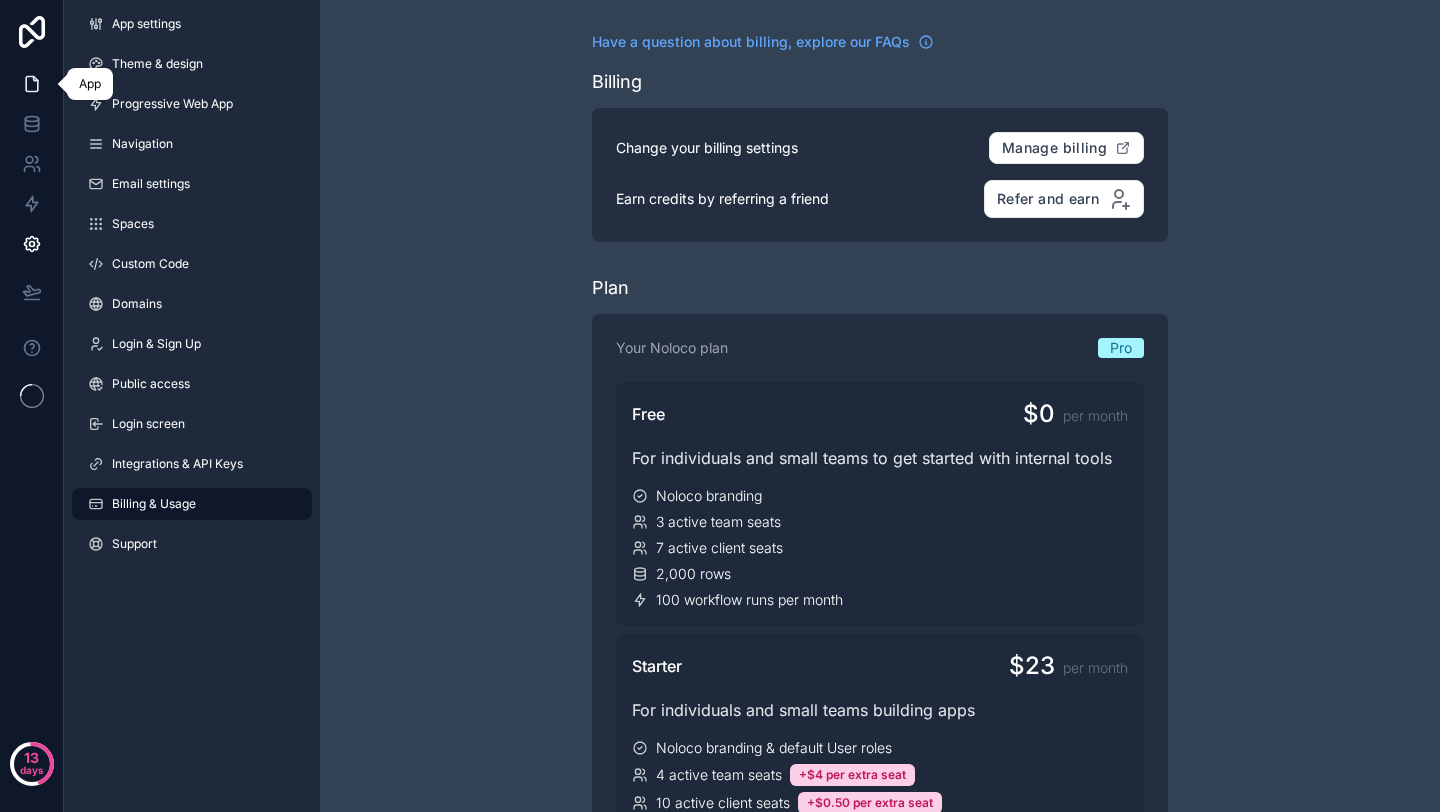 click 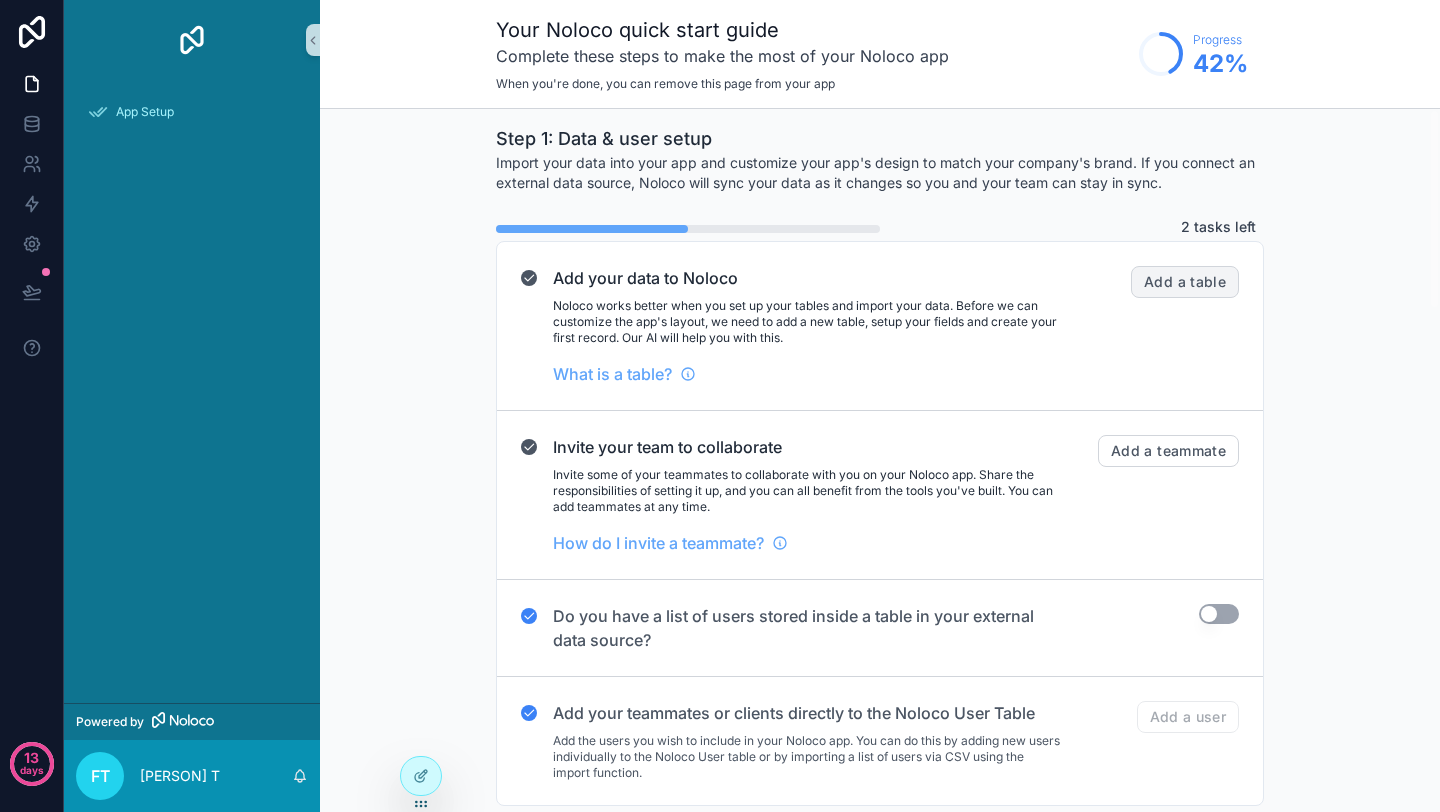 click on "Add a table" at bounding box center [1185, 282] 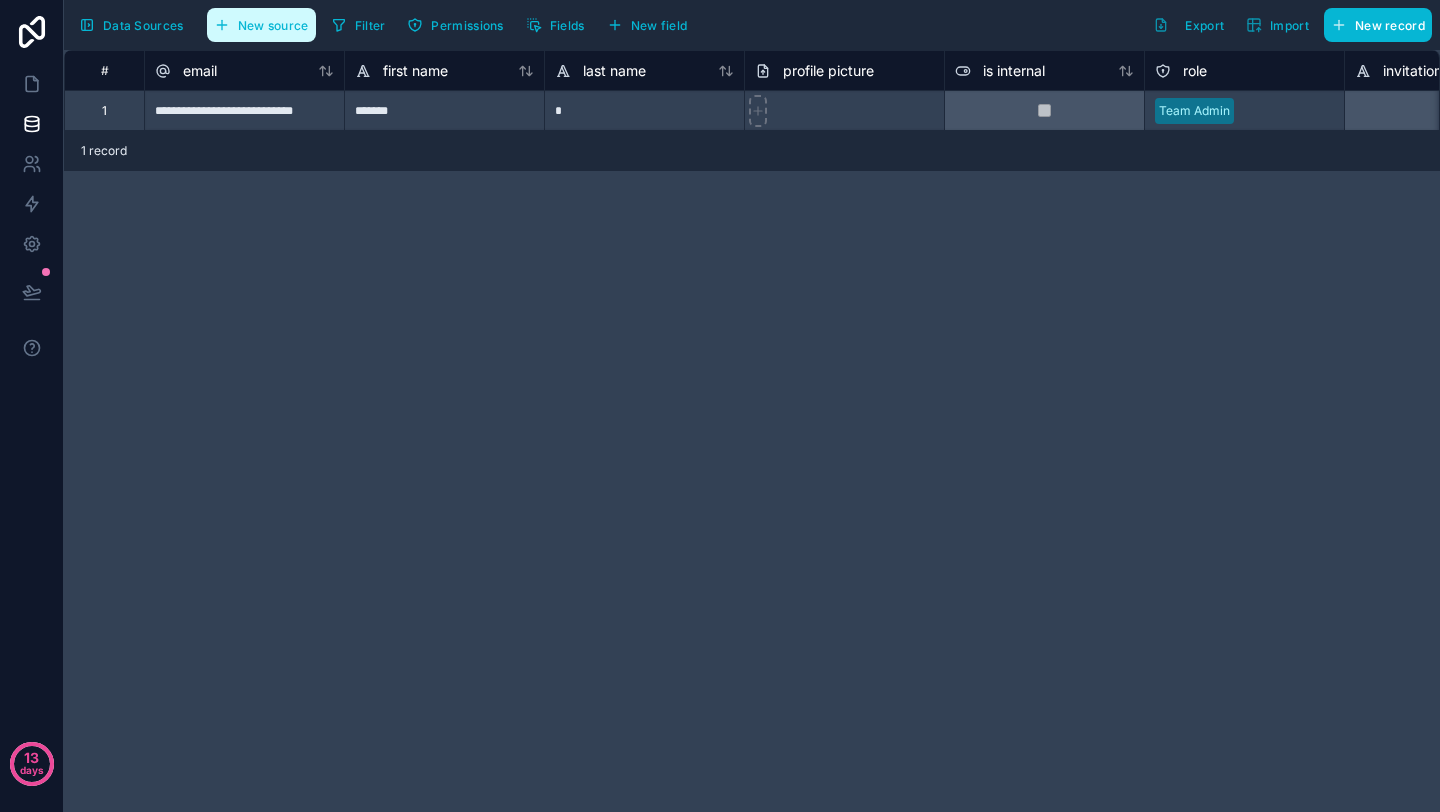 click on "New source" at bounding box center [273, 25] 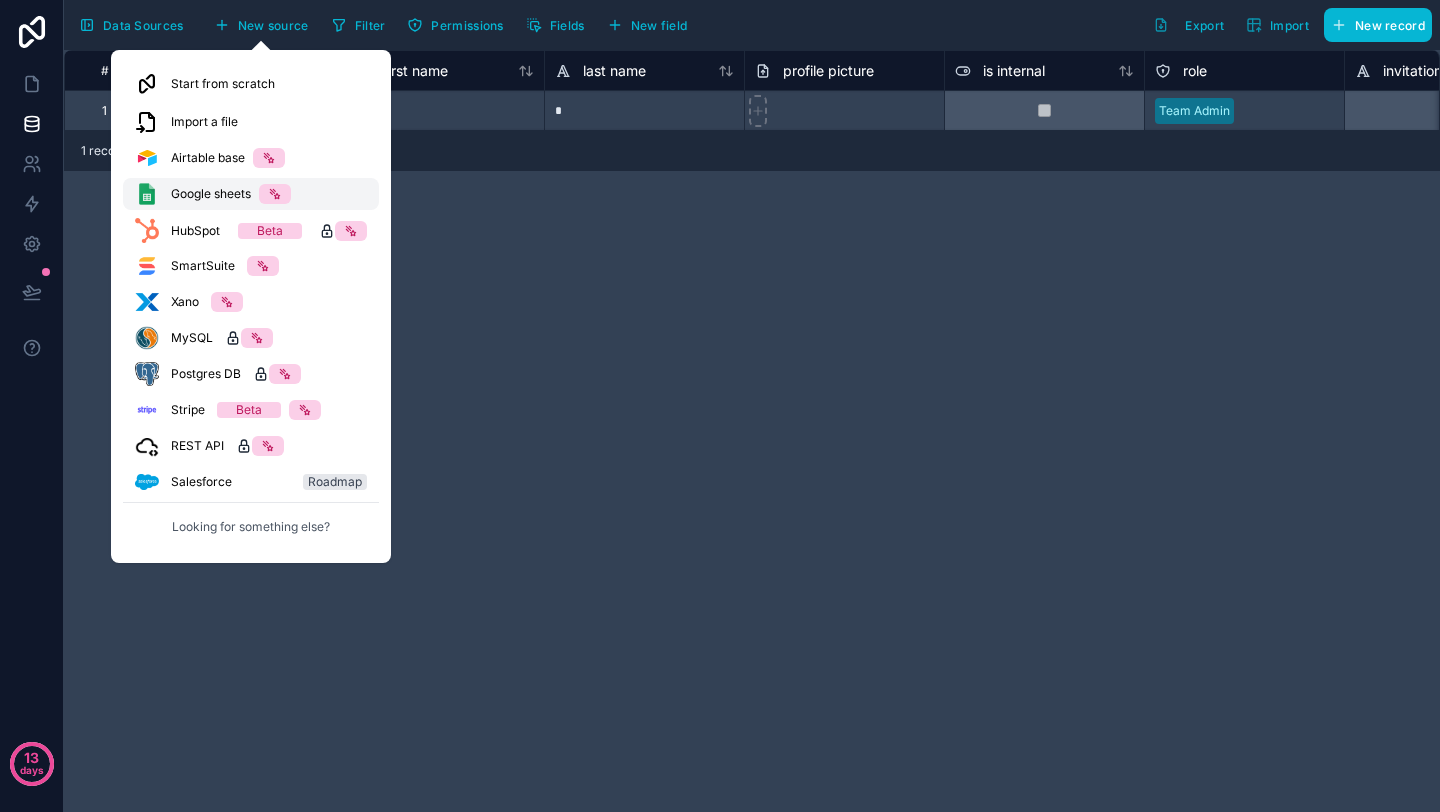 click on "Google sheets" at bounding box center [211, 194] 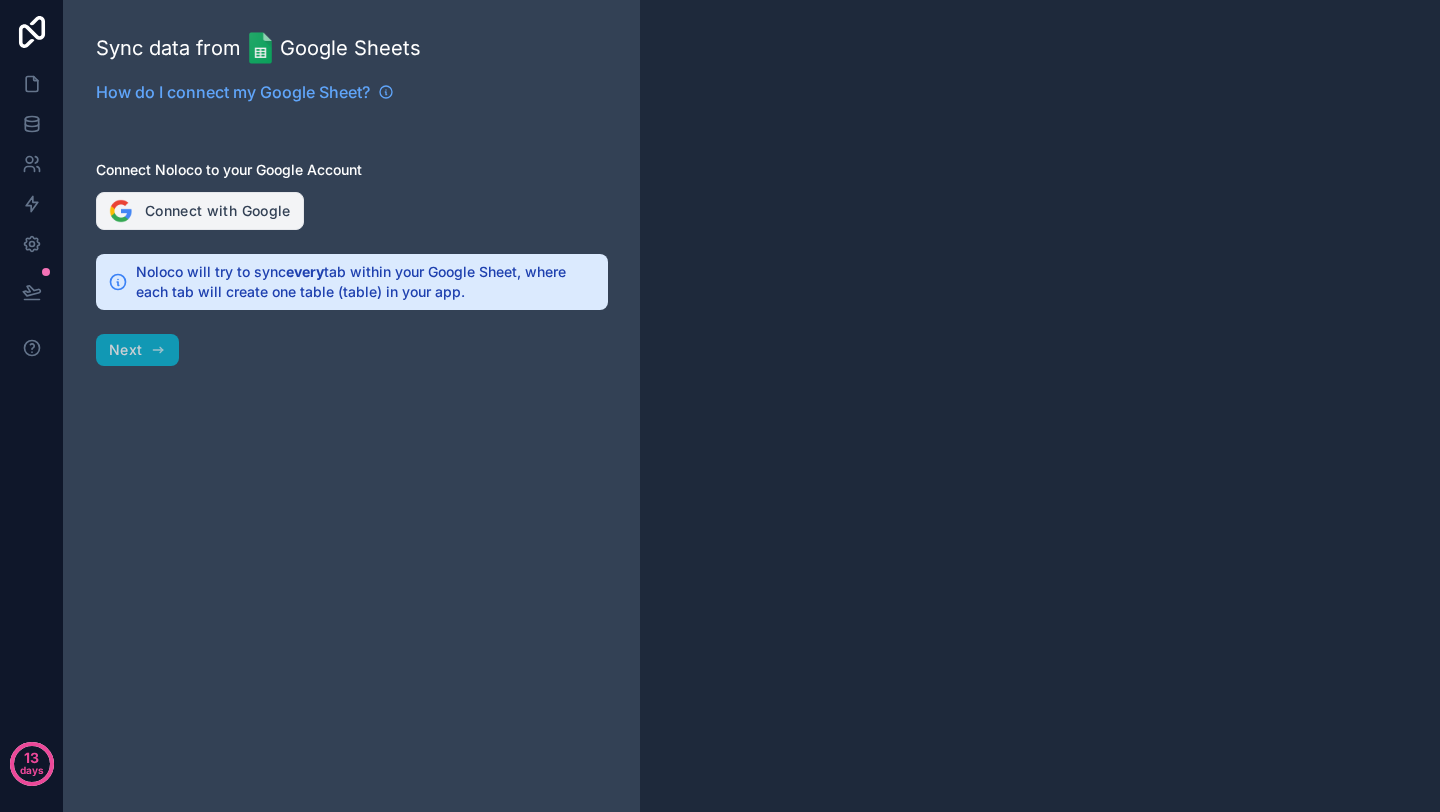 click on "Connect with Google" at bounding box center (200, 211) 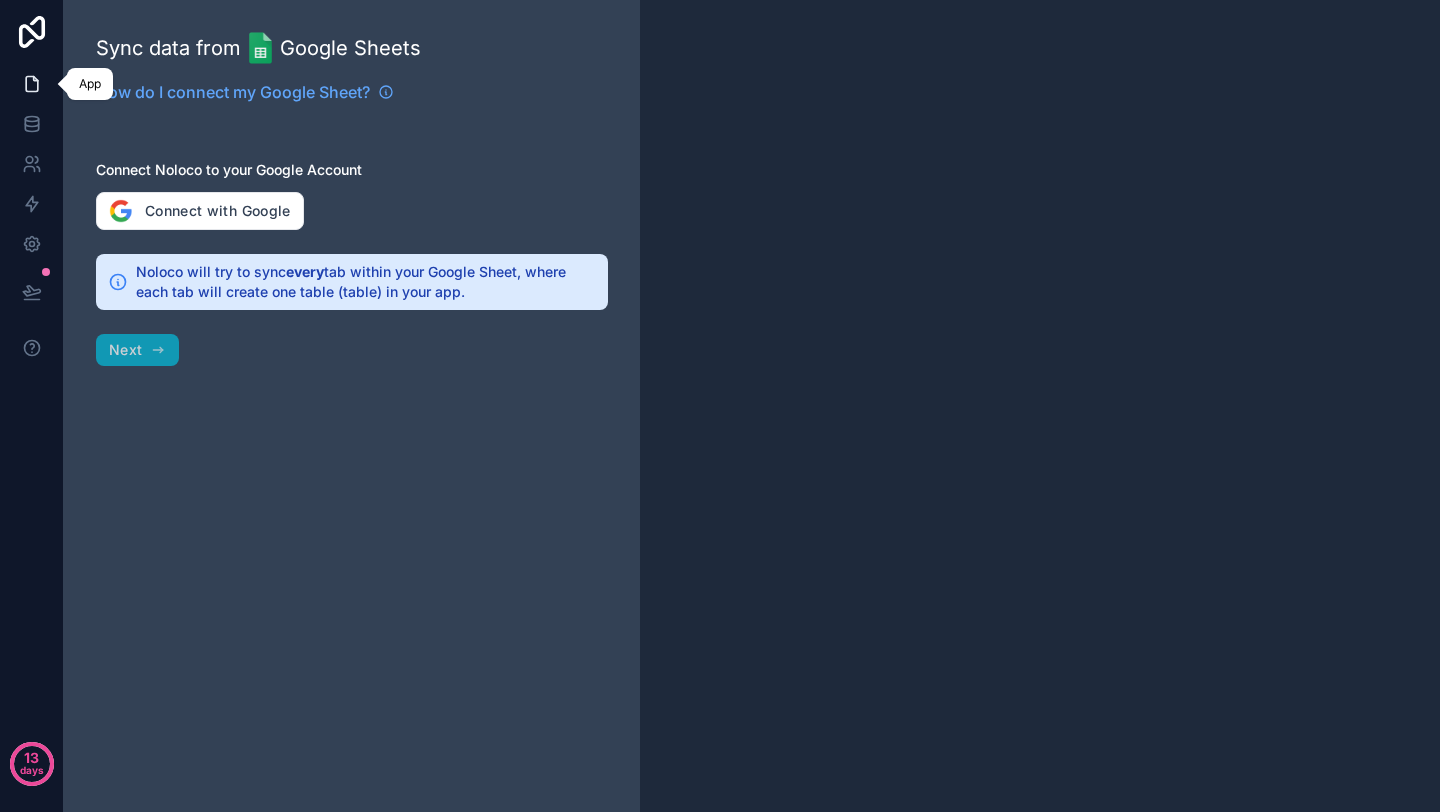 click 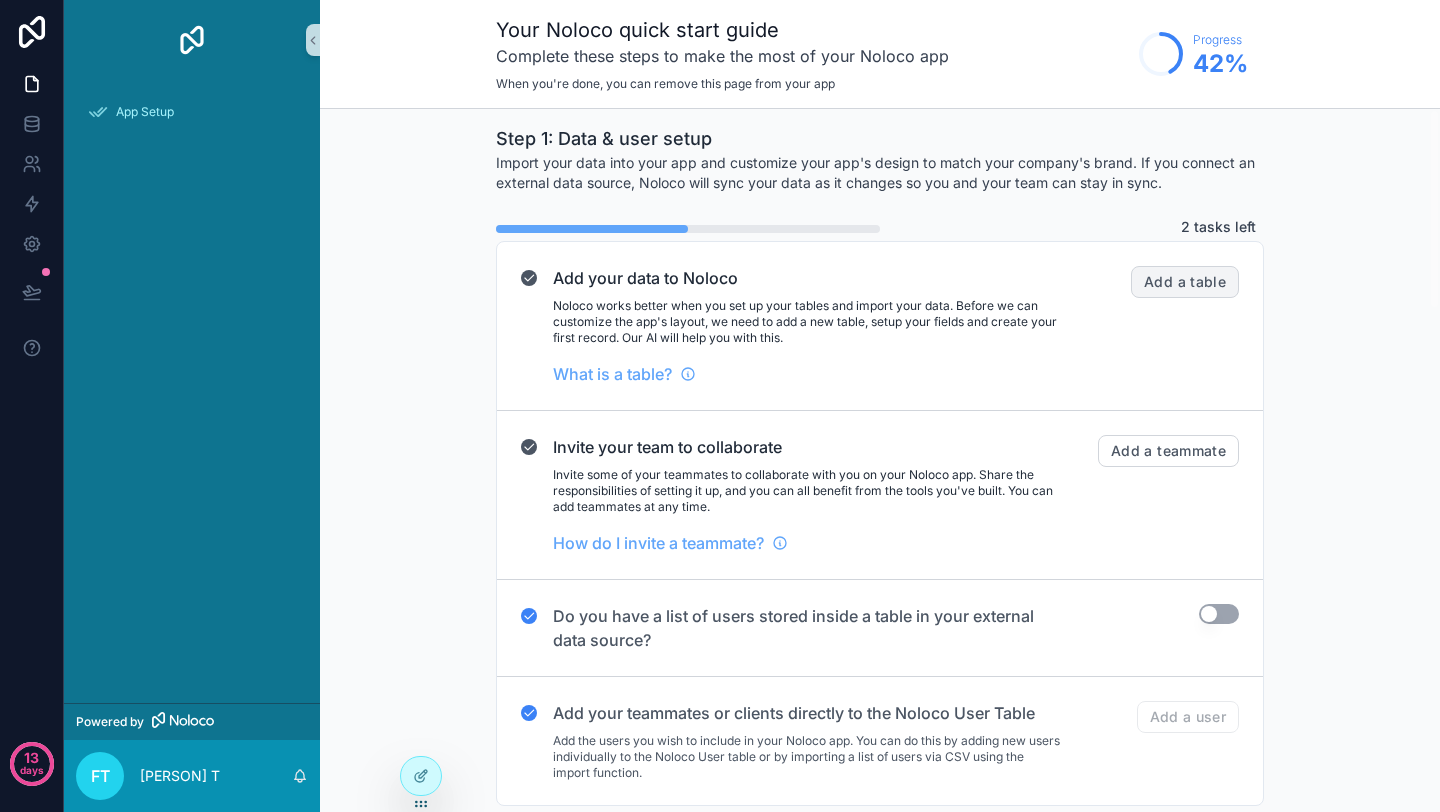 click on "Add a table" at bounding box center [1185, 282] 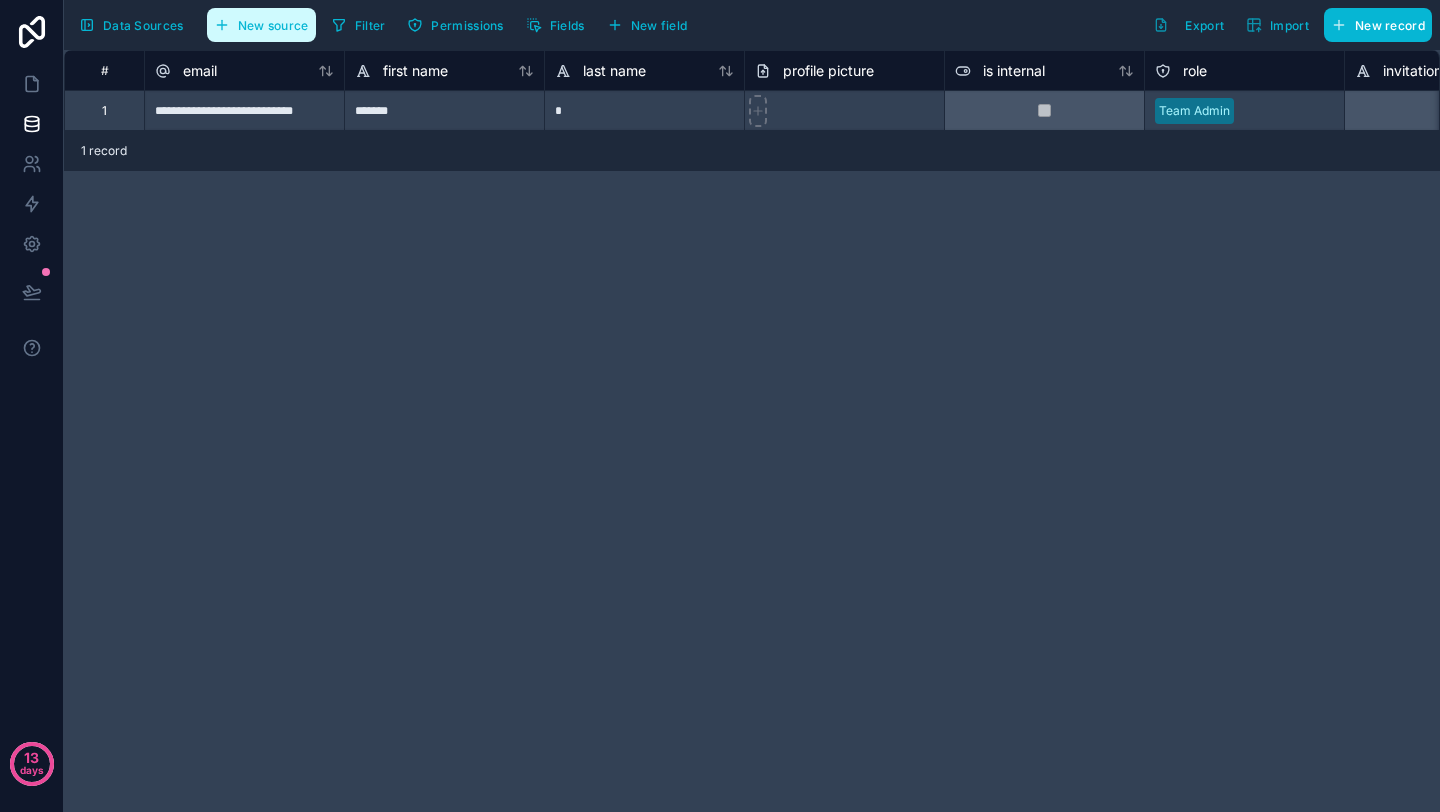 click on "New source" at bounding box center [273, 25] 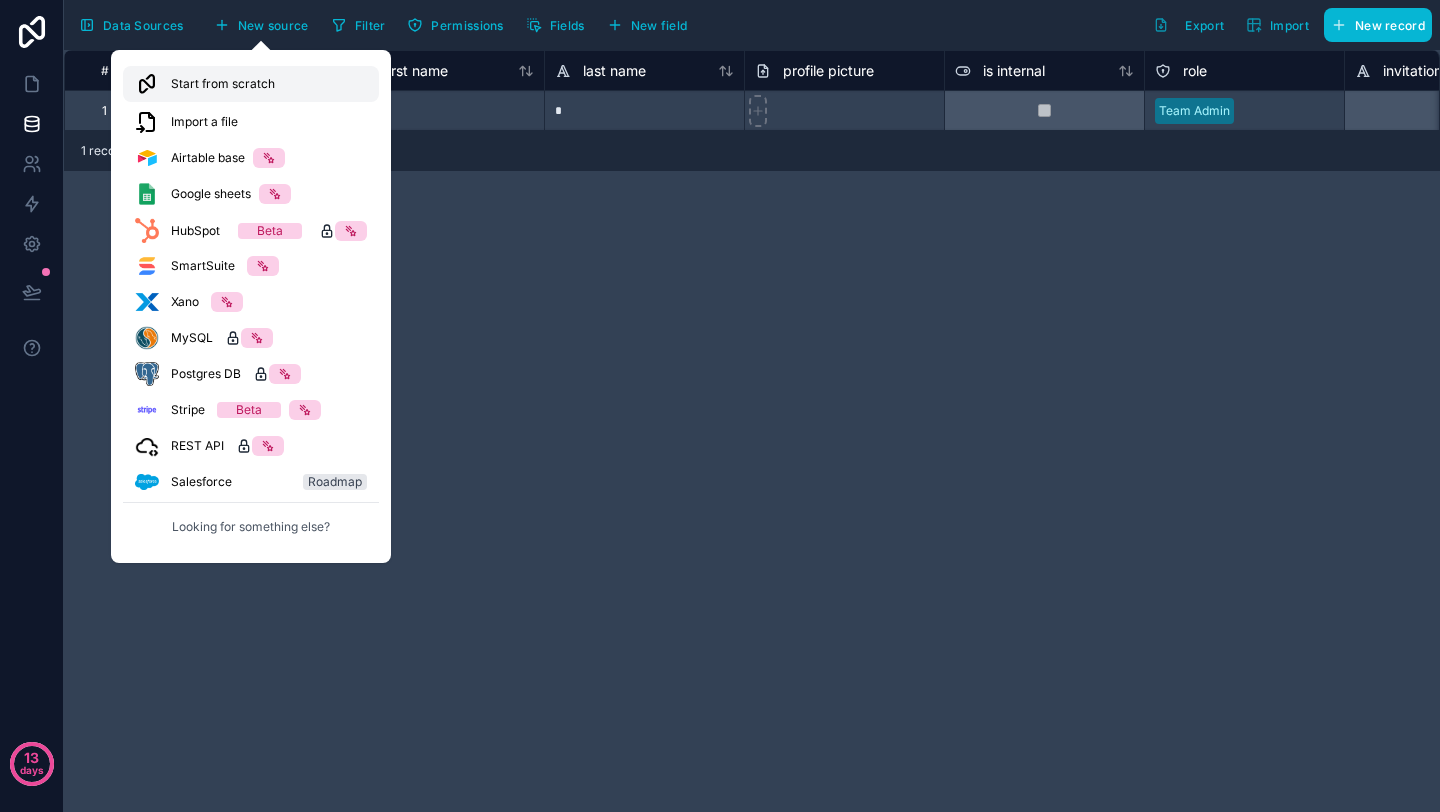 click on "Start from scratch" at bounding box center (223, 84) 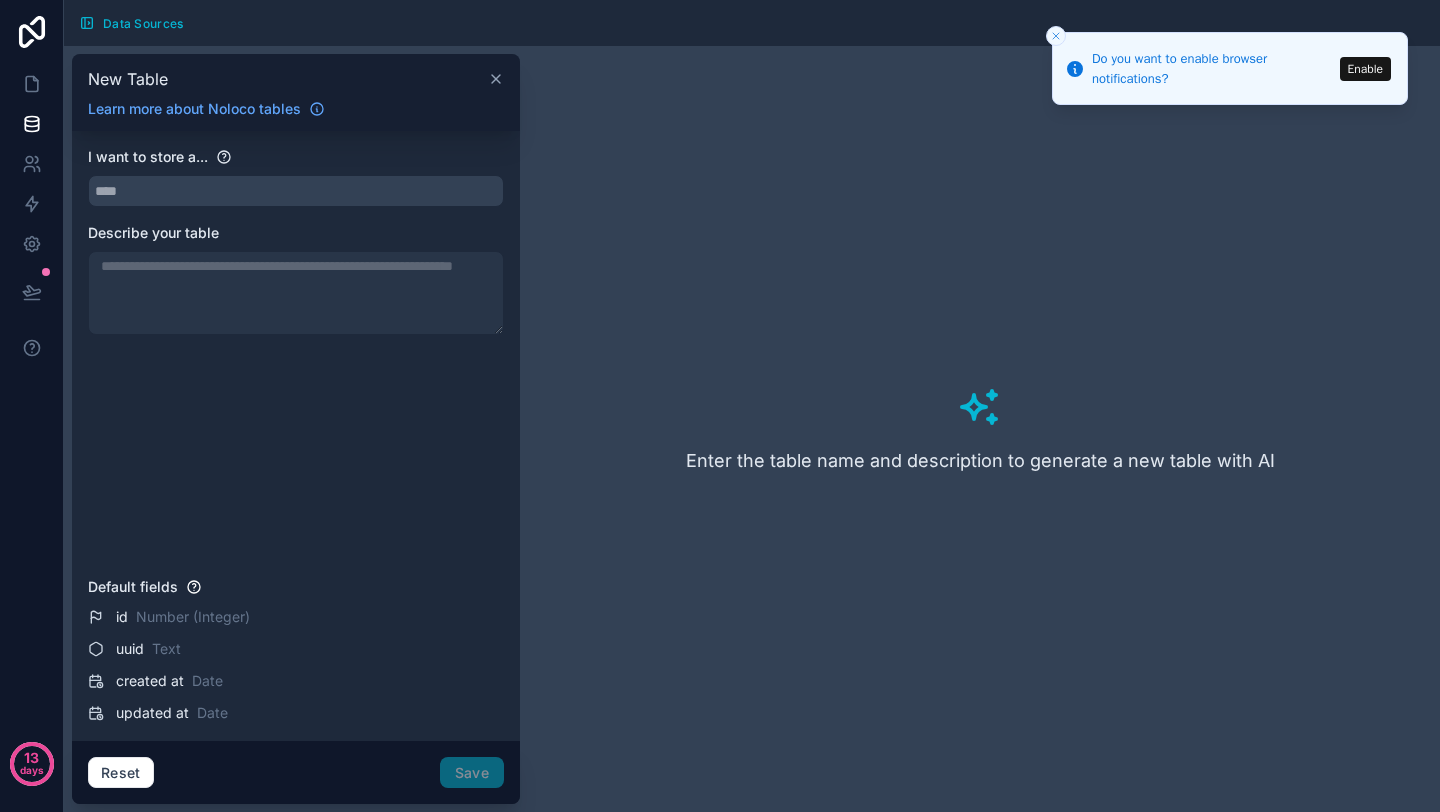 click 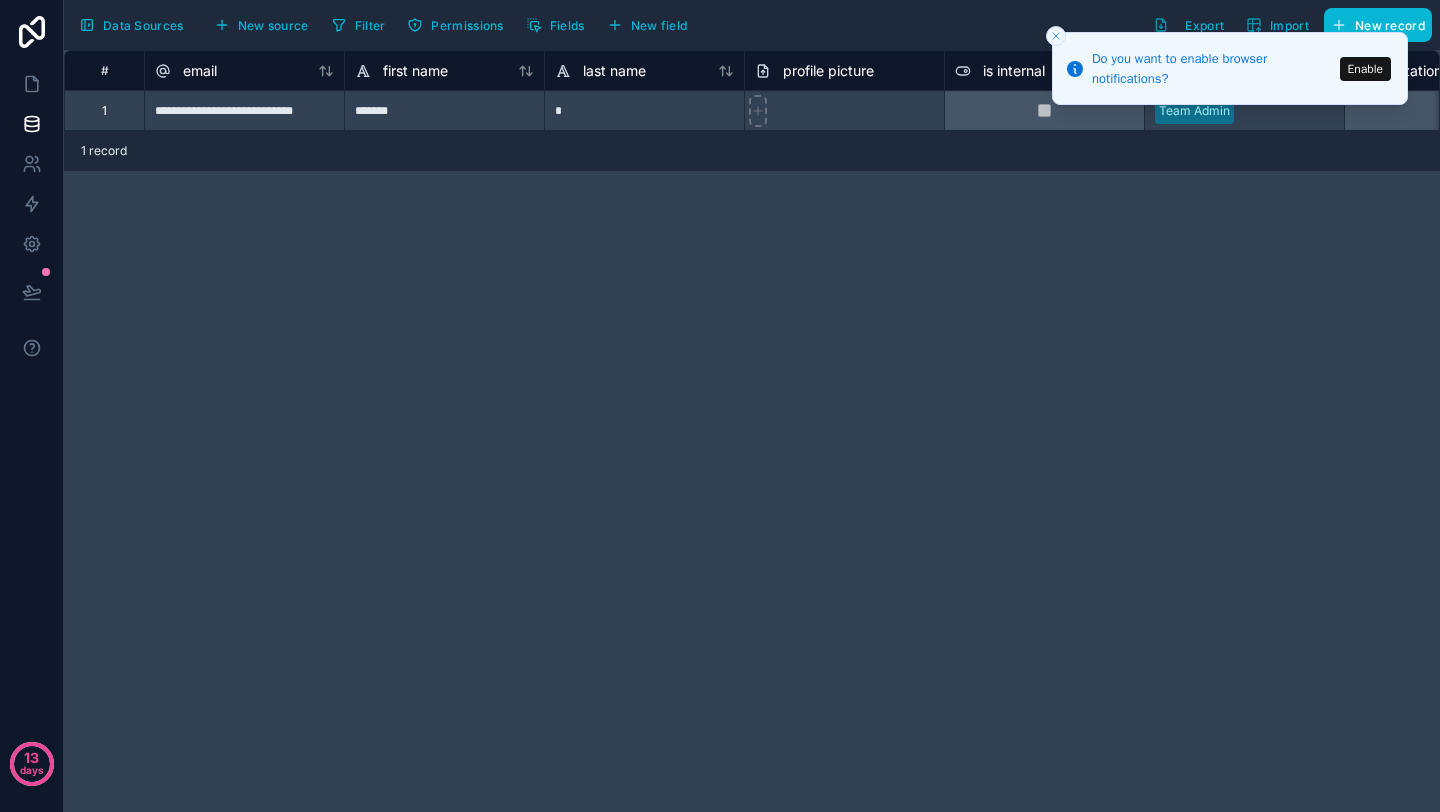 click 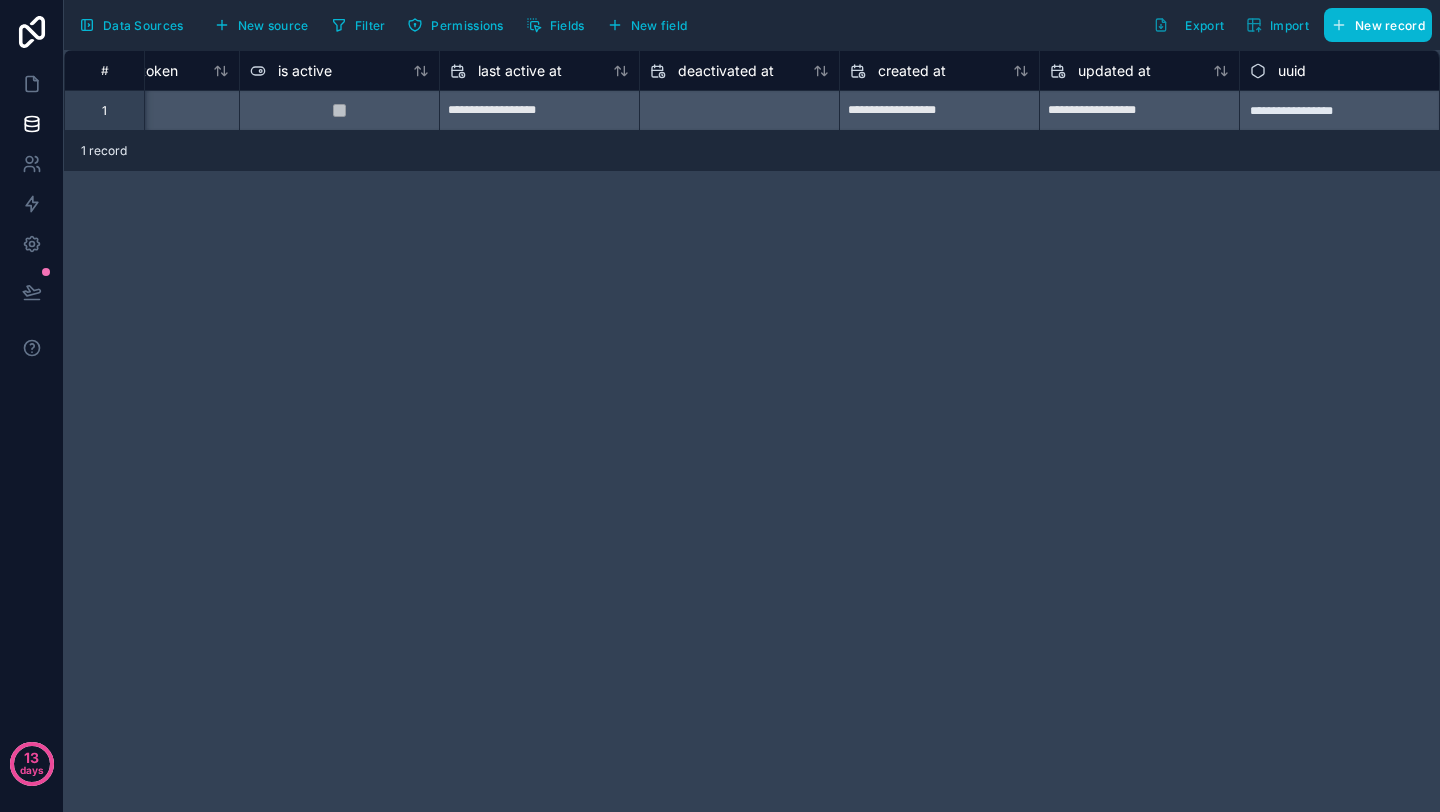 scroll, scrollTop: 0, scrollLeft: 0, axis: both 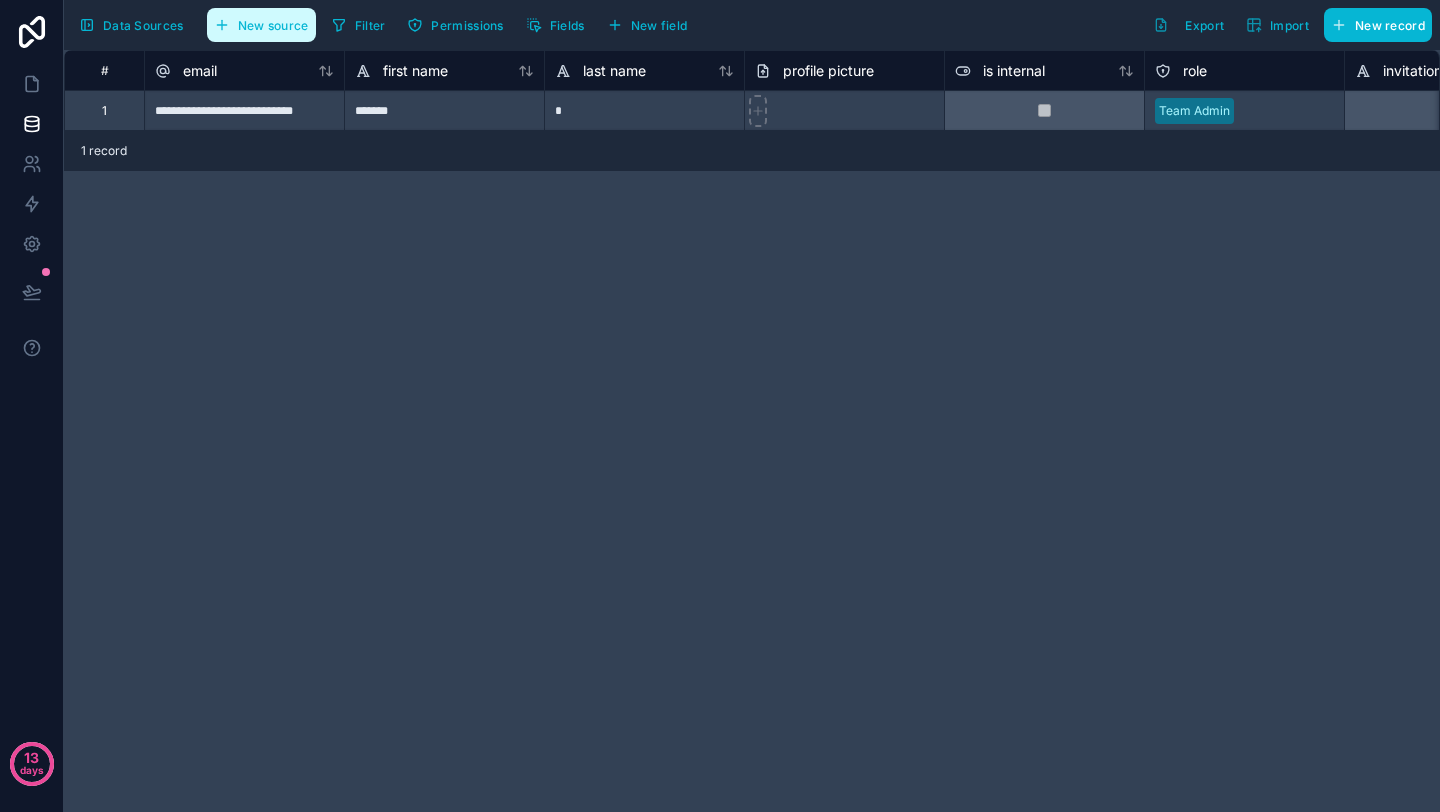 click on "New source" at bounding box center [261, 25] 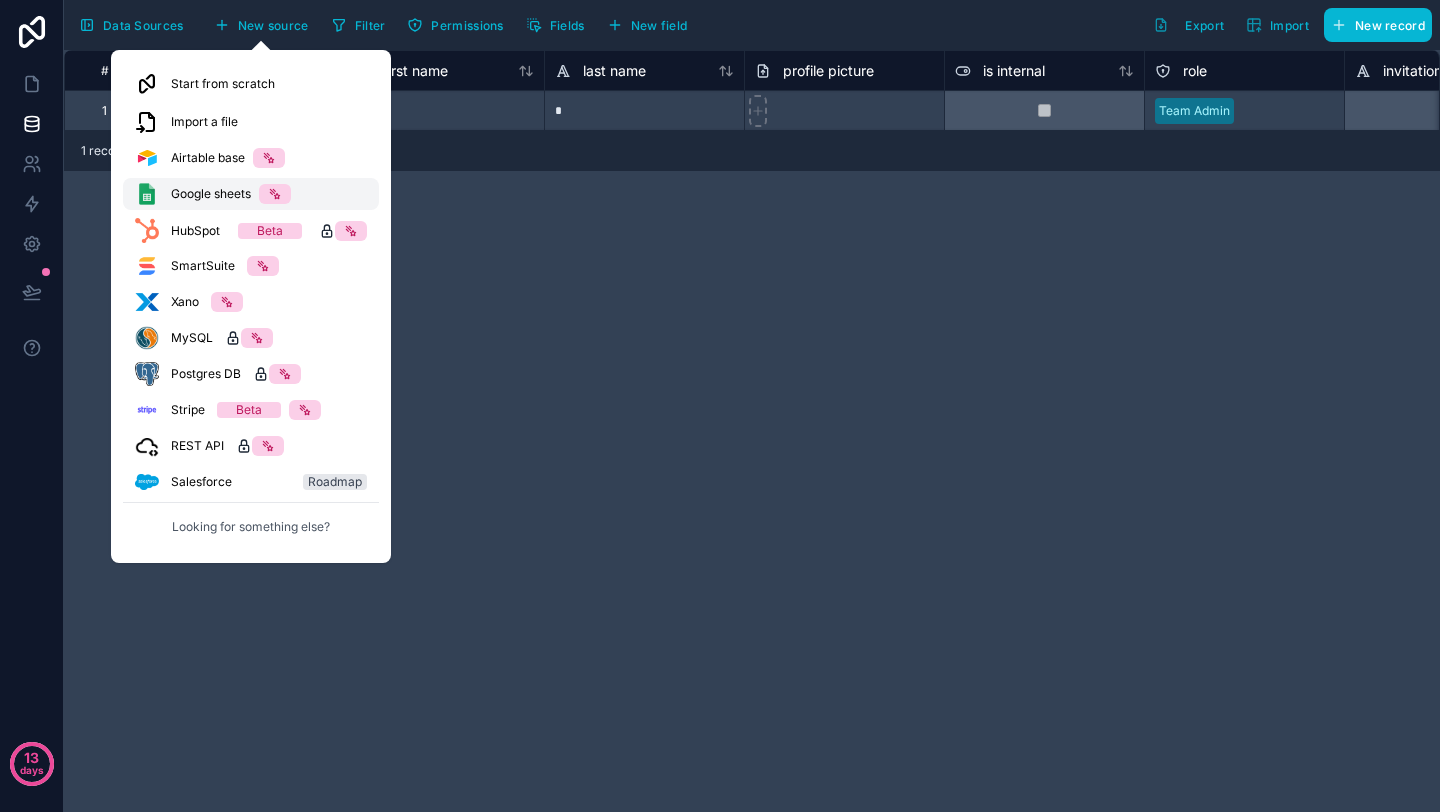 click on "Google sheets" at bounding box center [211, 194] 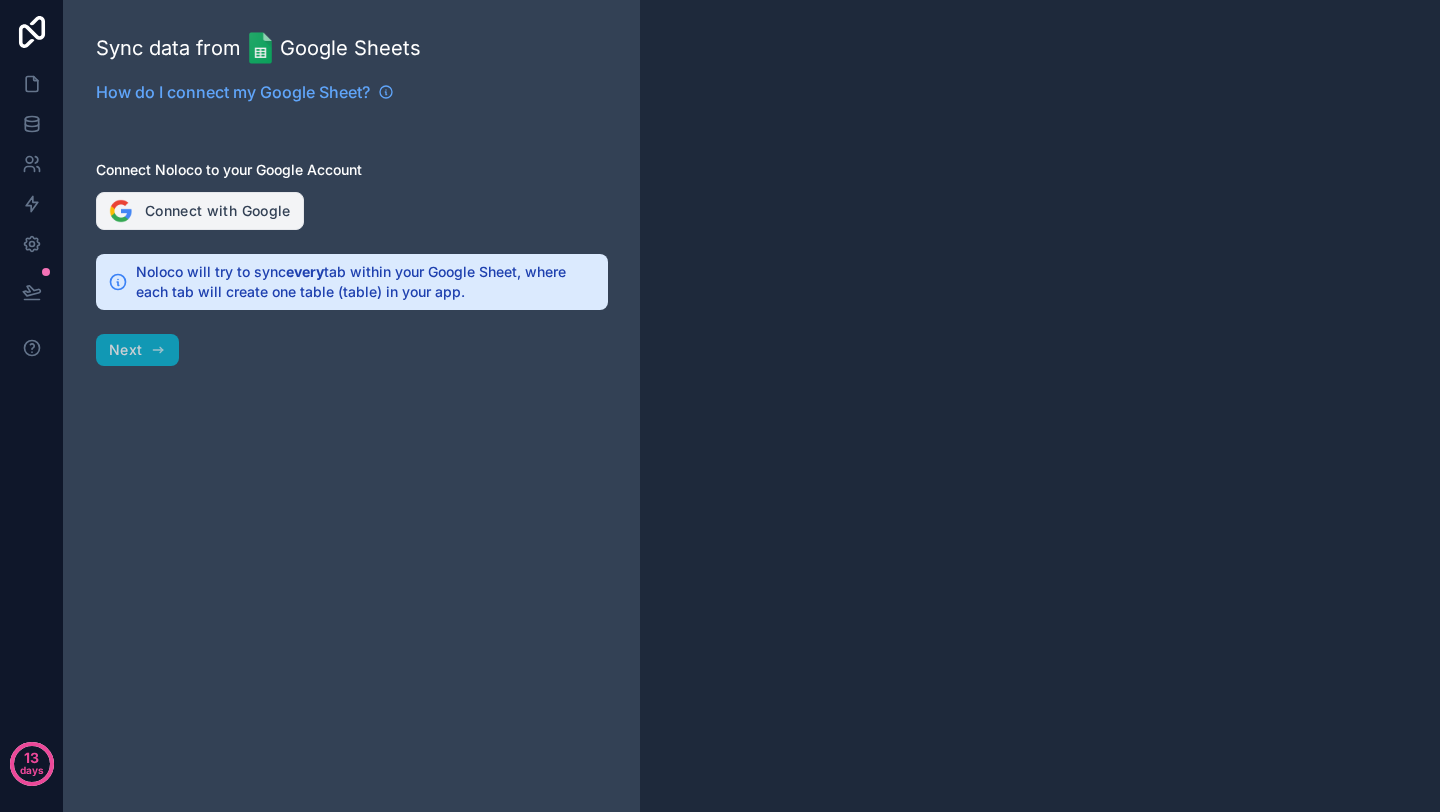 click on "Connect with Google" at bounding box center (200, 211) 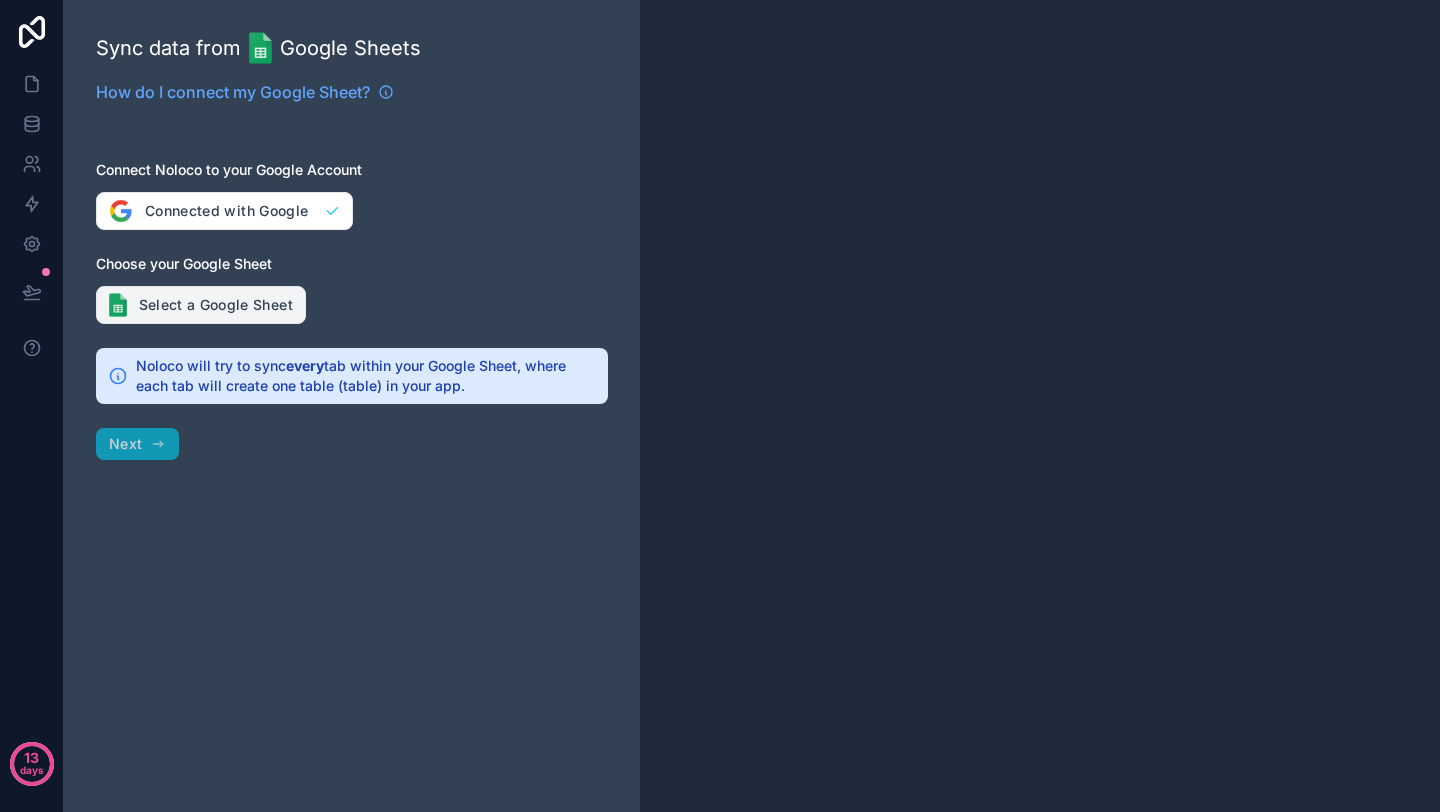click on "Select a Google Sheet" at bounding box center [201, 305] 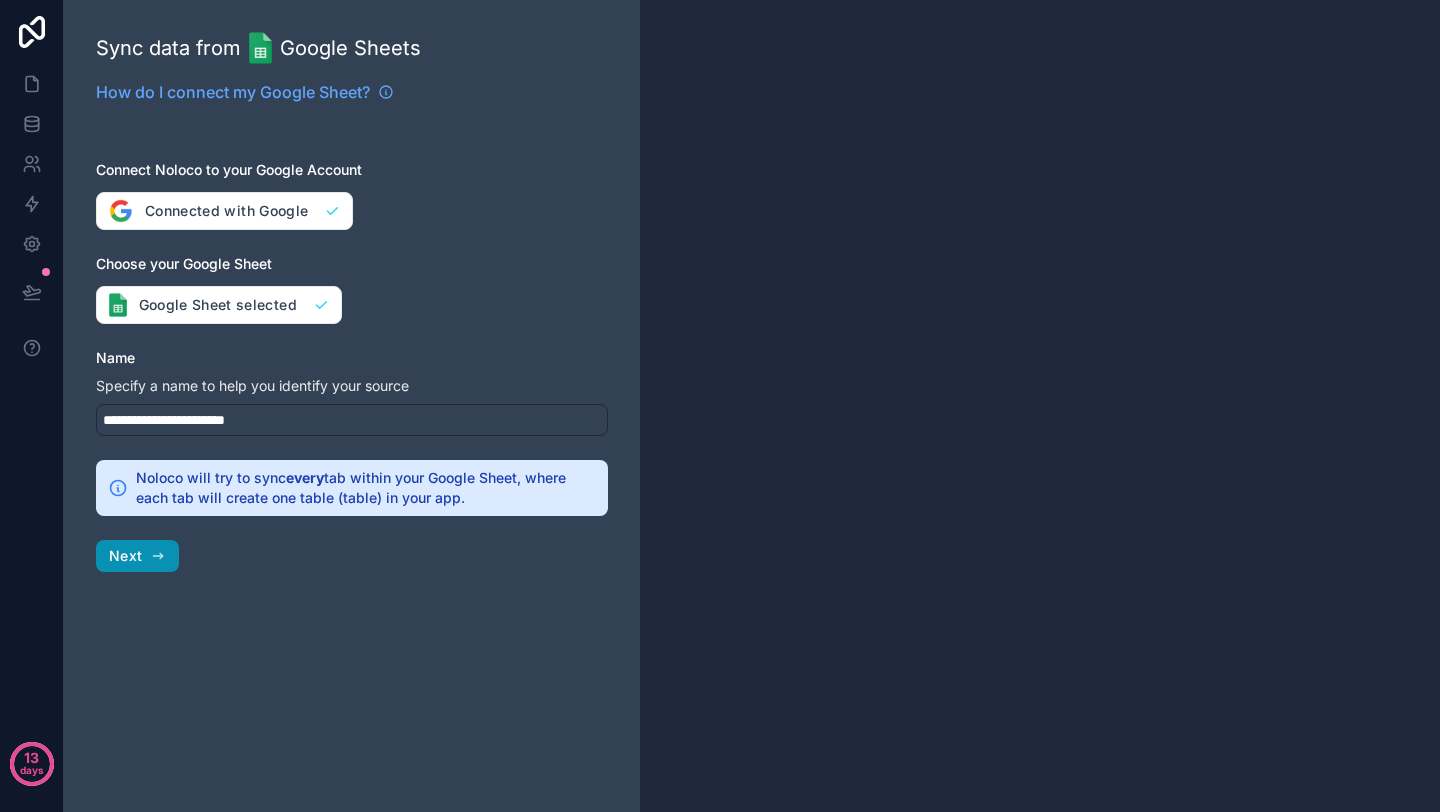 click on "Next" at bounding box center [137, 556] 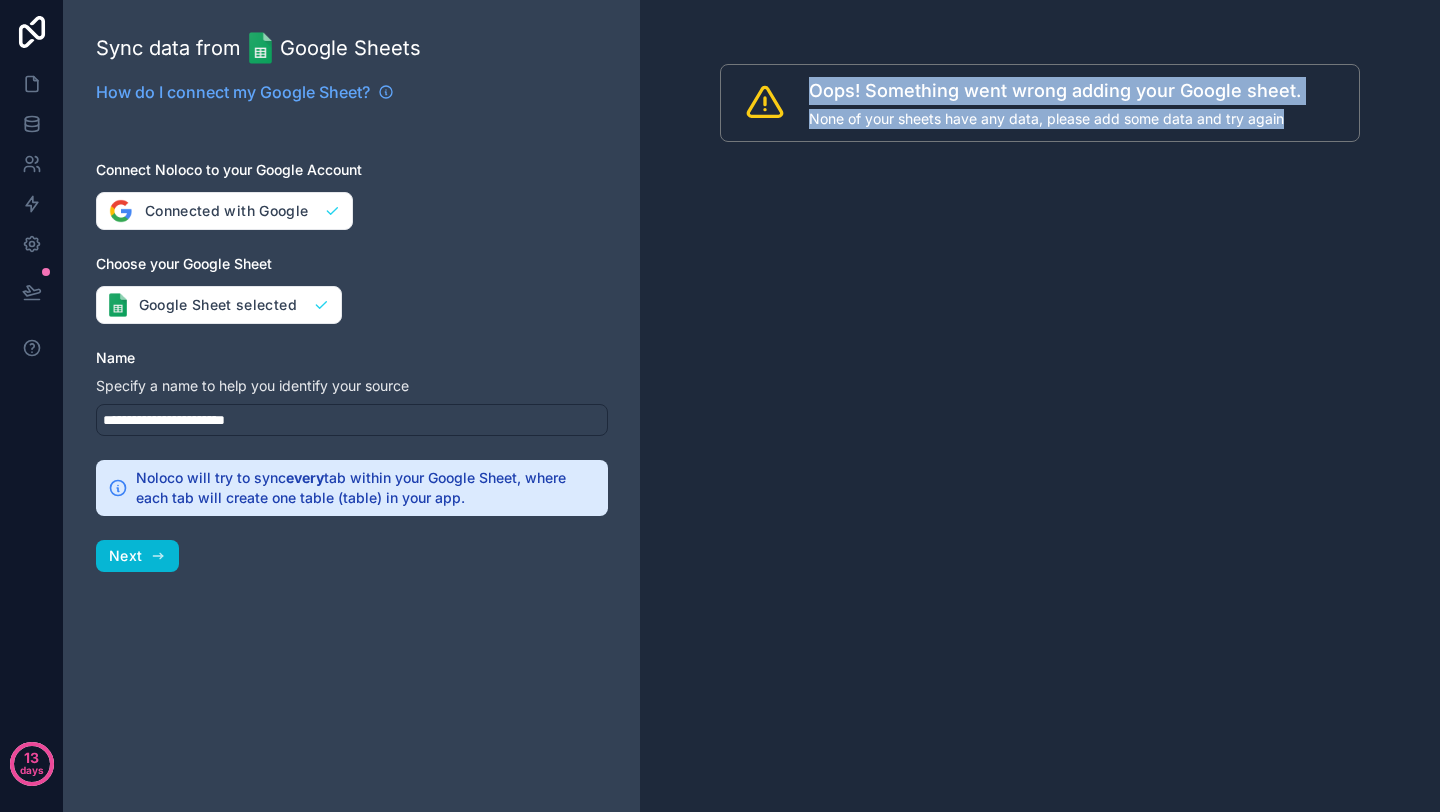 drag, startPoint x: 811, startPoint y: 95, endPoint x: 1300, endPoint y: 173, distance: 495.1818 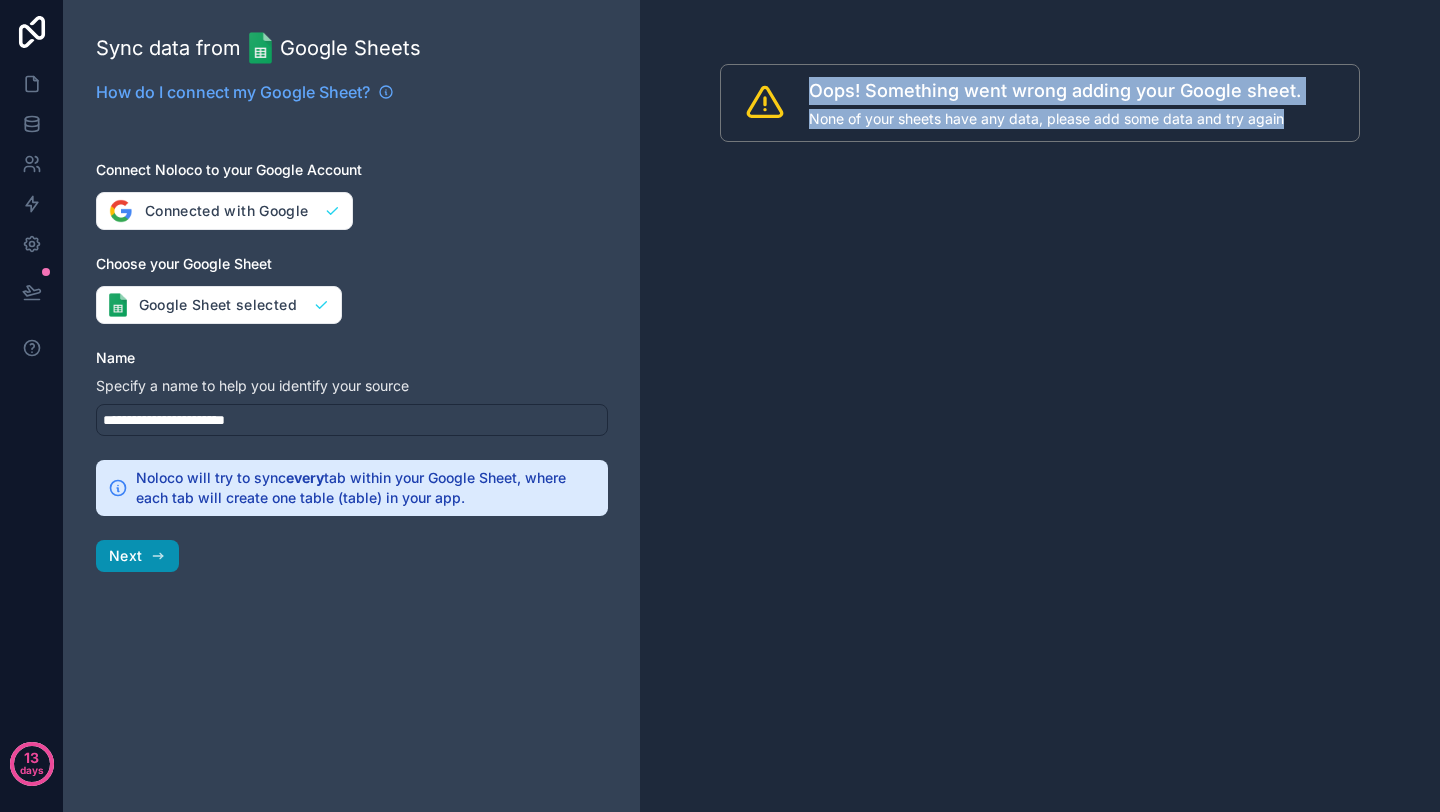 click 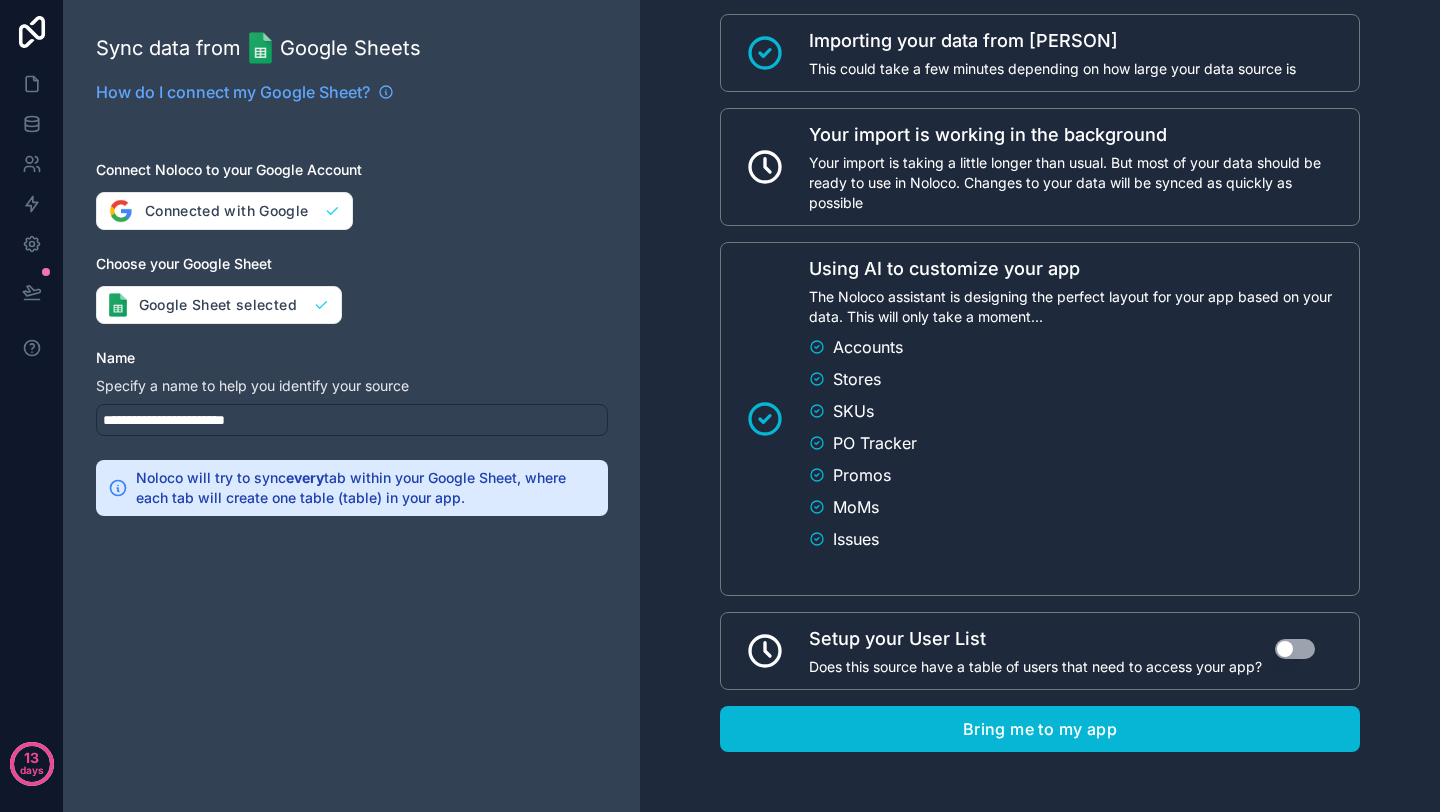 scroll, scrollTop: 242, scrollLeft: 0, axis: vertical 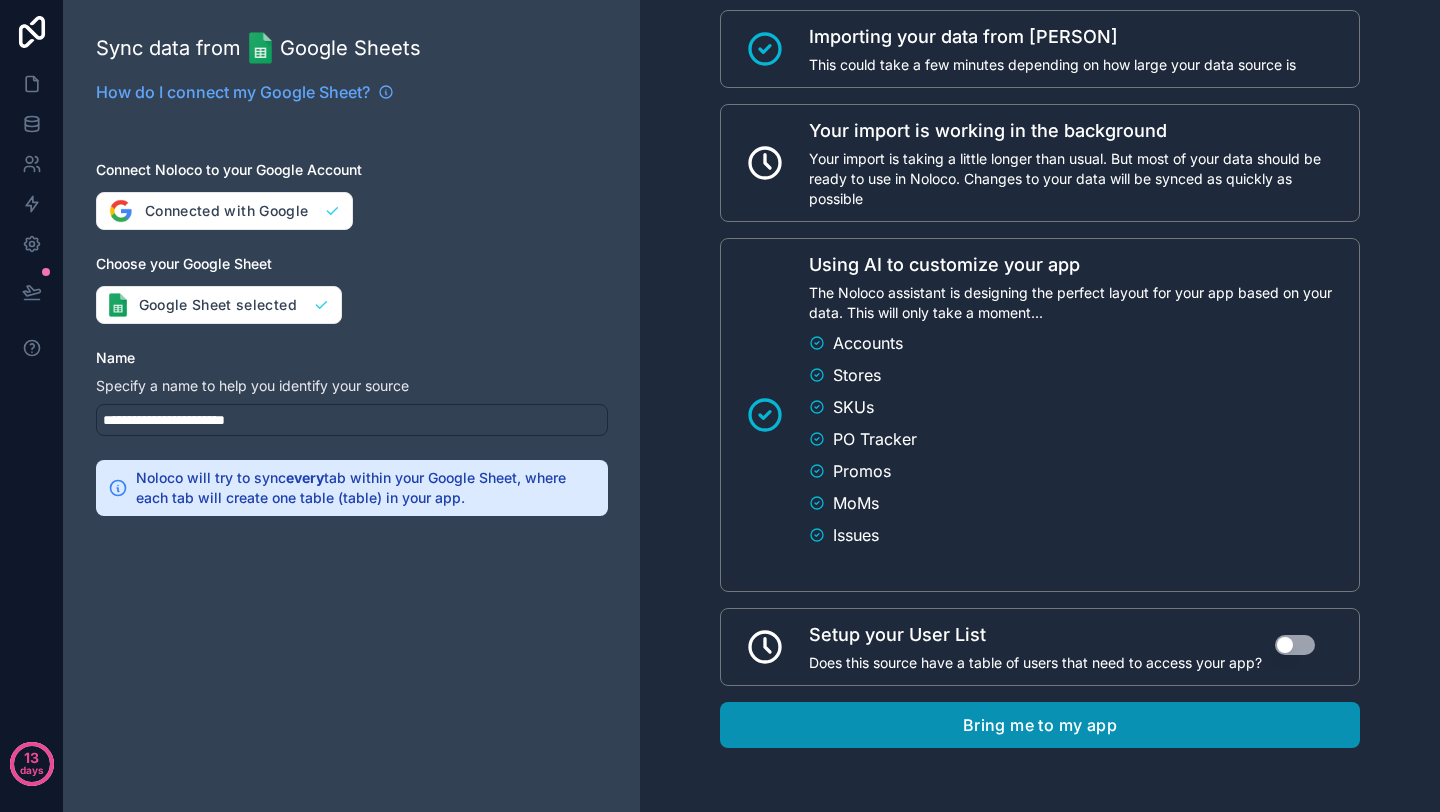 click on "Bring me to my app" at bounding box center [1040, 725] 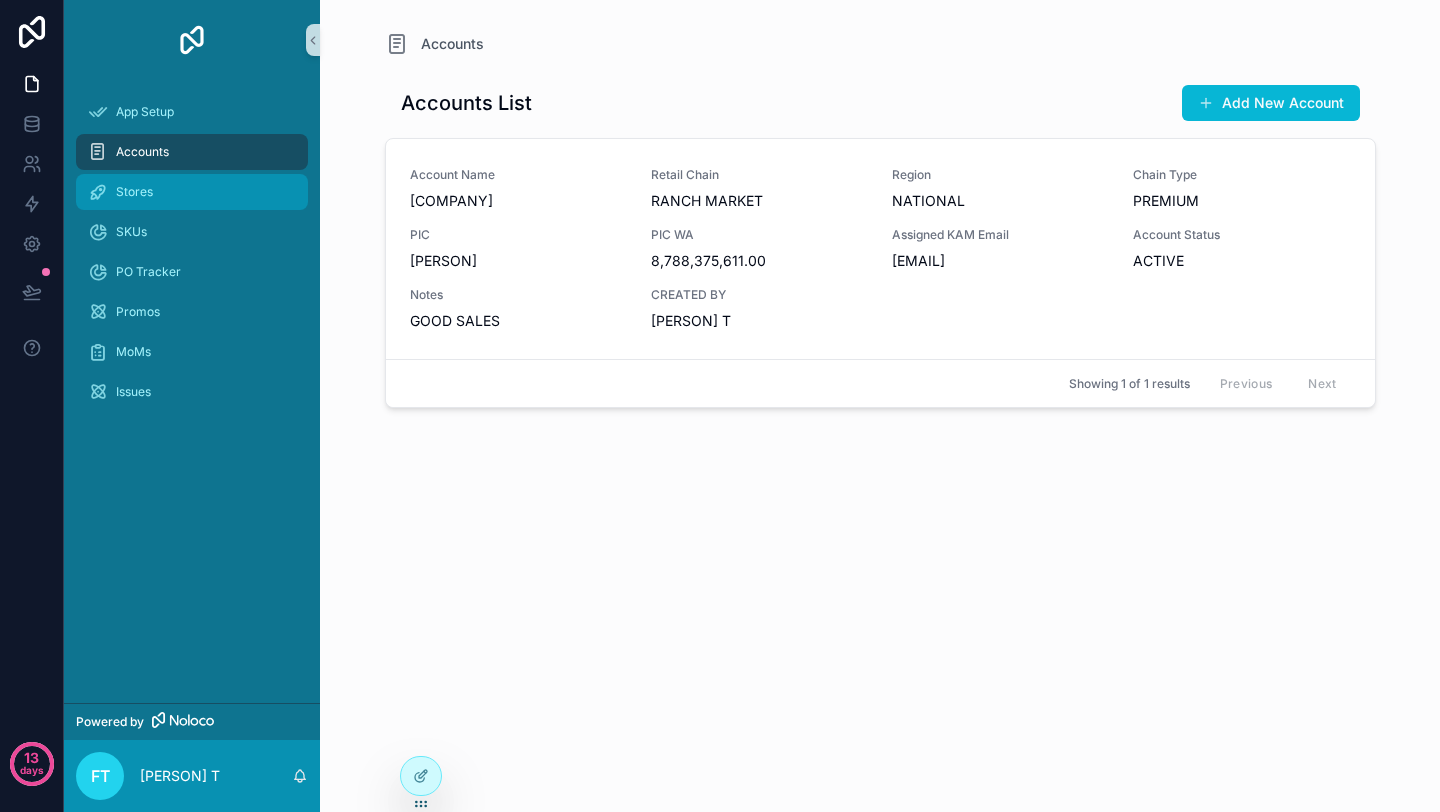 click on "Stores" at bounding box center (192, 192) 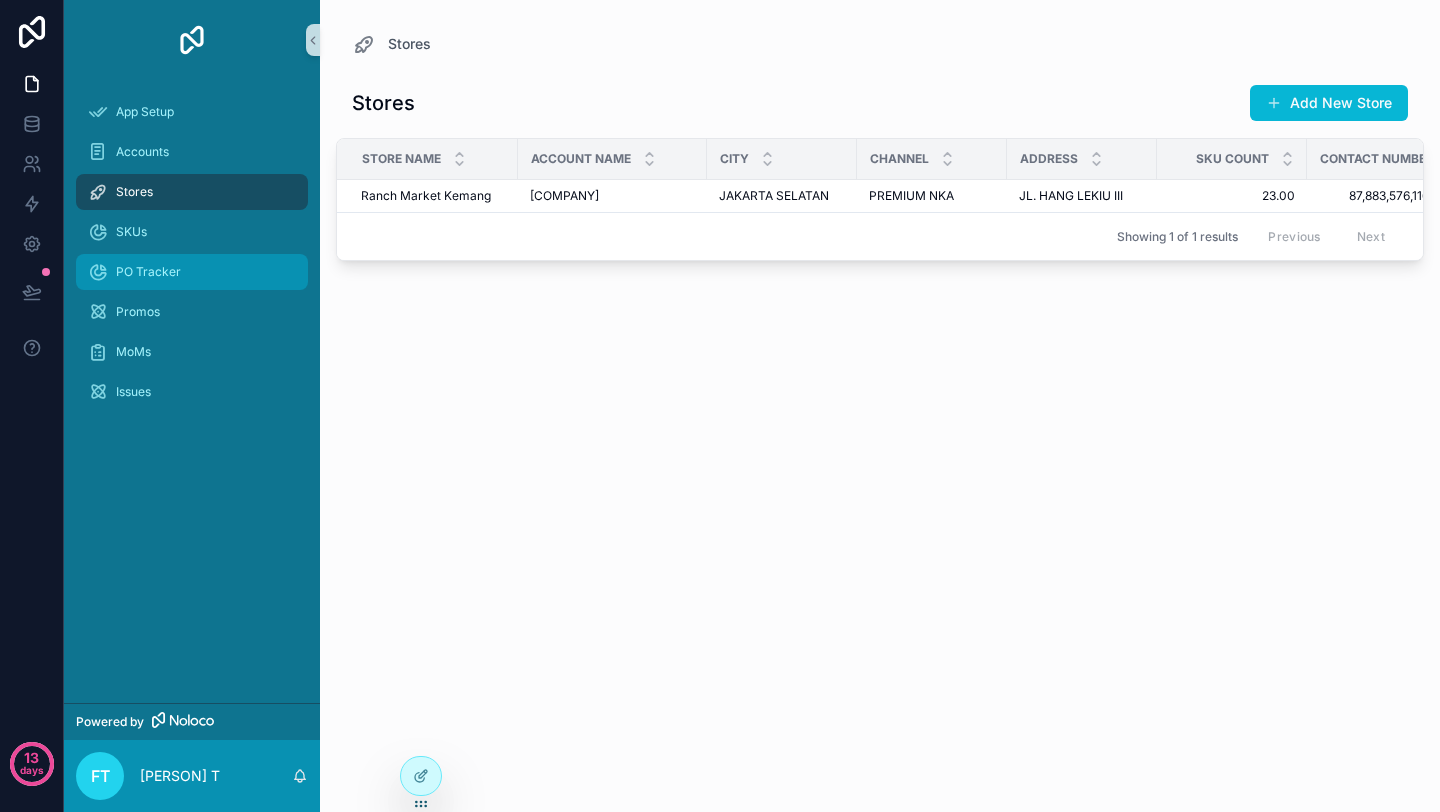 click on "PO Tracker" at bounding box center (192, 272) 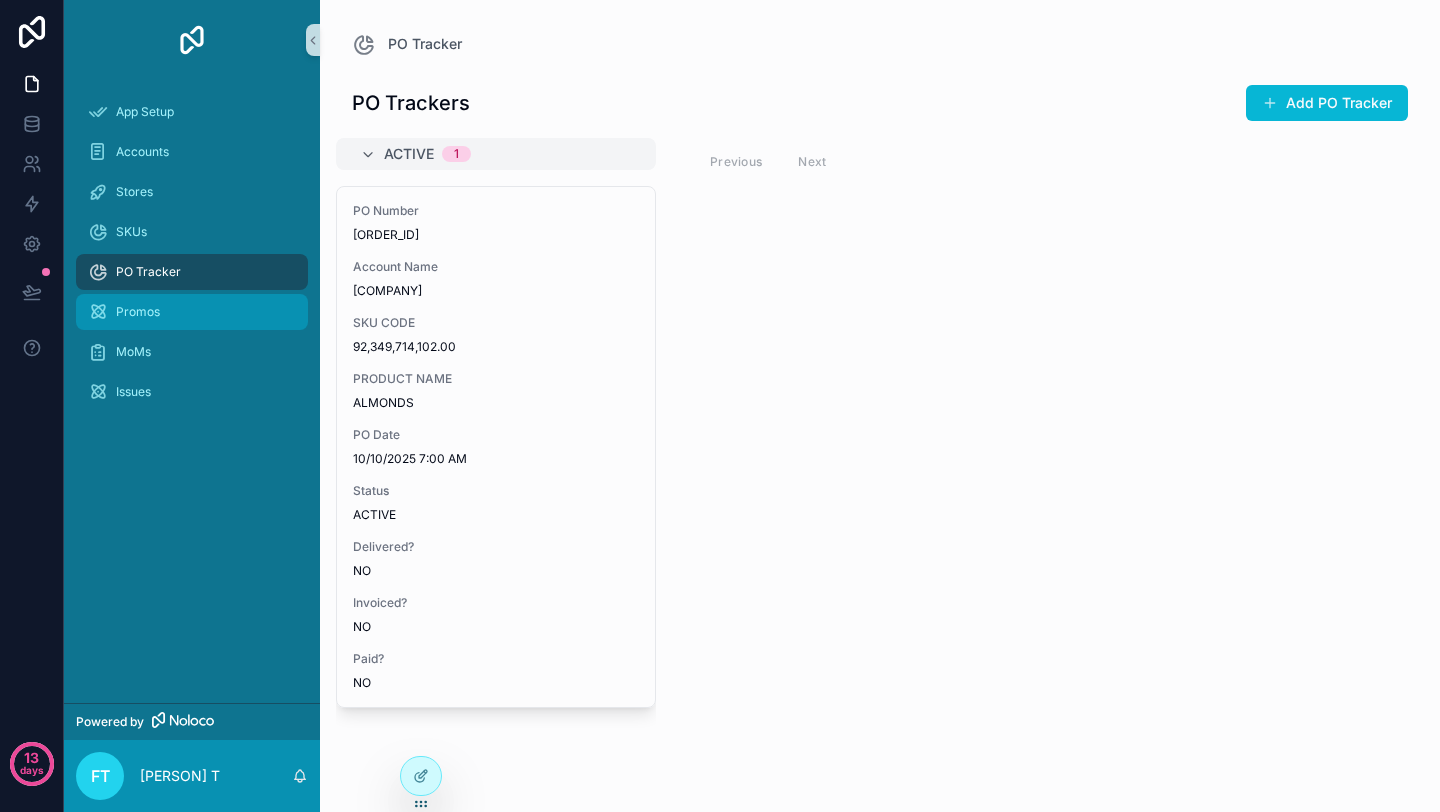 click on "Promos" at bounding box center (192, 312) 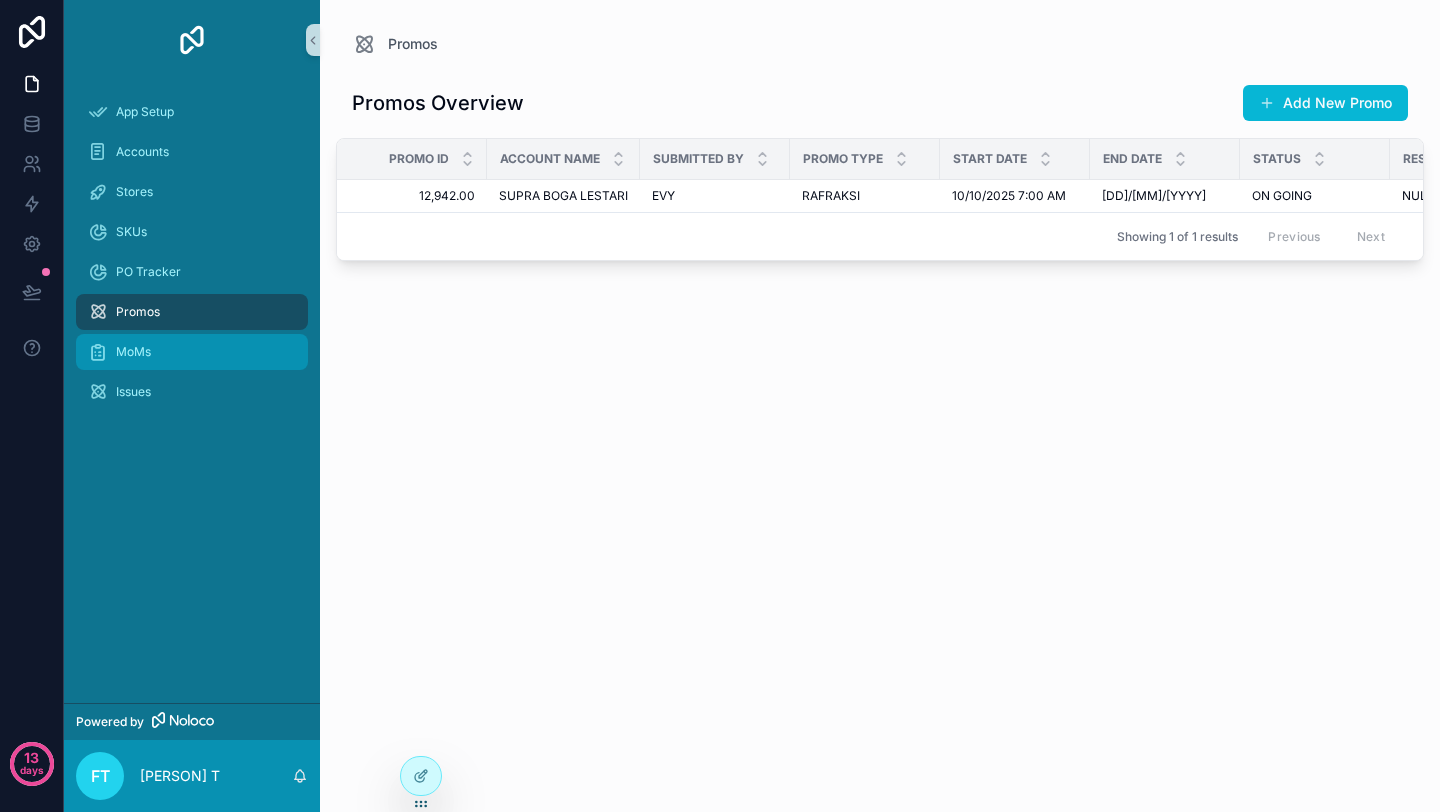 click on "MoMs" at bounding box center (192, 352) 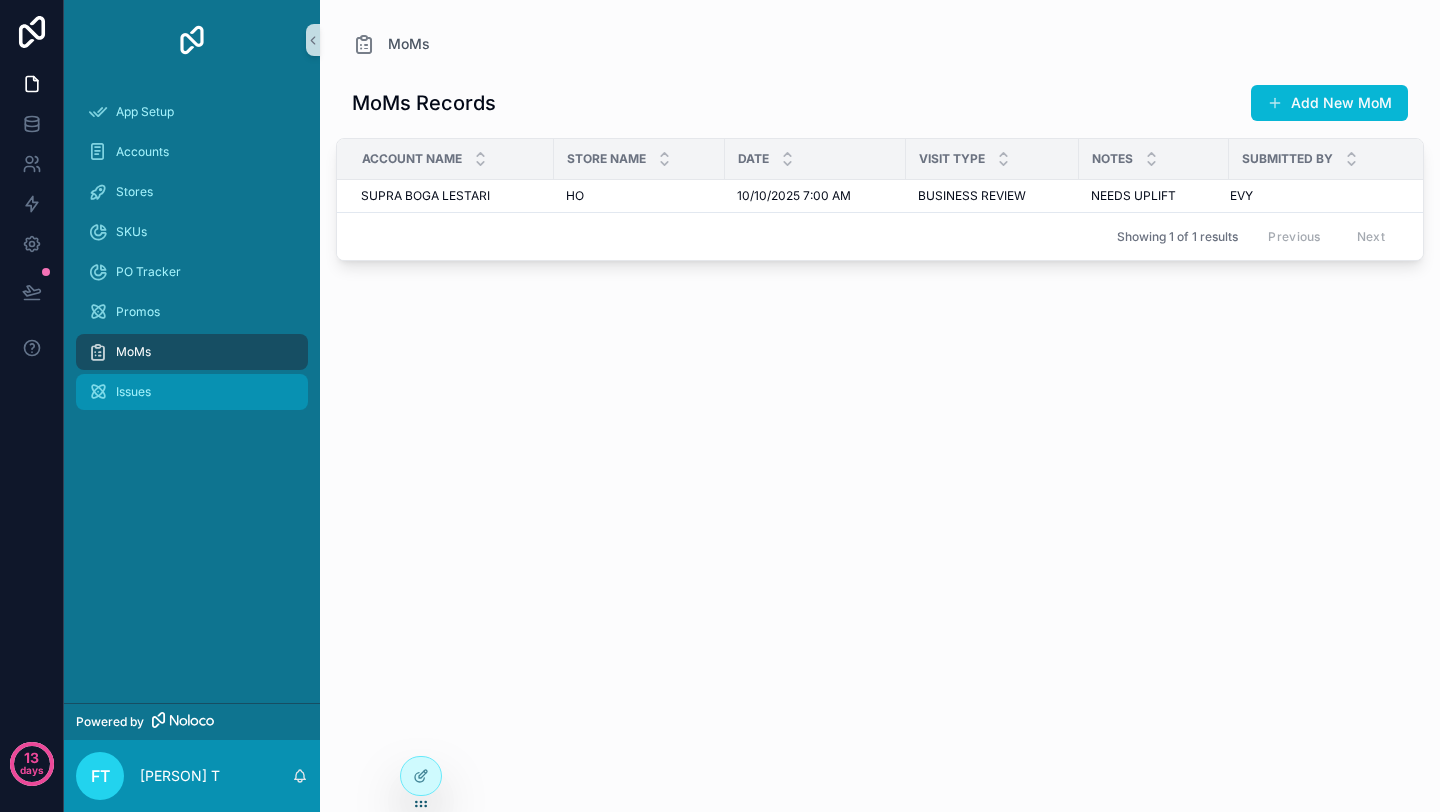 click on "Issues" at bounding box center [192, 392] 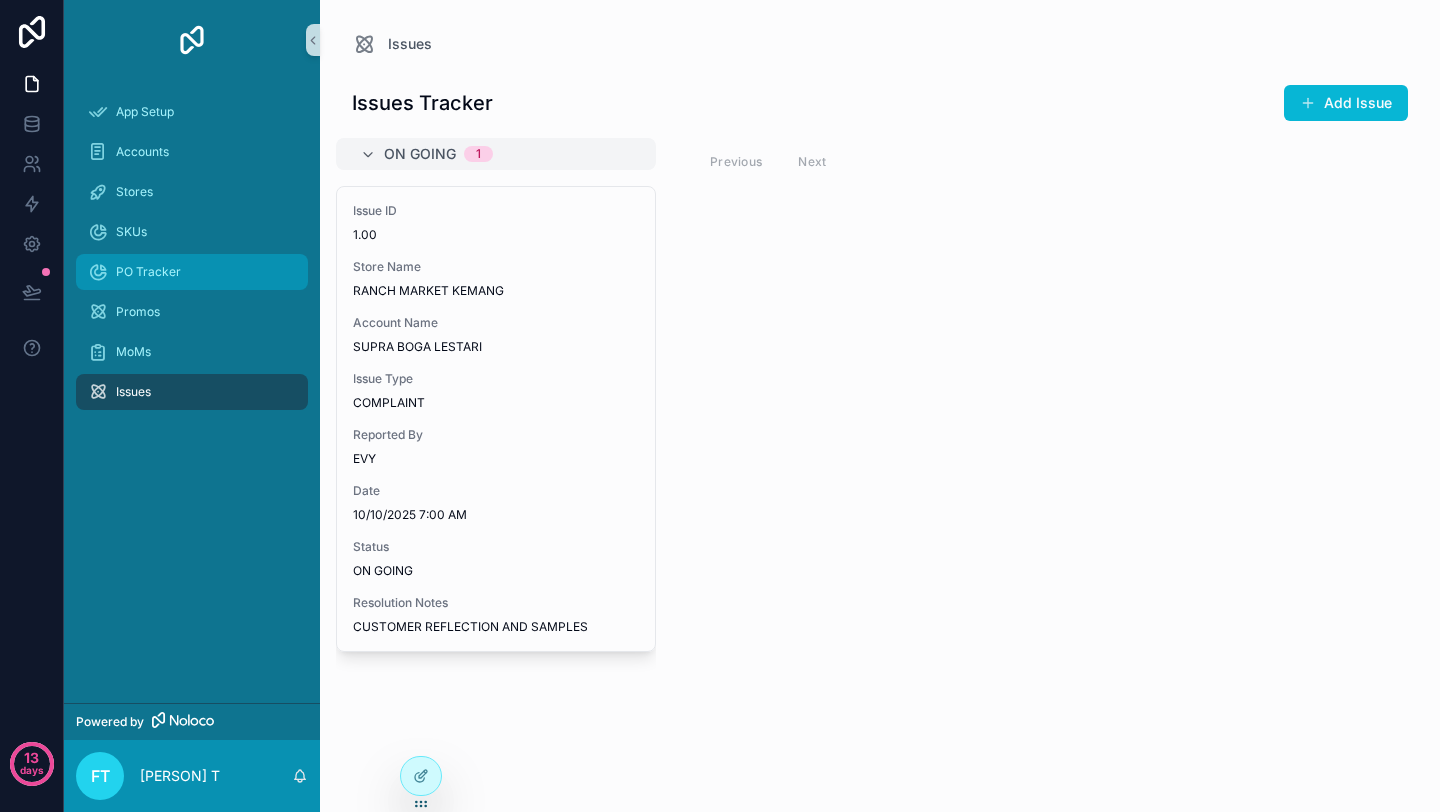 click on "PO Tracker" at bounding box center [148, 272] 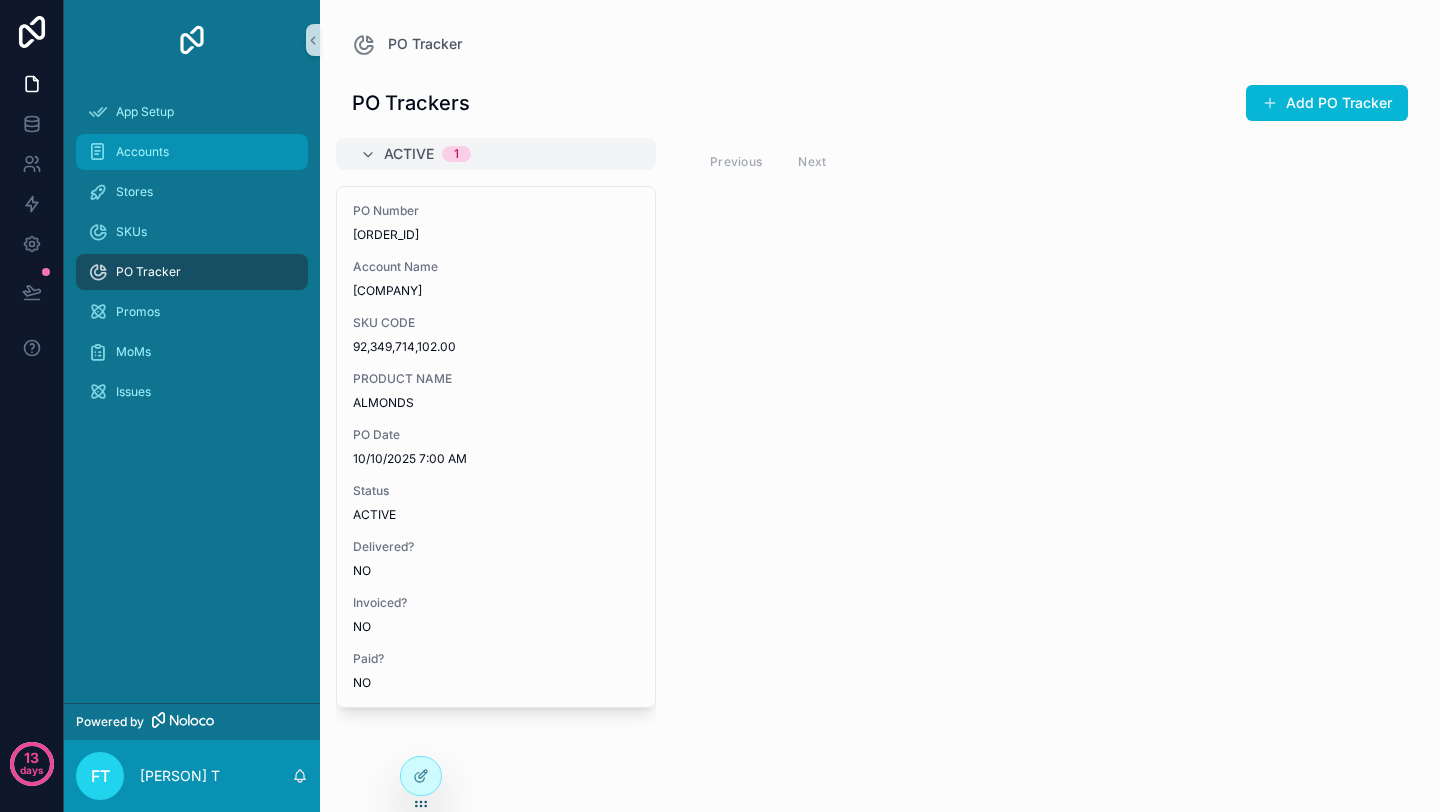 click on "Accounts" at bounding box center [192, 152] 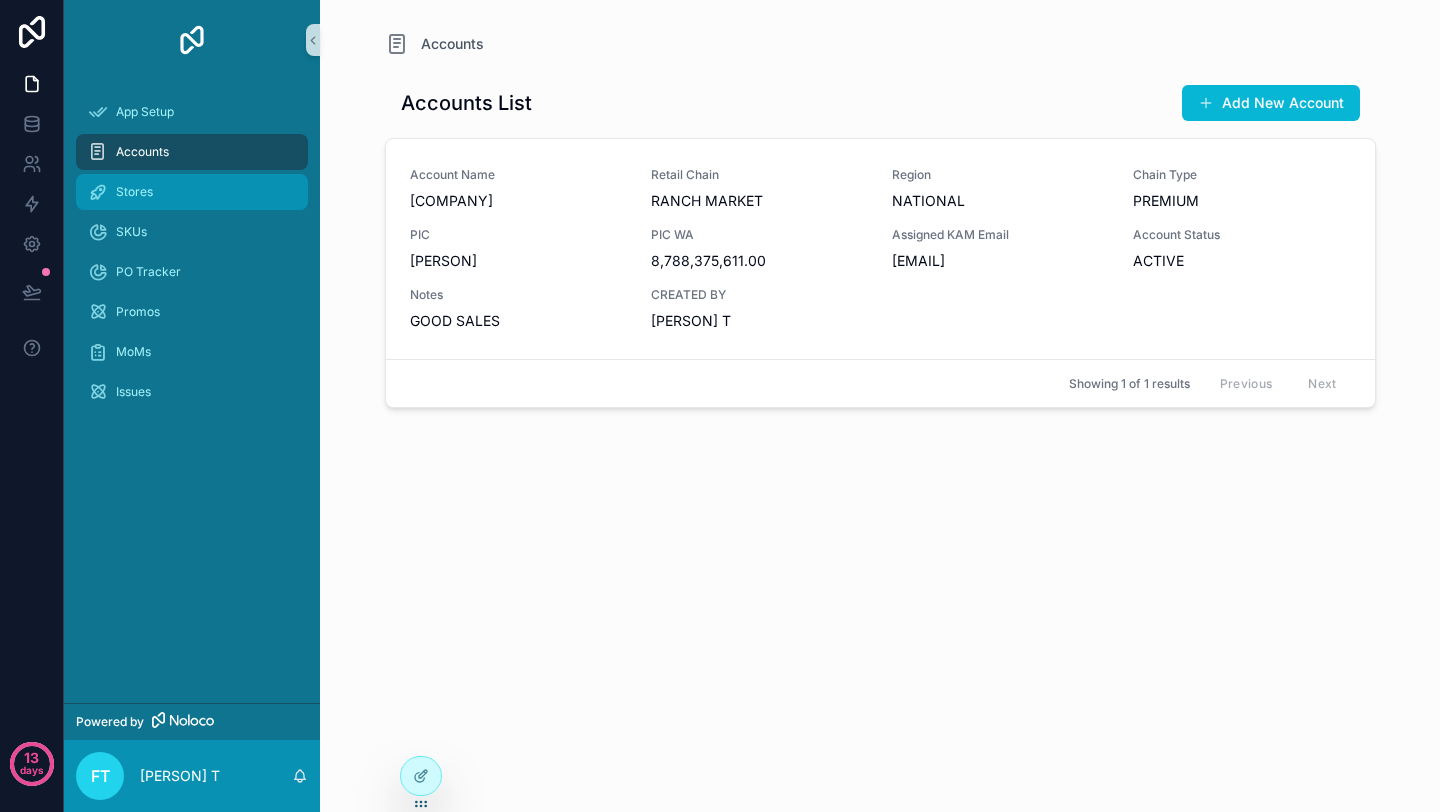 click on "Stores" at bounding box center [192, 192] 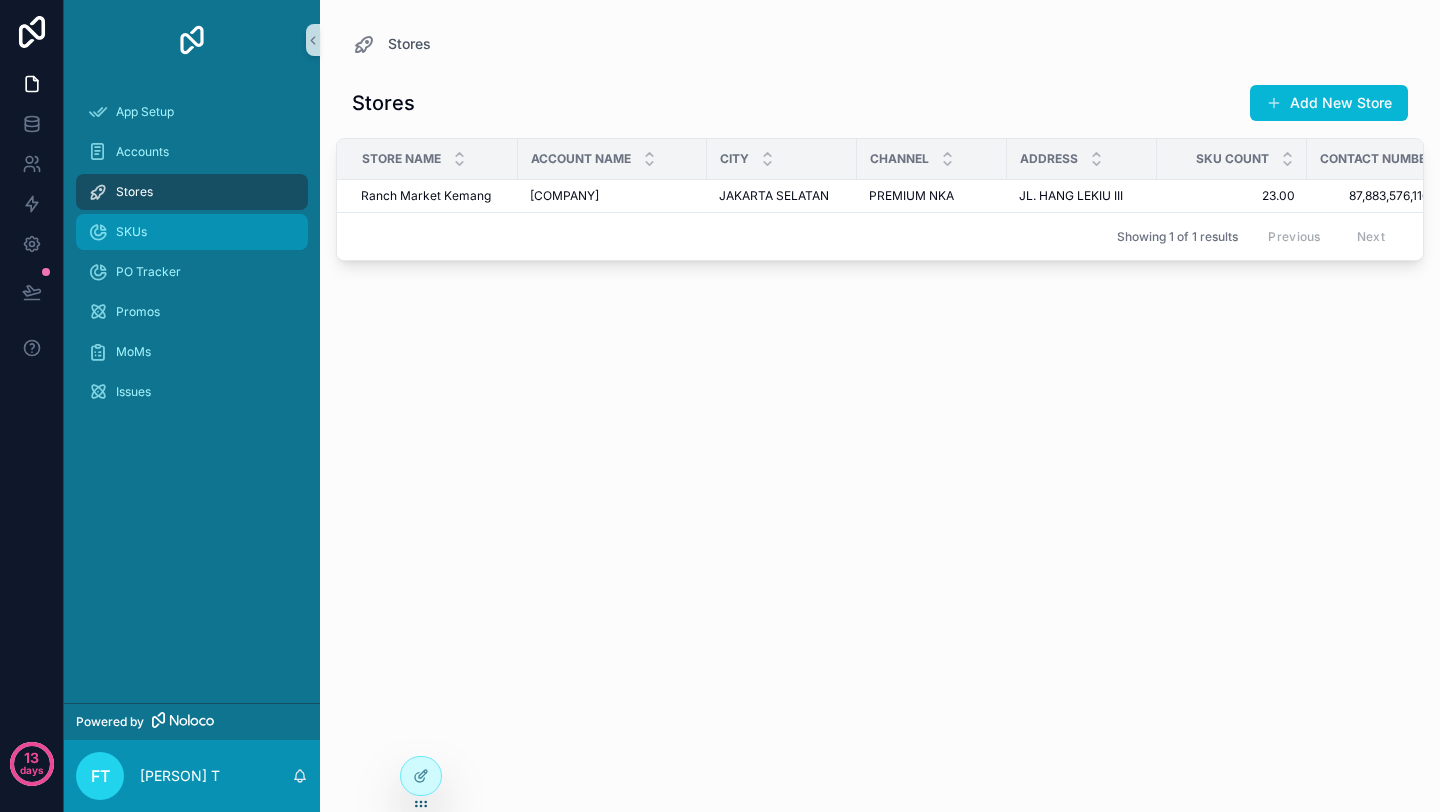 click on "SKUs" at bounding box center [131, 232] 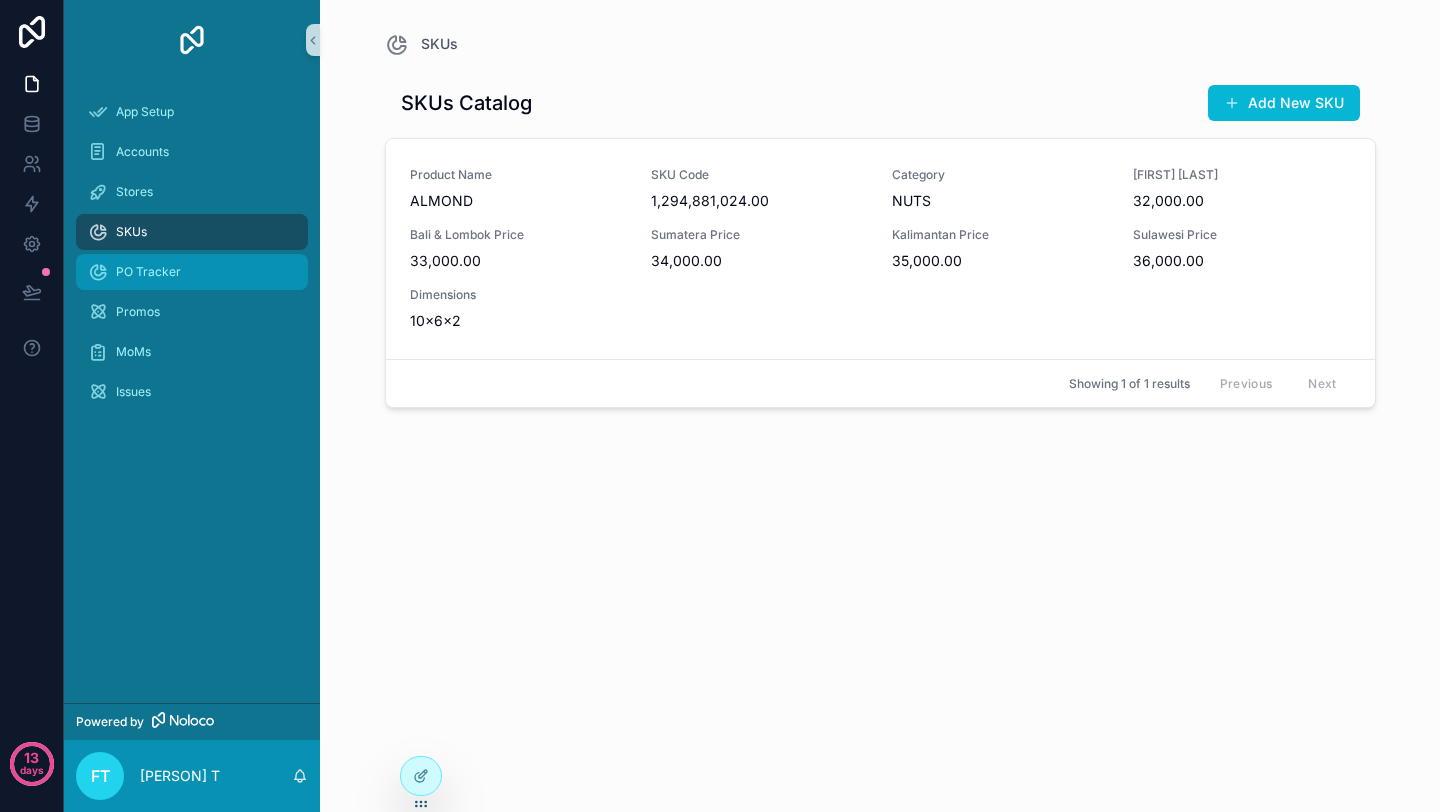 click on "PO Tracker" at bounding box center [148, 272] 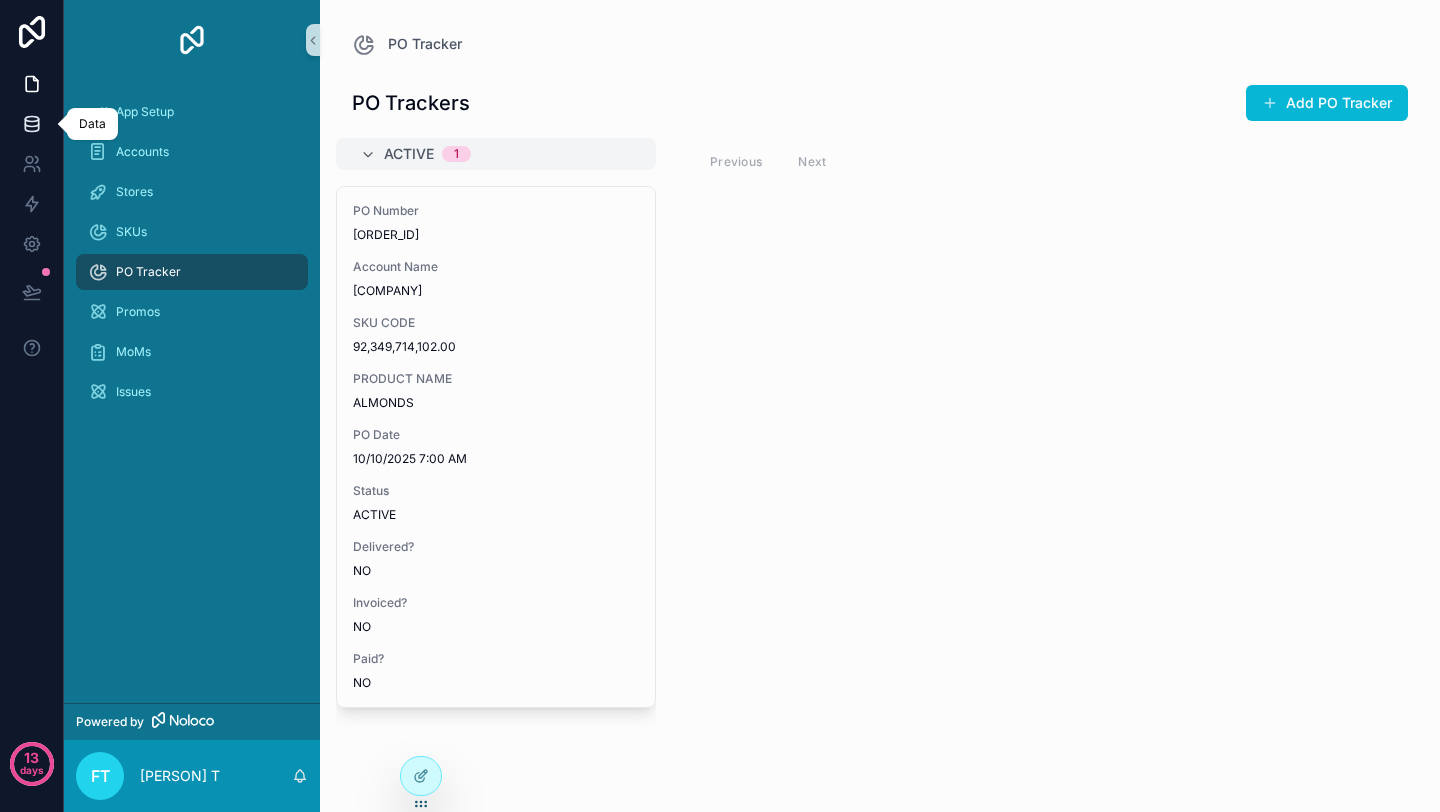 click at bounding box center (31, 124) 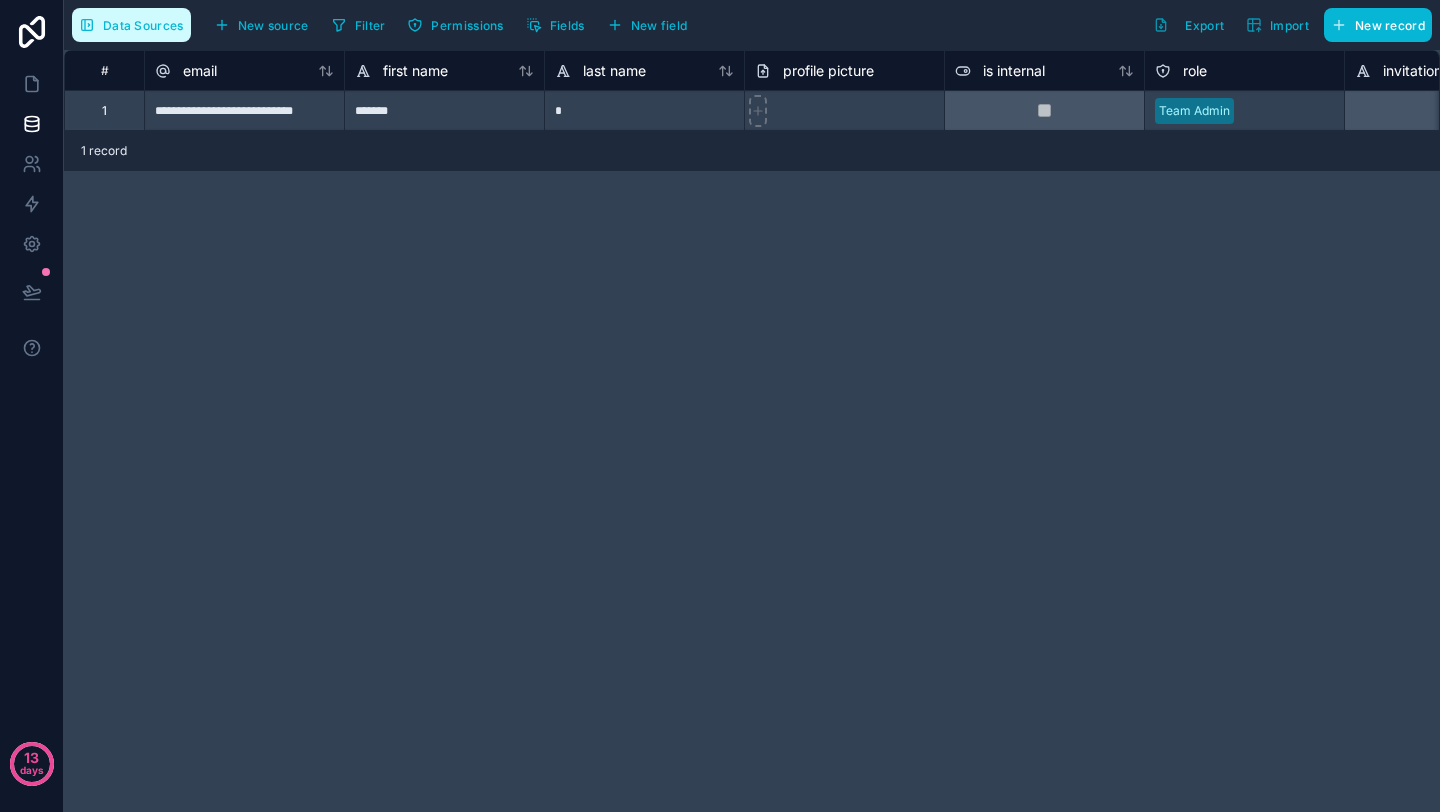 click on "Data Sources" at bounding box center [143, 25] 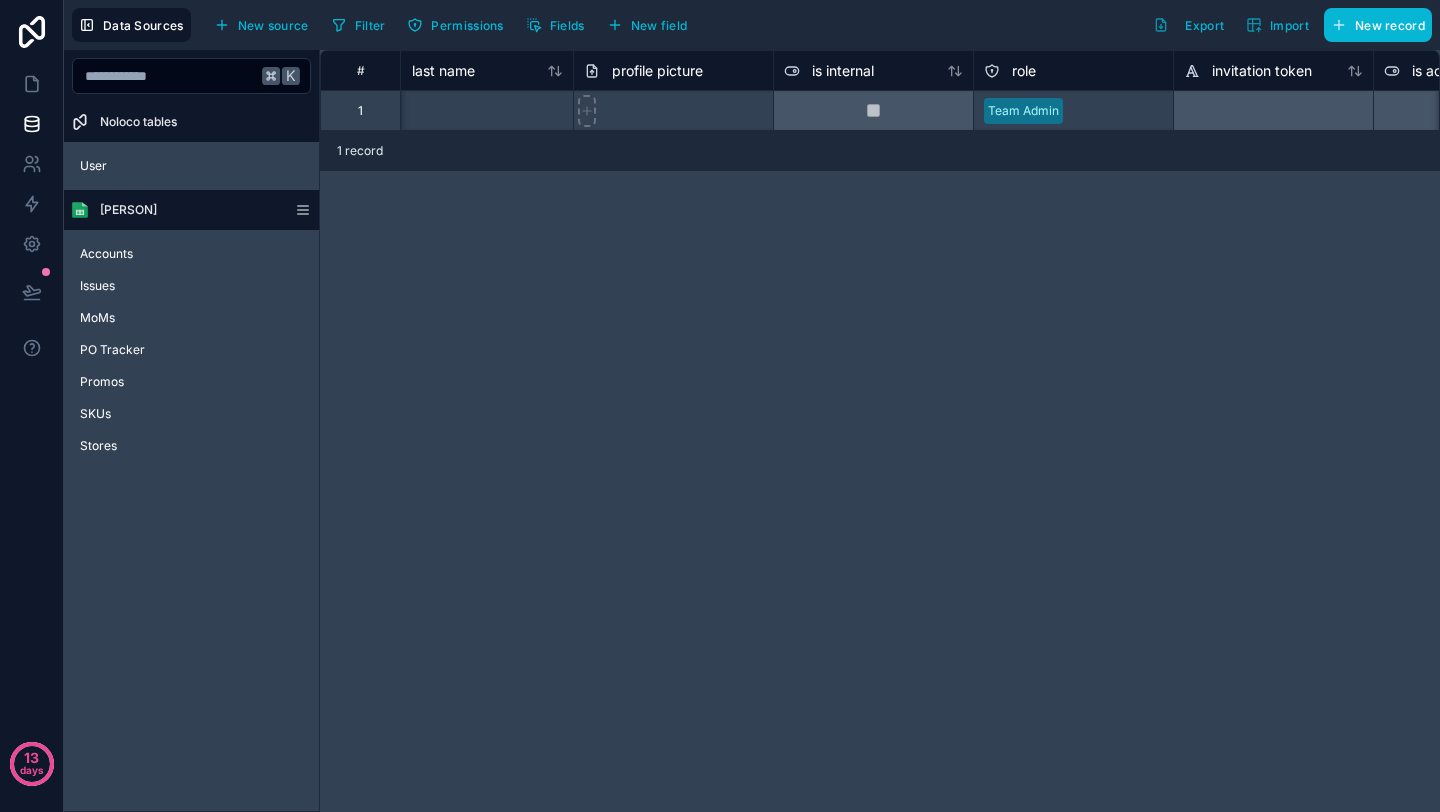 scroll, scrollTop: 0, scrollLeft: 440, axis: horizontal 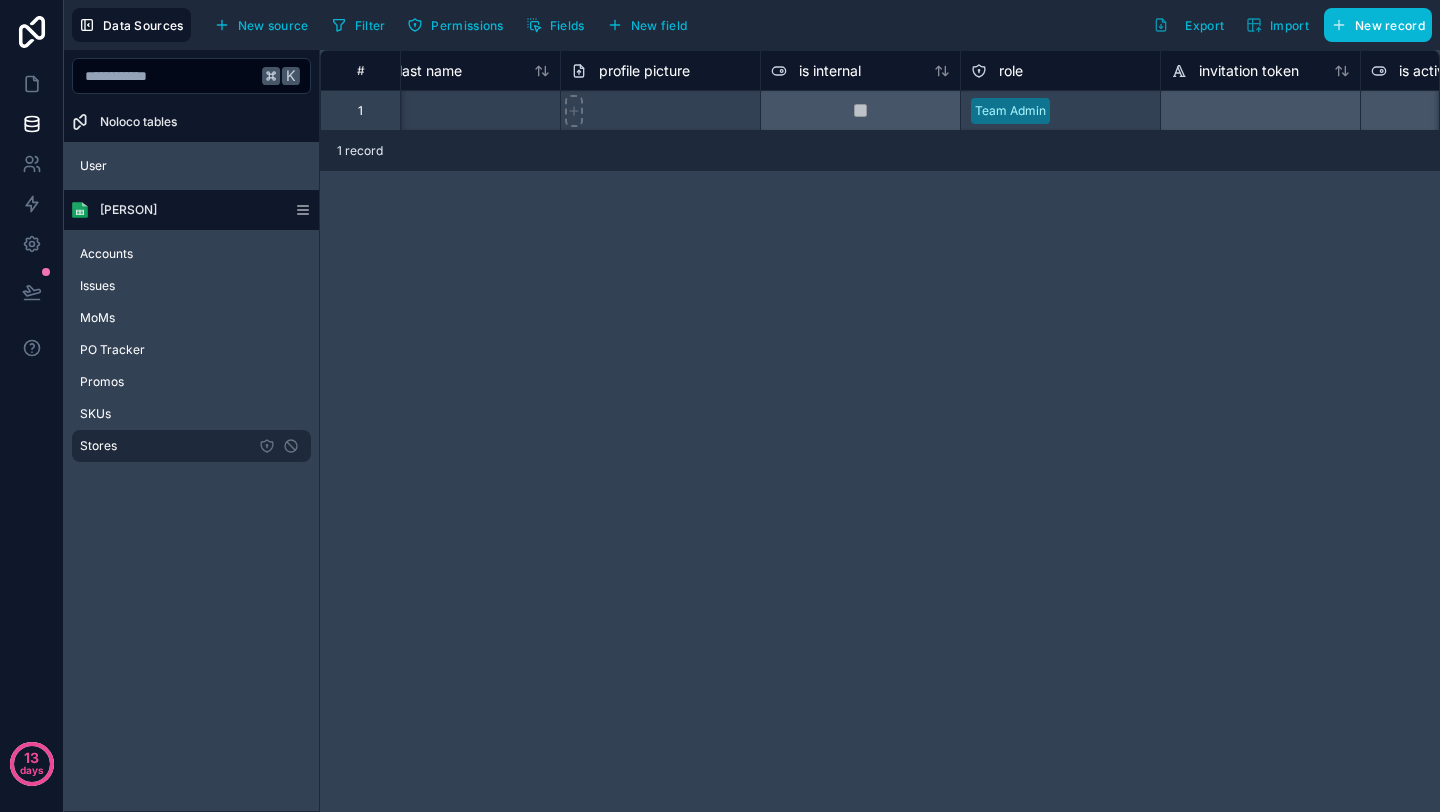 click on "Stores" at bounding box center (191, 446) 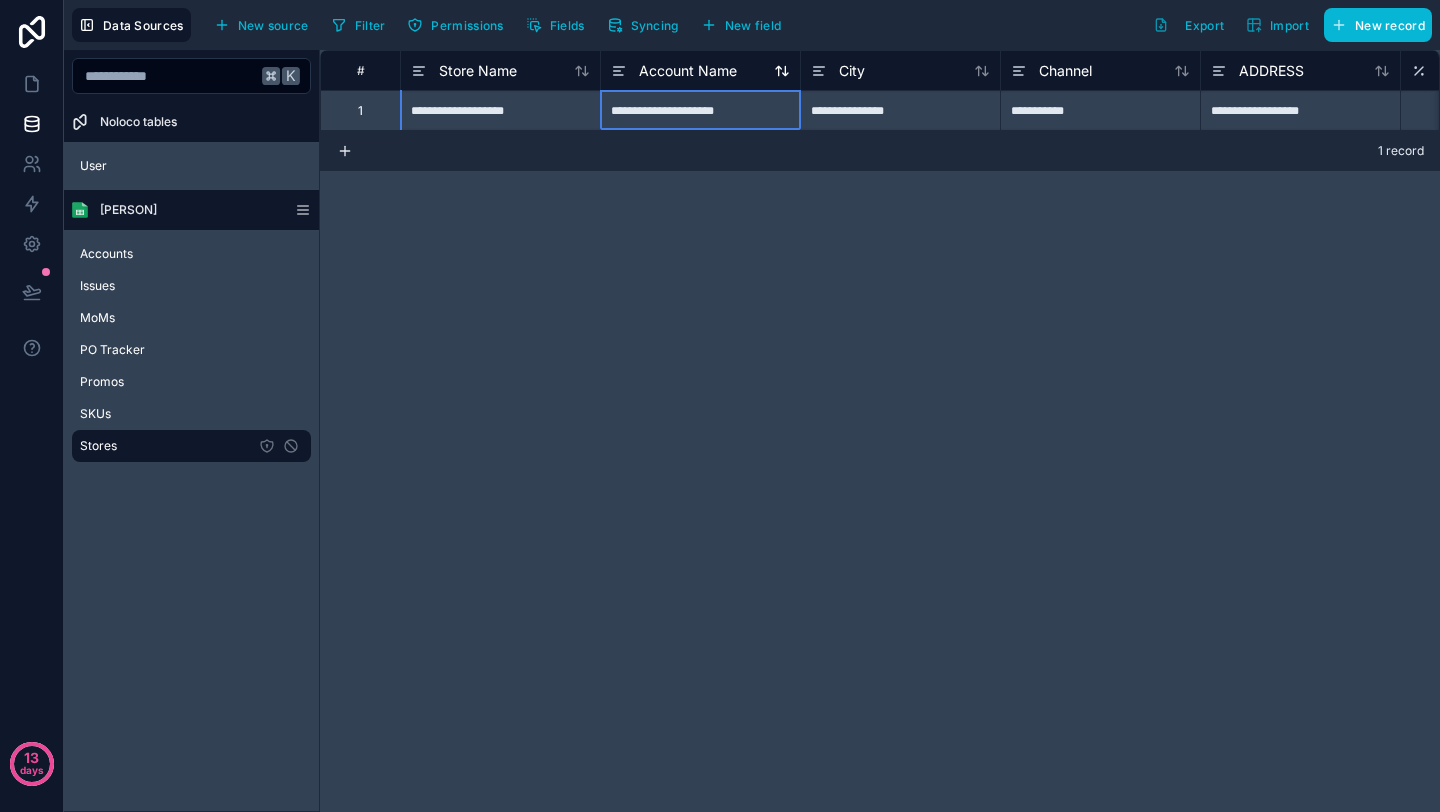 click on "Account Name" at bounding box center (688, 71) 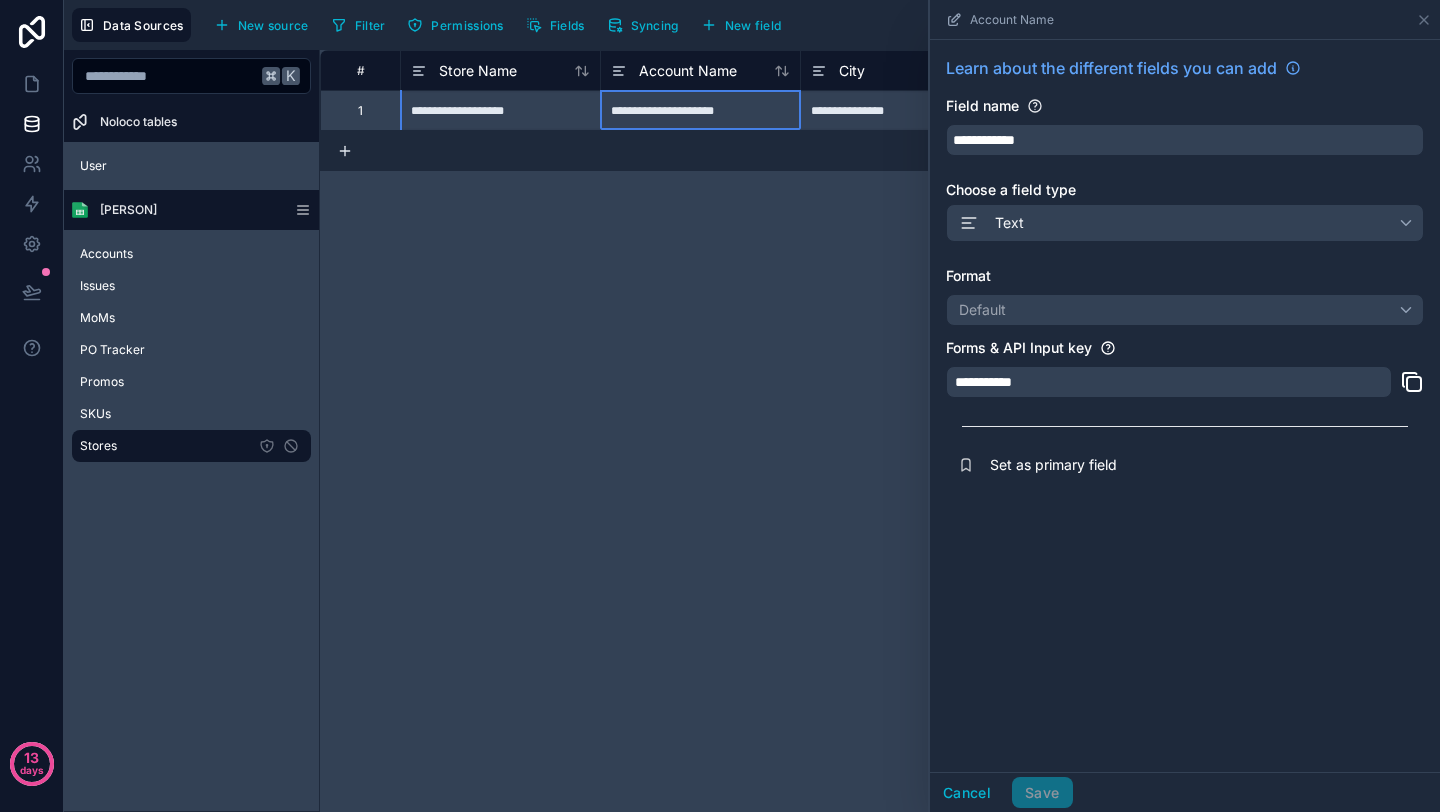 click on "**********" at bounding box center (880, 431) 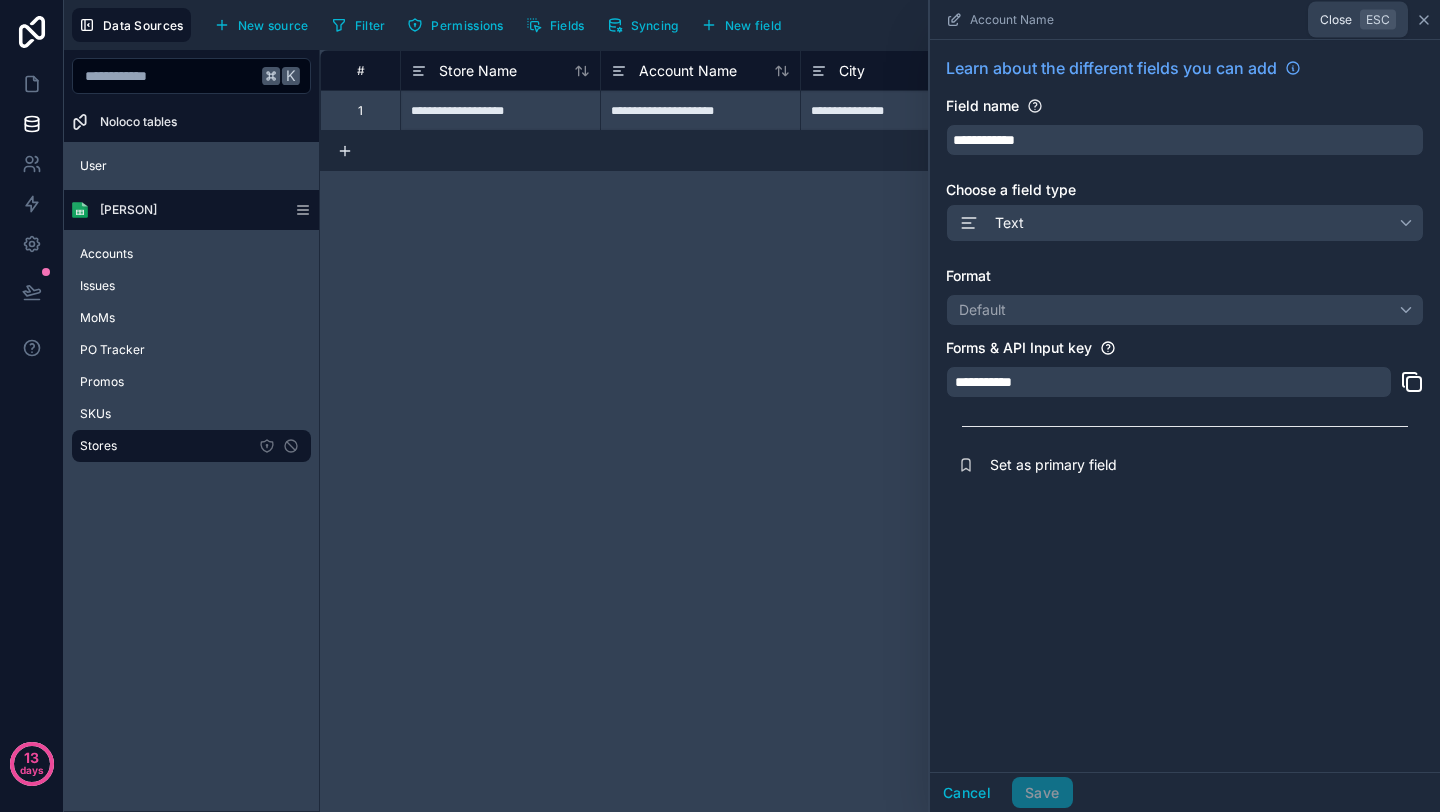 click 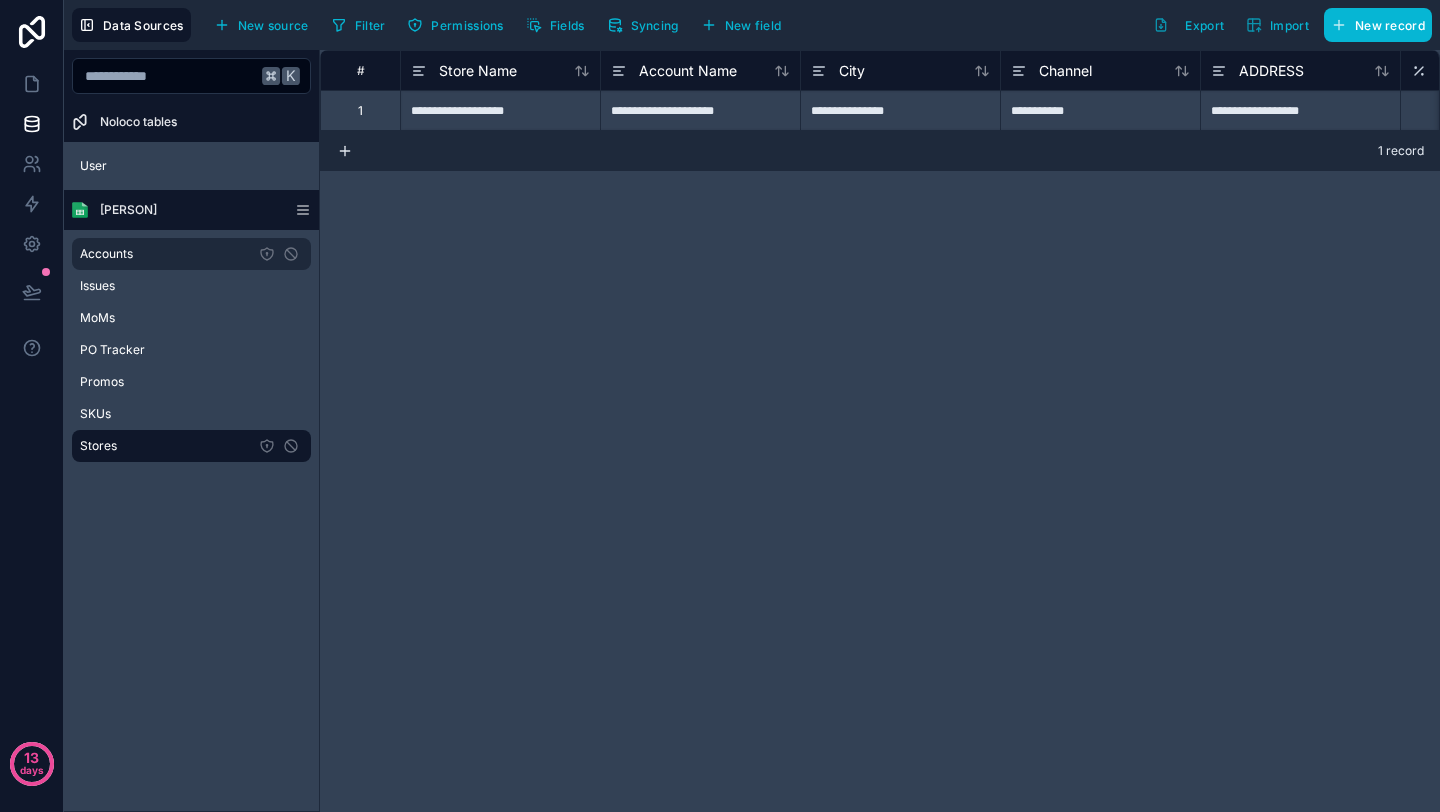click on "Accounts" at bounding box center (191, 254) 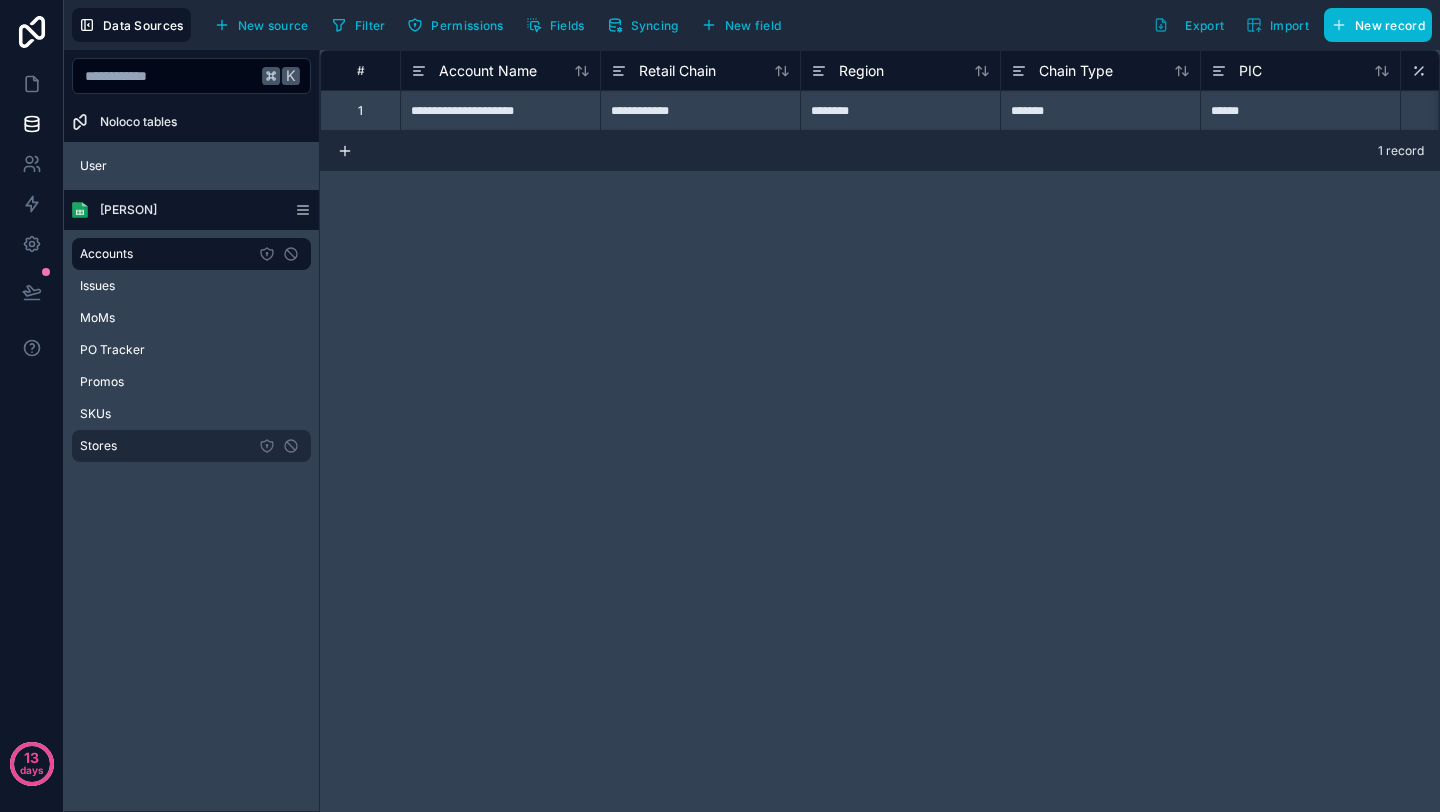 click on "Stores" at bounding box center (98, 446) 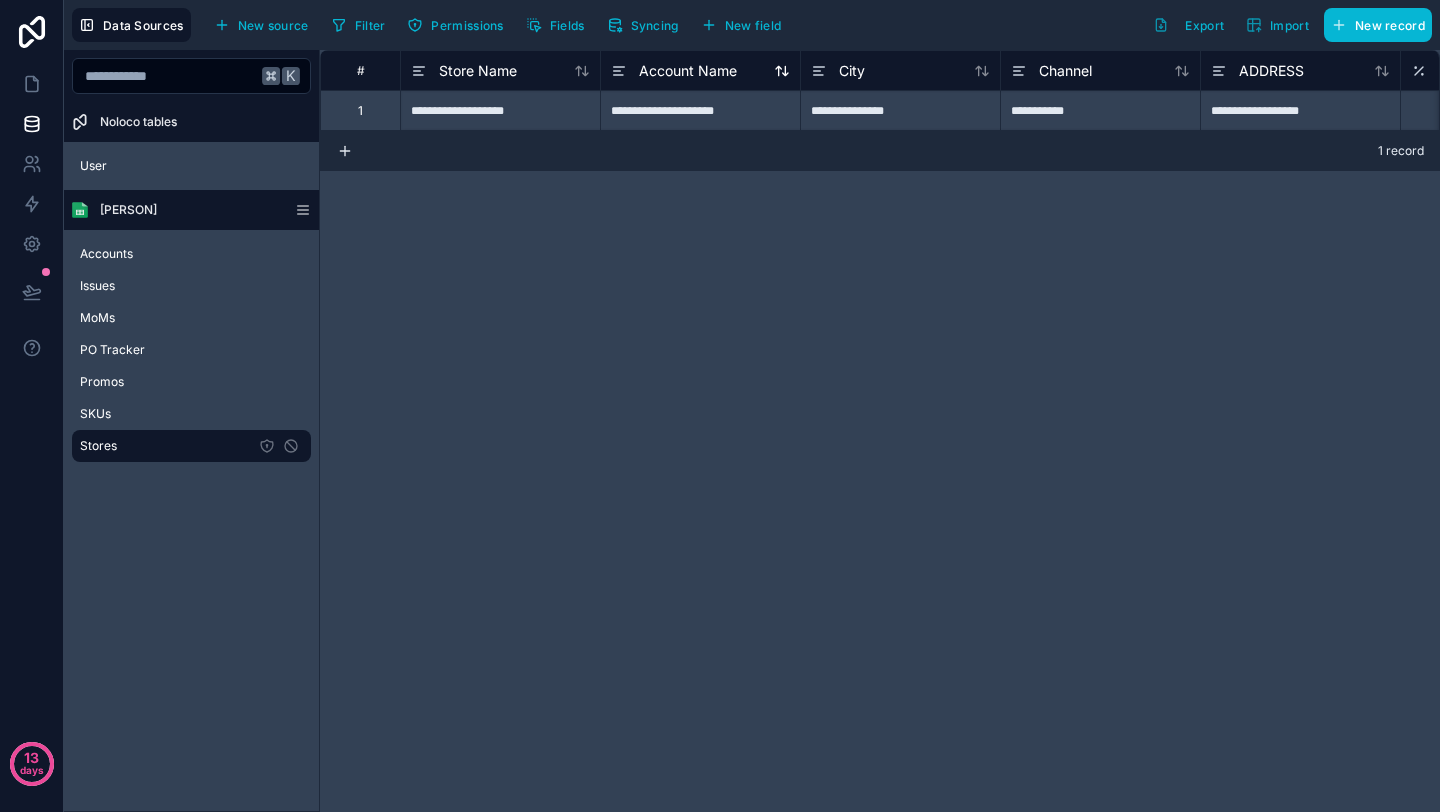 click on "Account Name" at bounding box center [688, 71] 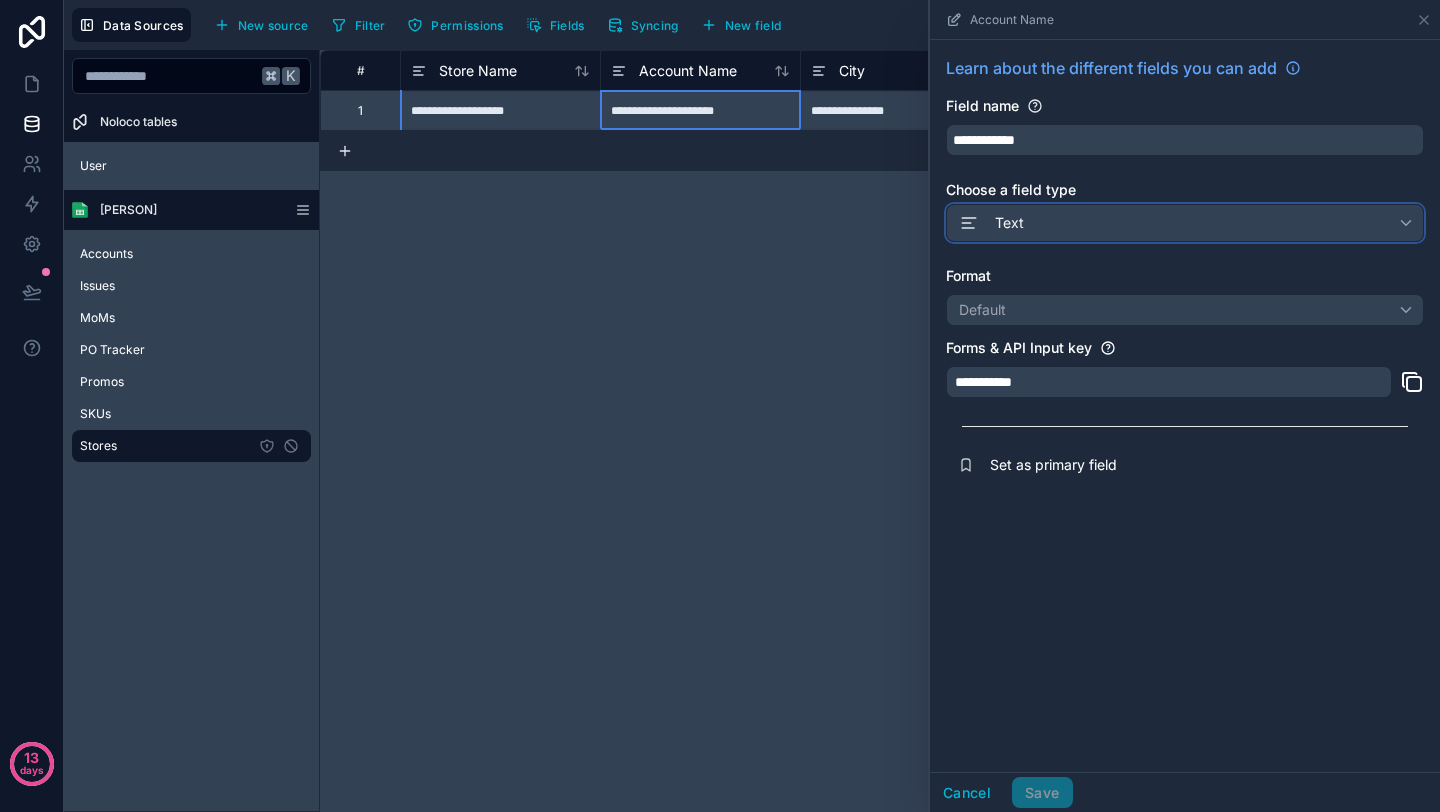 click on "Text" at bounding box center [1185, 223] 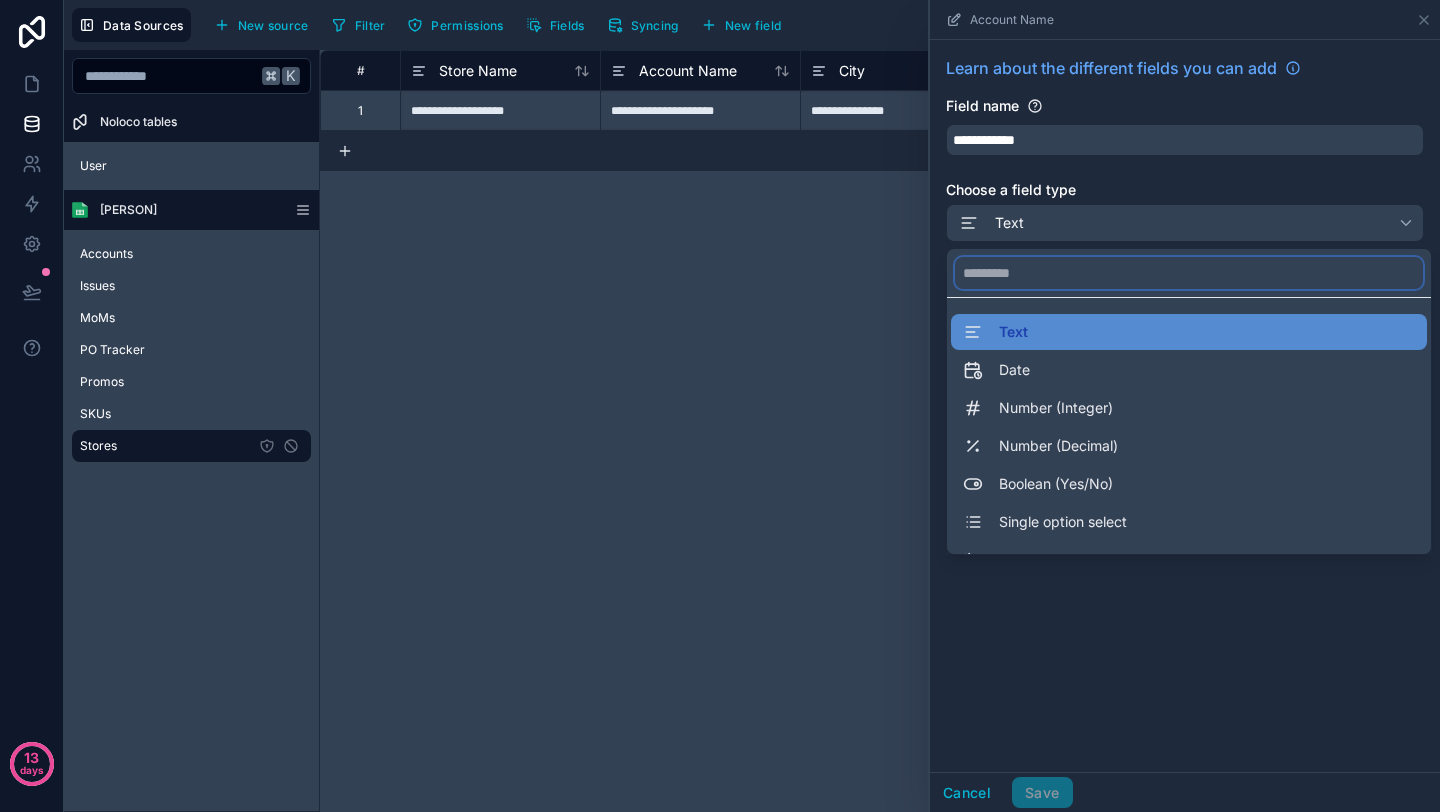click at bounding box center [1189, 273] 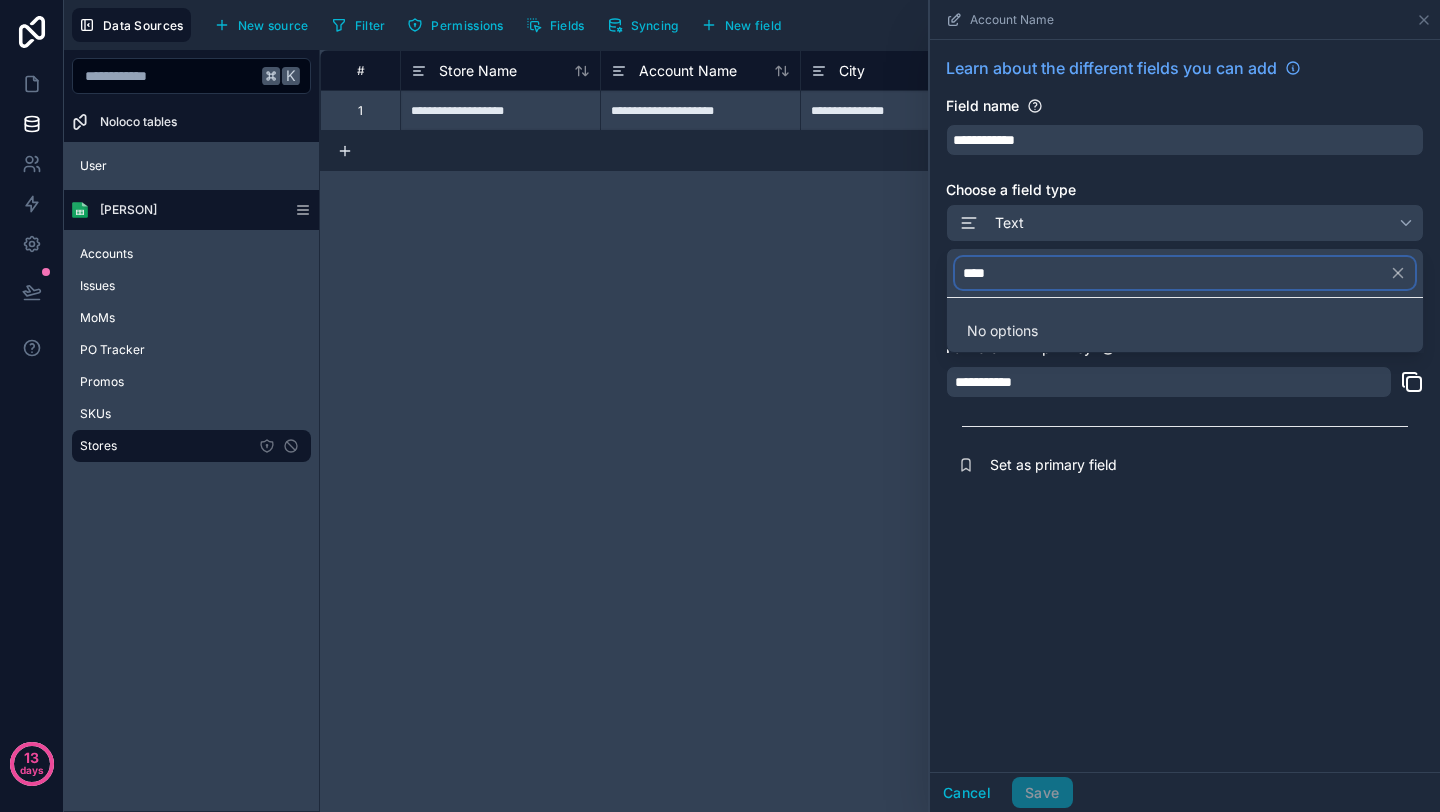 type on "****" 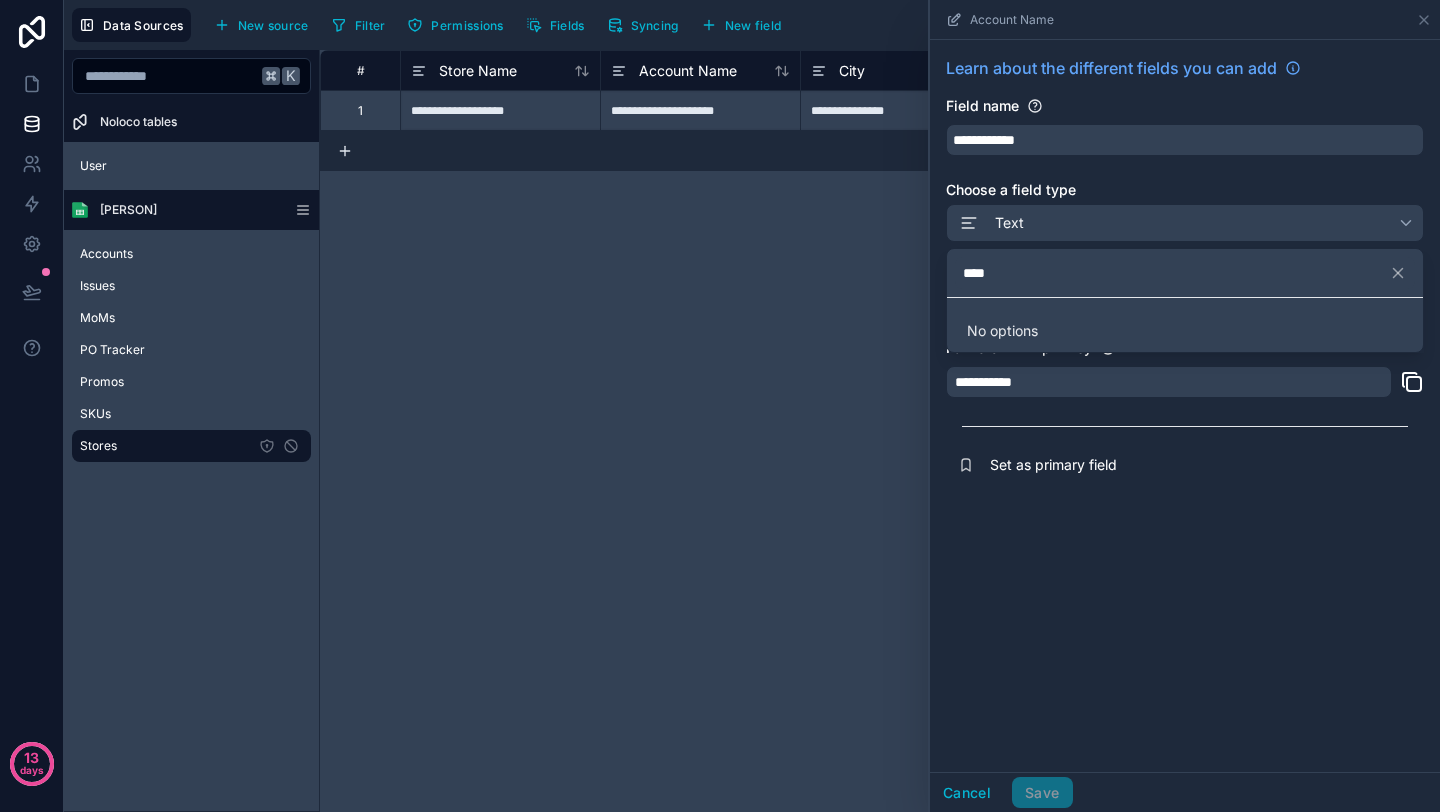 click at bounding box center (1185, 406) 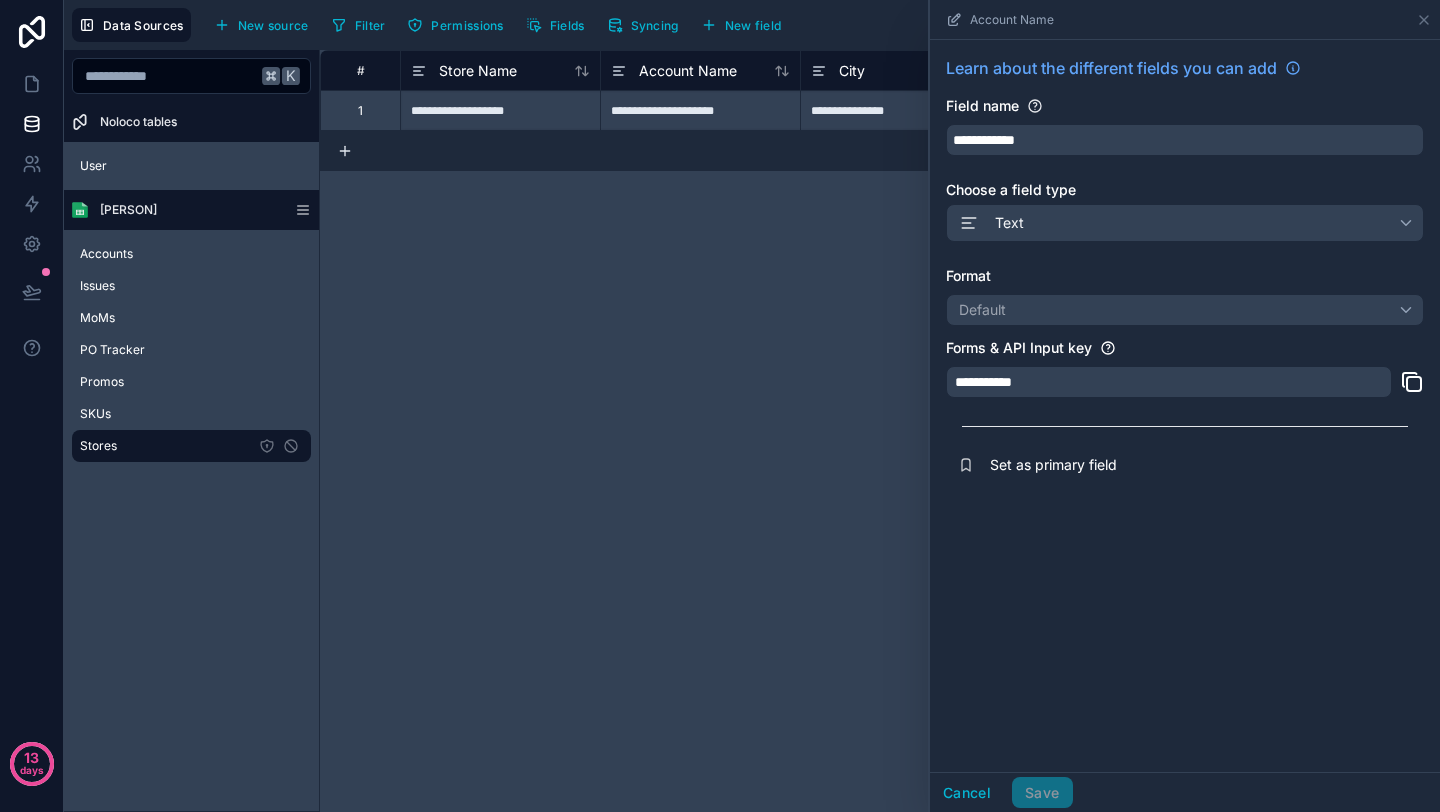 click on "**********" at bounding box center (1169, 382) 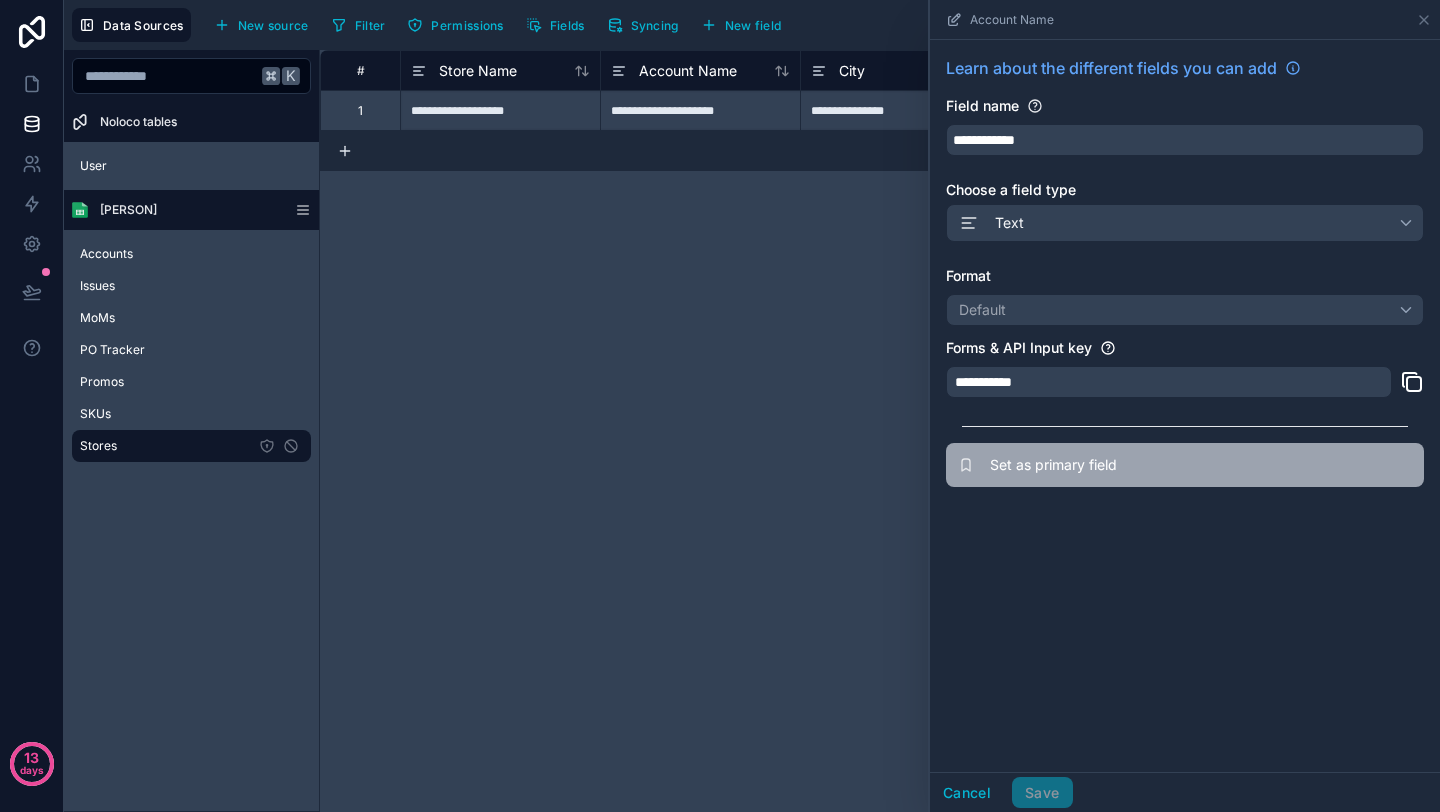 click on "Set as primary field" at bounding box center [1134, 465] 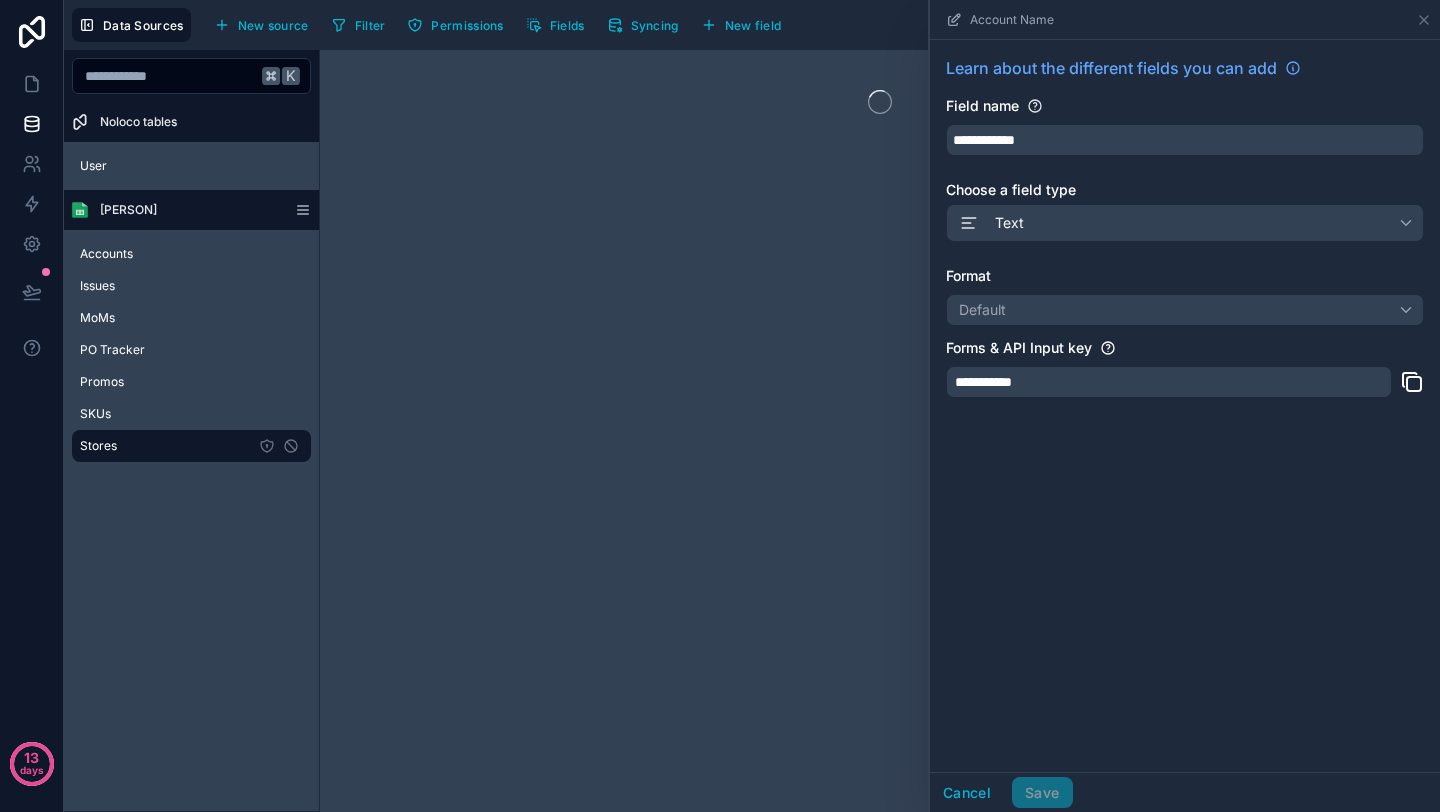 click on "**********" at bounding box center [1185, 406] 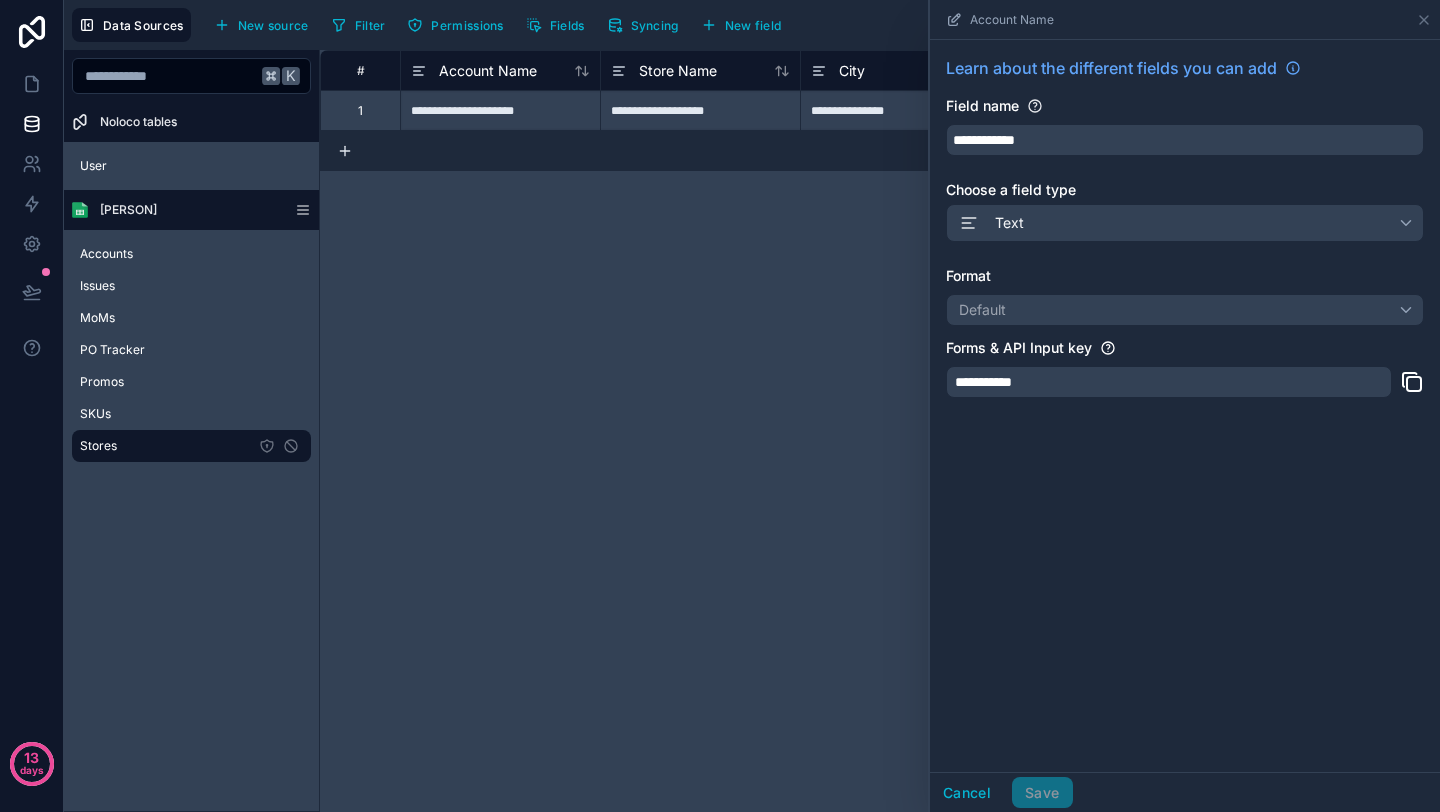 click on "**********" at bounding box center (1185, 406) 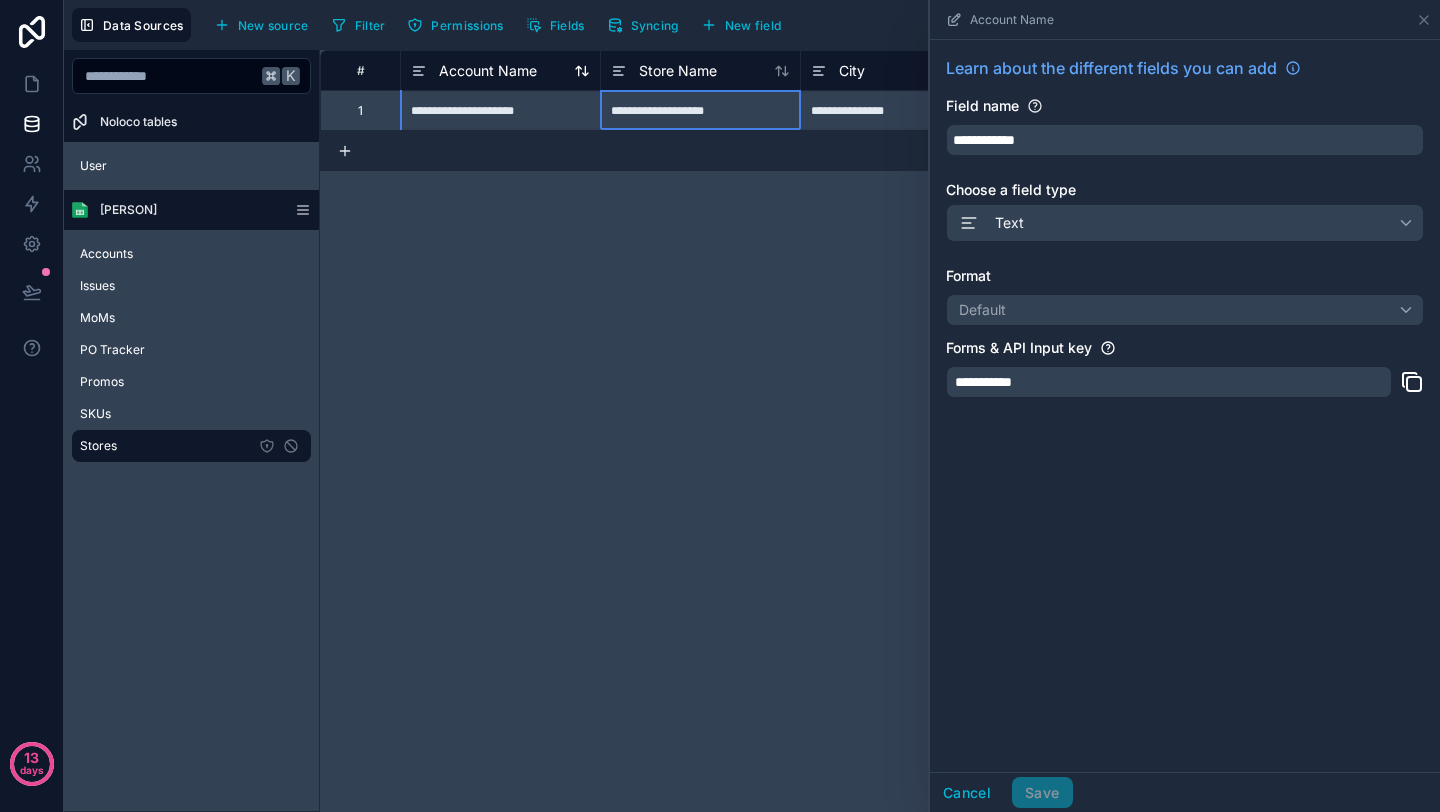 click on "Account Name" at bounding box center (500, 71) 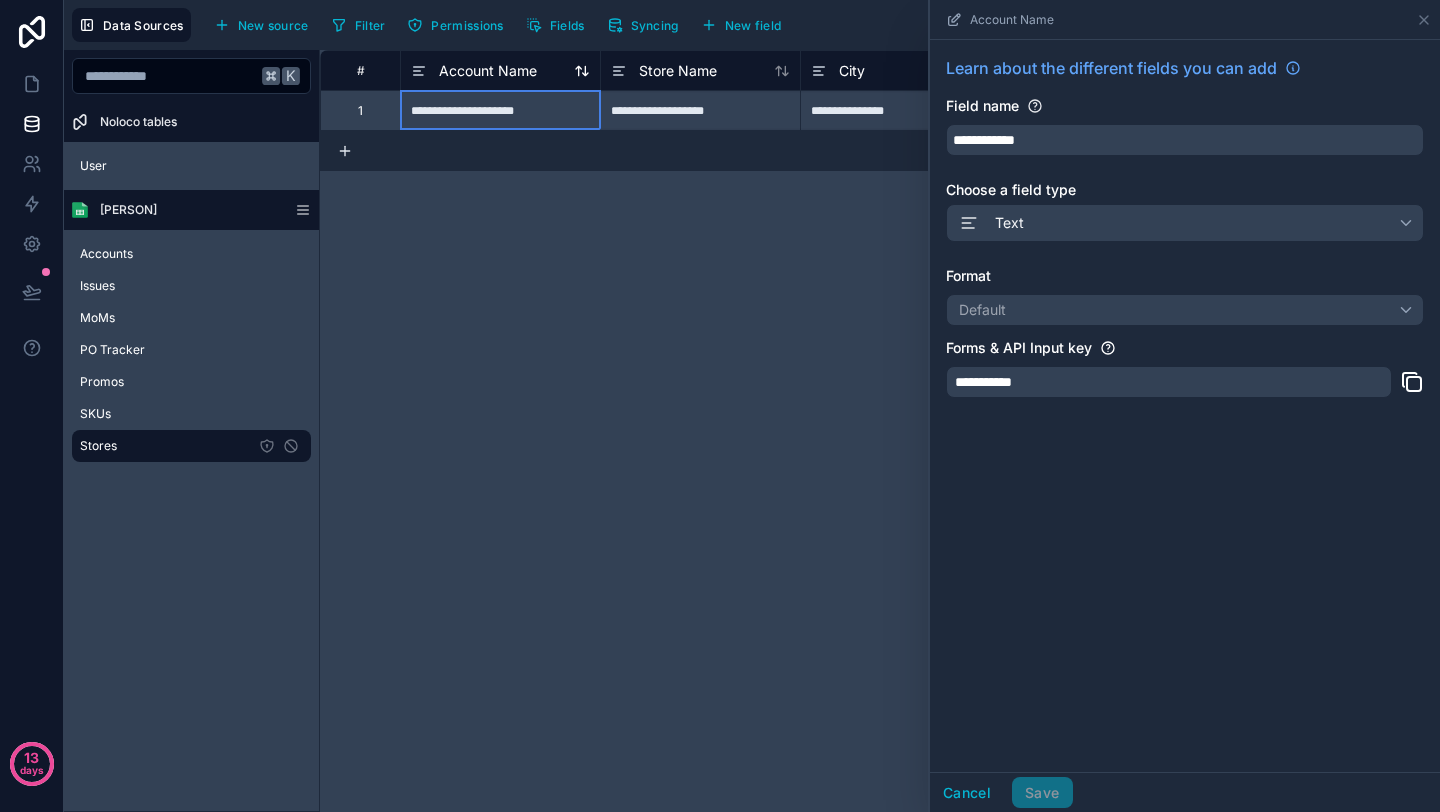 click 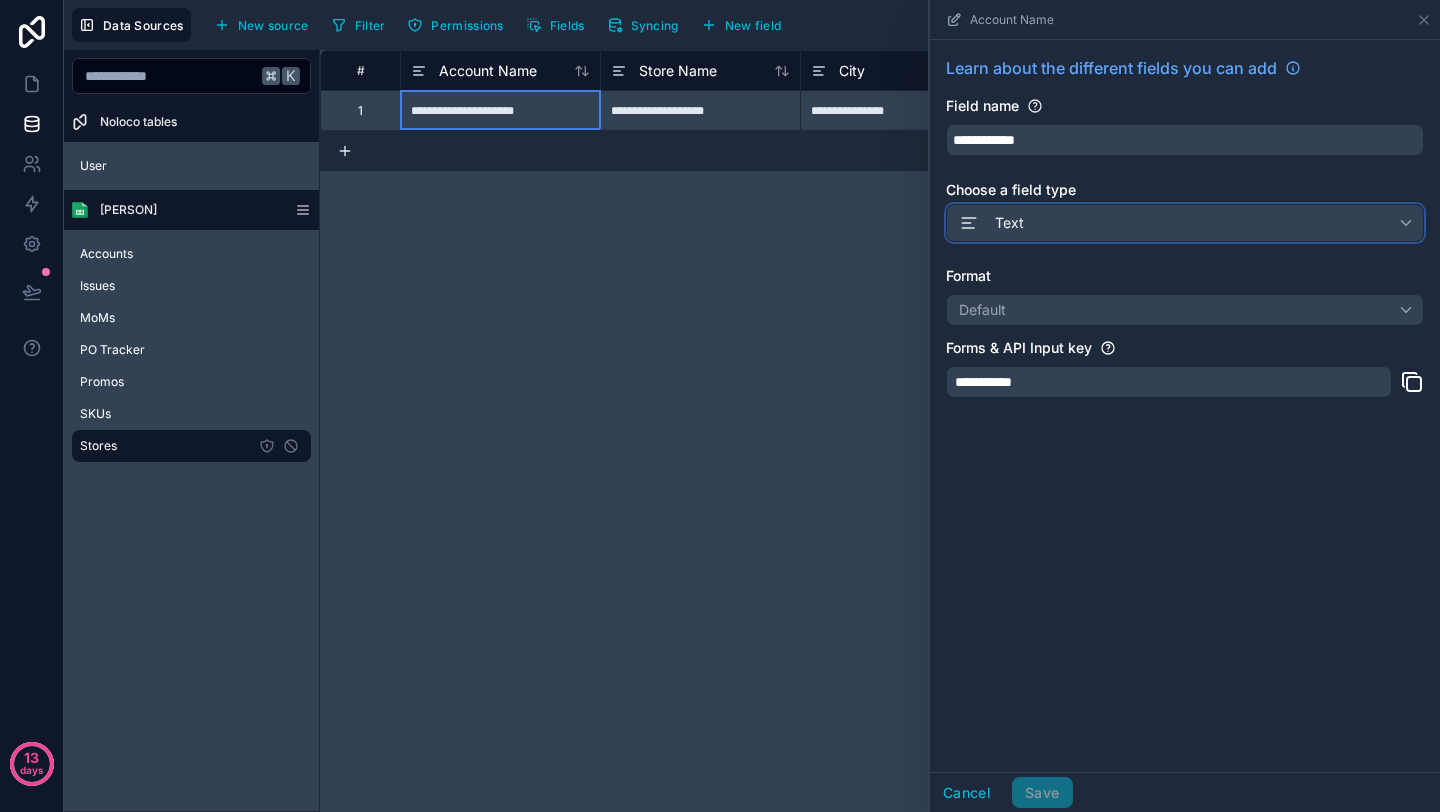 click on "Text" at bounding box center (1185, 223) 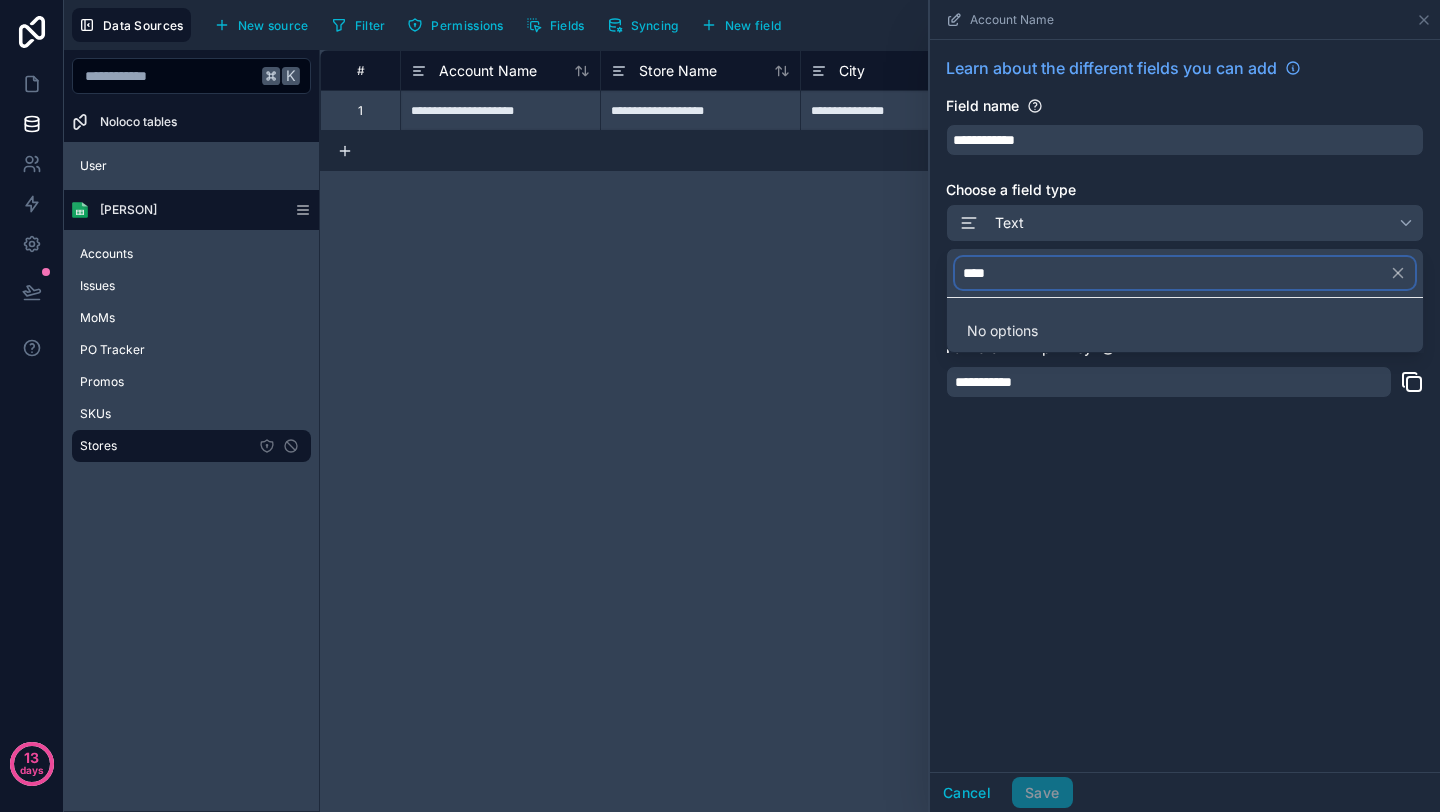 click on "****" at bounding box center [1185, 273] 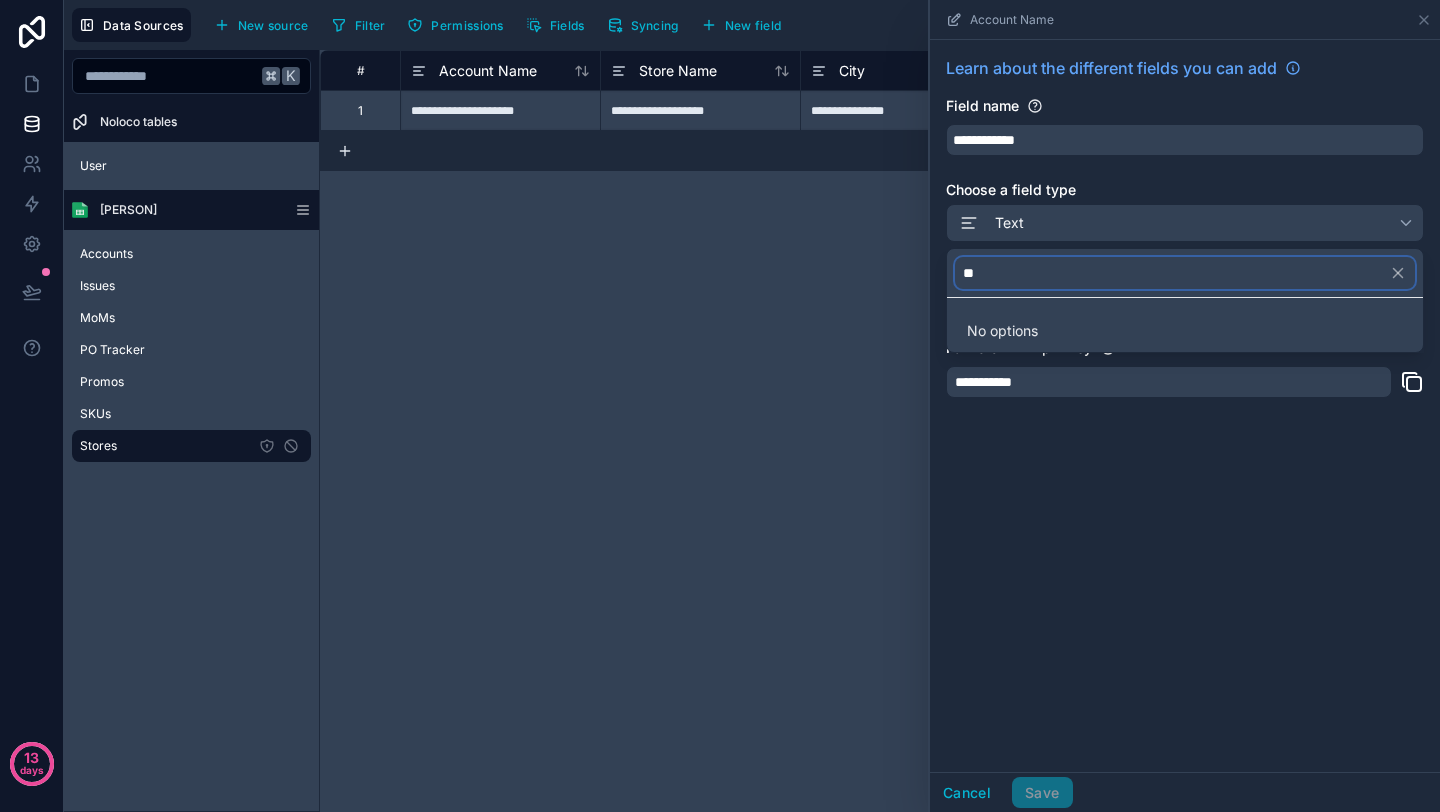 type on "*" 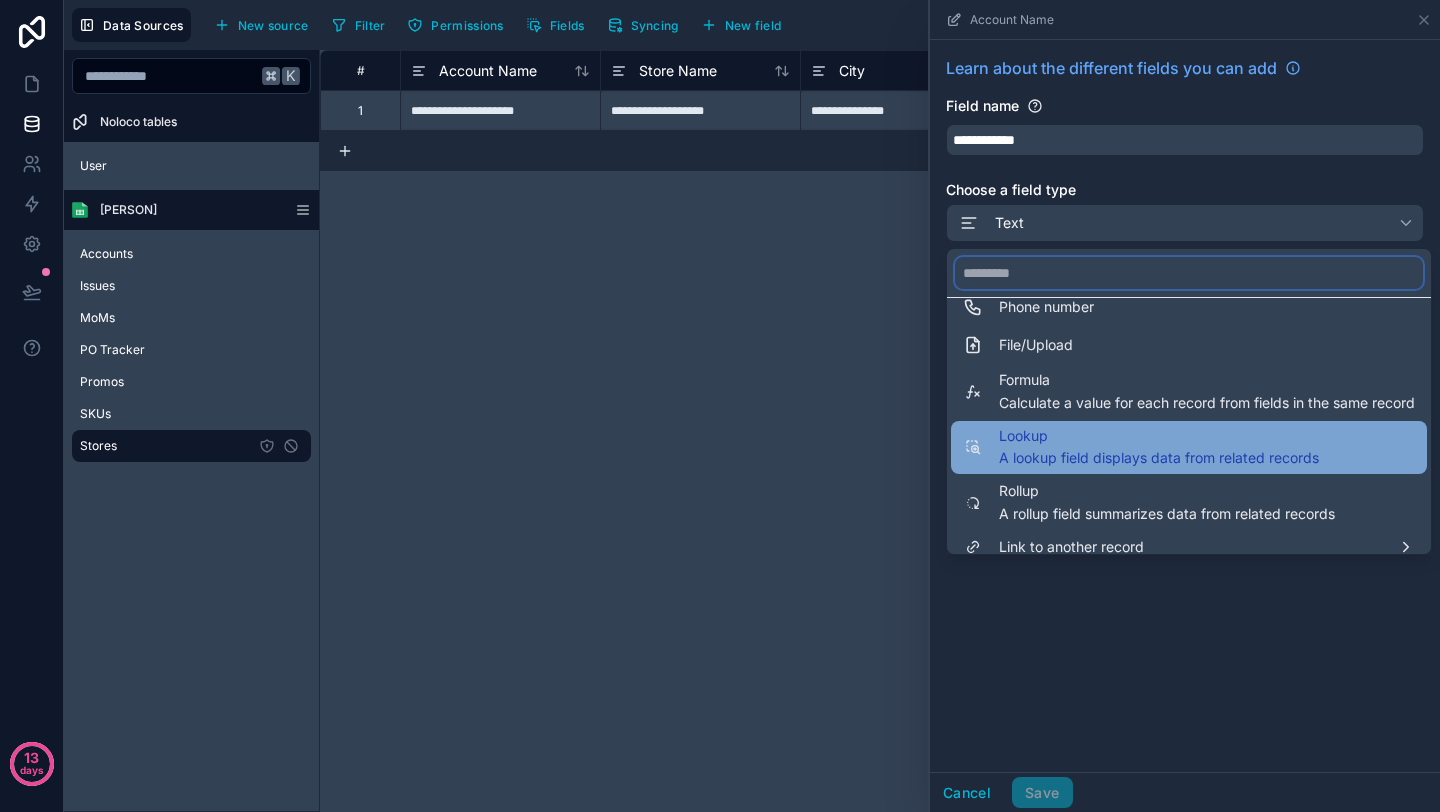 scroll, scrollTop: 492, scrollLeft: 0, axis: vertical 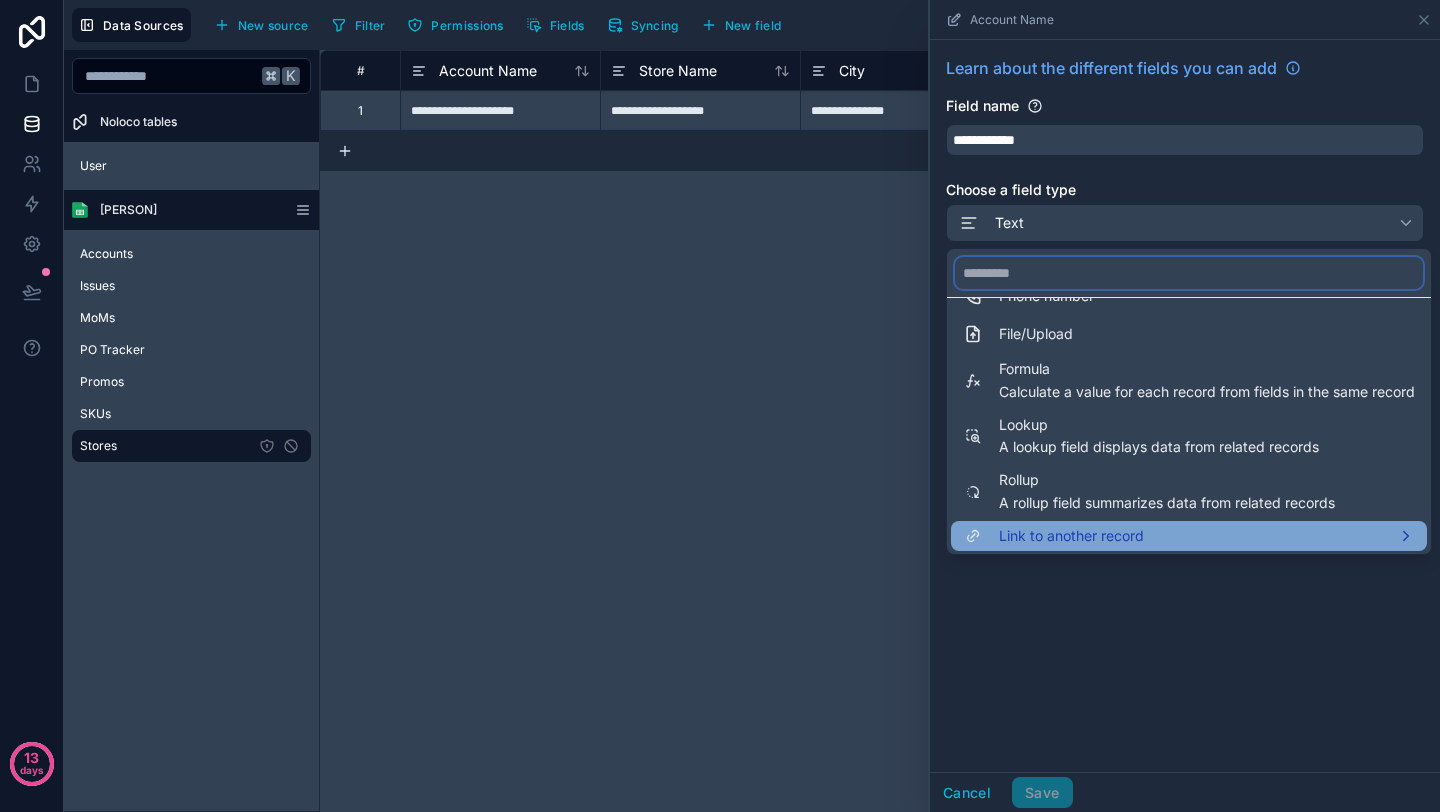 type 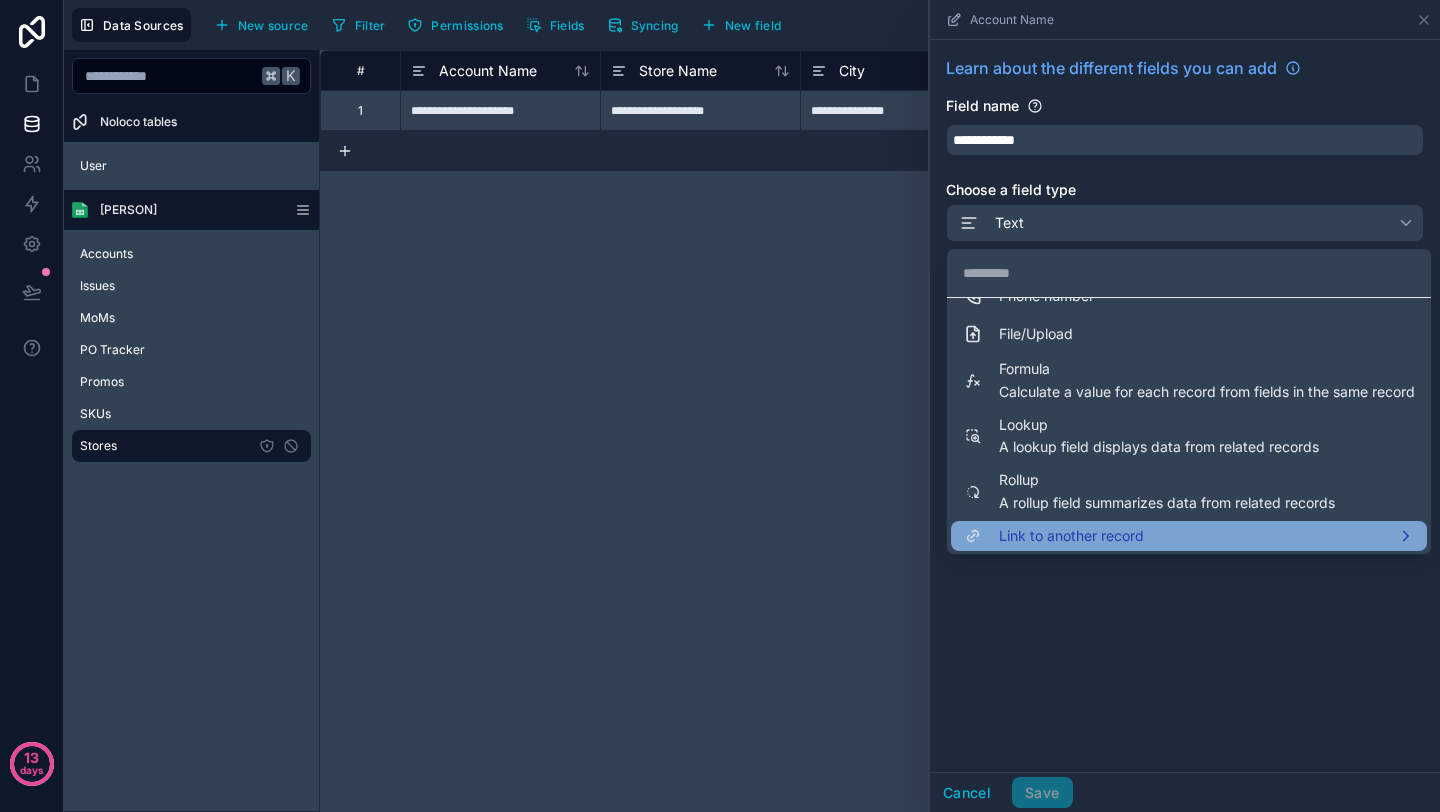 click on "Link to another record" at bounding box center (1071, 536) 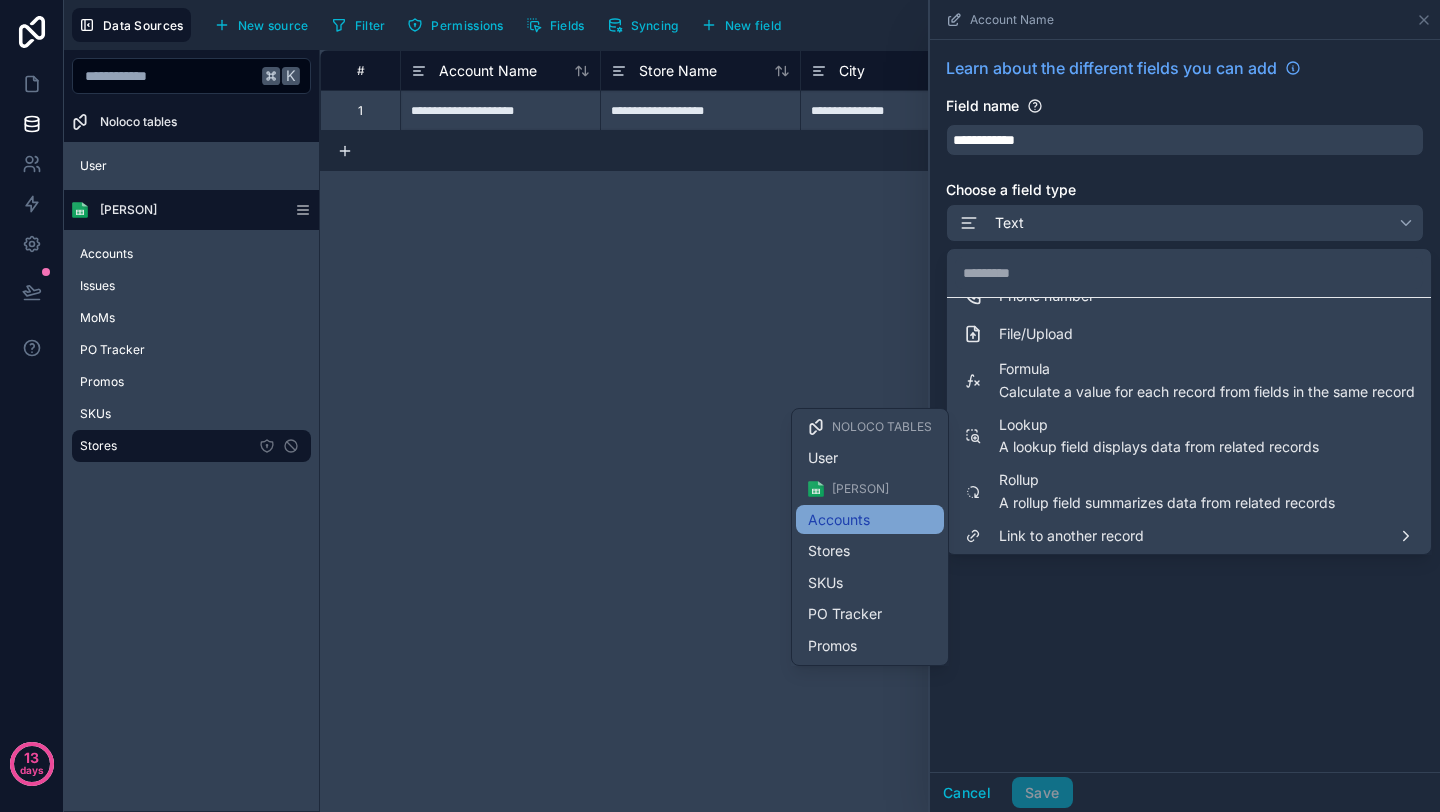 click on "Accounts" at bounding box center [870, 520] 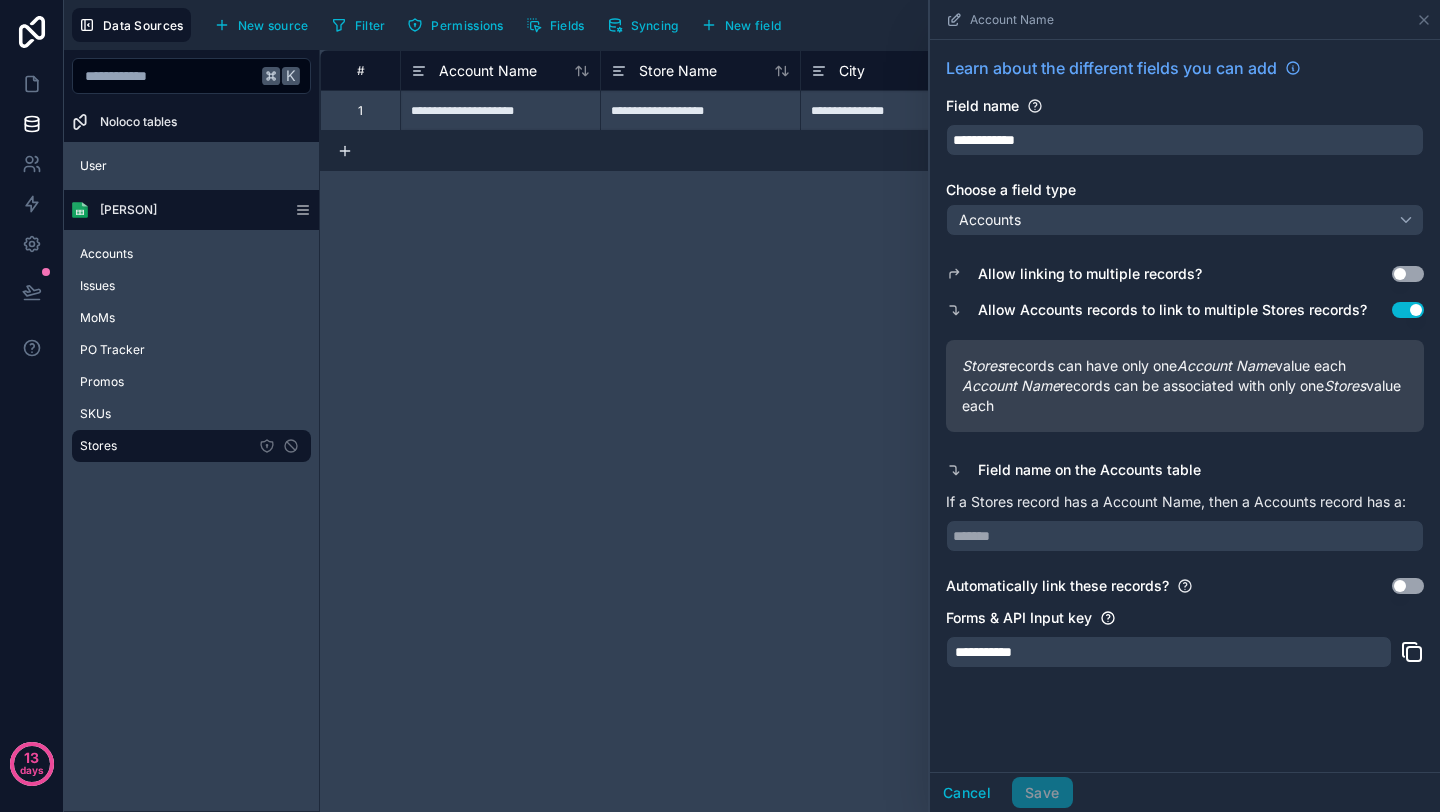 click on "**********" at bounding box center [1169, 652] 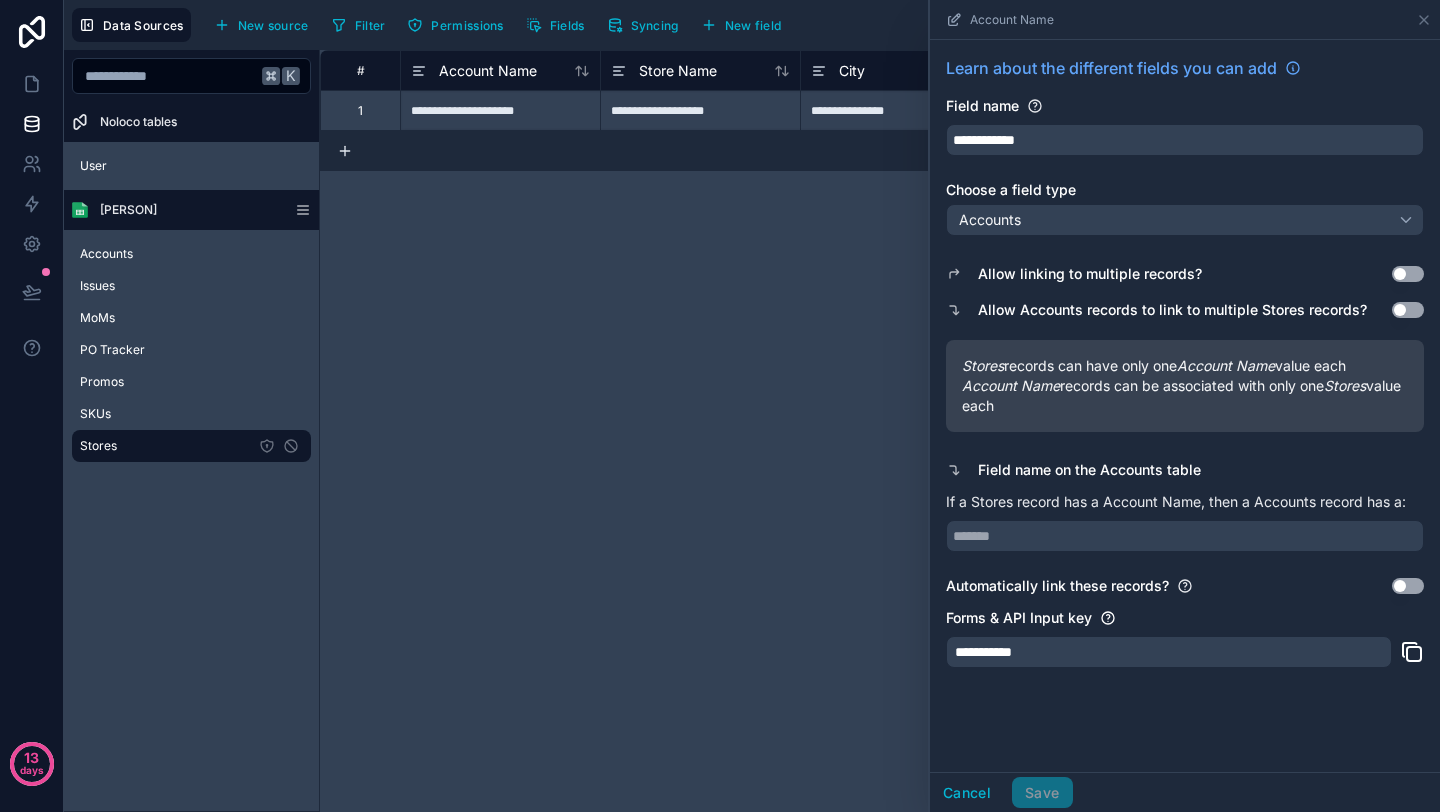 click on "Use setting" at bounding box center [1408, 310] 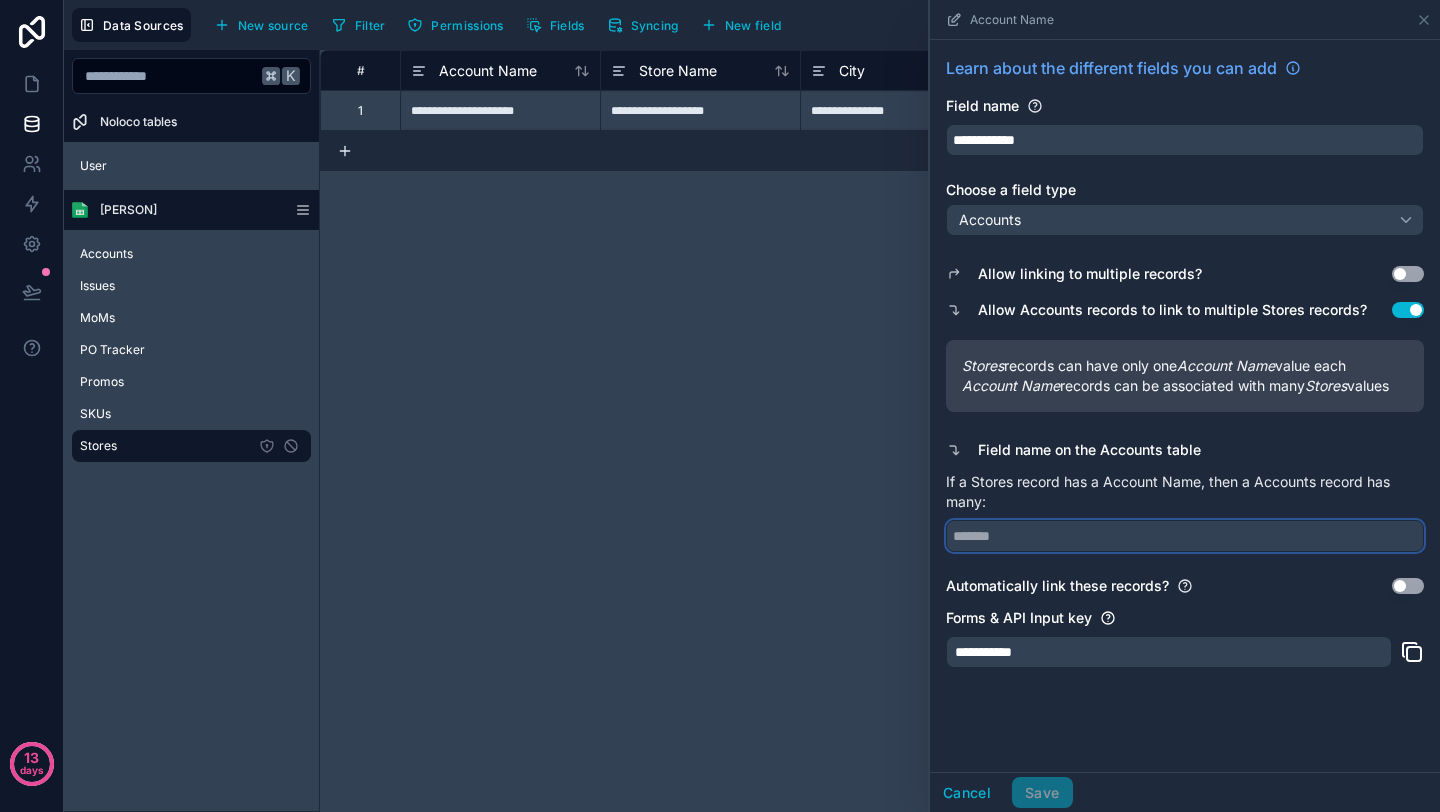 click at bounding box center (1185, 536) 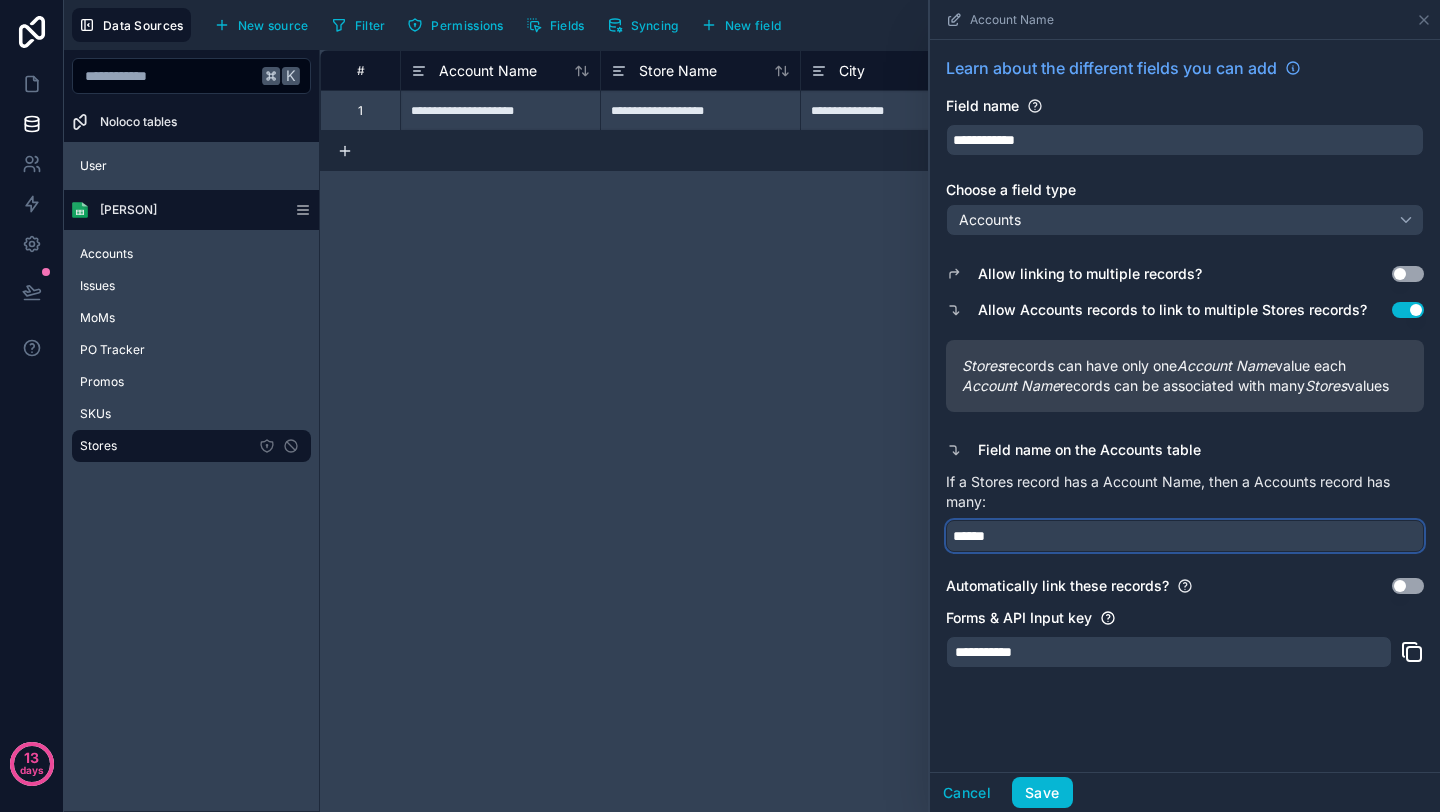 type on "******" 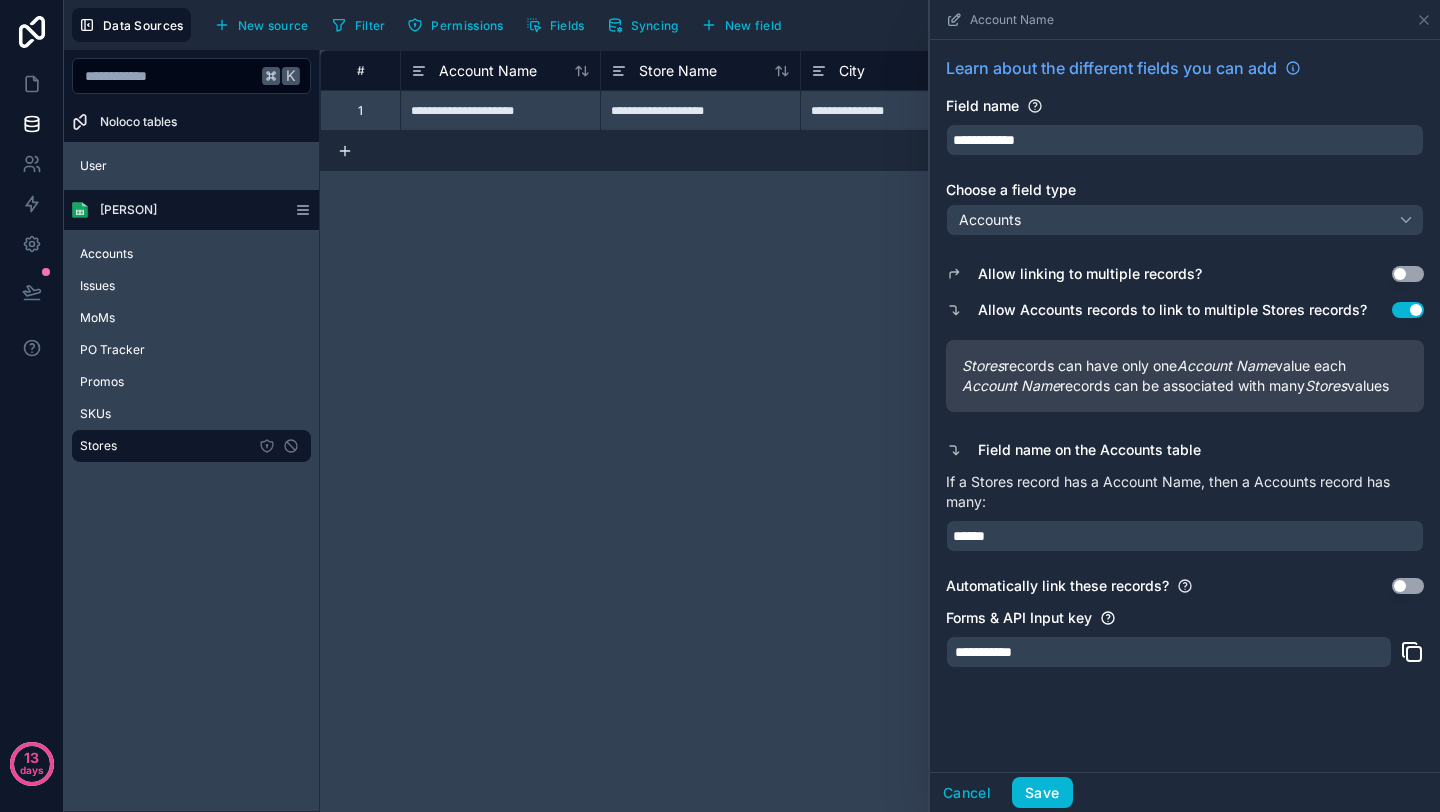 click on "**********" at bounding box center (1185, 406) 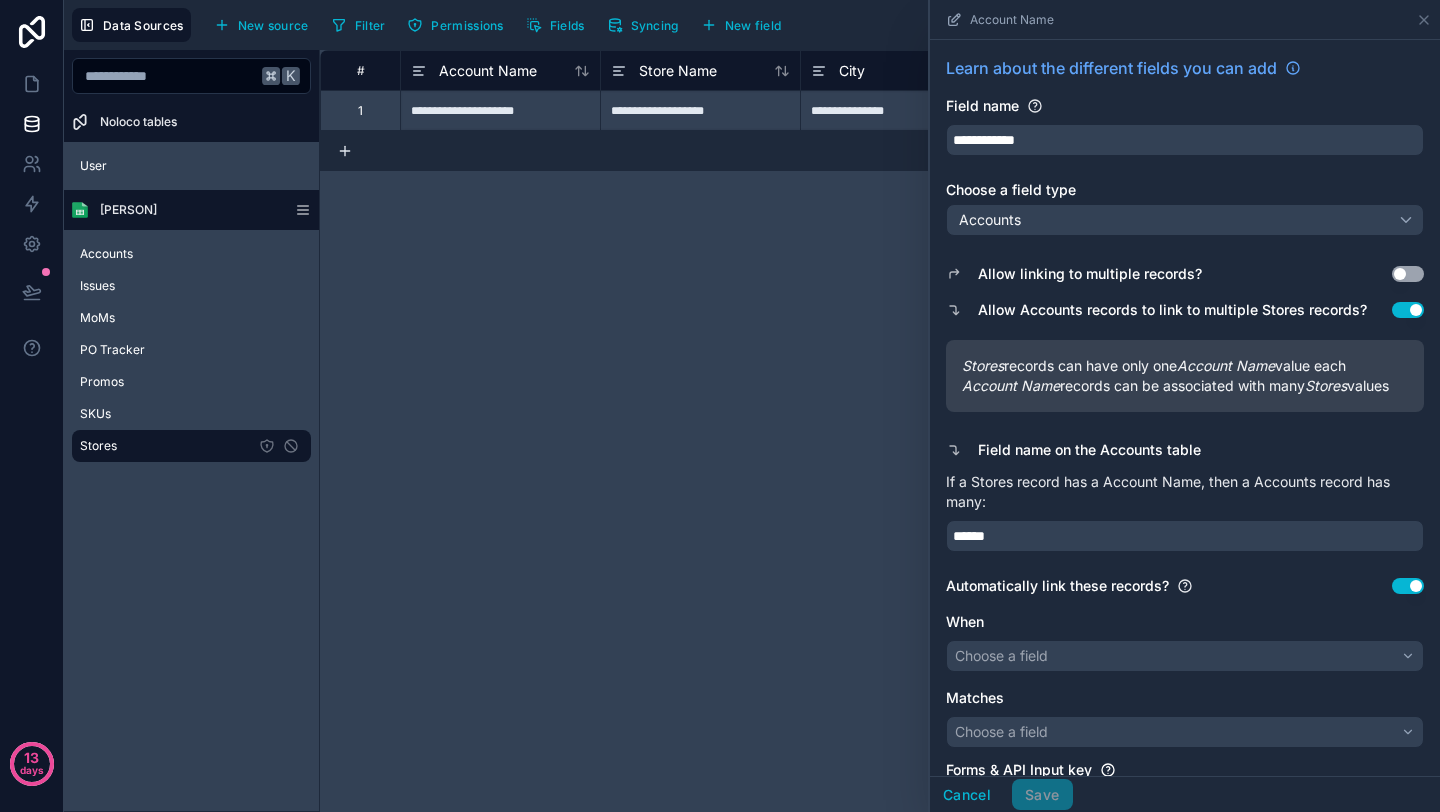 scroll, scrollTop: 72, scrollLeft: 0, axis: vertical 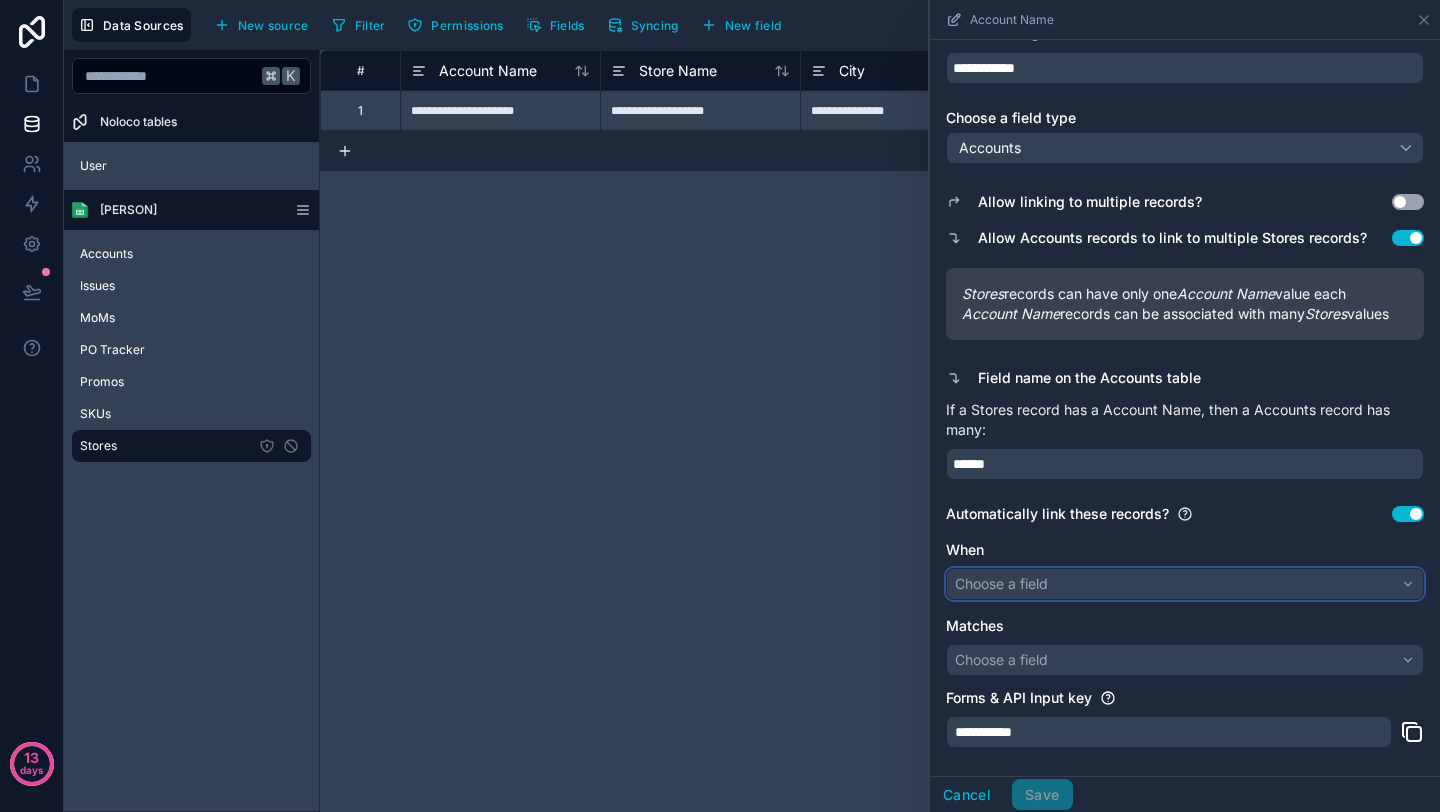 click on "Choose a field" at bounding box center [1185, 584] 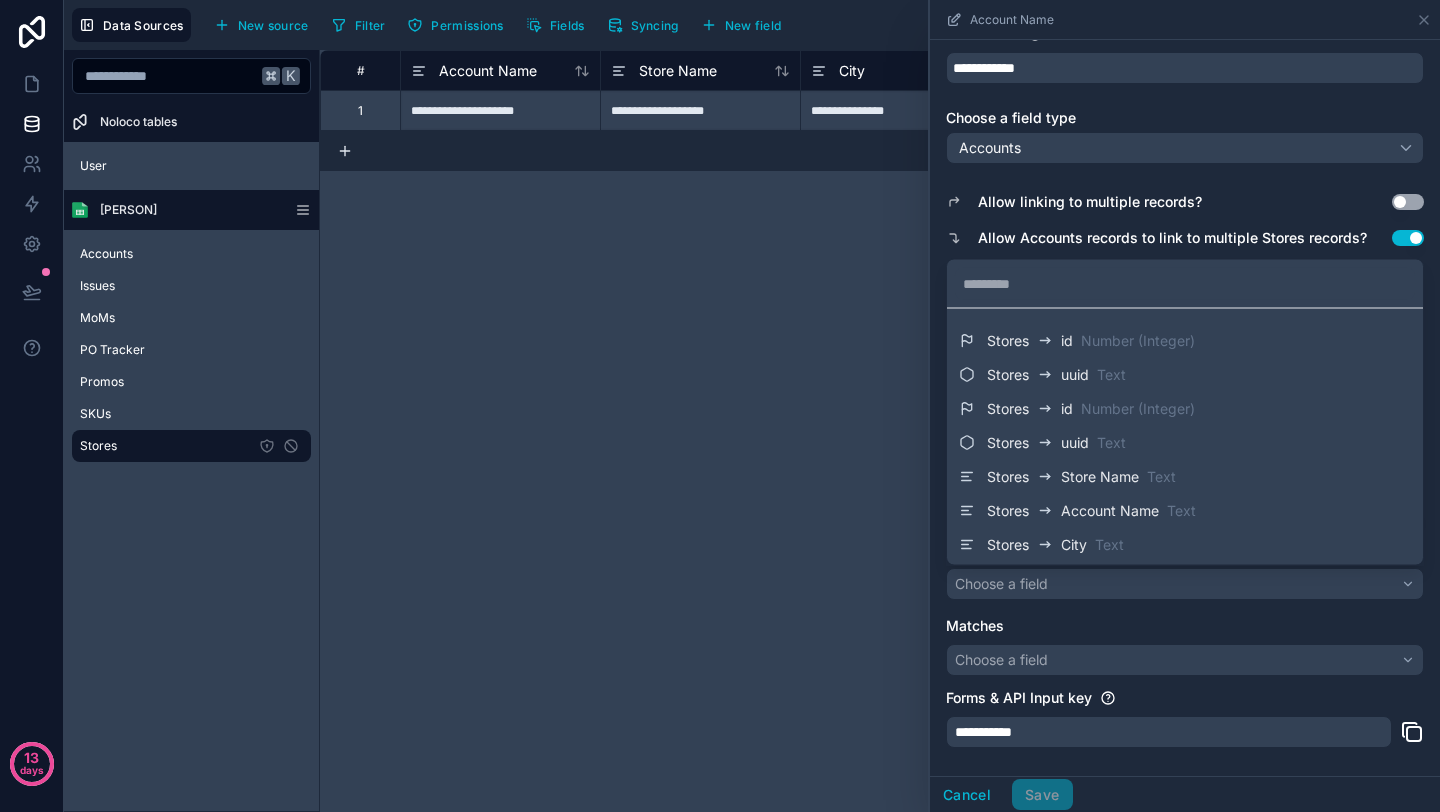 click at bounding box center (1185, 406) 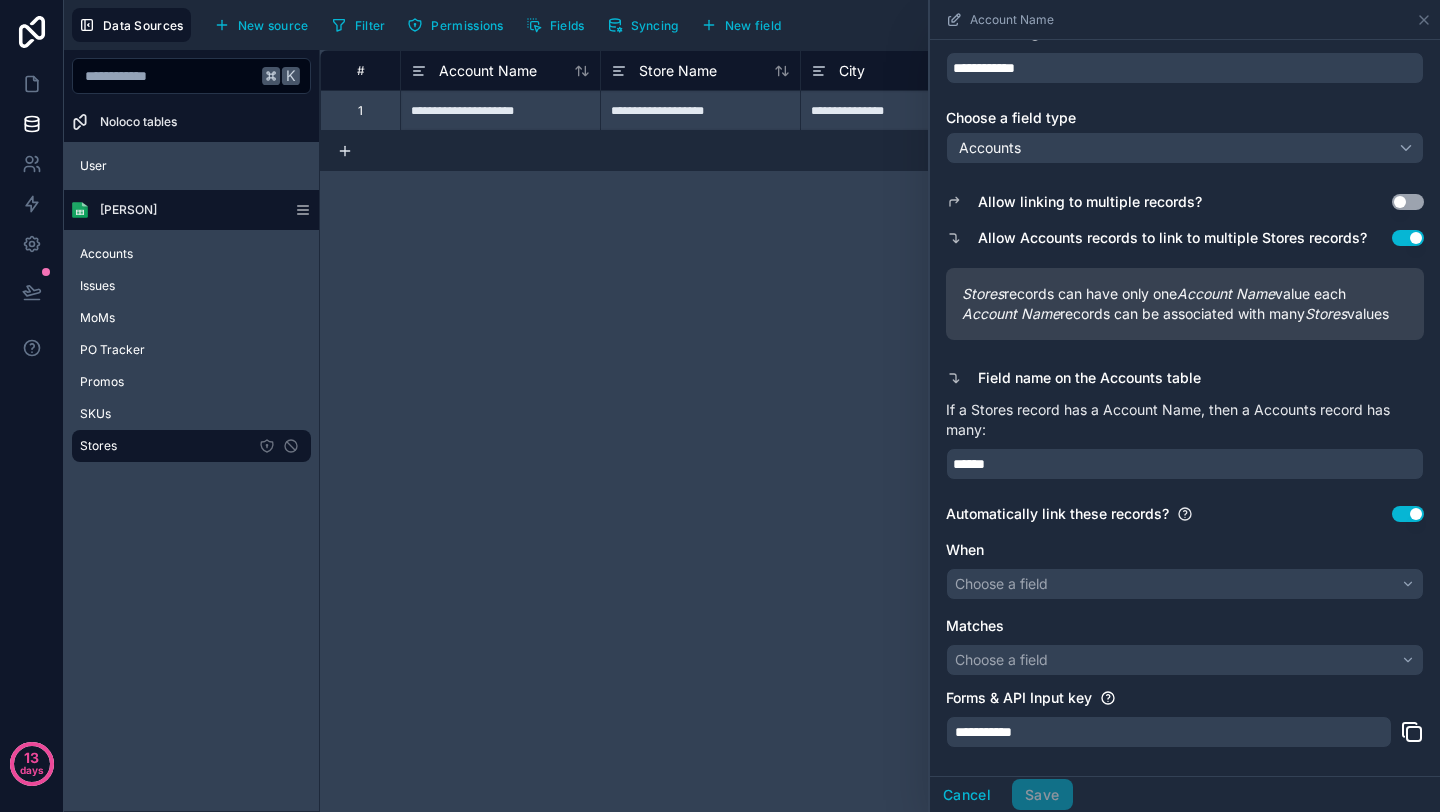 click on "Use setting" at bounding box center (1408, 514) 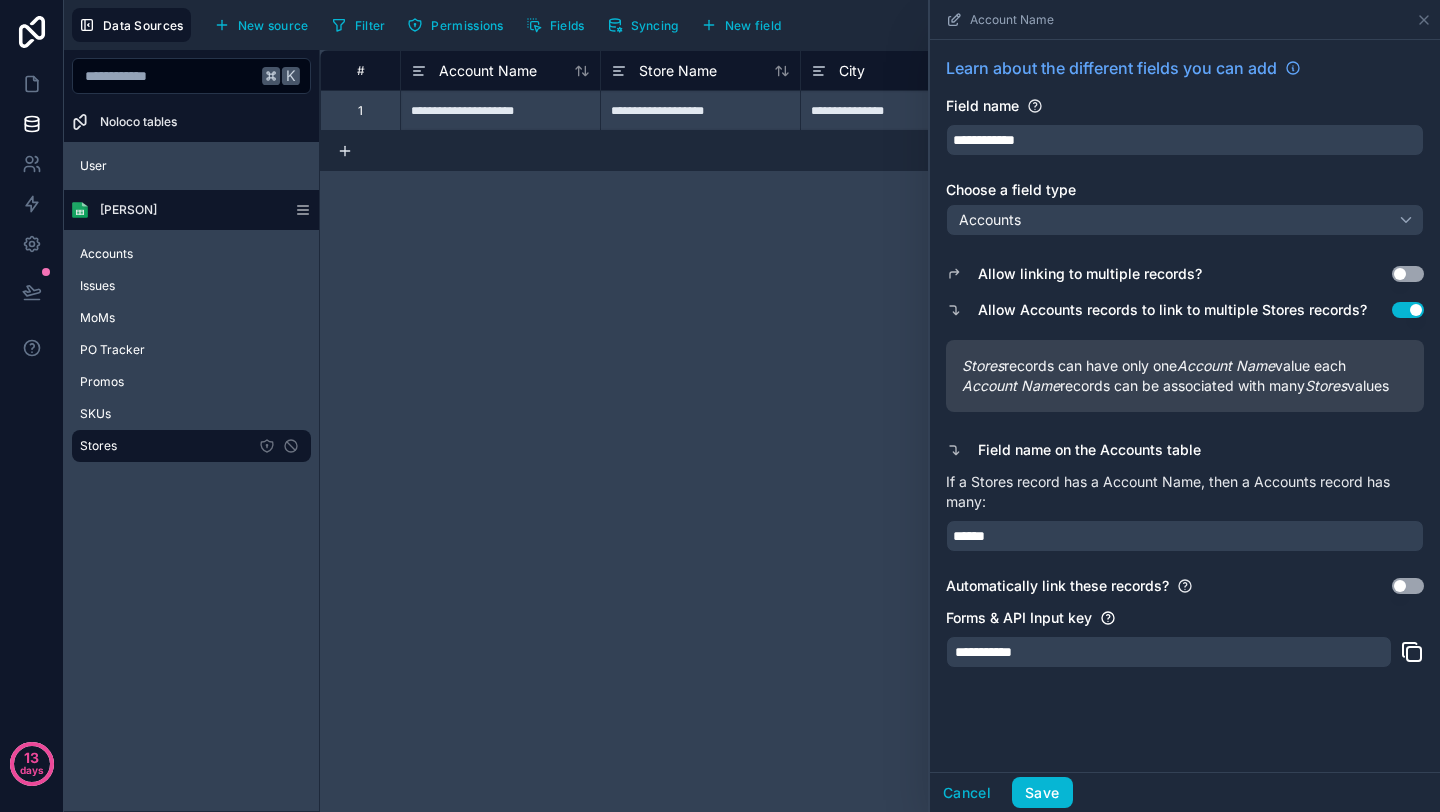 drag, startPoint x: 1145, startPoint y: 719, endPoint x: 990, endPoint y: 87, distance: 650.7296 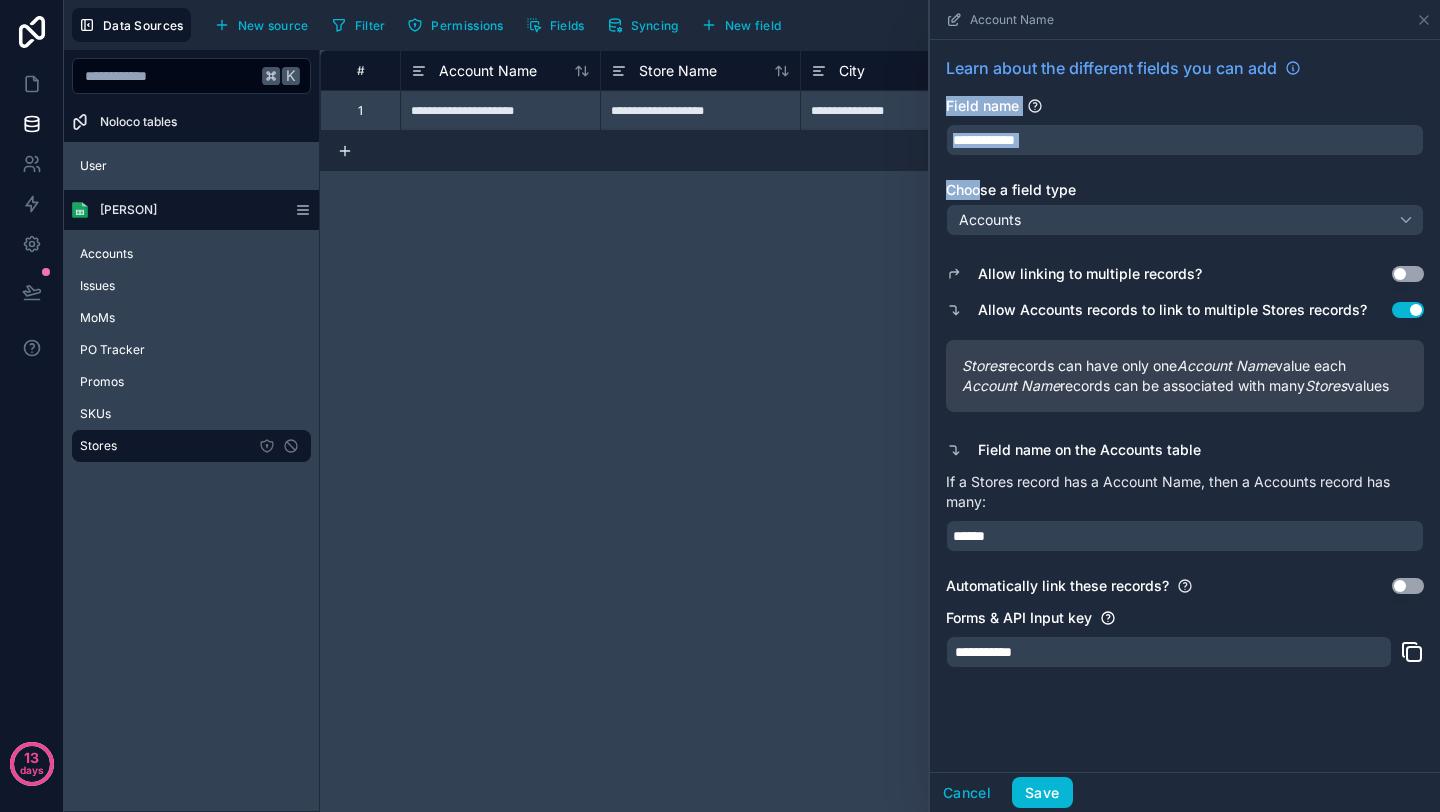 drag, startPoint x: 949, startPoint y: 101, endPoint x: 982, endPoint y: 191, distance: 95.85927 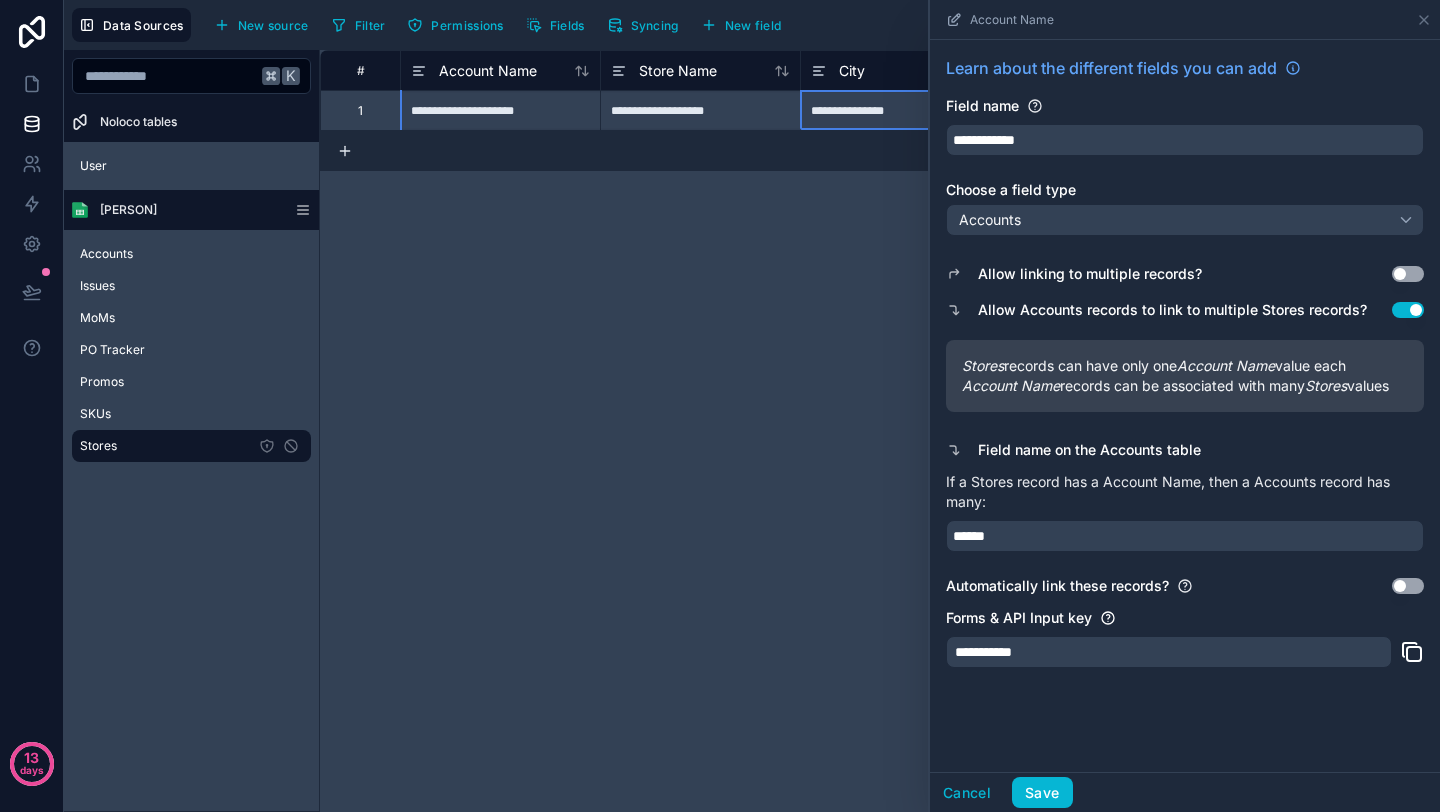 click on "City" at bounding box center (900, 70) 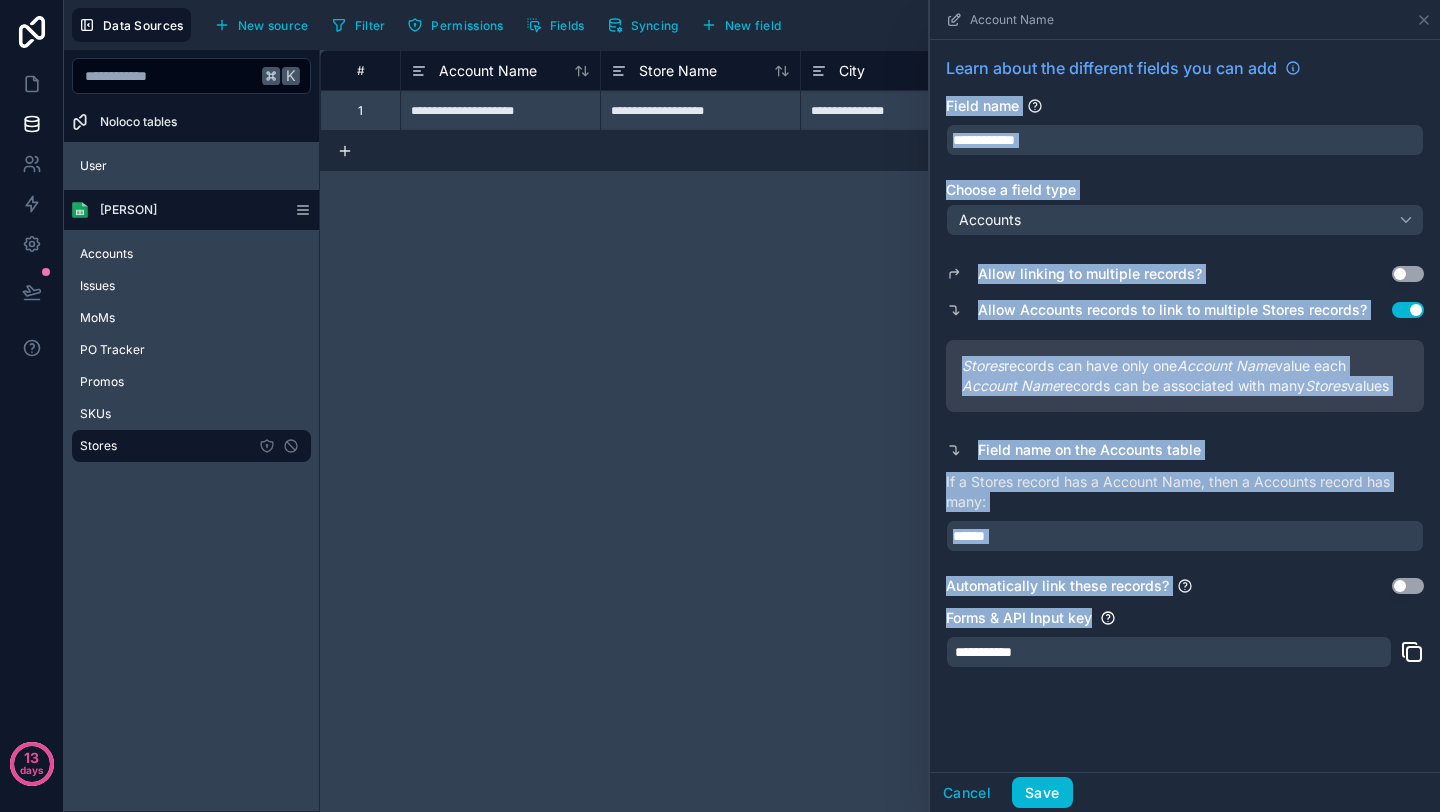 drag, startPoint x: 949, startPoint y: 103, endPoint x: 1105, endPoint y: 689, distance: 606.4091 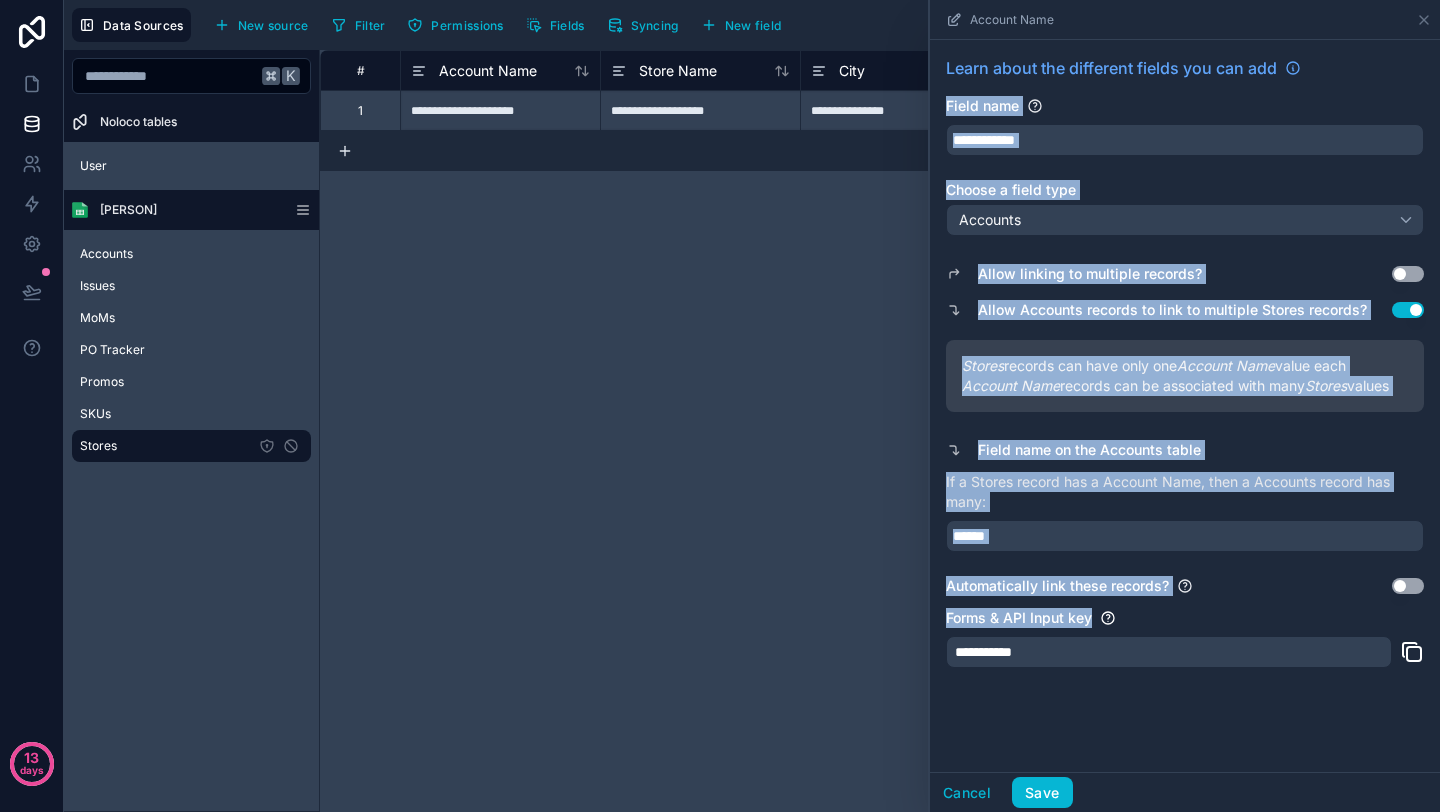 click on "**********" at bounding box center (1185, 368) 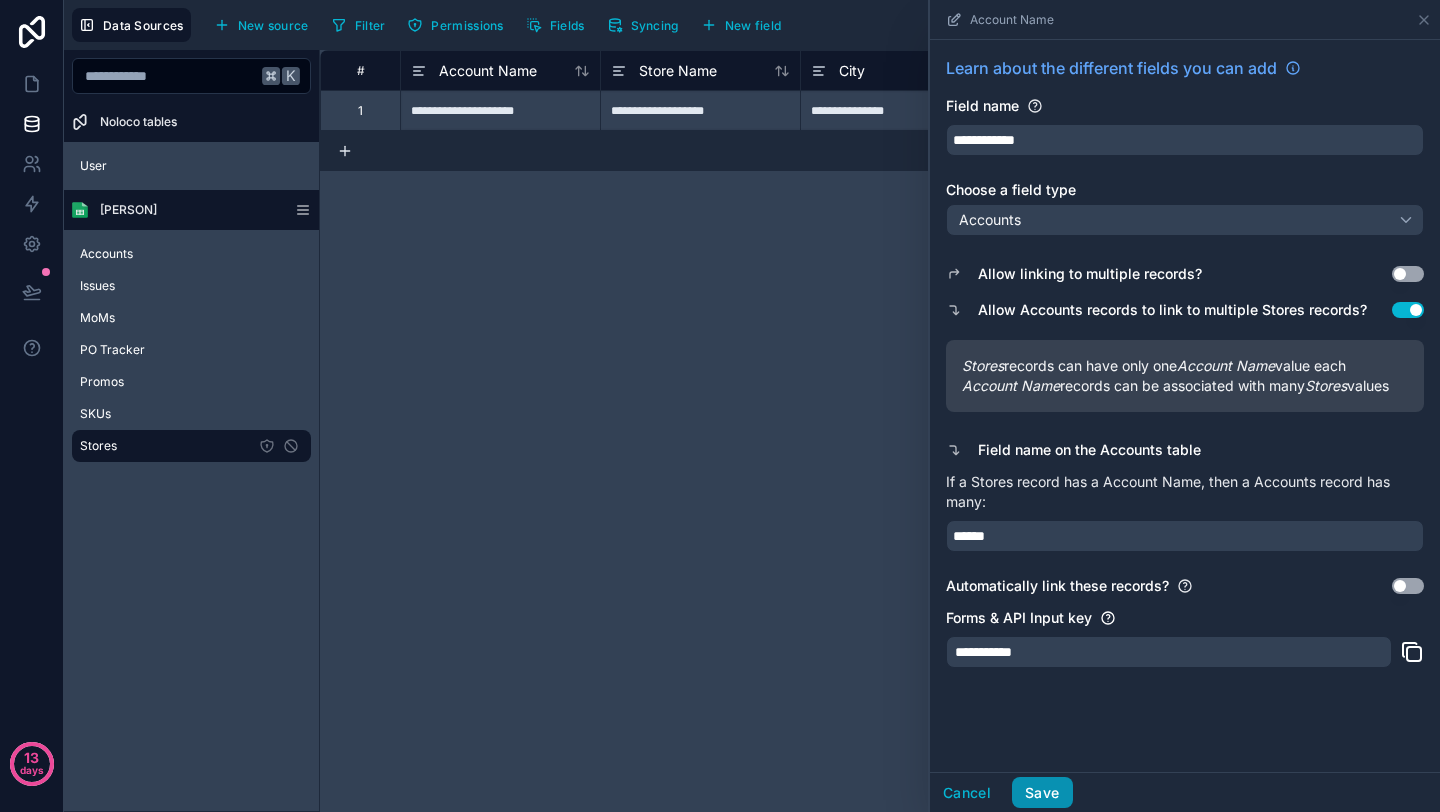 click on "Save" at bounding box center [1042, 793] 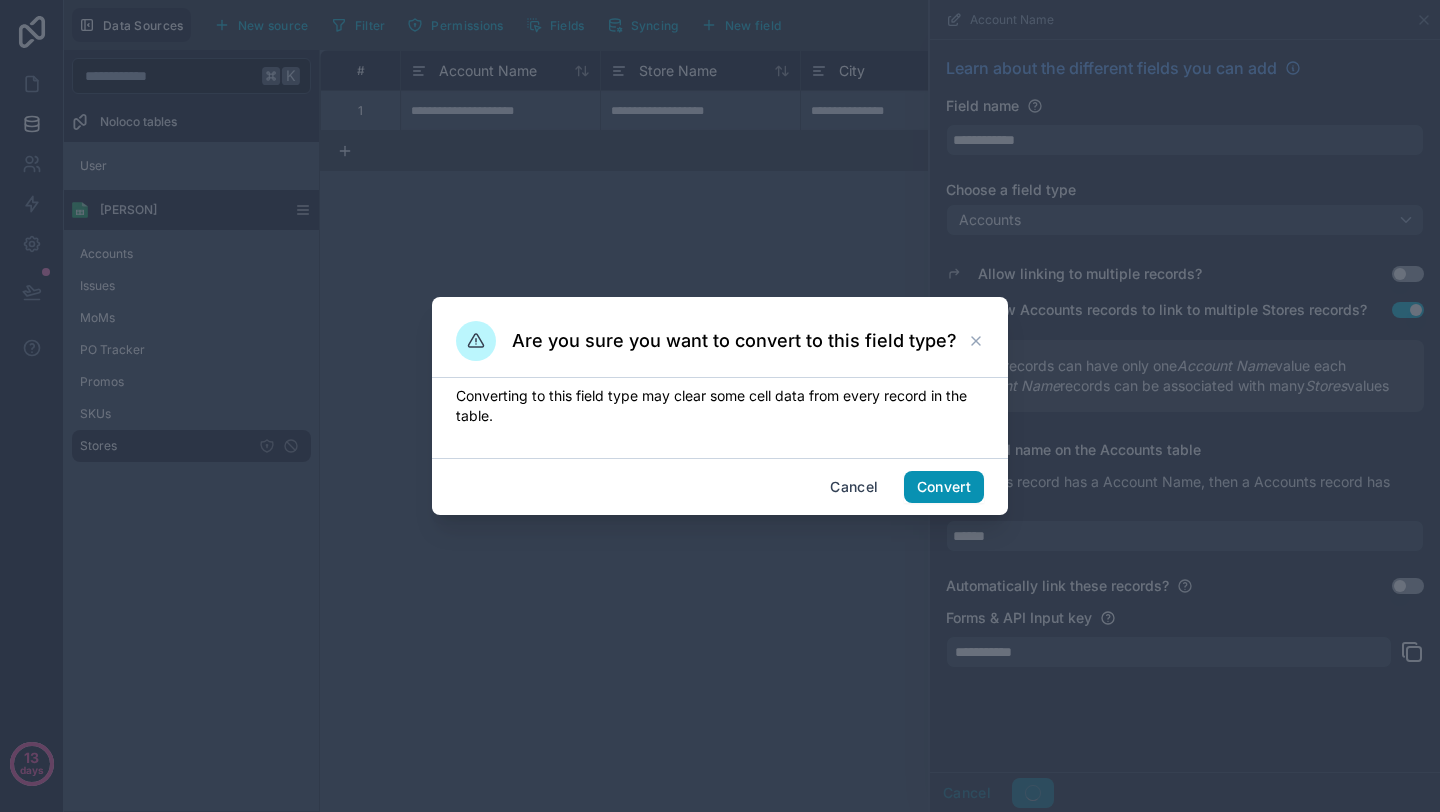 click on "Convert" at bounding box center [944, 487] 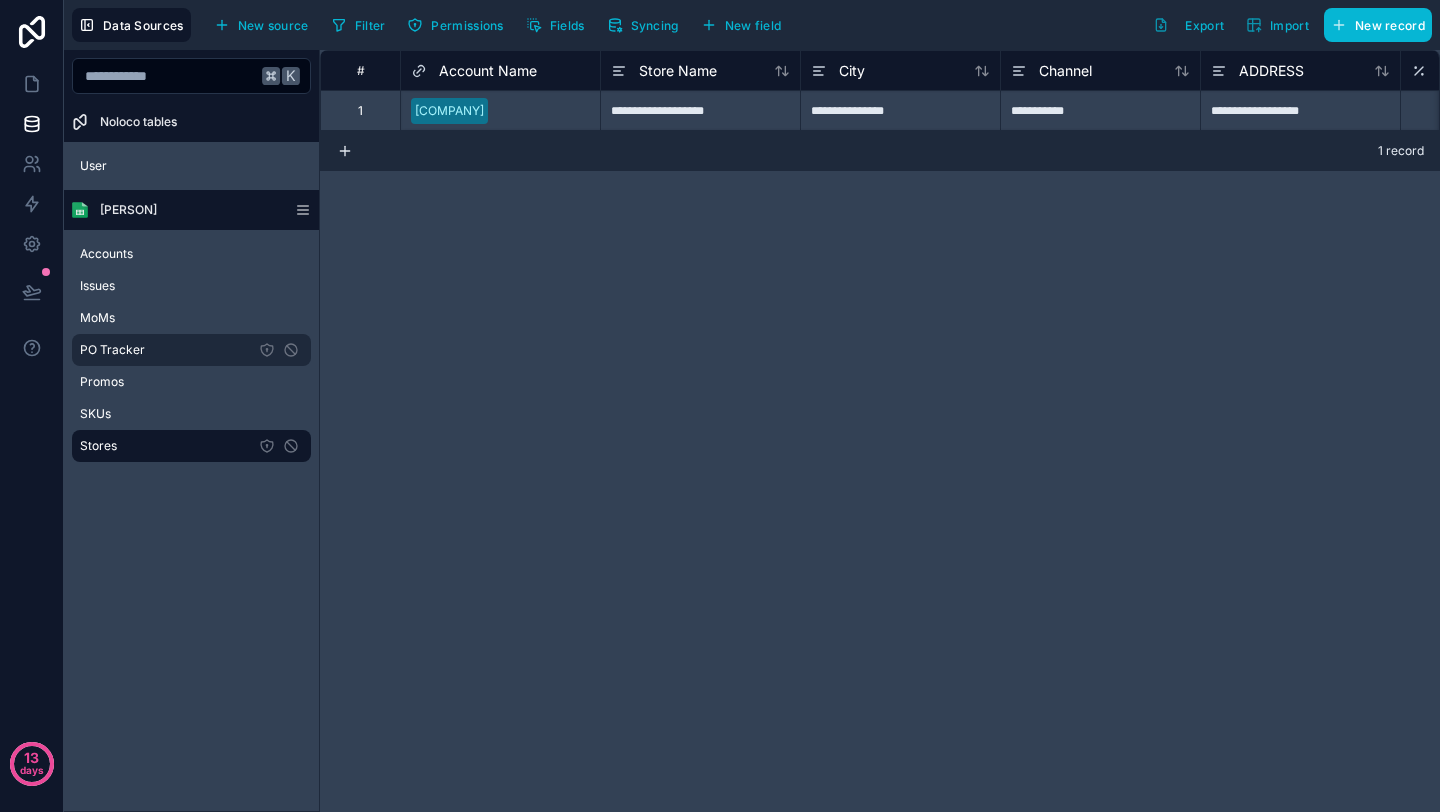 click on "PO Tracker" at bounding box center (191, 350) 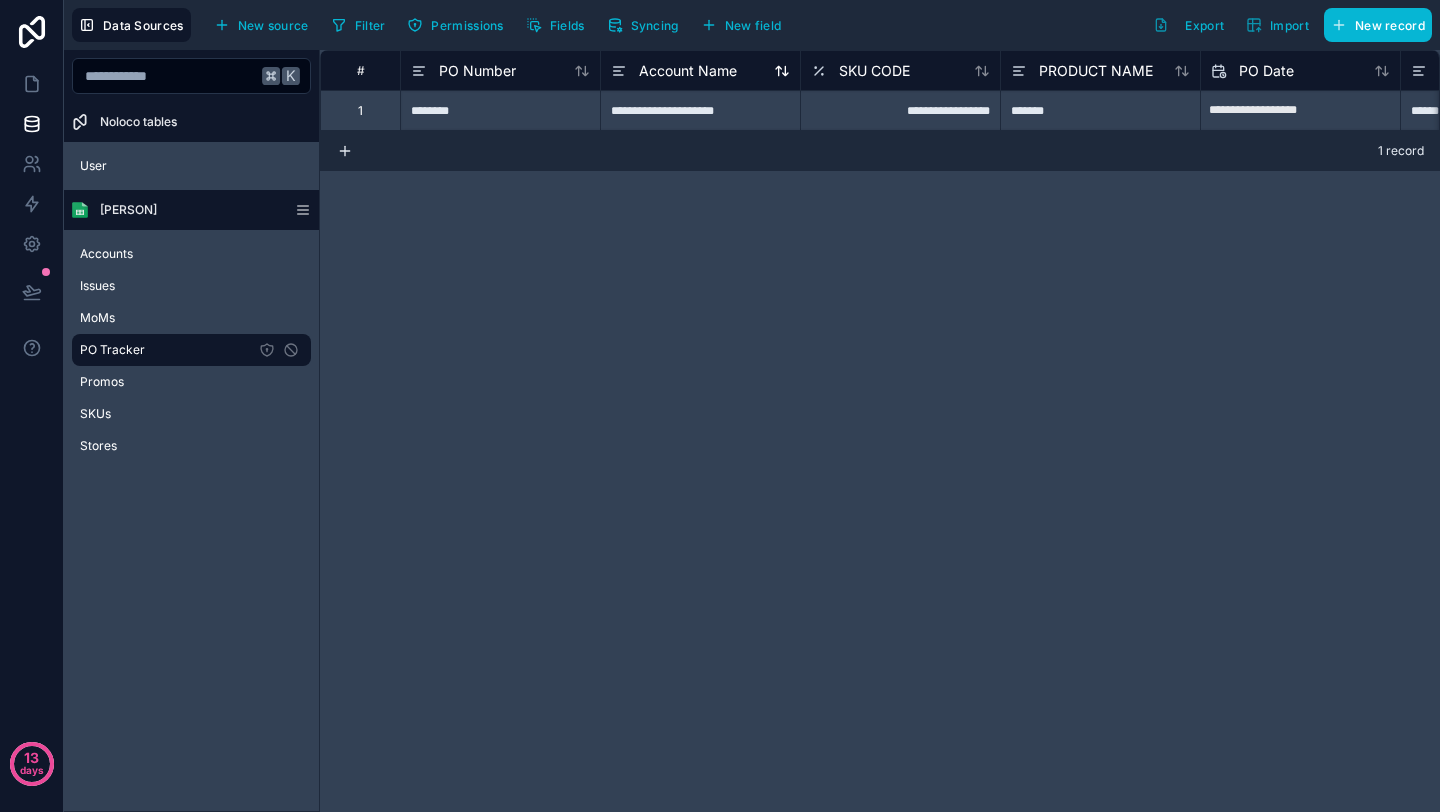 click on "Account Name" at bounding box center (688, 71) 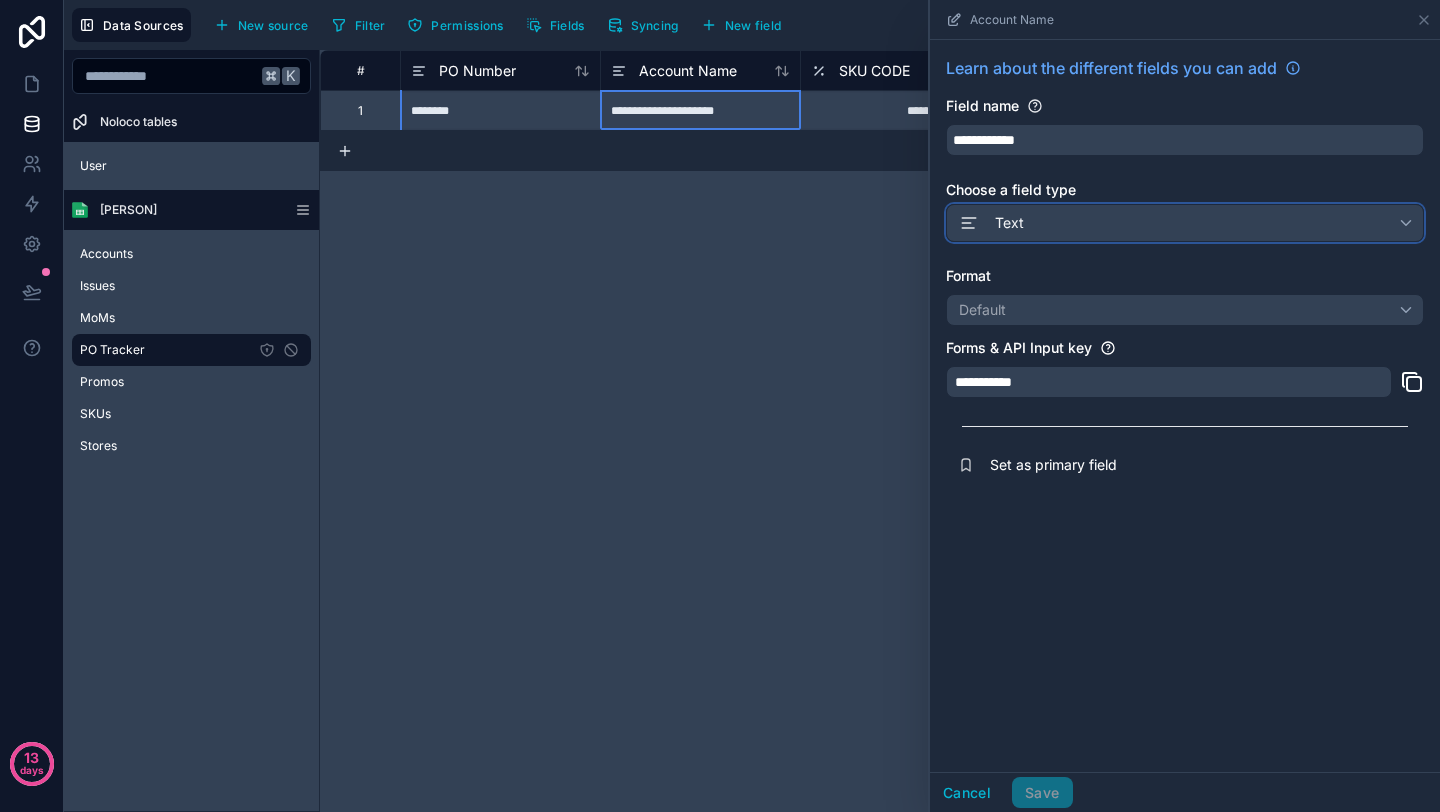 click on "Text" at bounding box center (1009, 223) 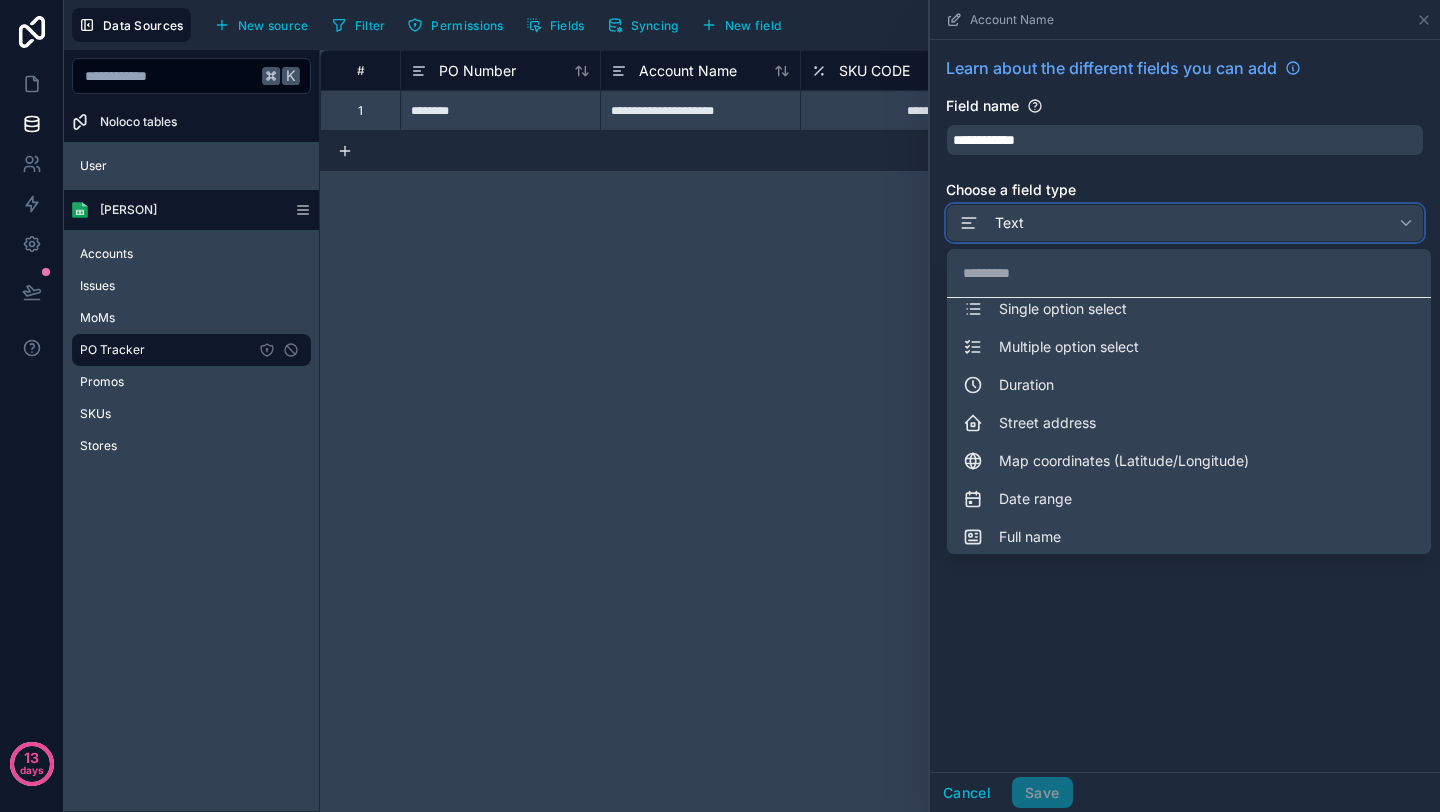 scroll, scrollTop: 492, scrollLeft: 0, axis: vertical 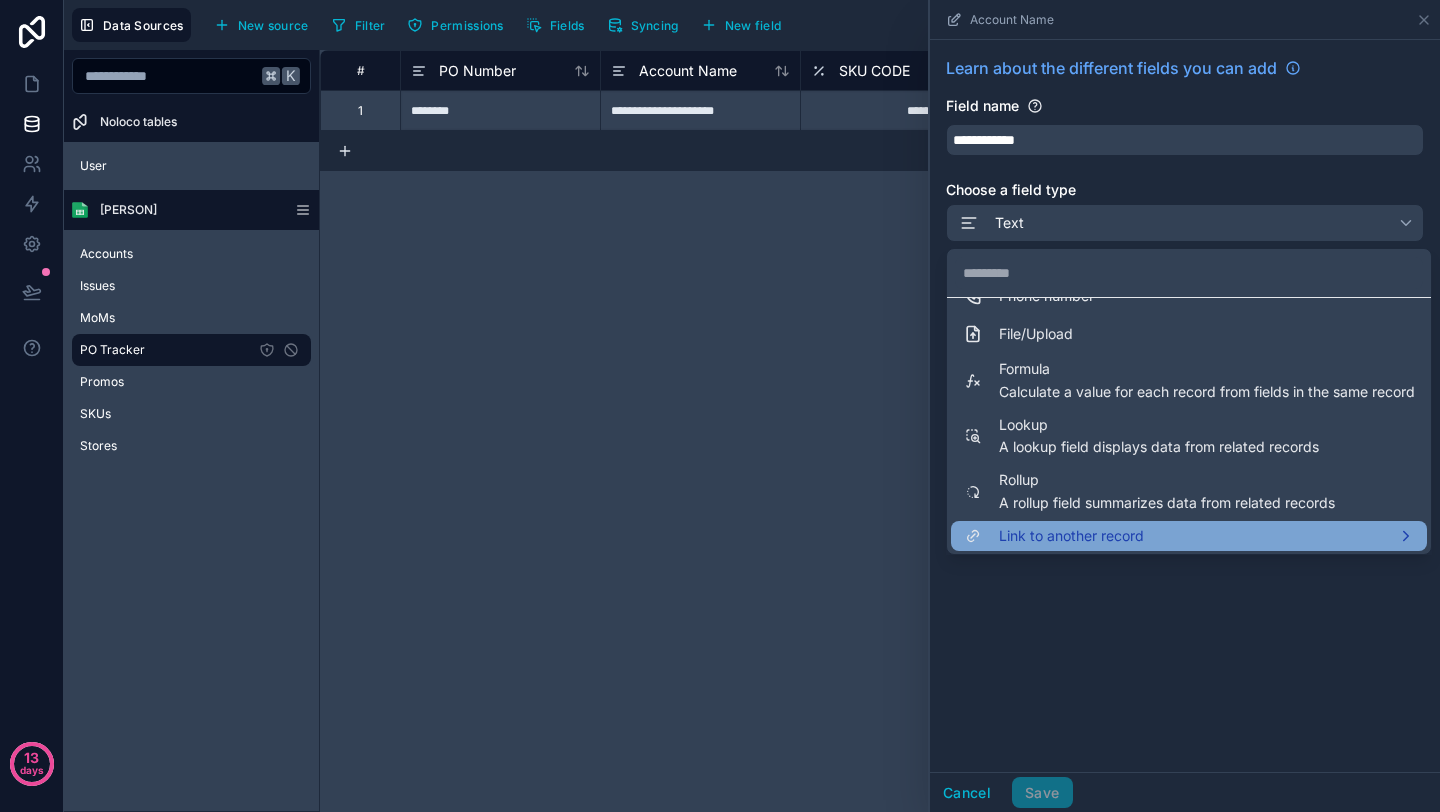 click on "Link to another record" at bounding box center [1071, 536] 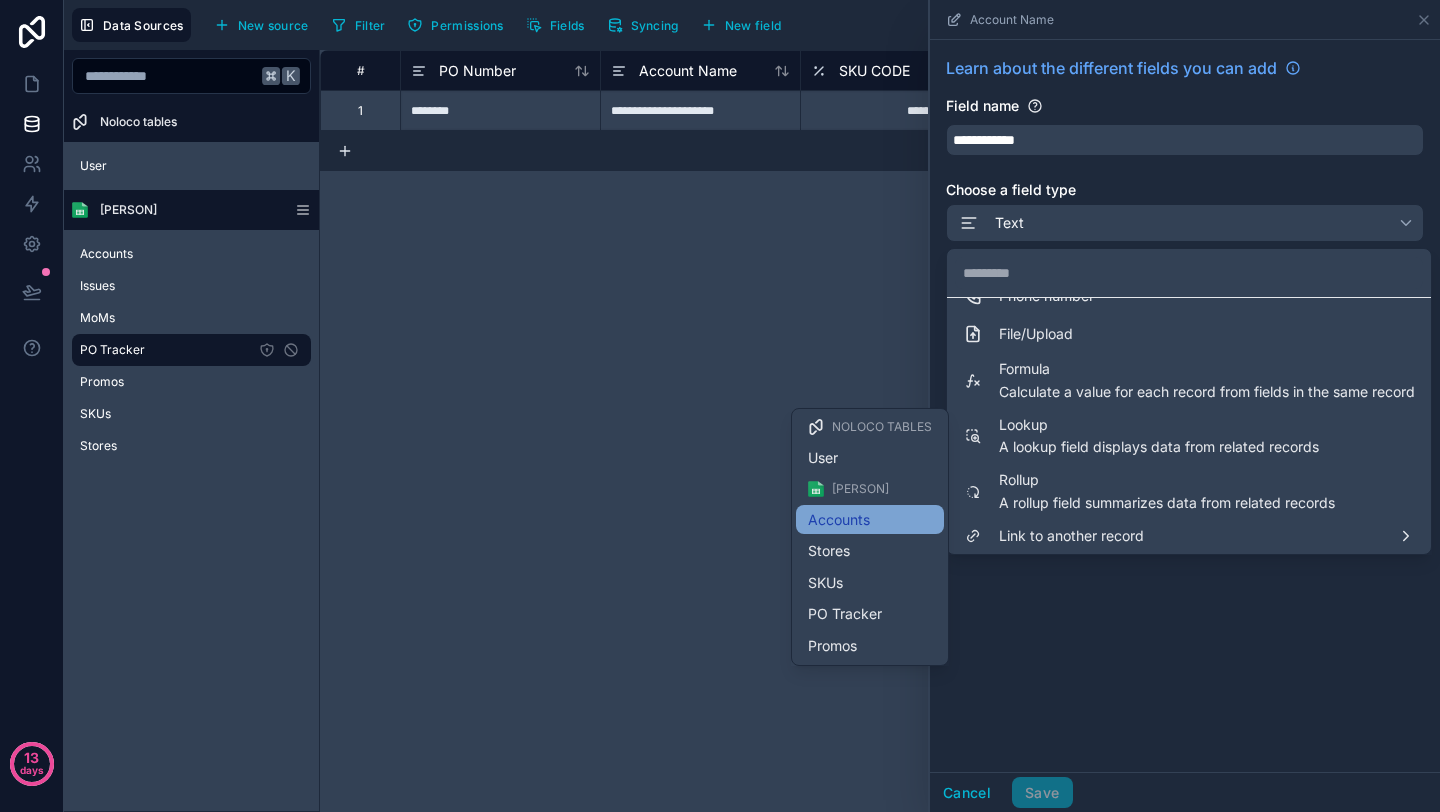 click on "Accounts" at bounding box center [870, 520] 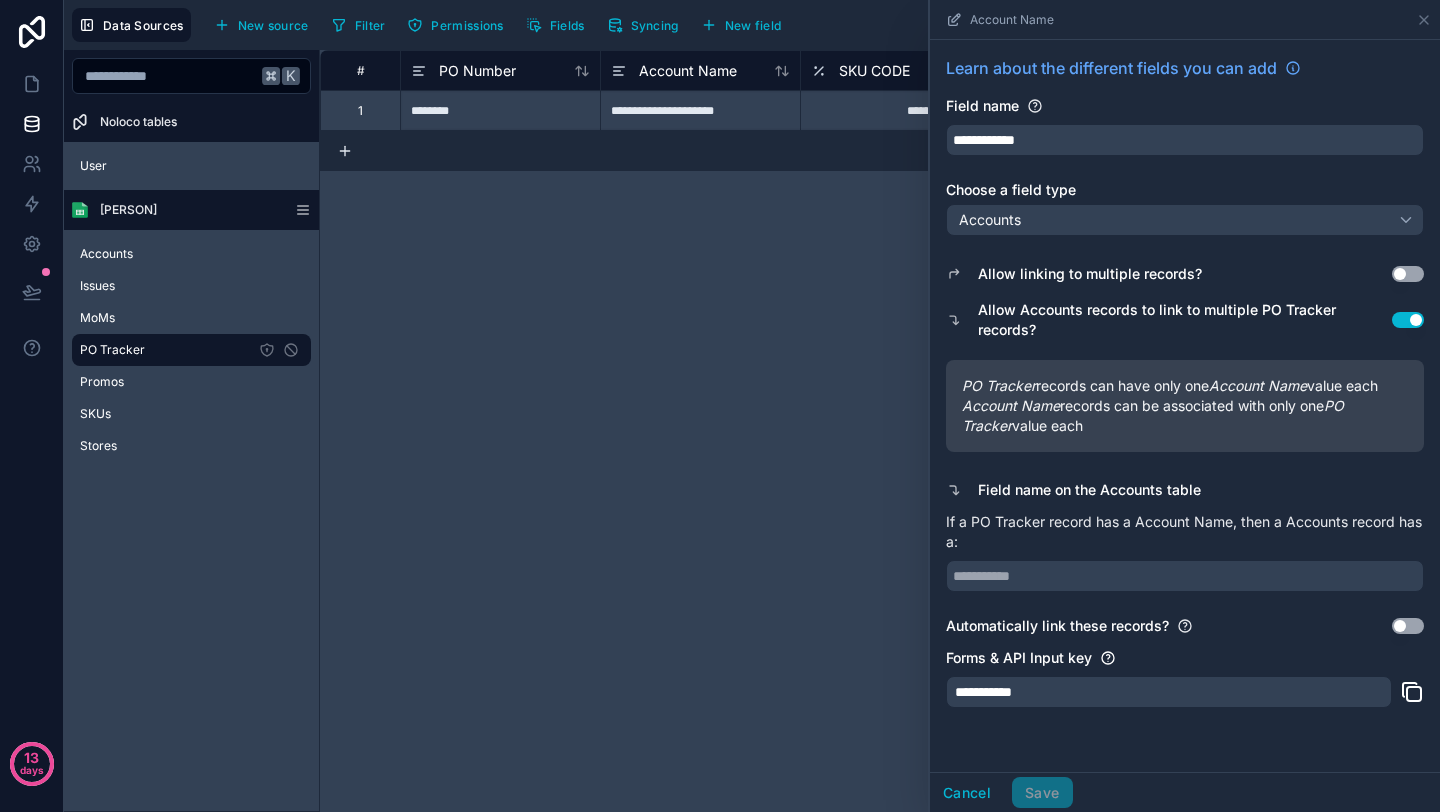 click on "Use setting" at bounding box center [1408, 320] 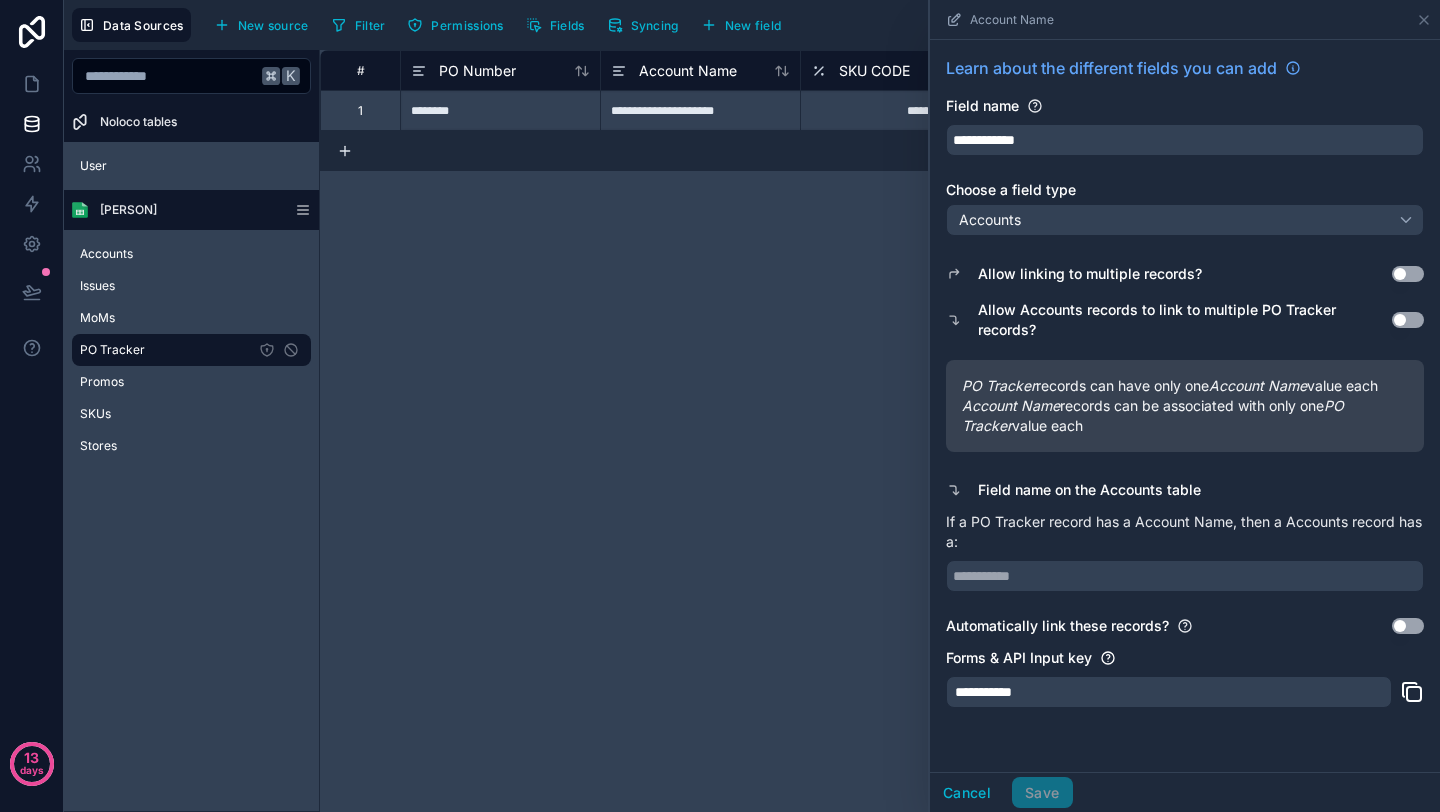 click on "Use setting" at bounding box center [1408, 320] 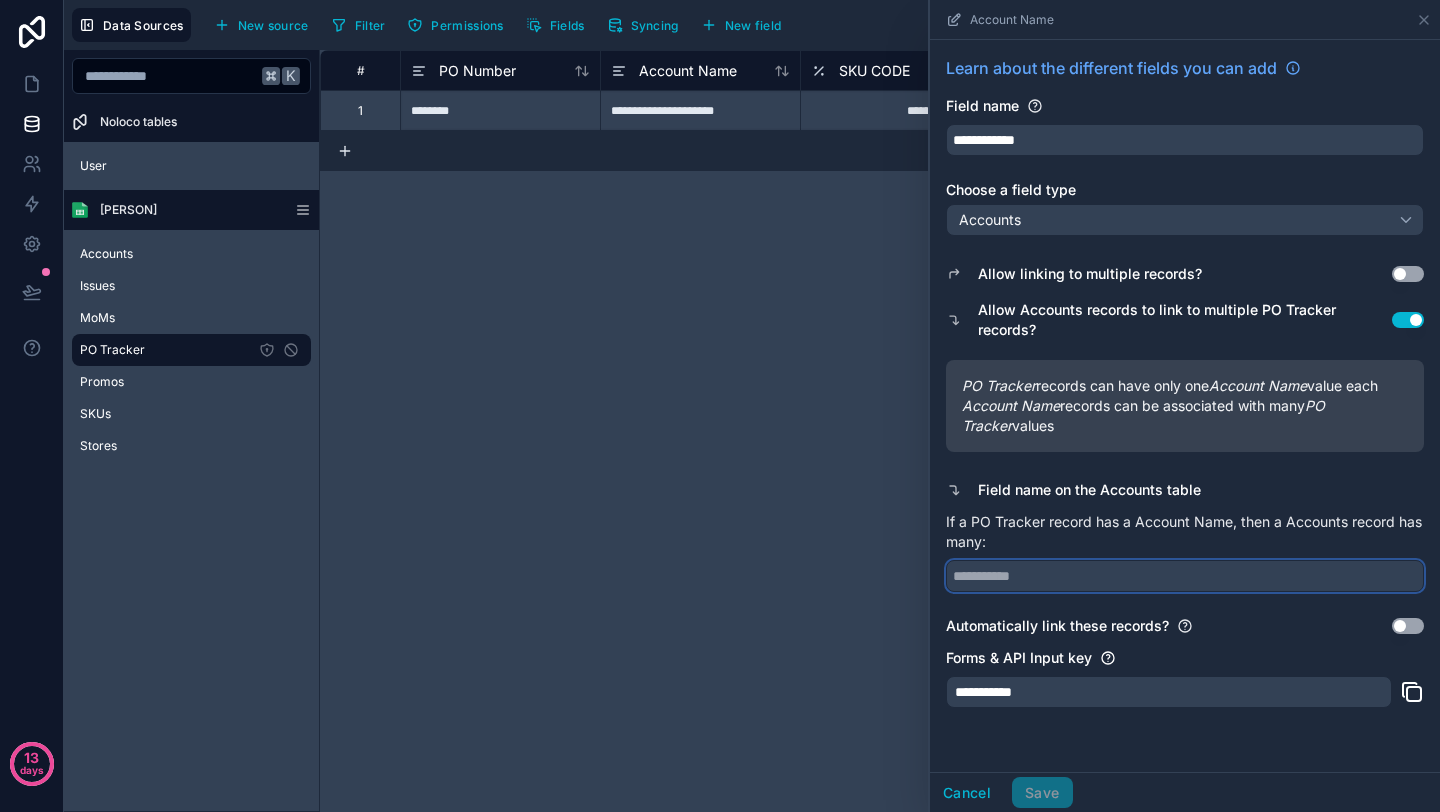 click at bounding box center [1185, 576] 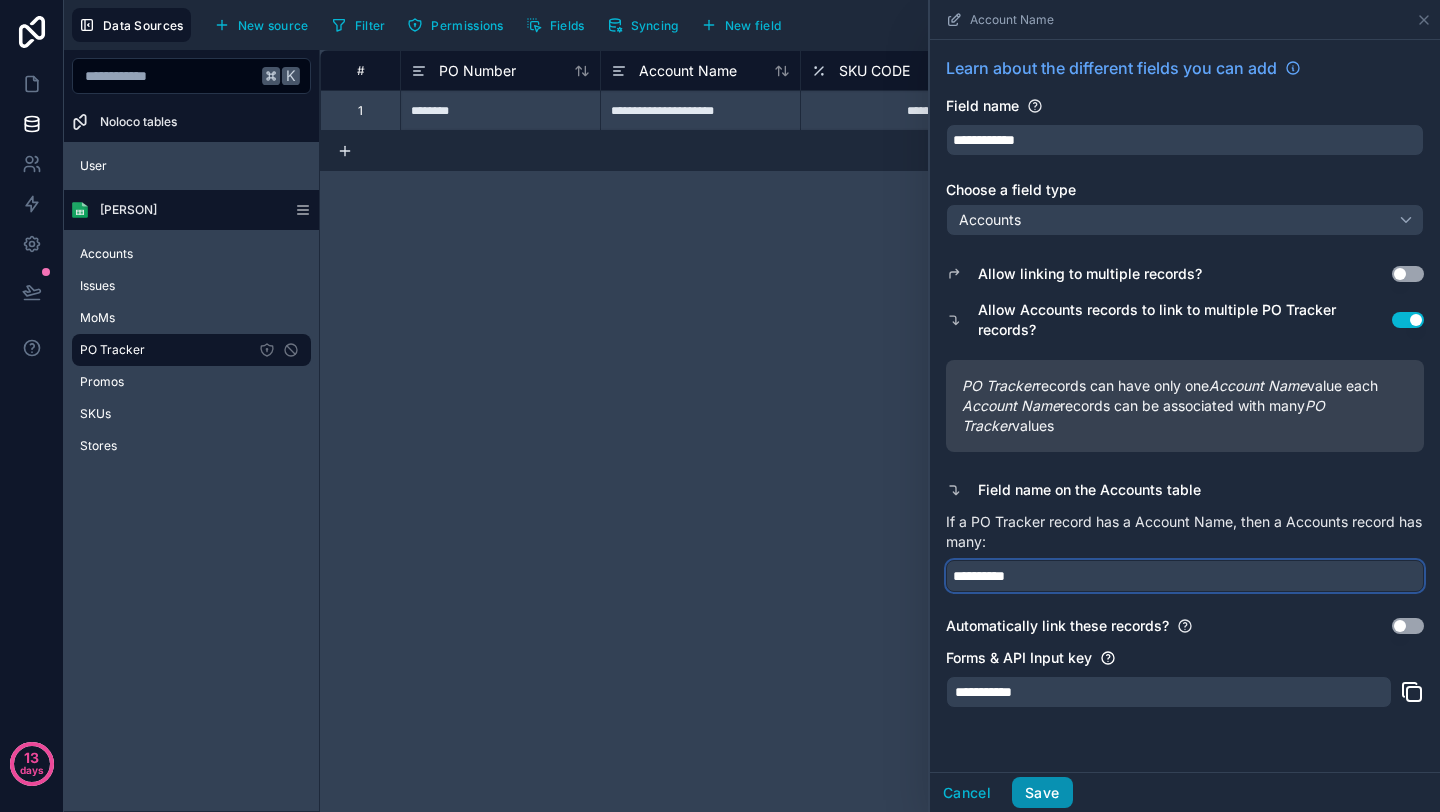 type on "**********" 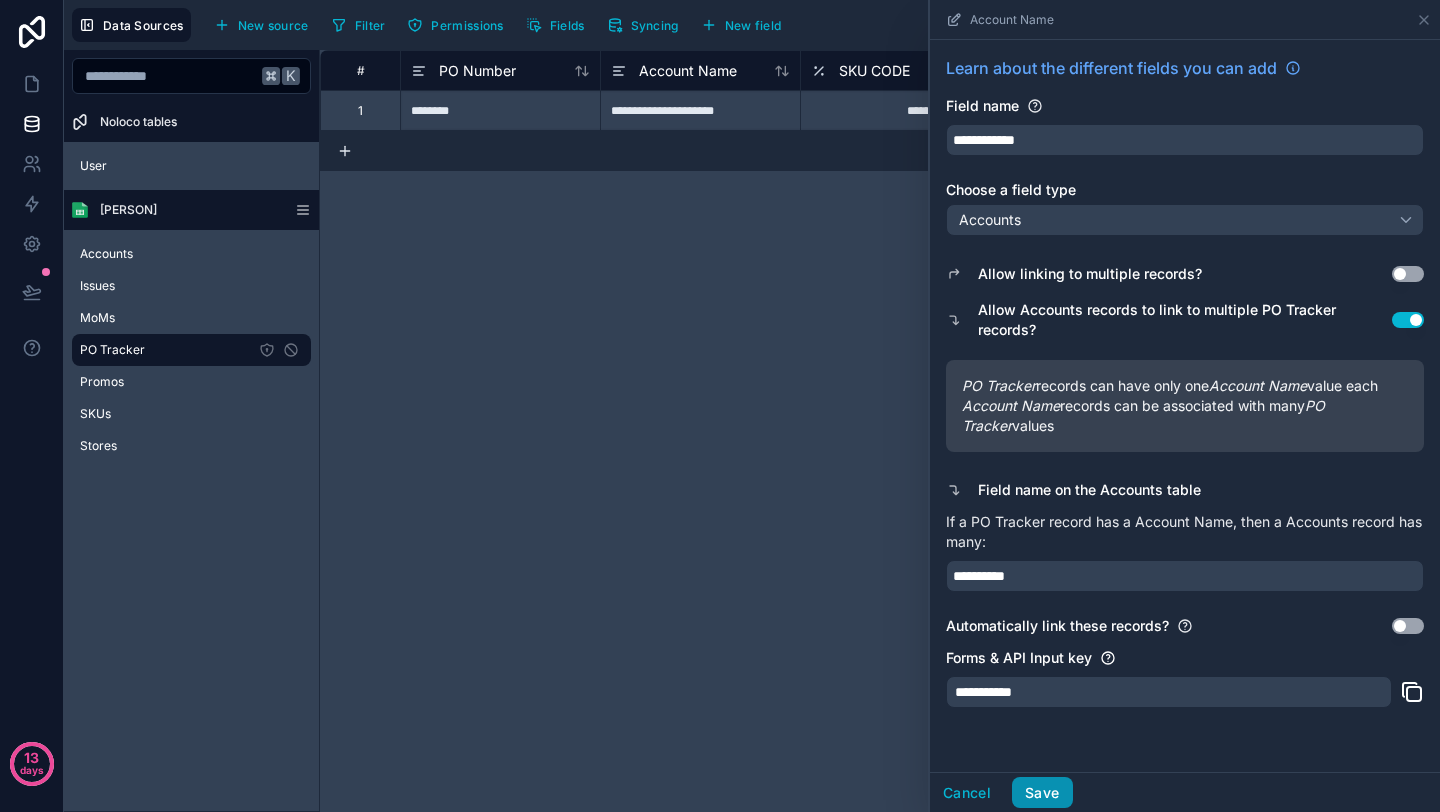 click on "Save" at bounding box center [1042, 793] 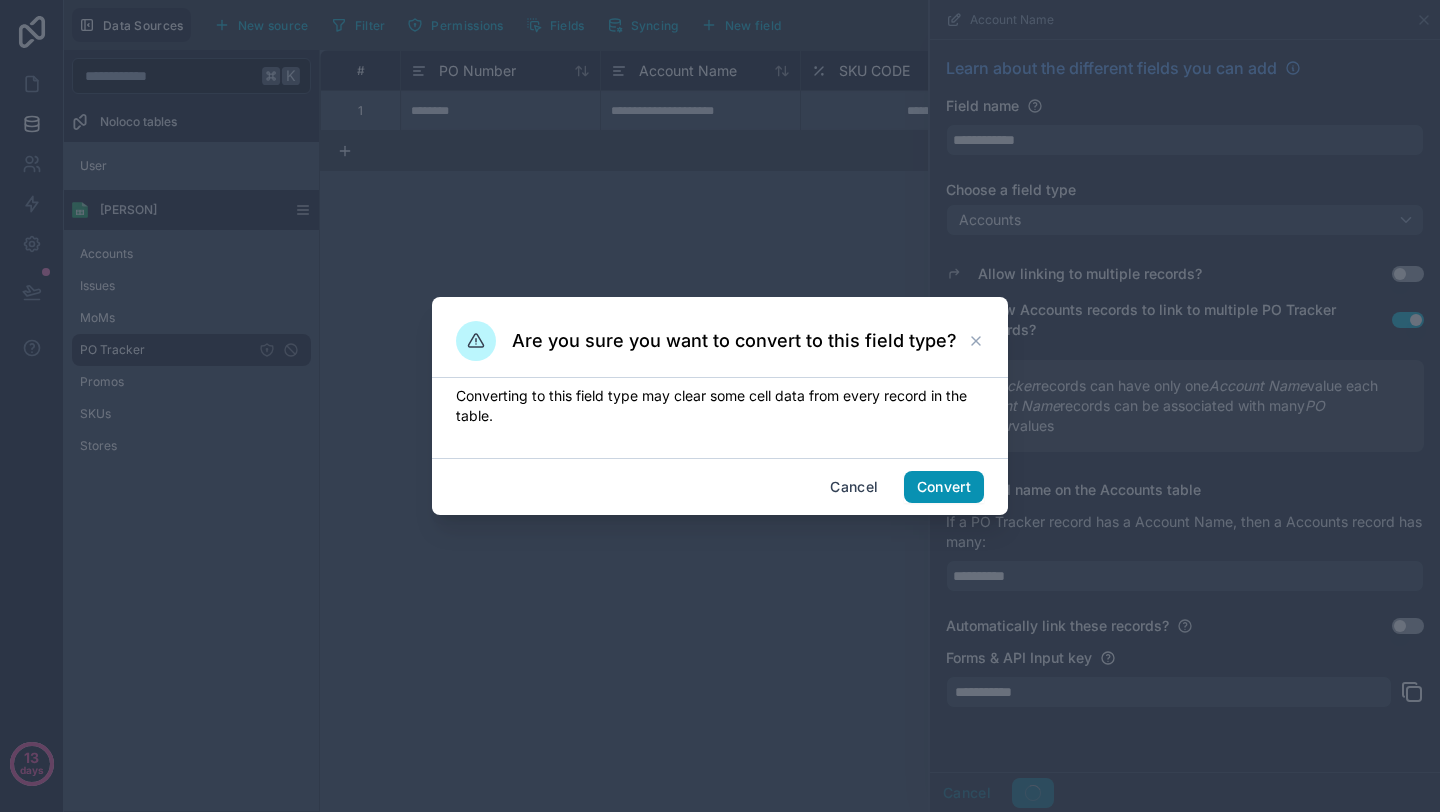 click on "Convert" at bounding box center (944, 487) 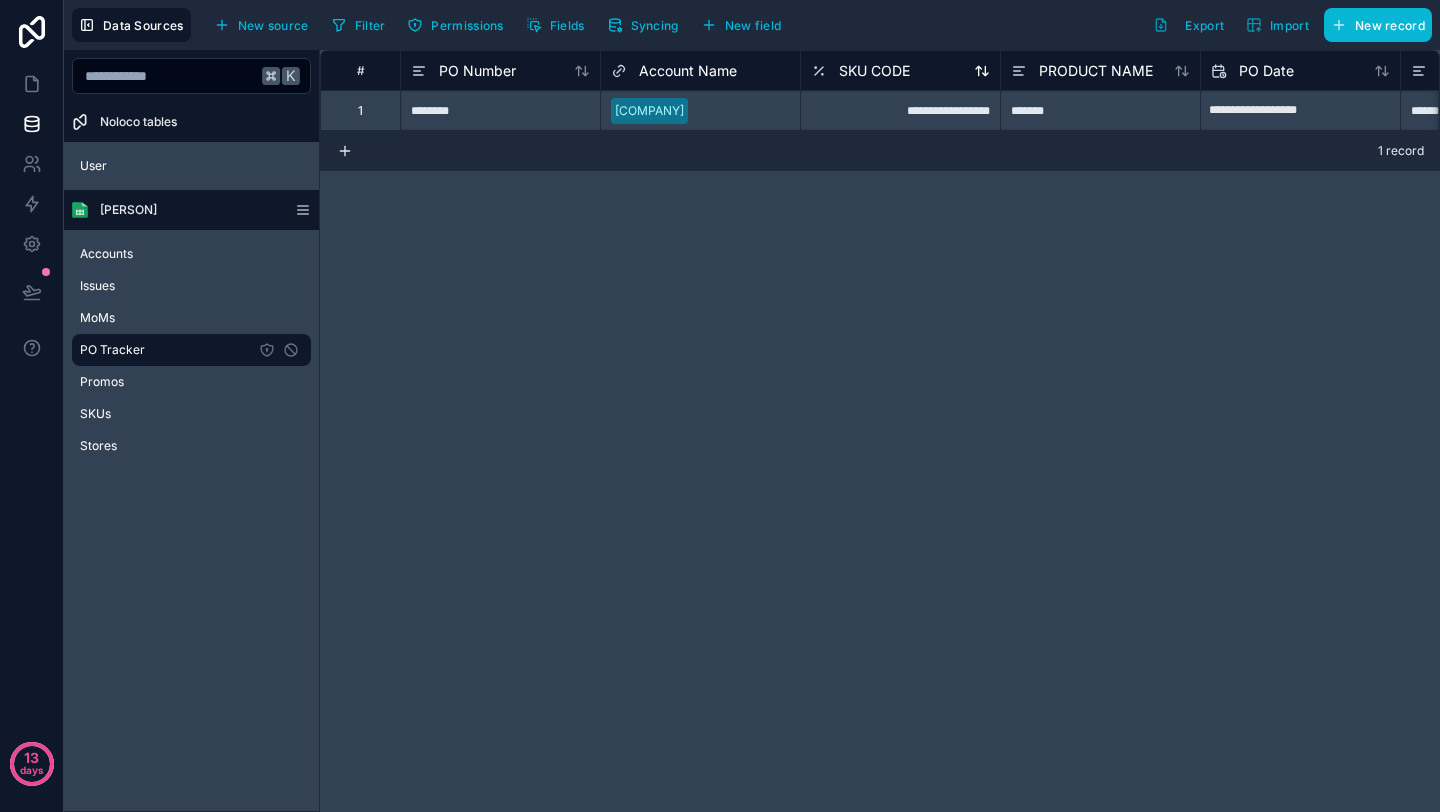 click on "SKU CODE" at bounding box center [874, 71] 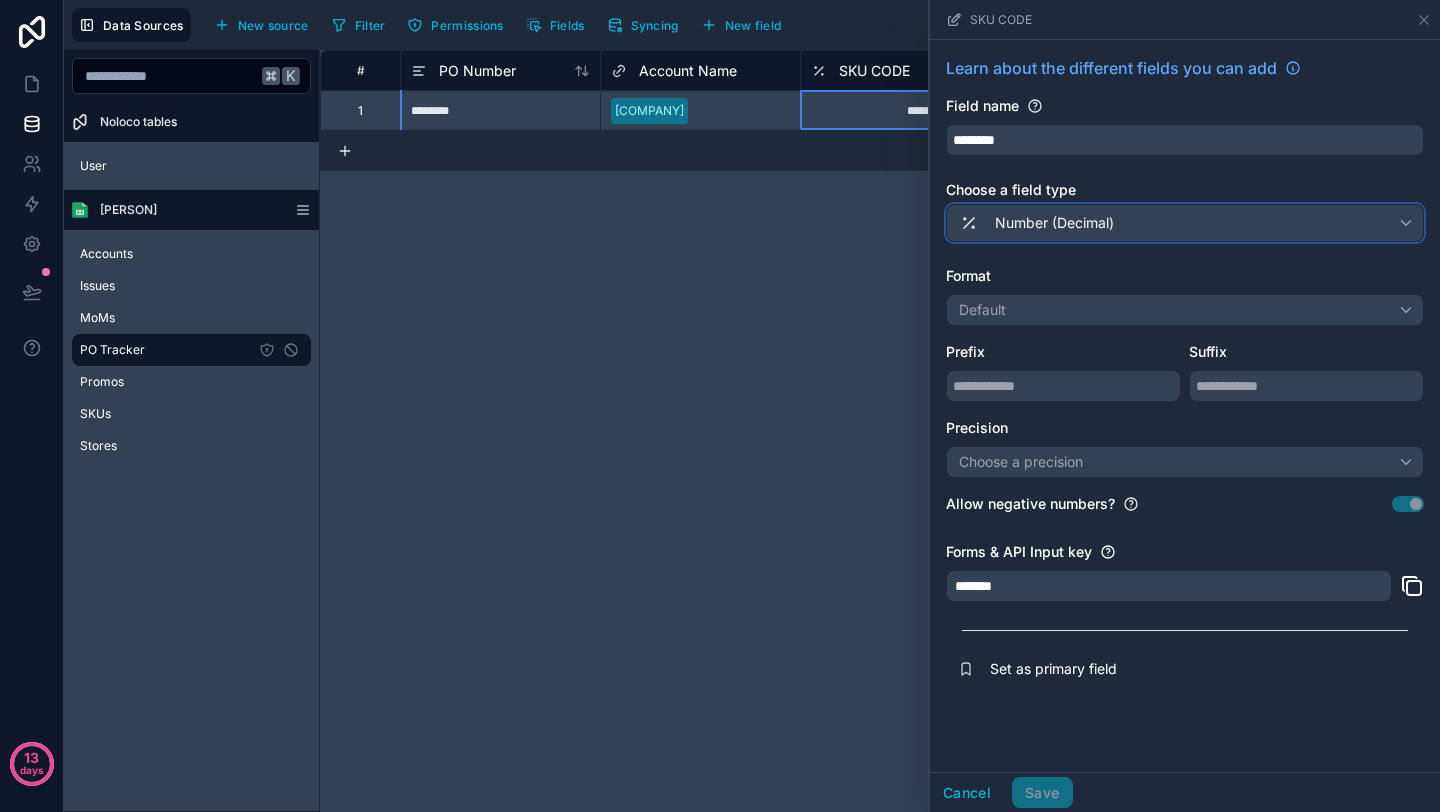 click on "Number (Decimal)" at bounding box center (1054, 223) 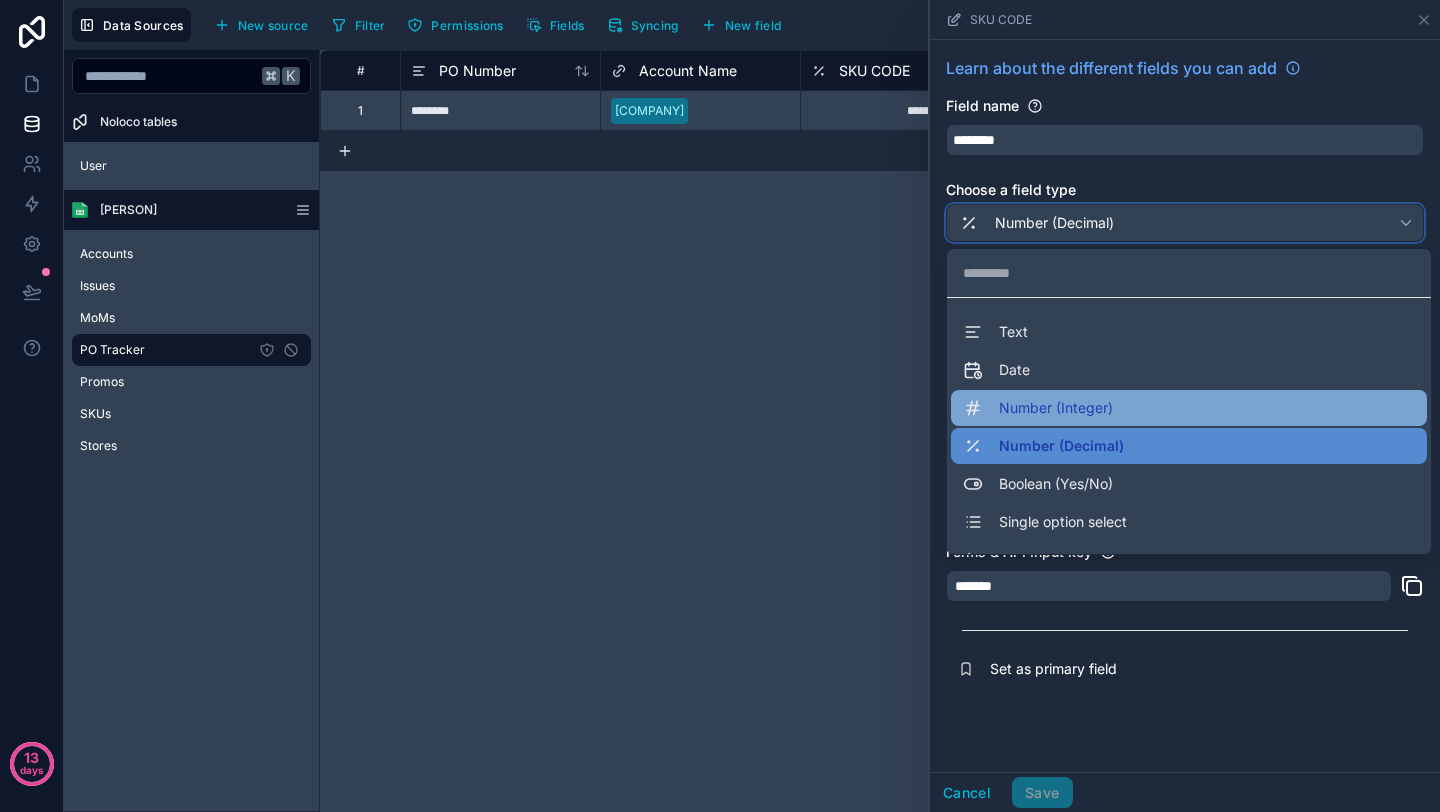 scroll, scrollTop: 492, scrollLeft: 0, axis: vertical 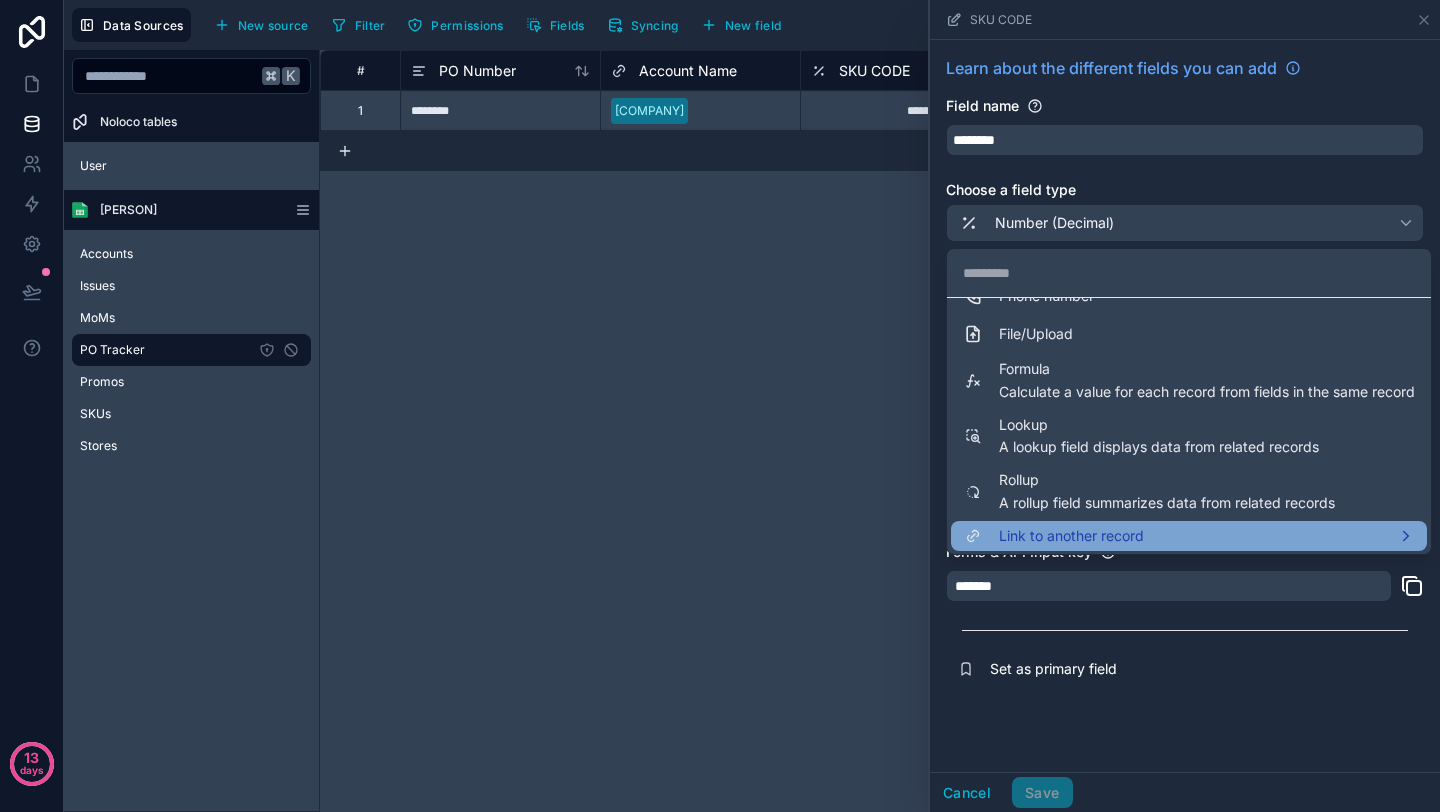 click on "Link to another record" at bounding box center [1071, 536] 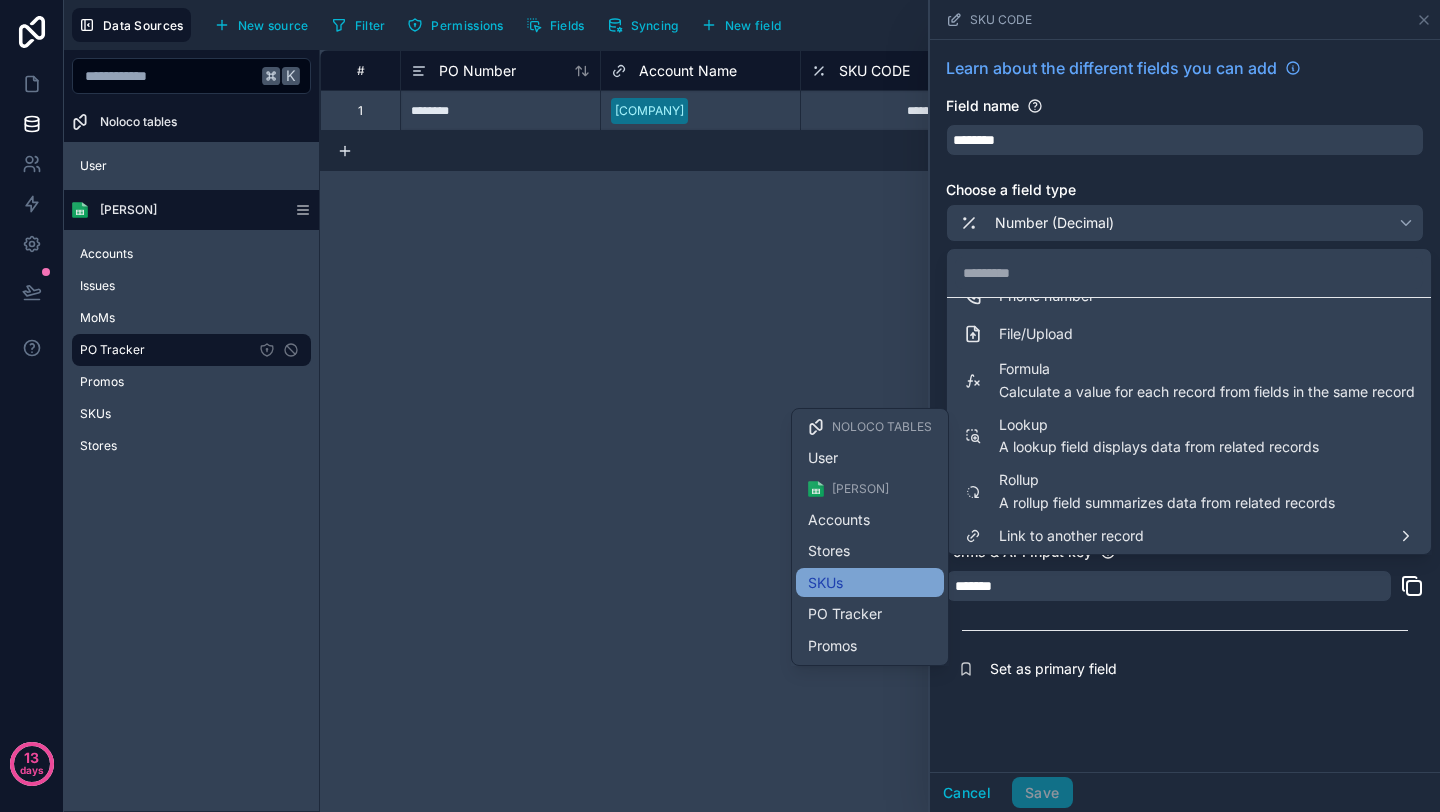 click on "SKUs" at bounding box center [870, 583] 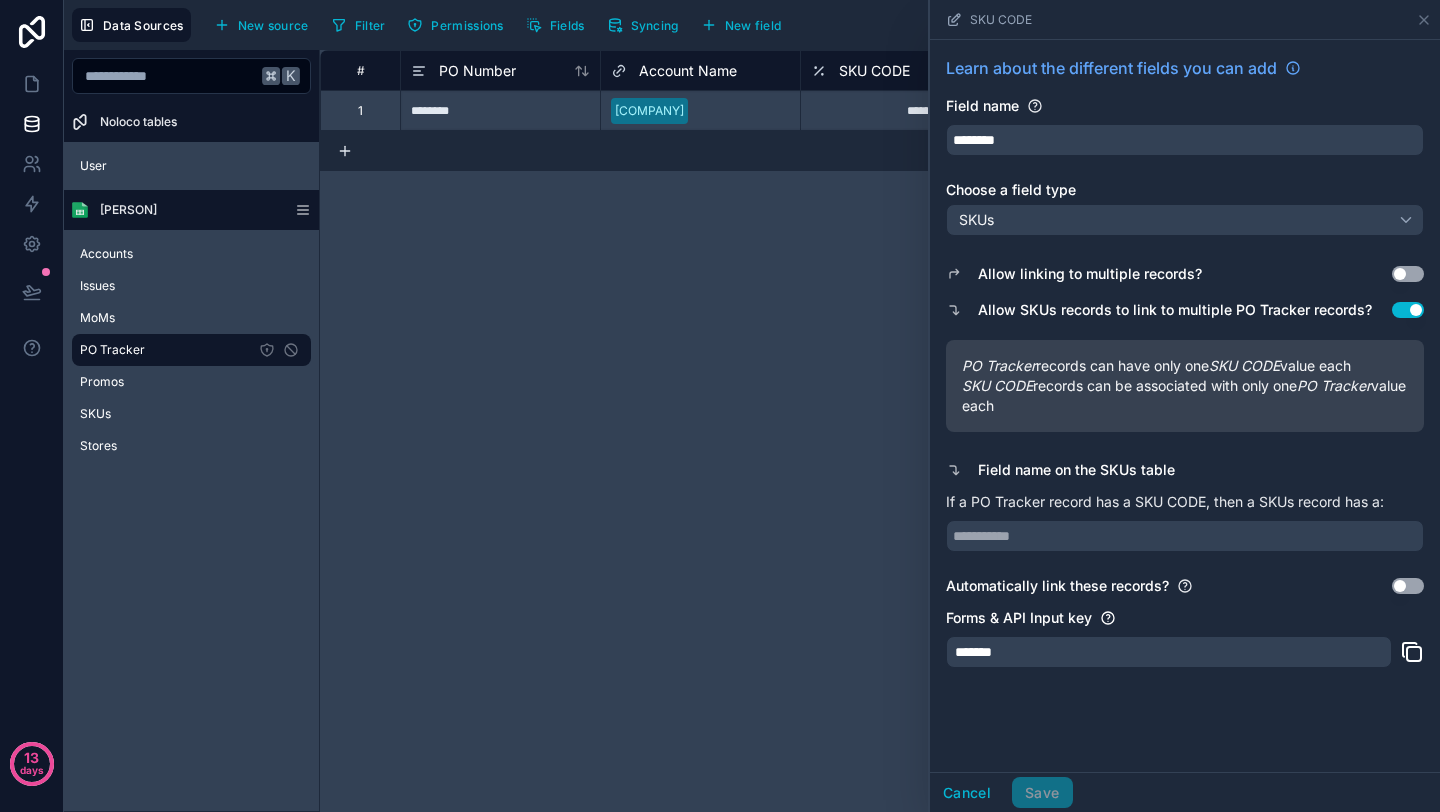 click on "Use setting" at bounding box center (1408, 274) 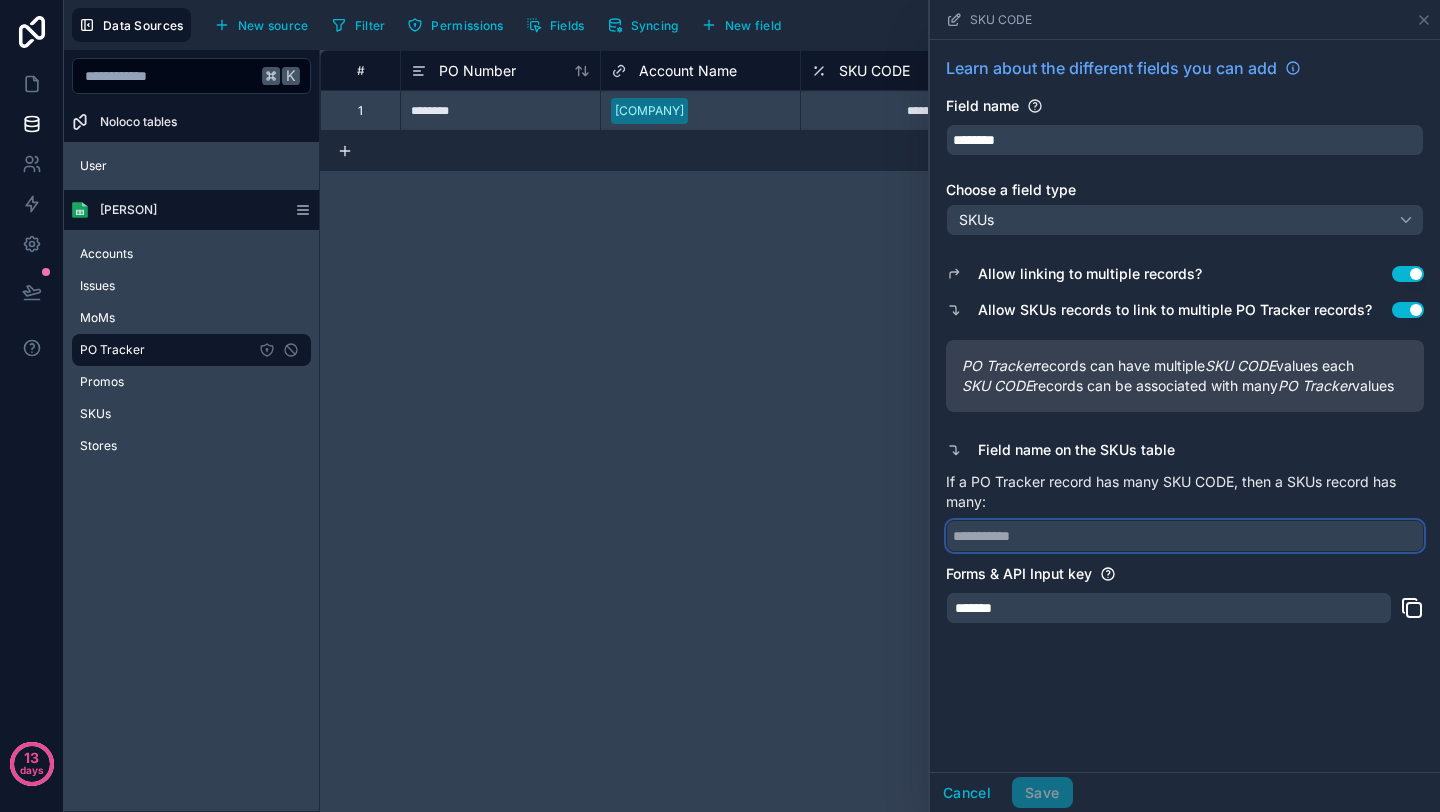 click at bounding box center (1185, 536) 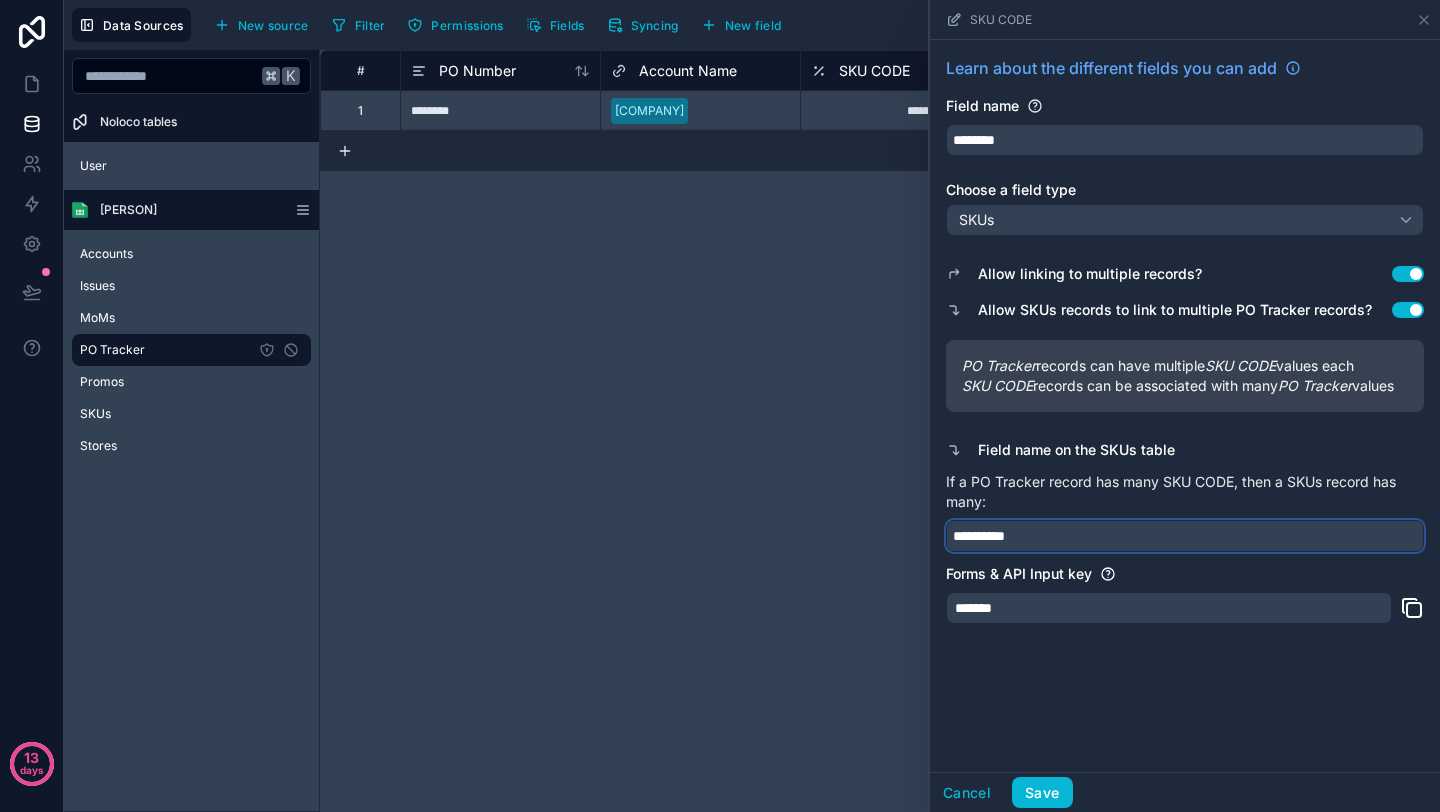 click on "**********" at bounding box center (1185, 536) 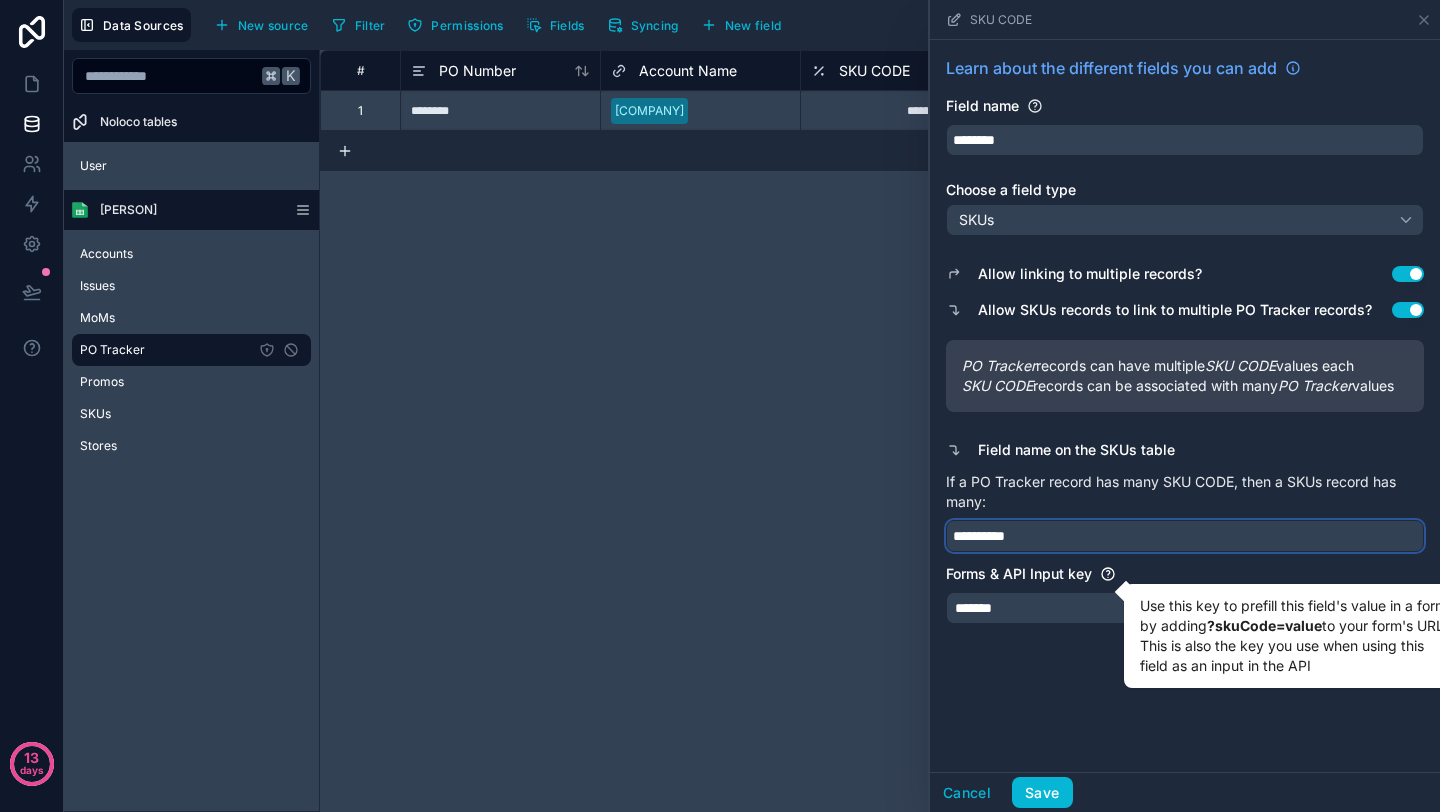 type on "**********" 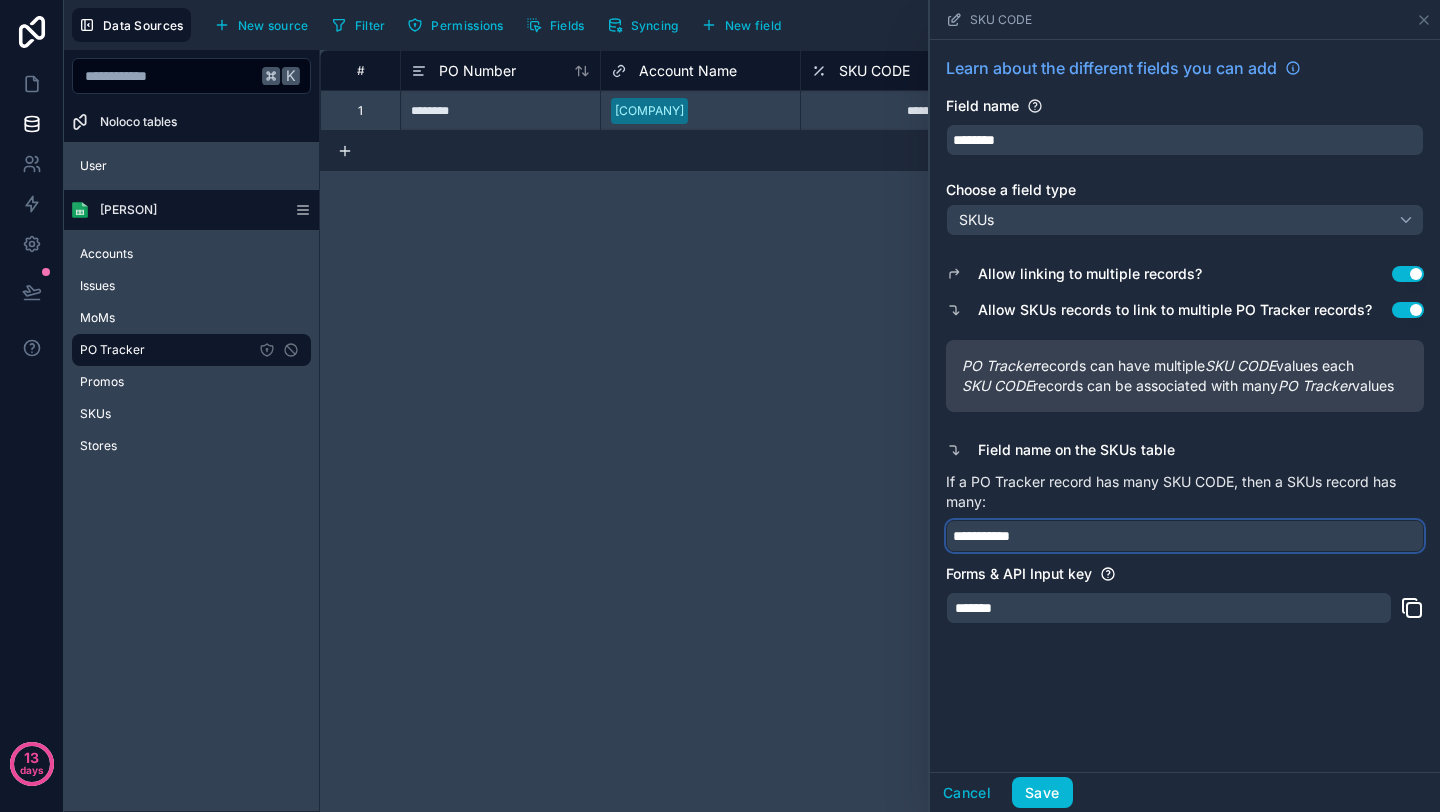 drag, startPoint x: 1075, startPoint y: 558, endPoint x: 832, endPoint y: 558, distance: 243 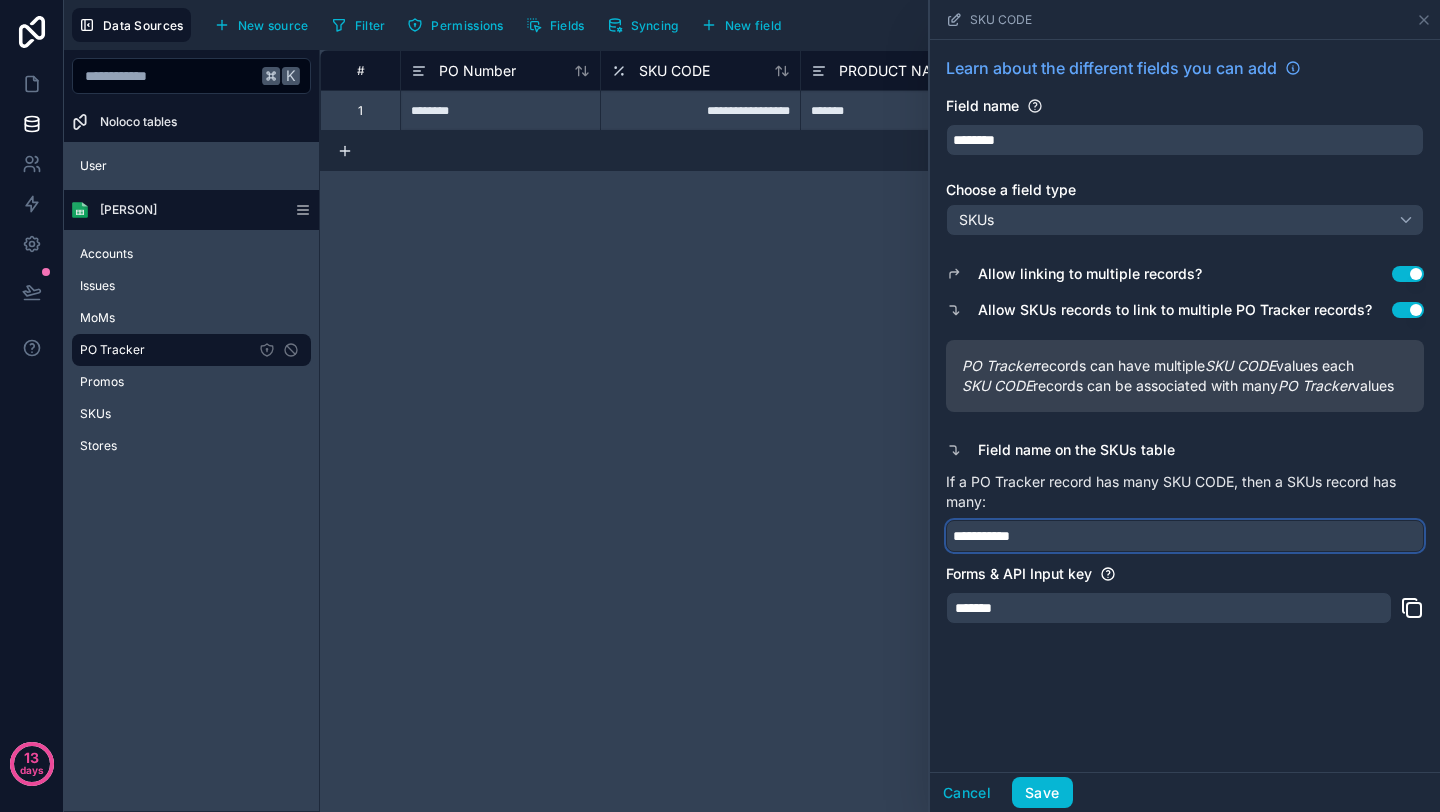 type on "**********" 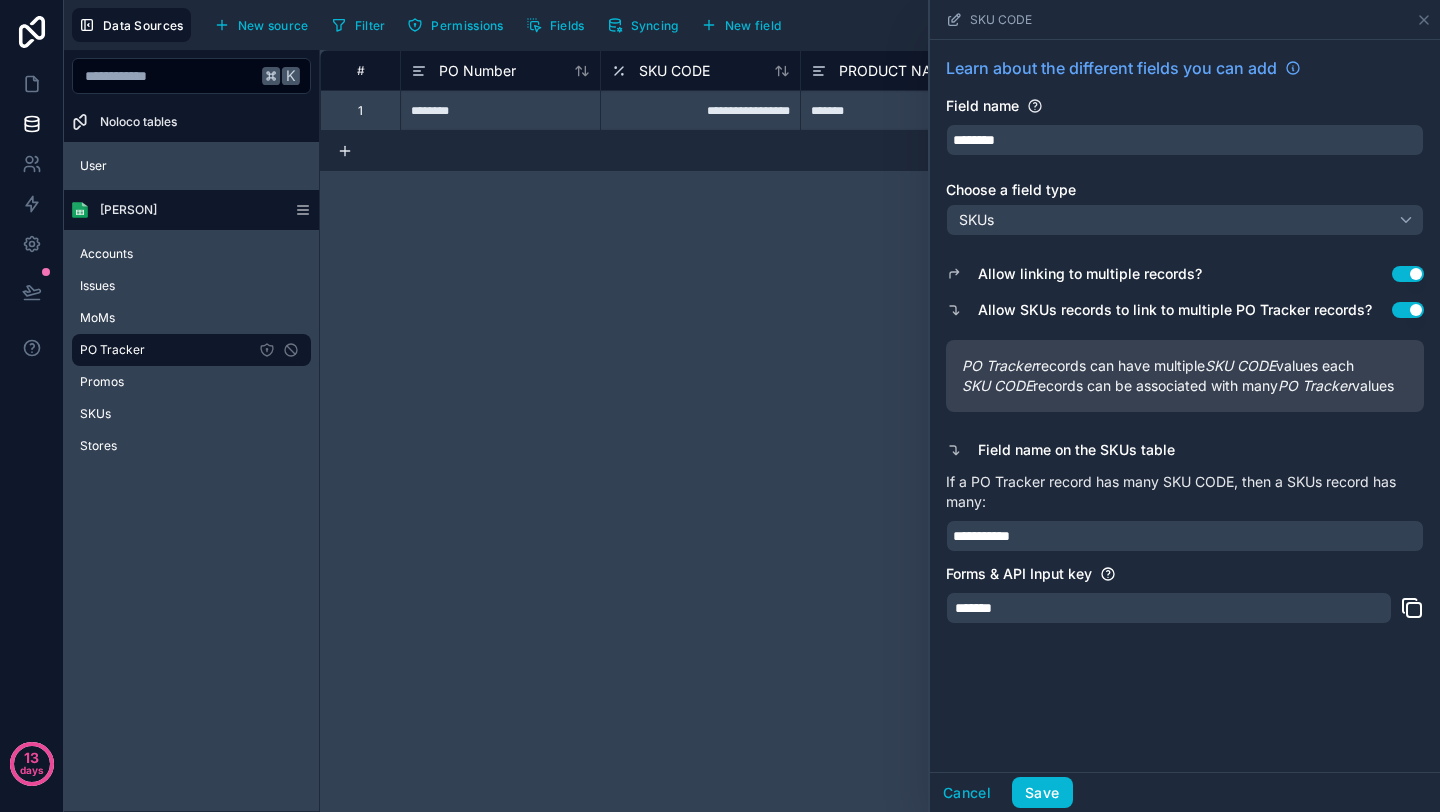 click on "*******" at bounding box center (1169, 608) 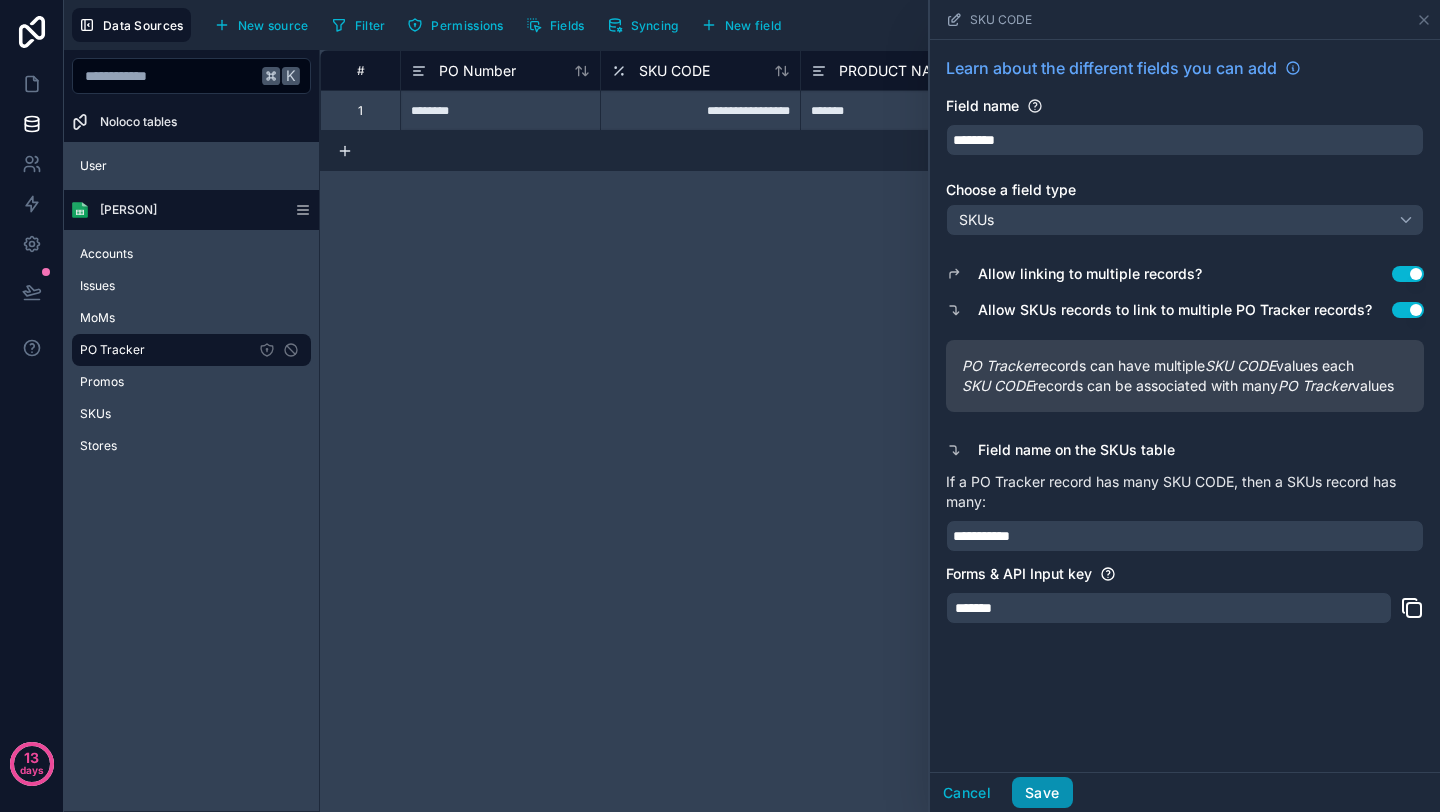 click on "Save" at bounding box center (1042, 793) 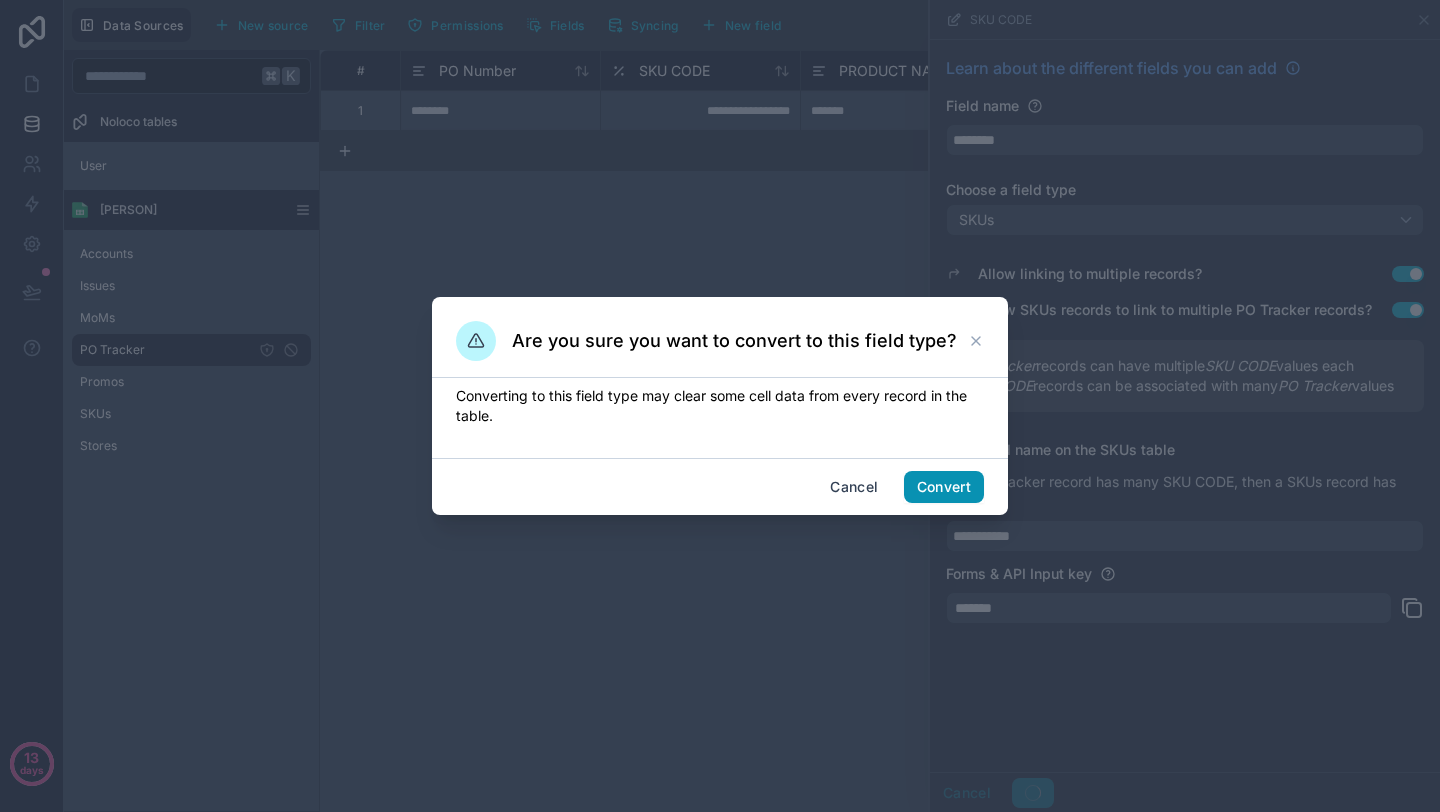 click on "Convert" at bounding box center (944, 487) 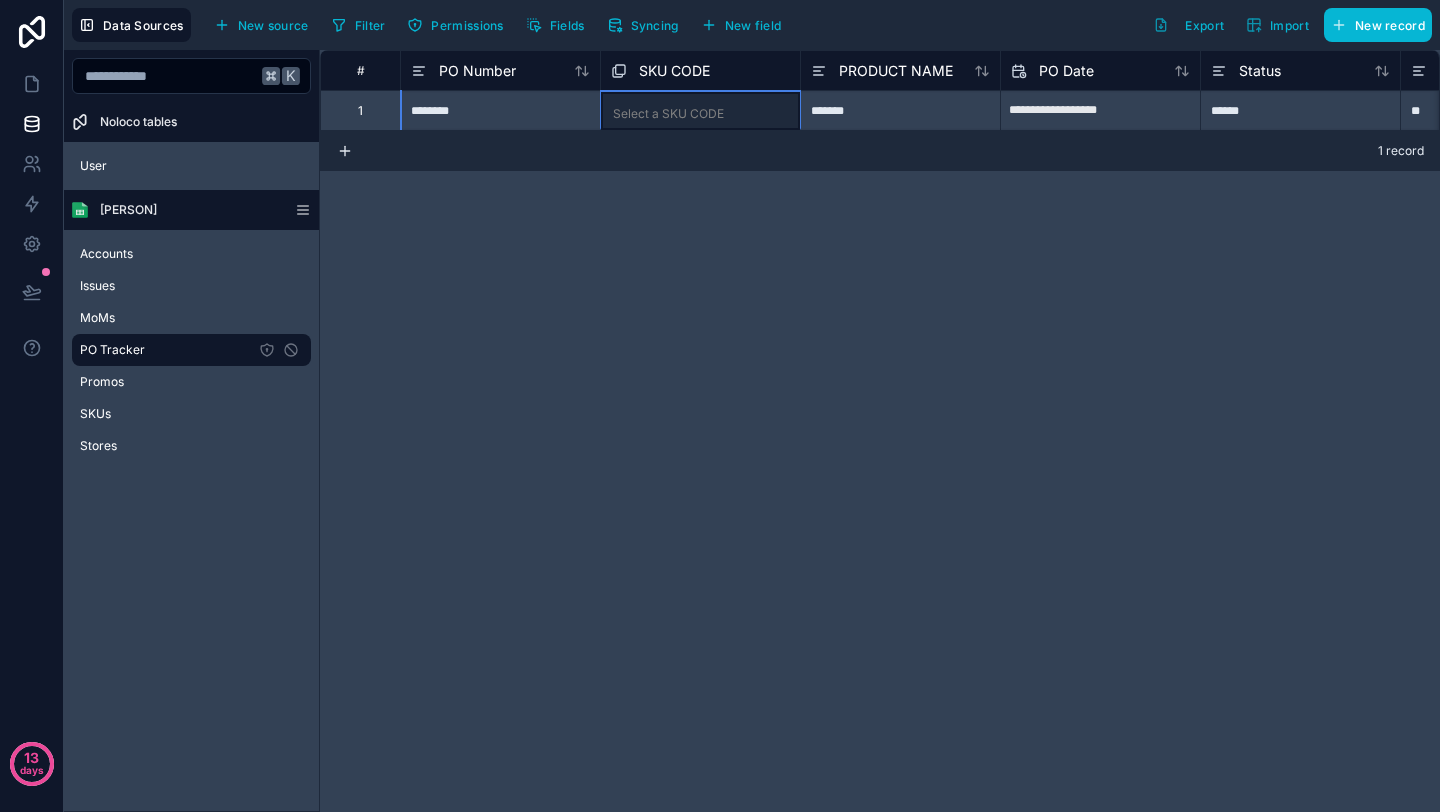 click on "Select a SKU CODE" at bounding box center (700, 111) 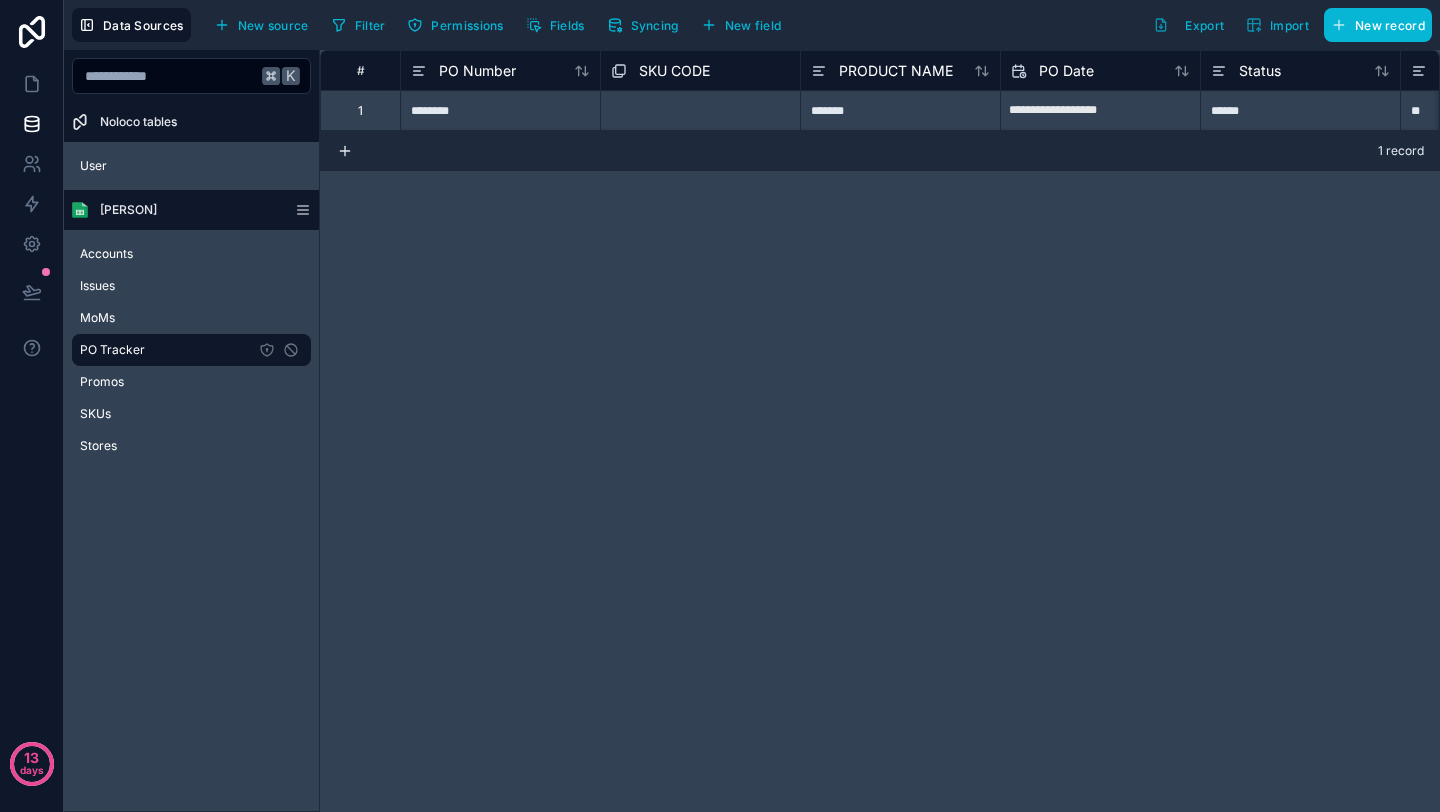click on "1 record" at bounding box center (880, 151) 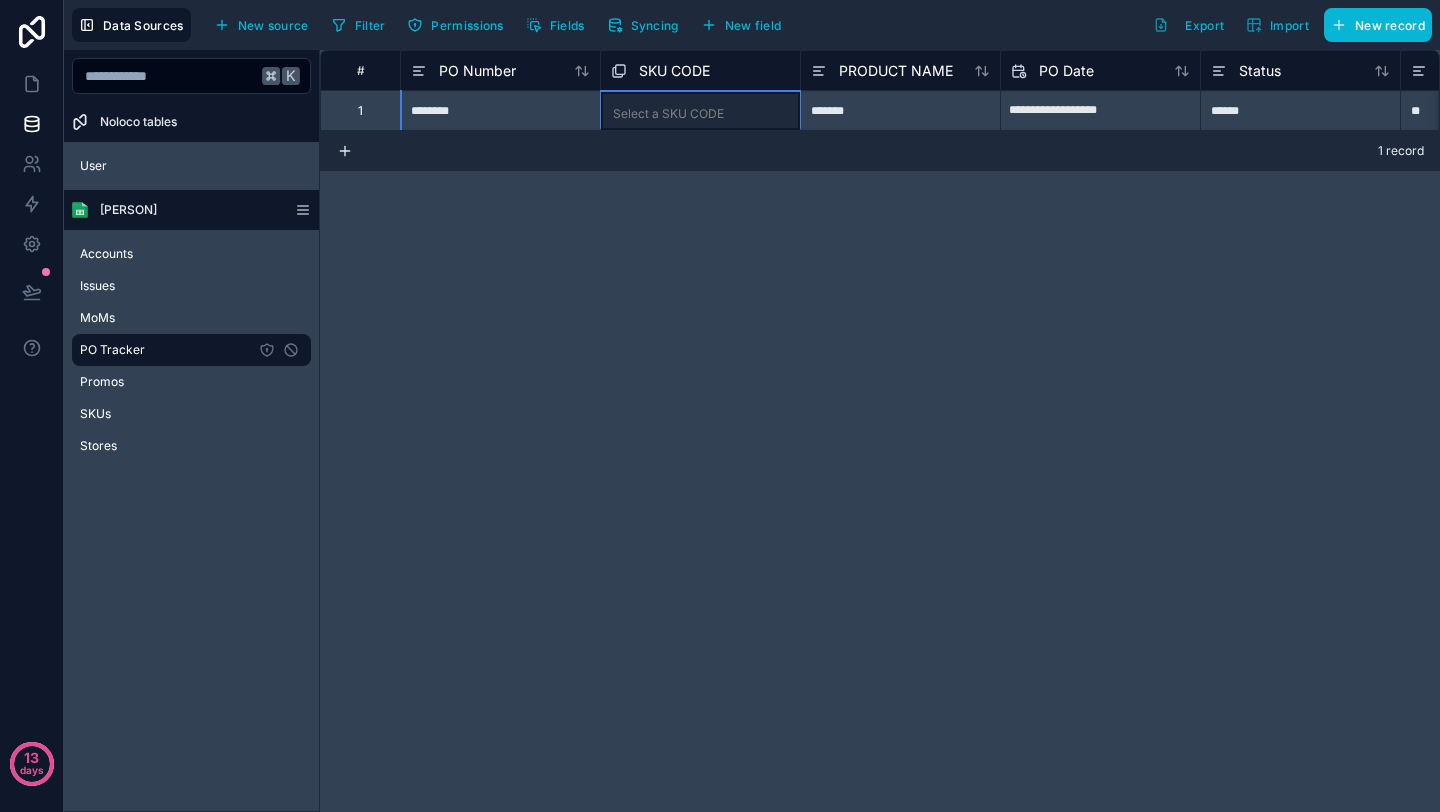 click on "Select a SKU CODE" at bounding box center [668, 114] 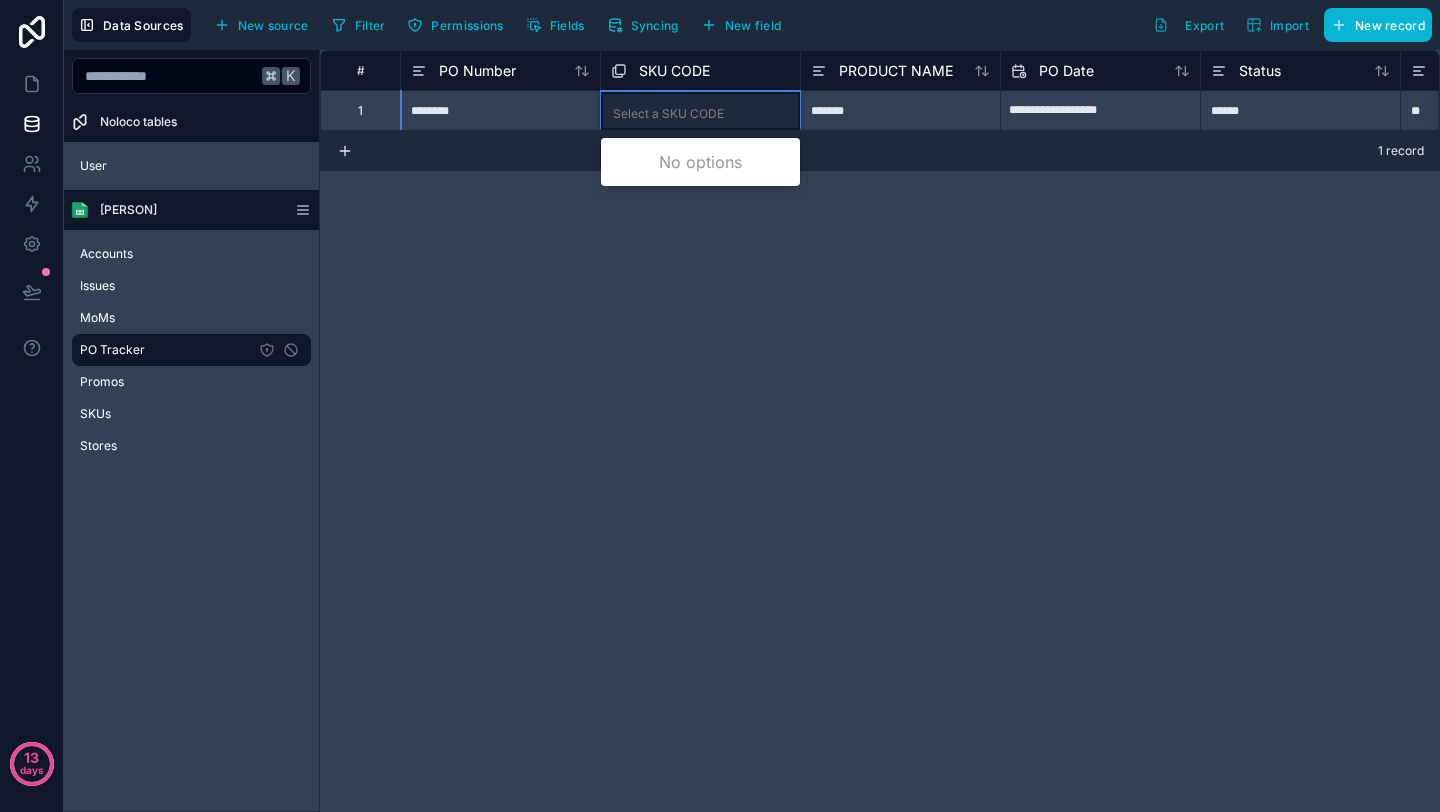 click on "Select a SKU CODE" at bounding box center [668, 114] 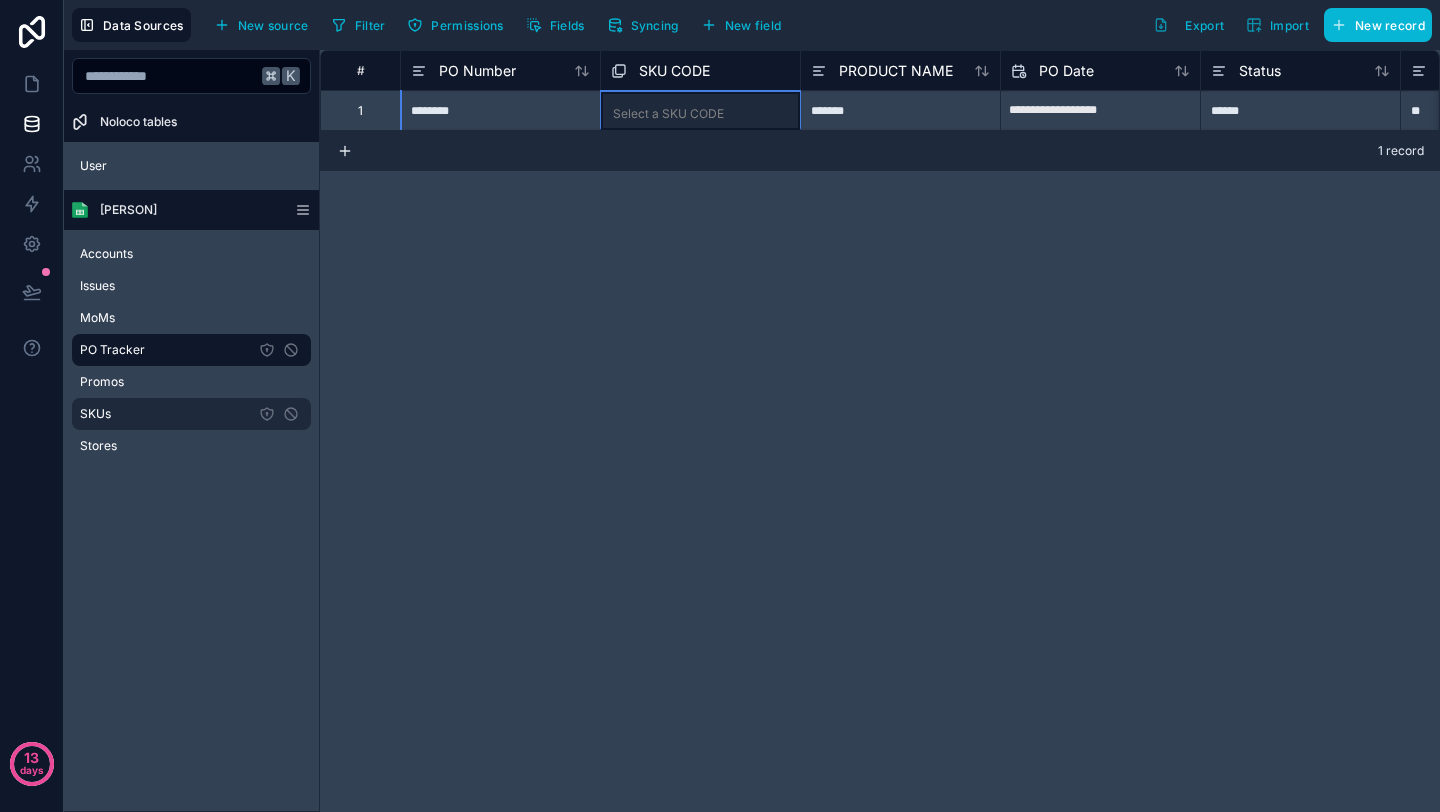click on "SKUs" at bounding box center (191, 414) 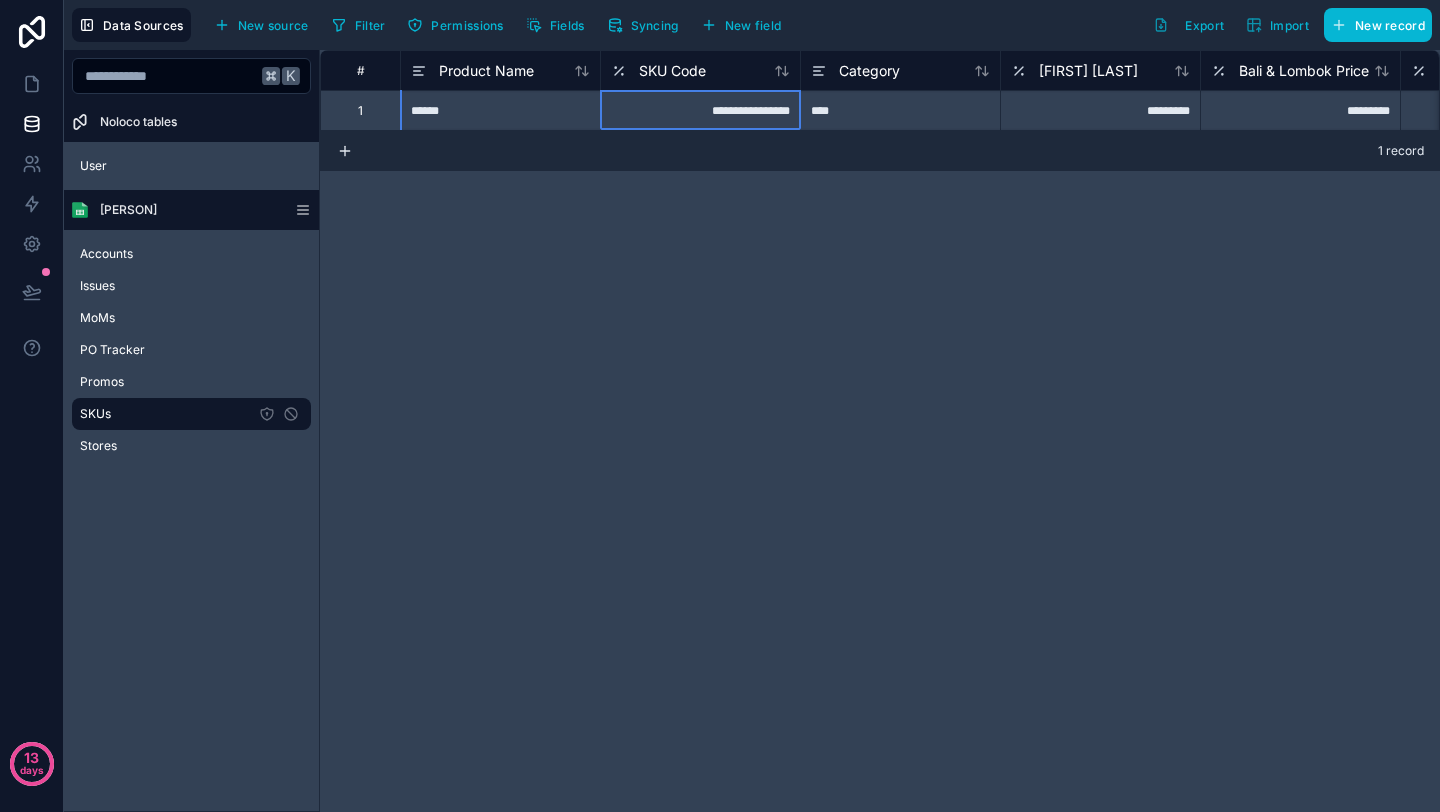 click on "**********" at bounding box center [700, 110] 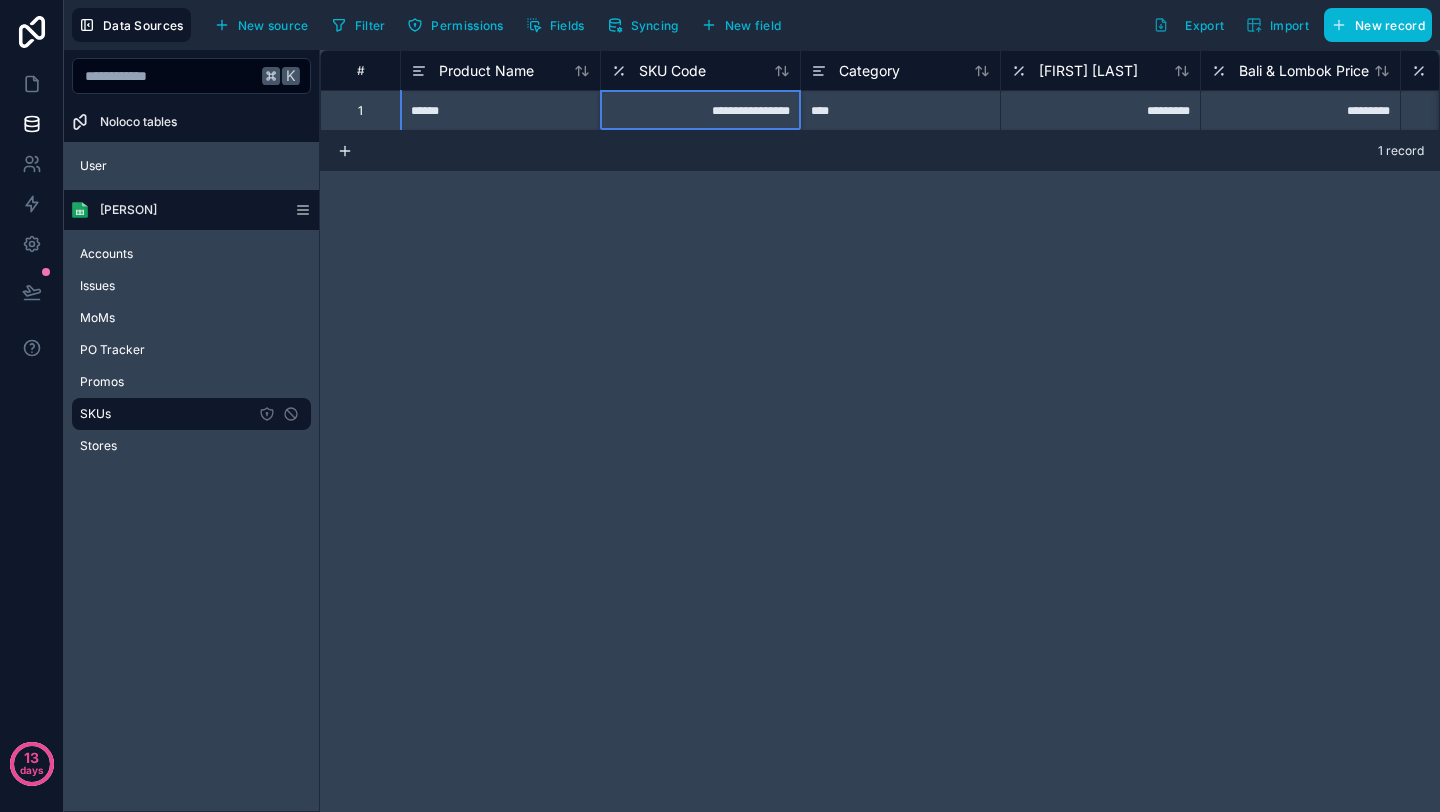 click on "**********" at bounding box center (700, 110) 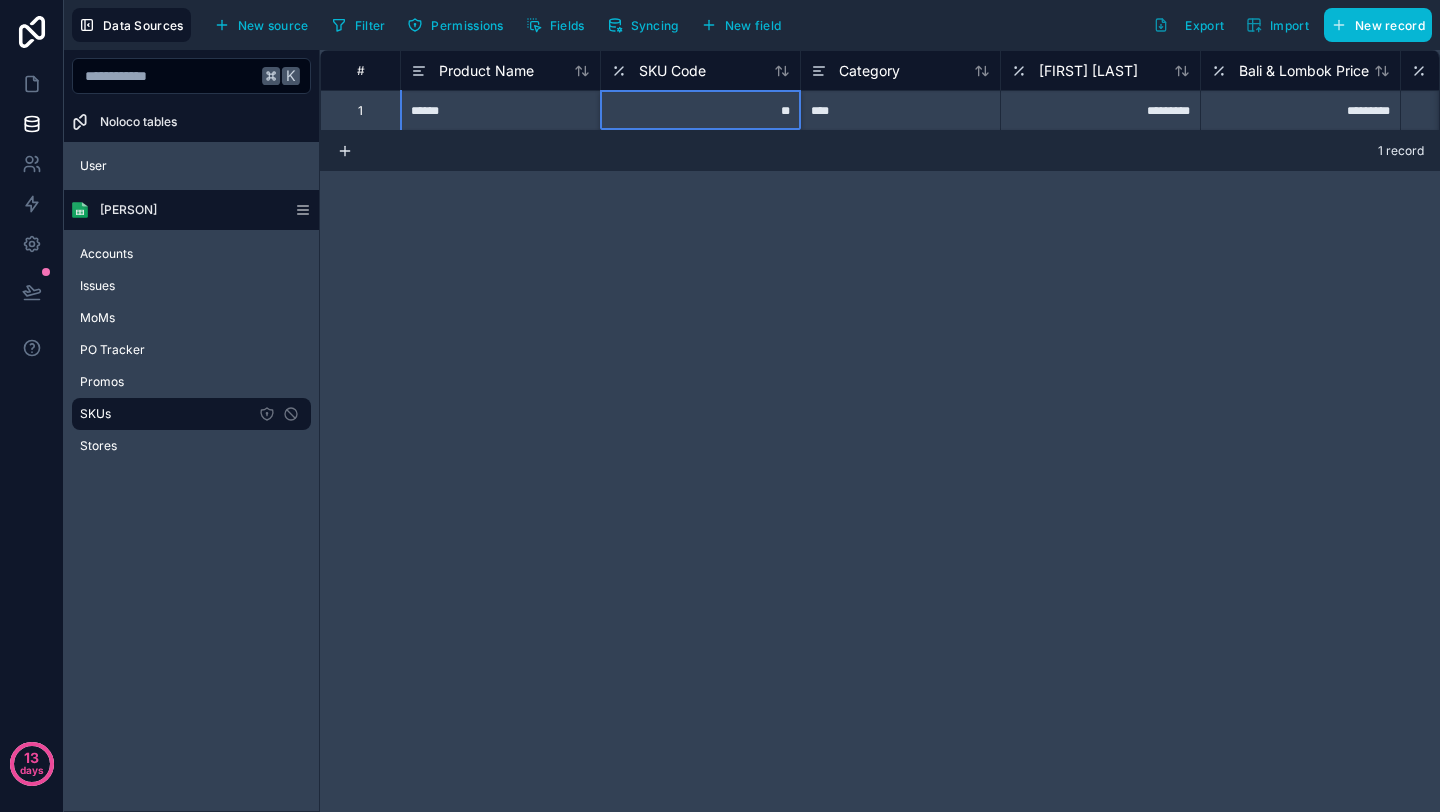 type on "*" 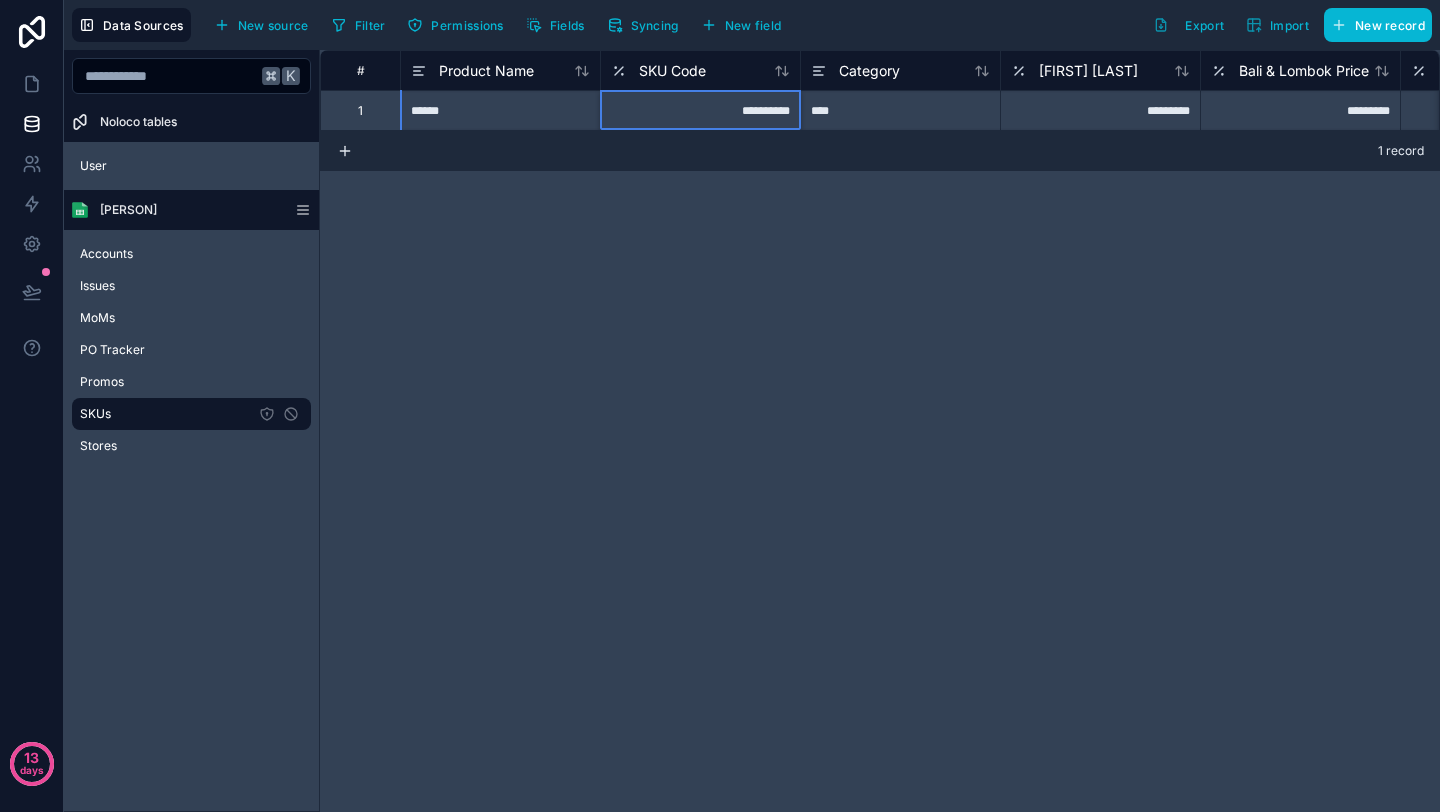 type on "**********" 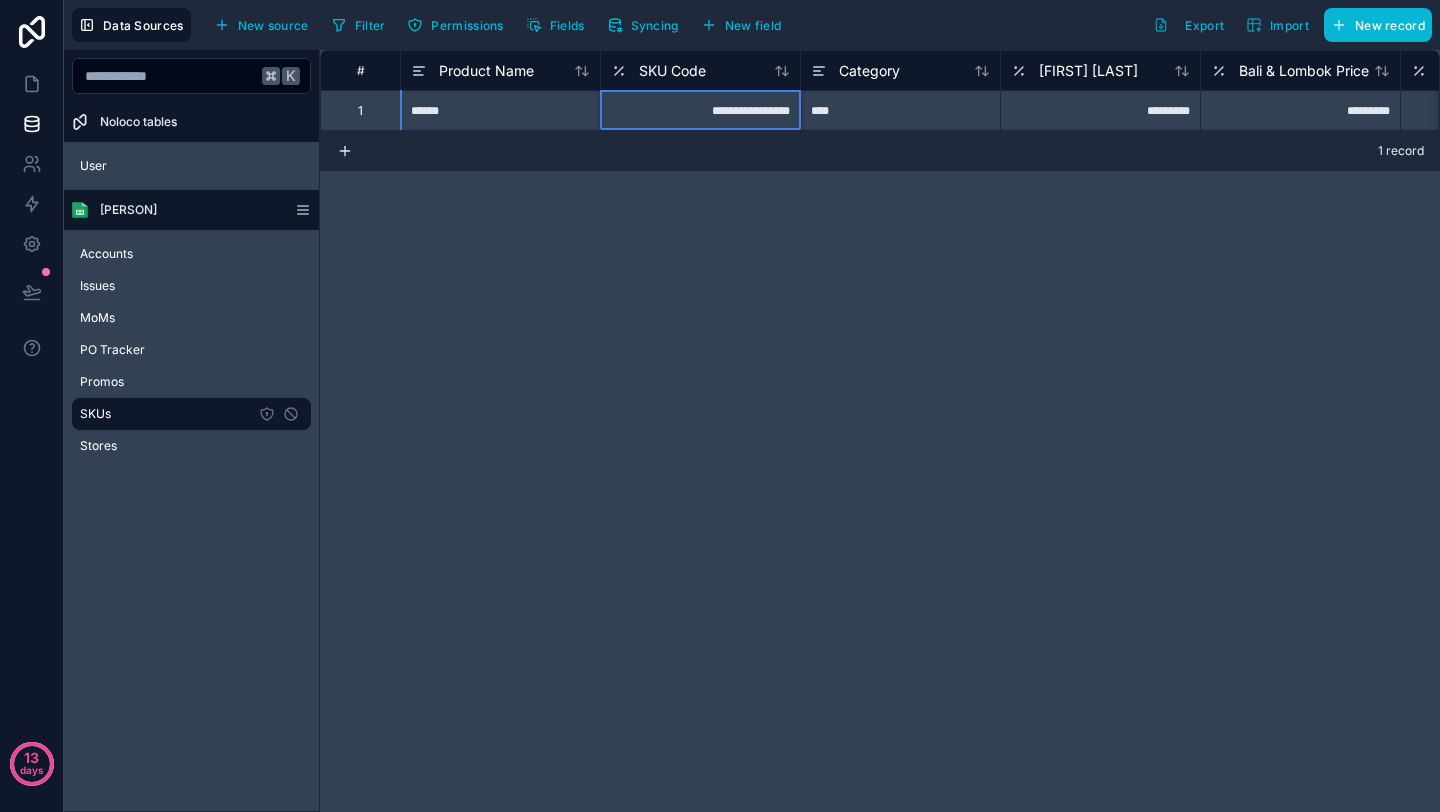 click on "**********" at bounding box center [880, 431] 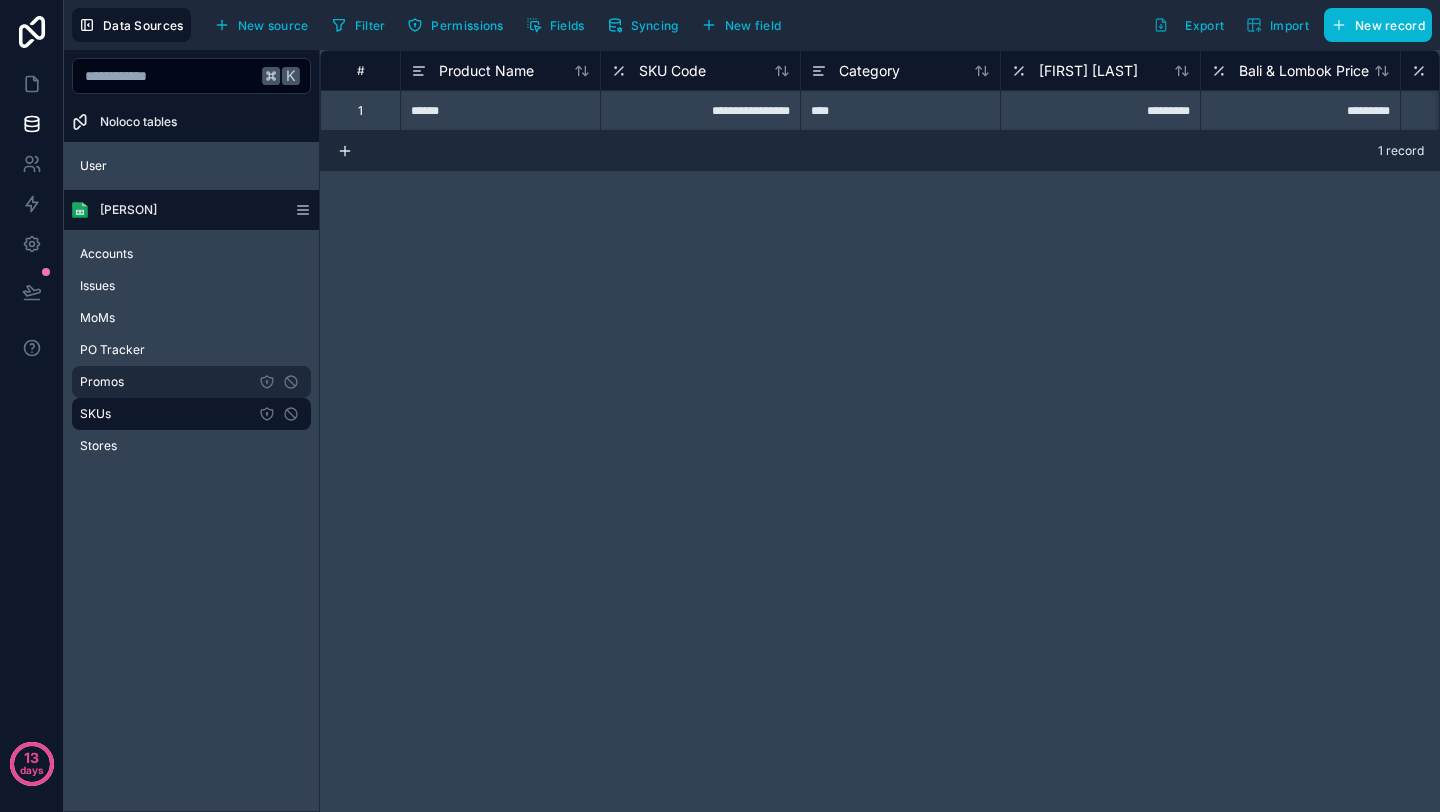click on "Promos" at bounding box center (191, 382) 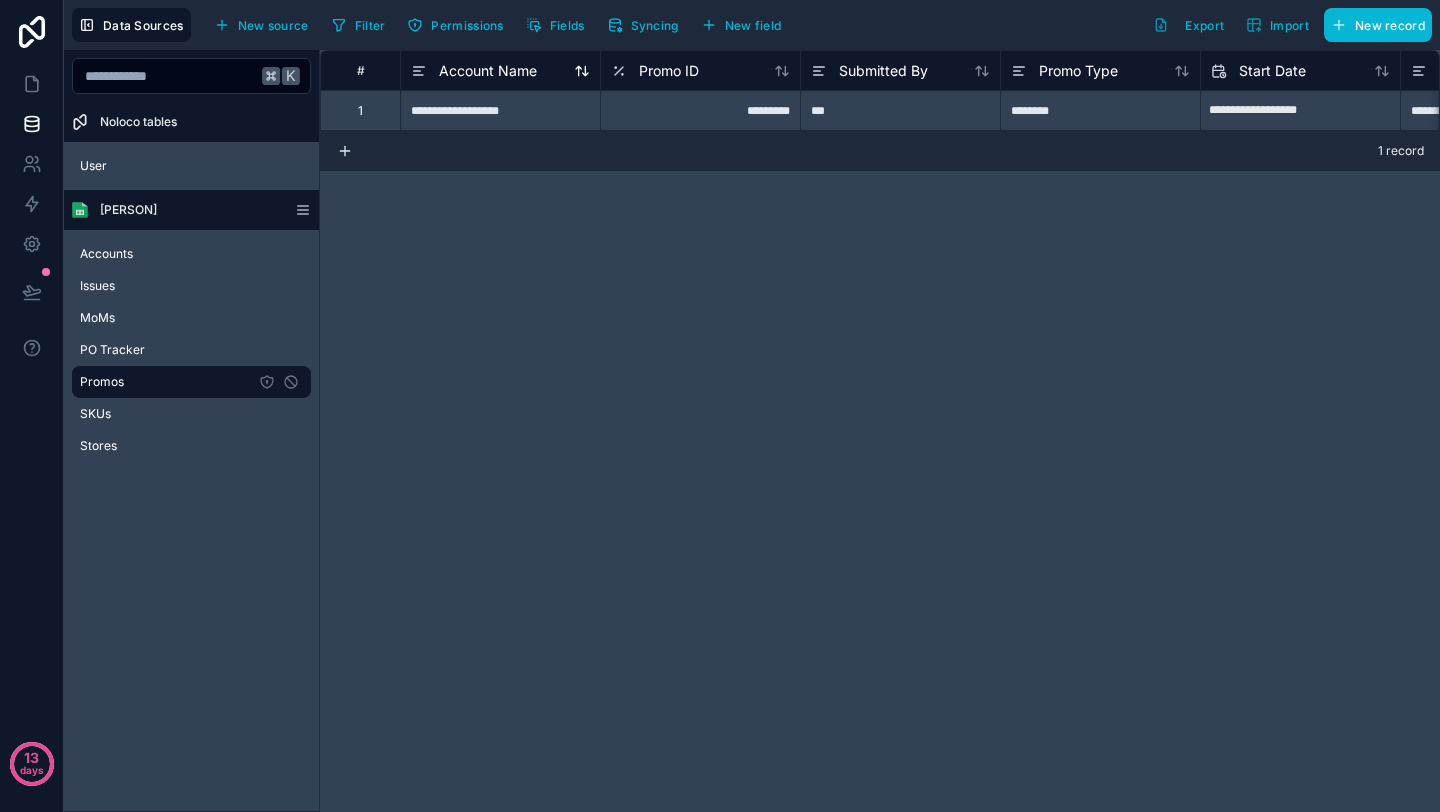 click on "Account Name" at bounding box center (488, 71) 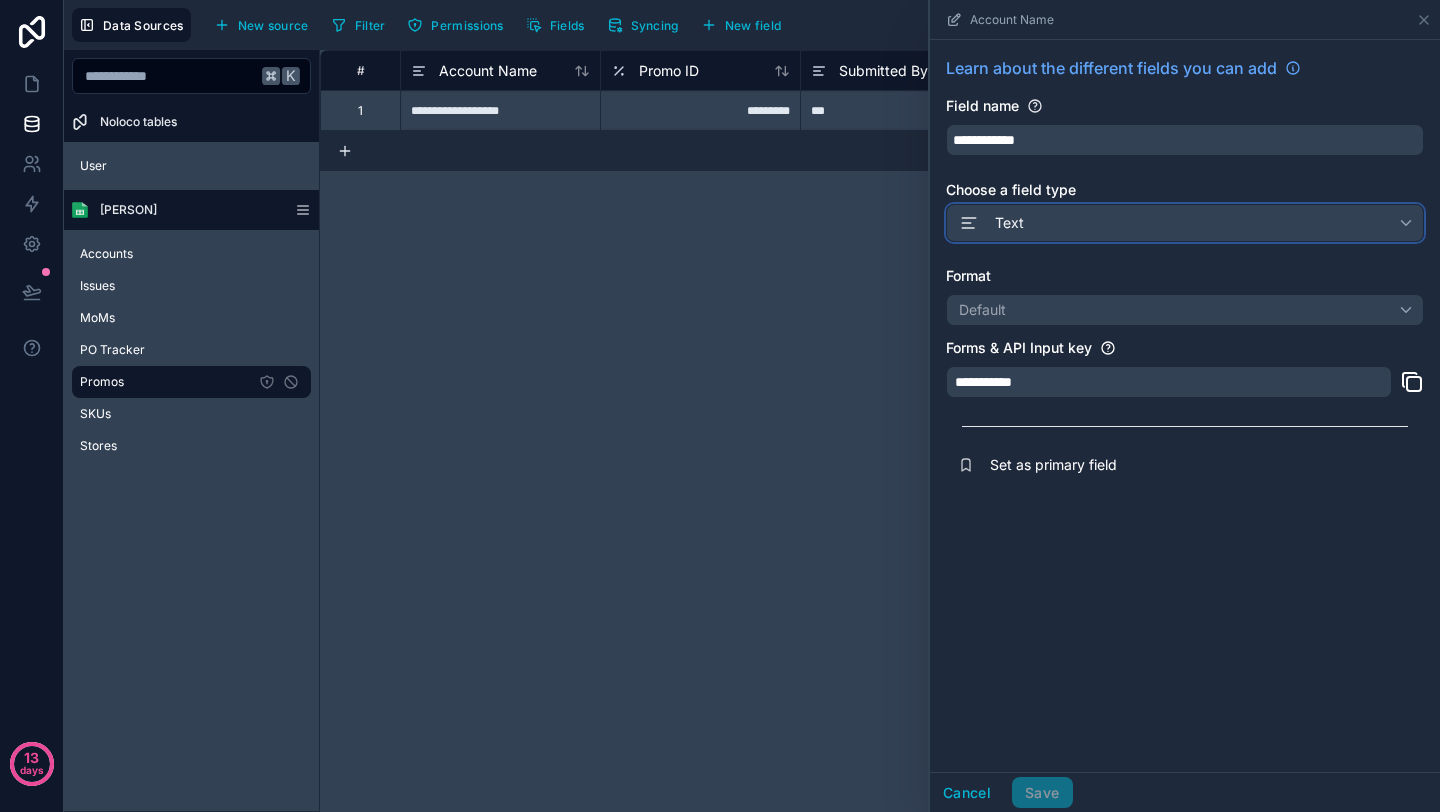 click on "Text" at bounding box center [1185, 223] 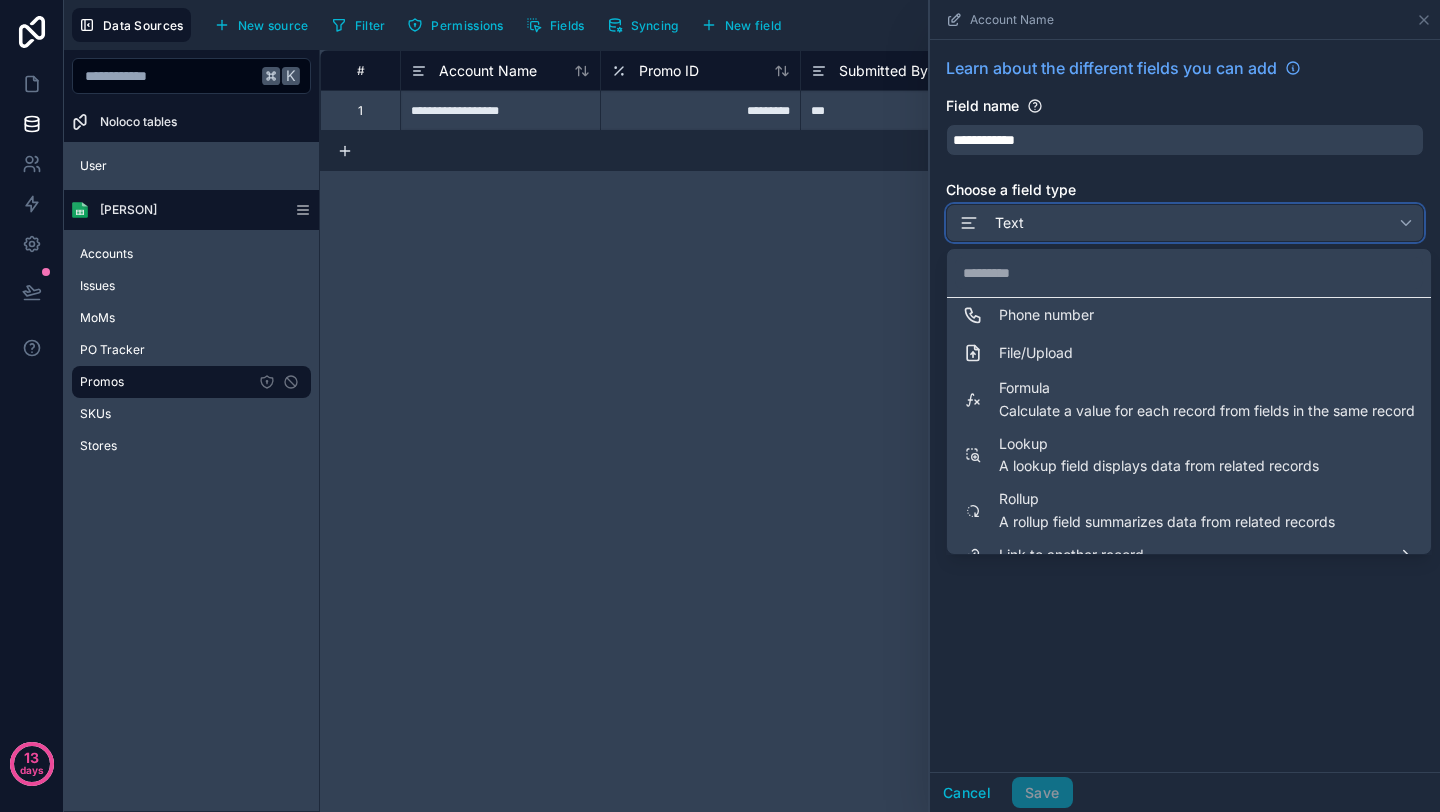 scroll, scrollTop: 492, scrollLeft: 0, axis: vertical 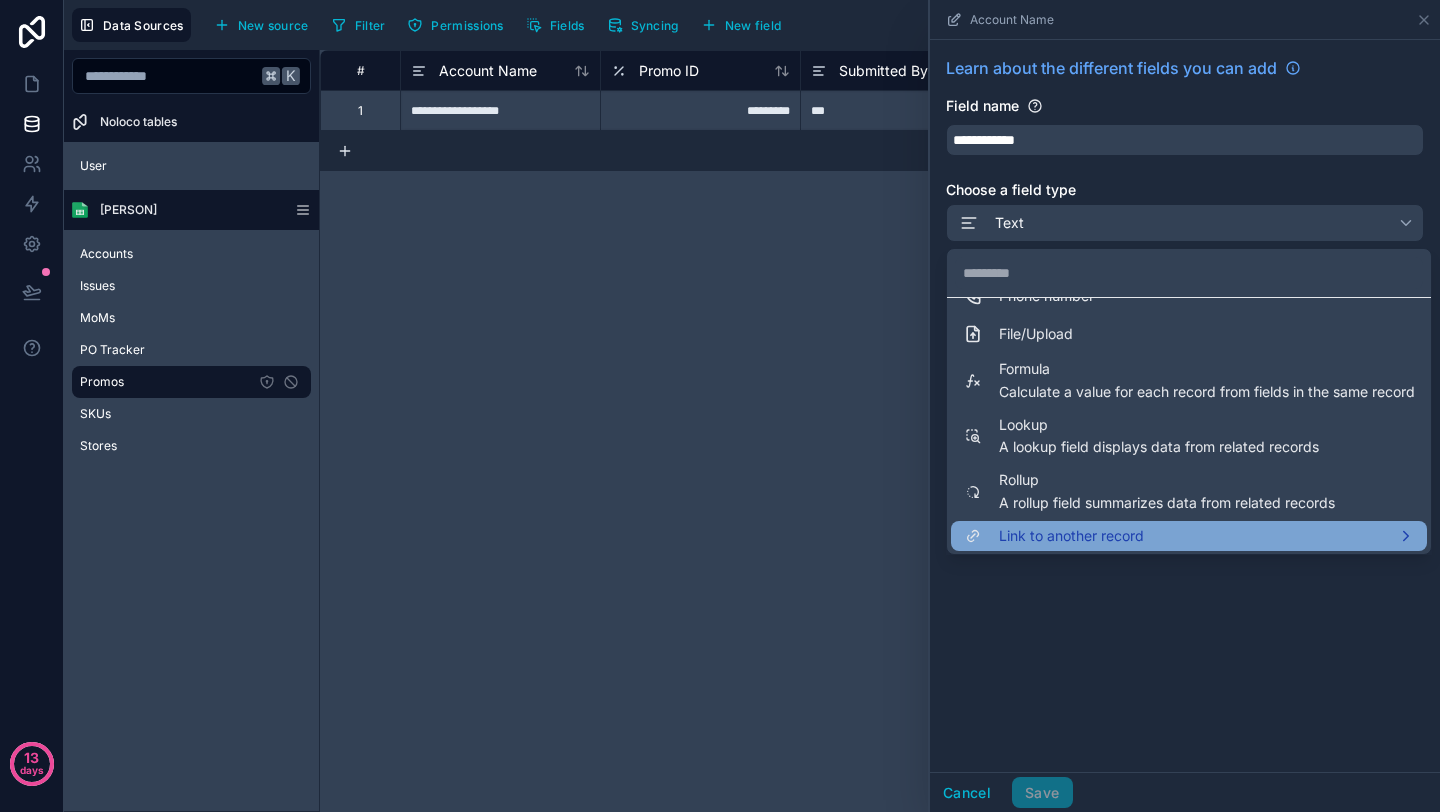 click on "Link to another record" at bounding box center [1071, 536] 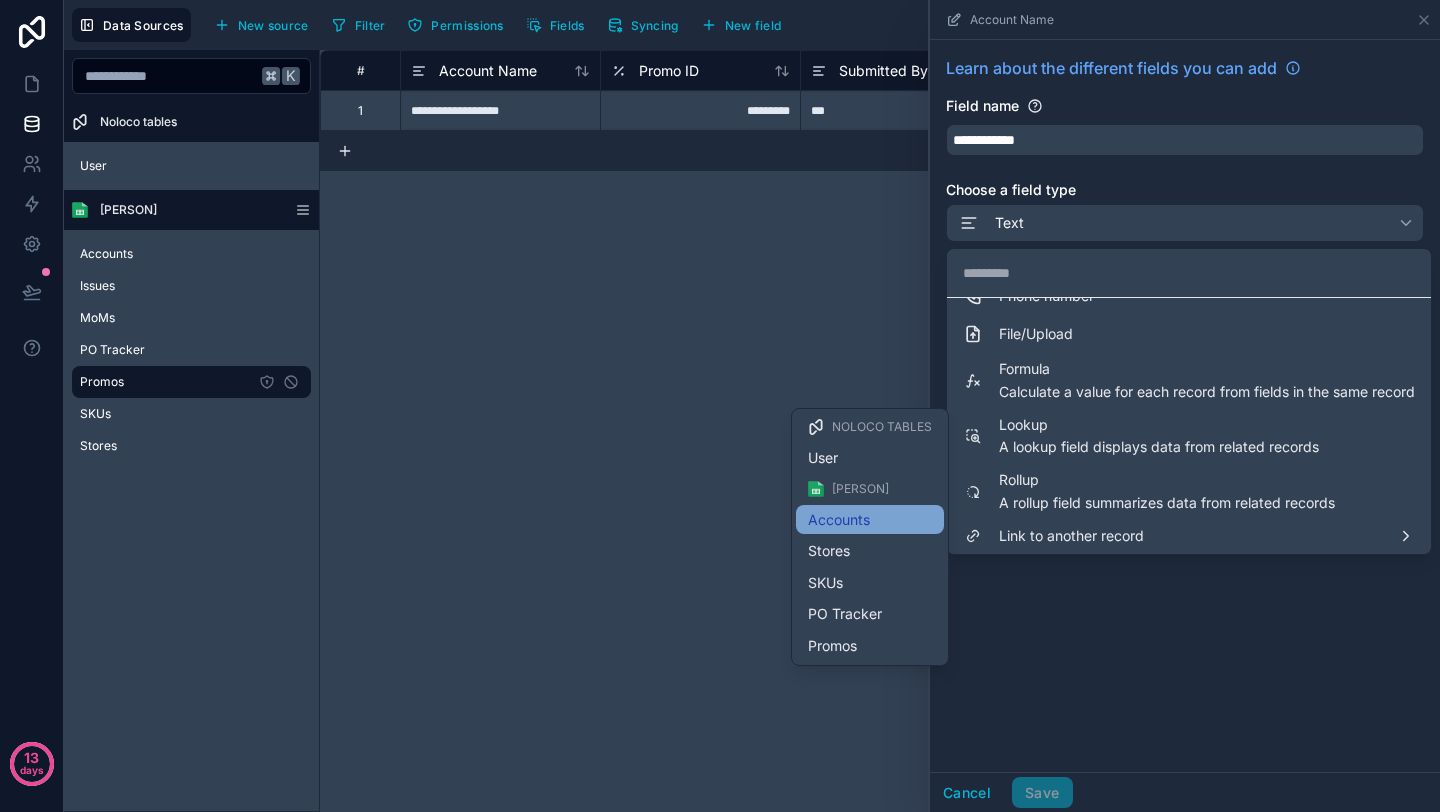 click on "Accounts" at bounding box center [870, 520] 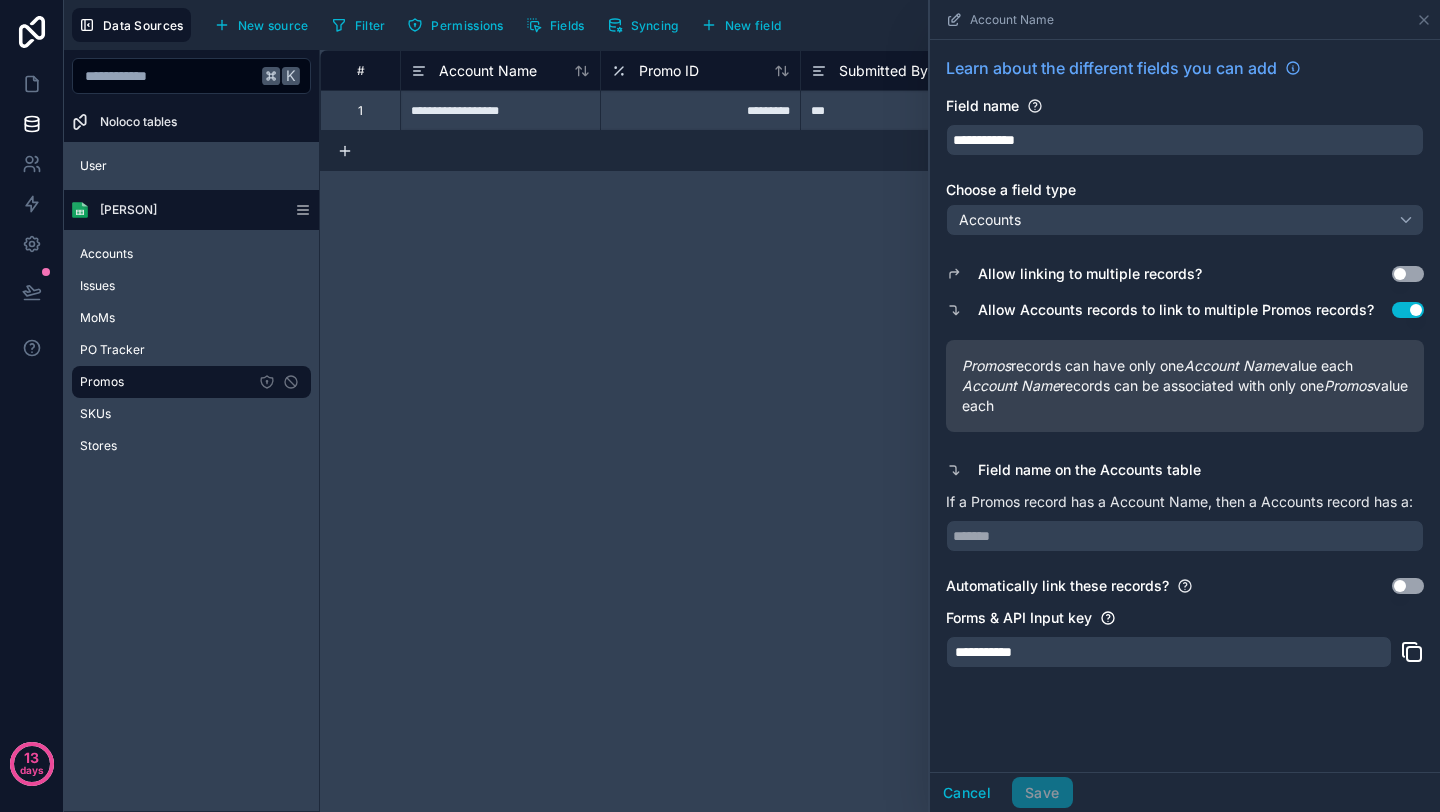 click on "Use setting" at bounding box center (1408, 274) 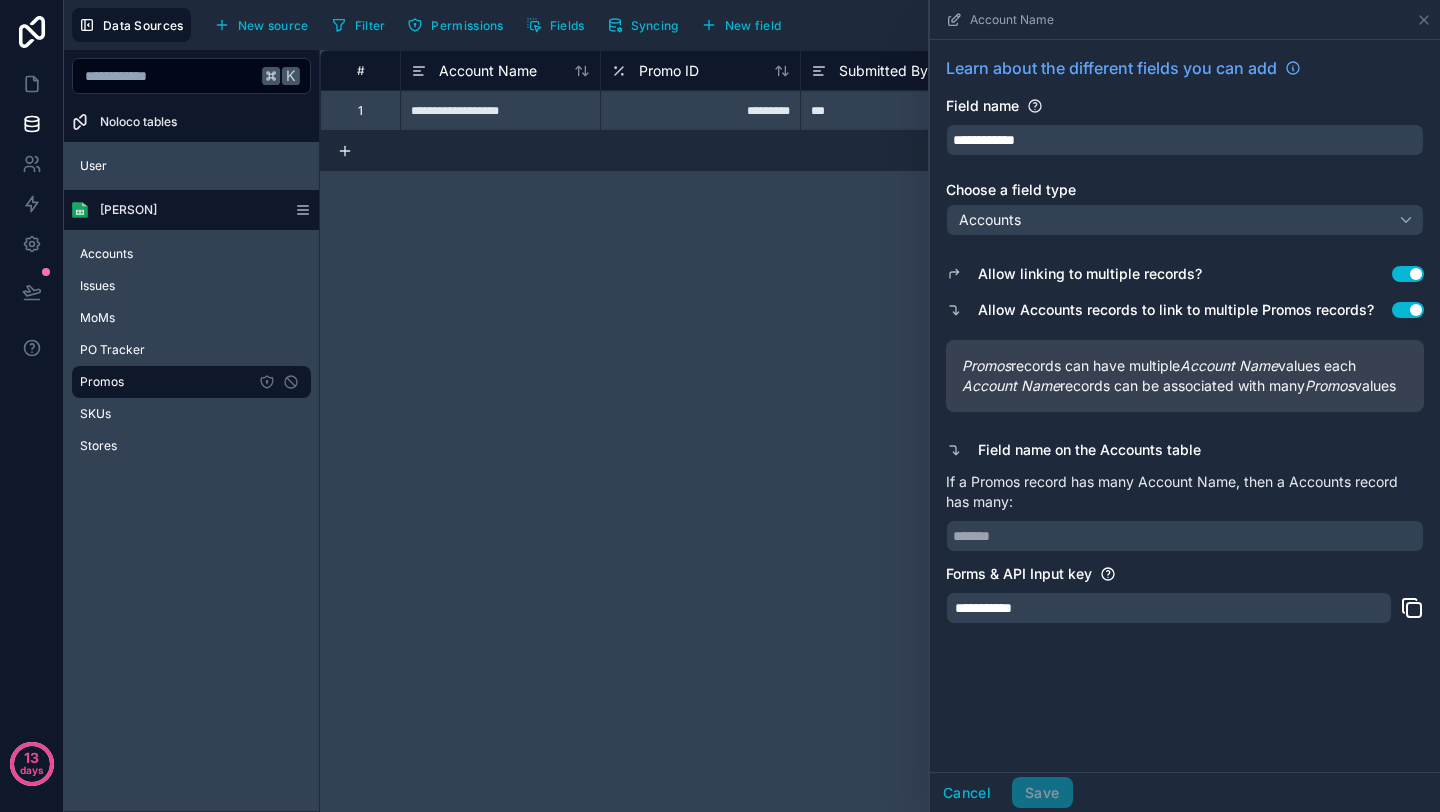 click on "Use setting" at bounding box center [1408, 274] 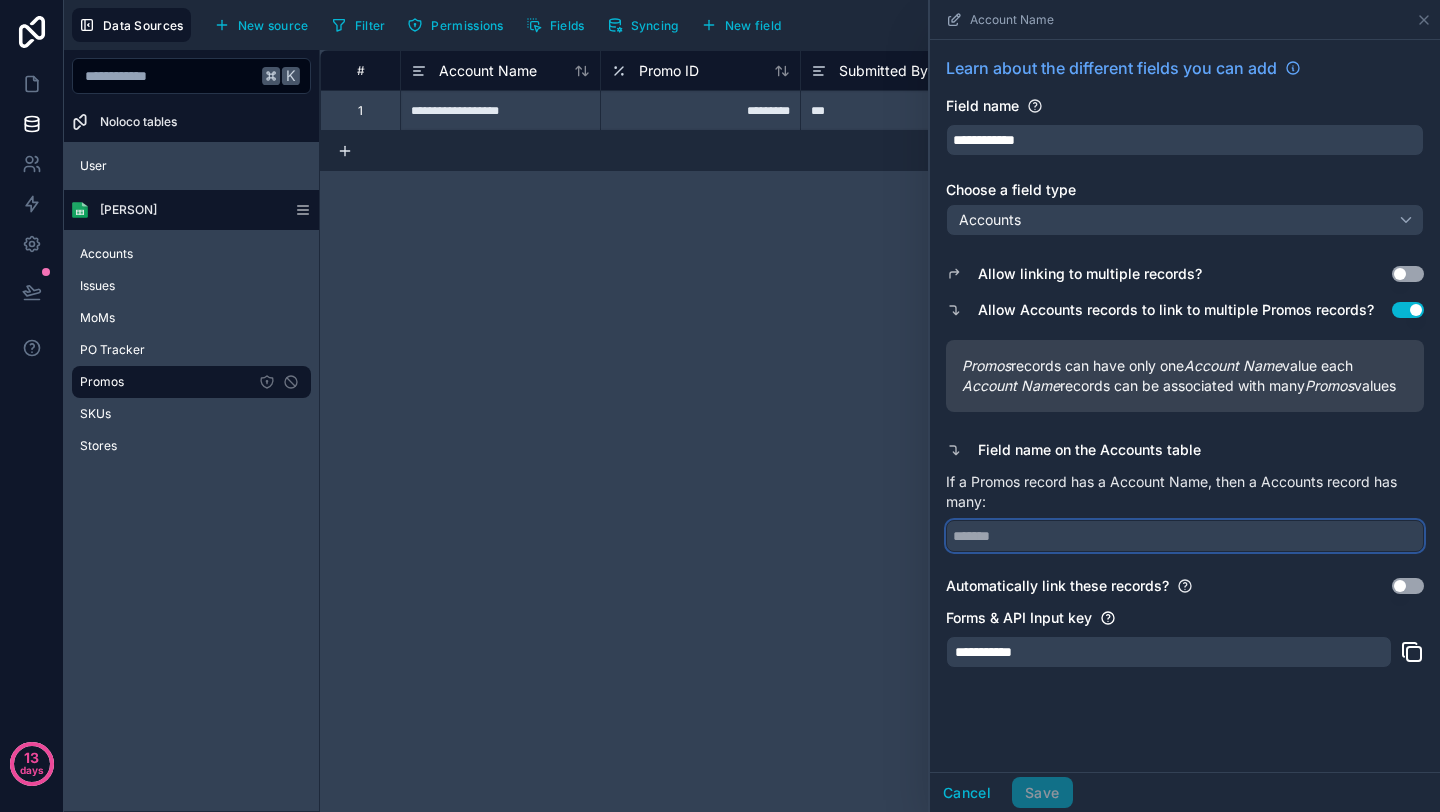 click at bounding box center [1185, 536] 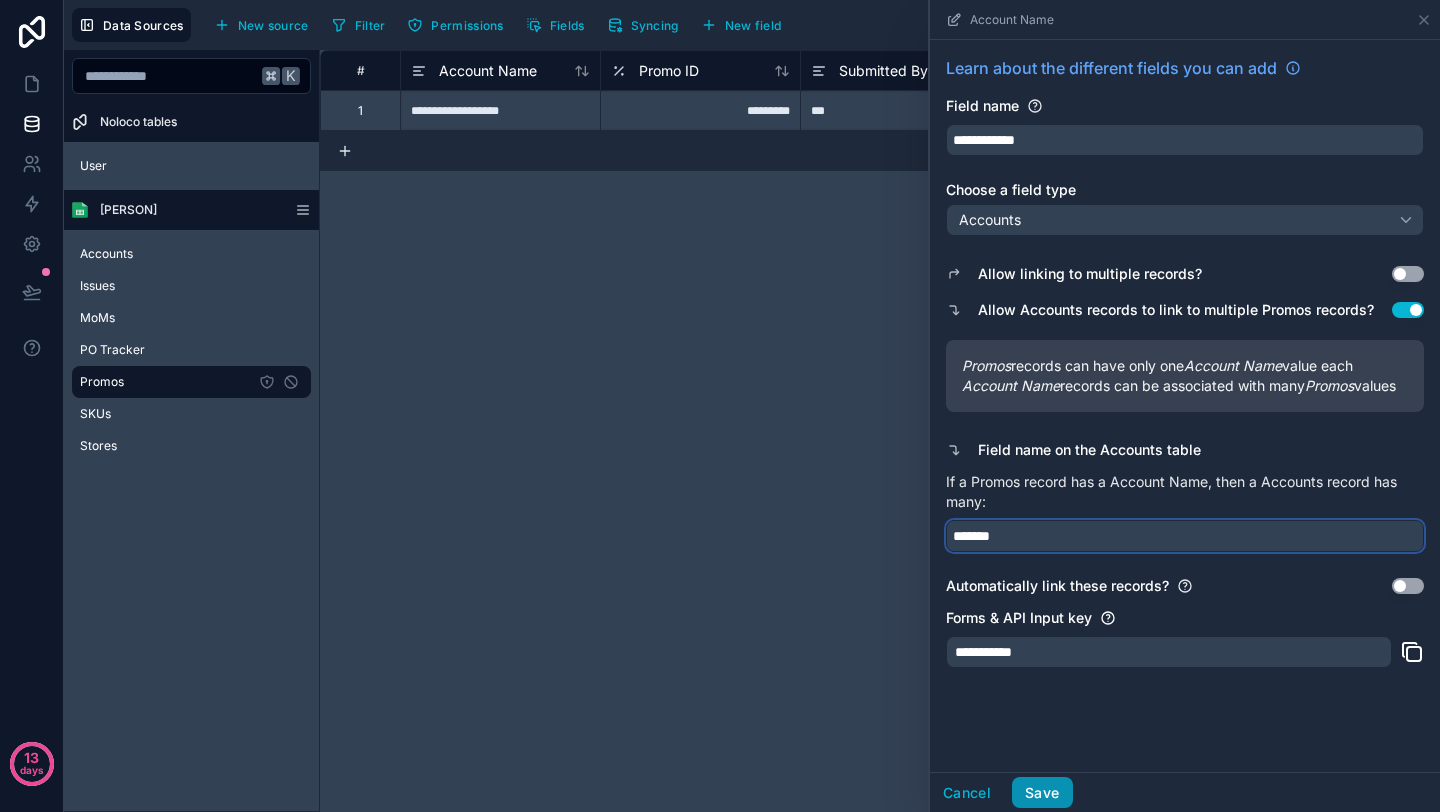 type on "*******" 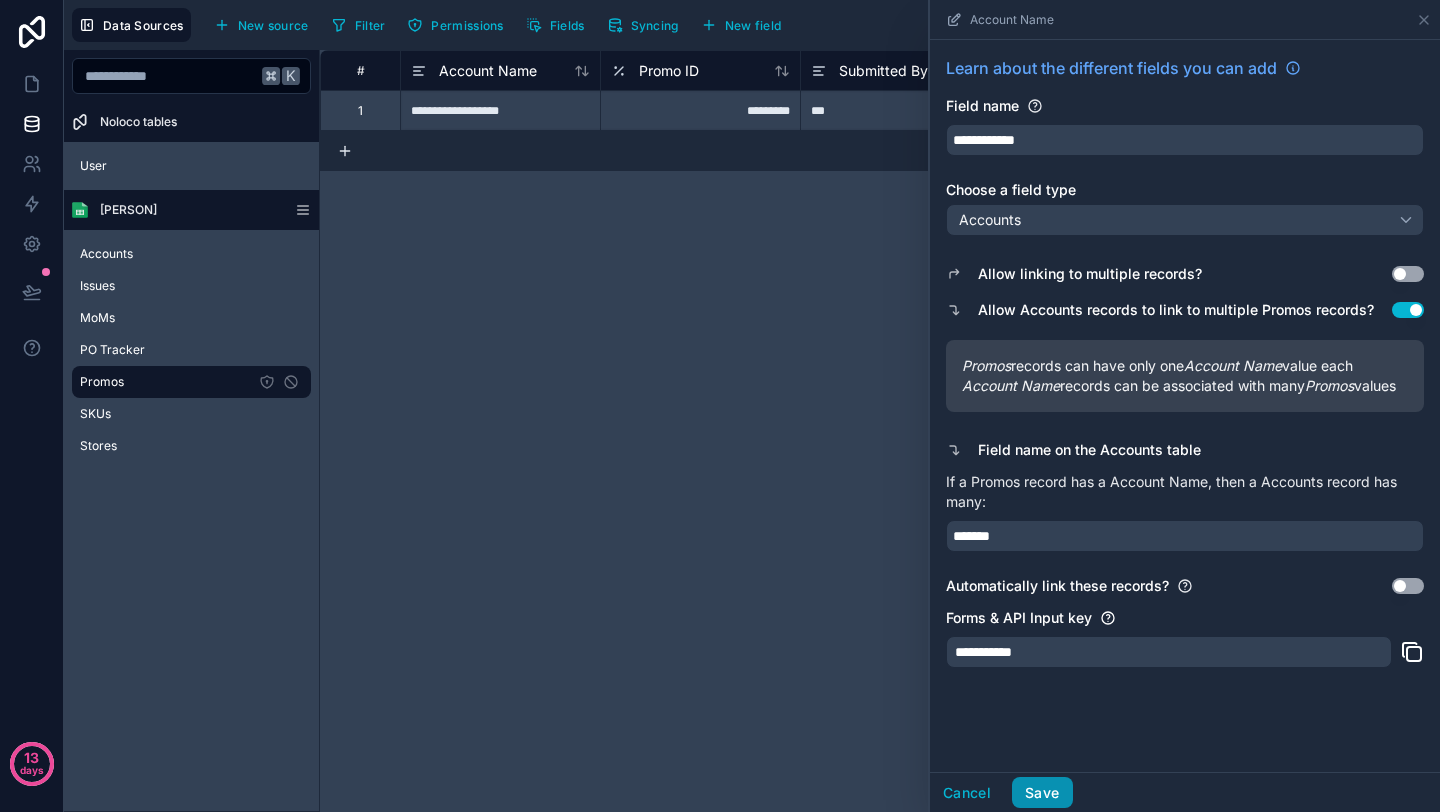 click on "Save" at bounding box center (1042, 793) 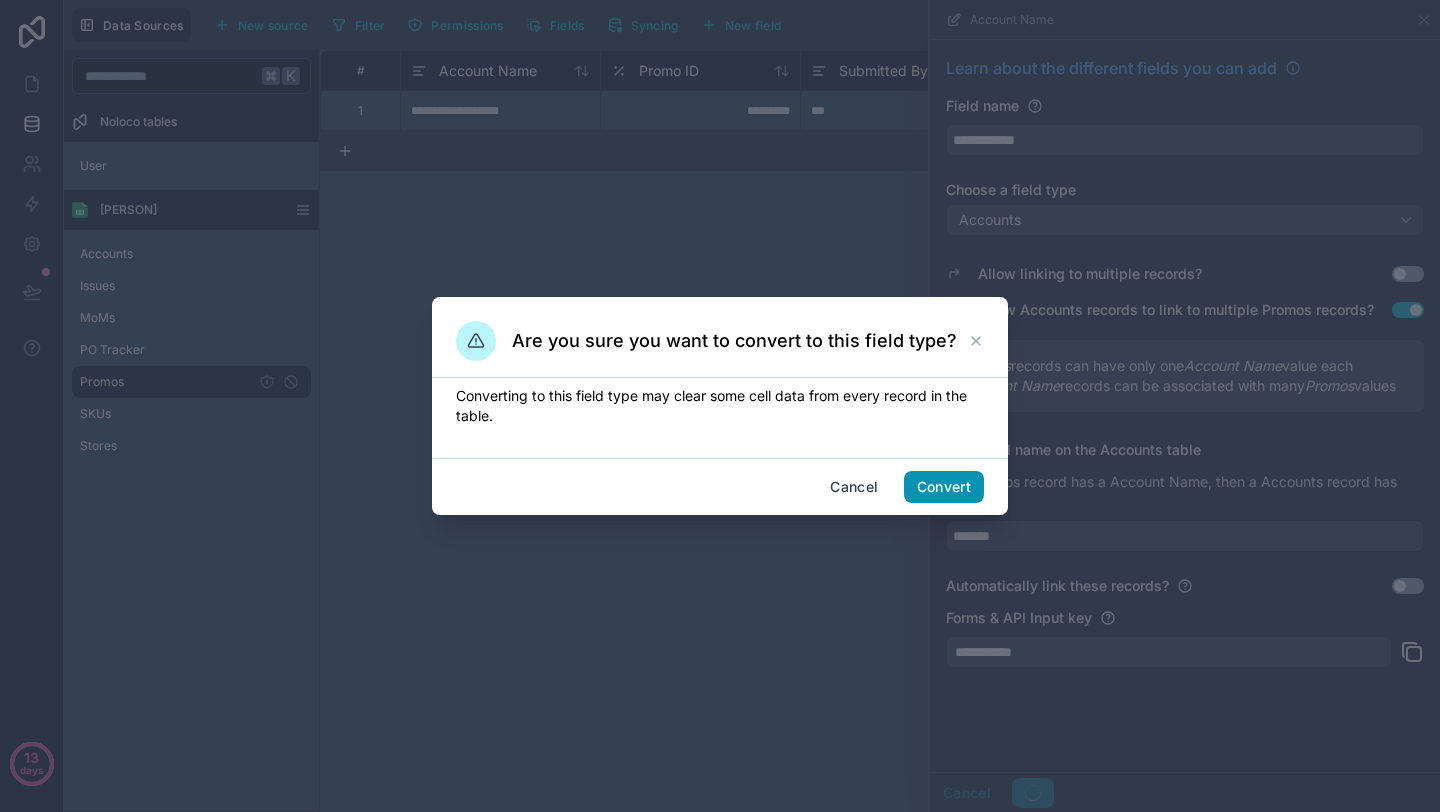 click on "Convert" at bounding box center [944, 487] 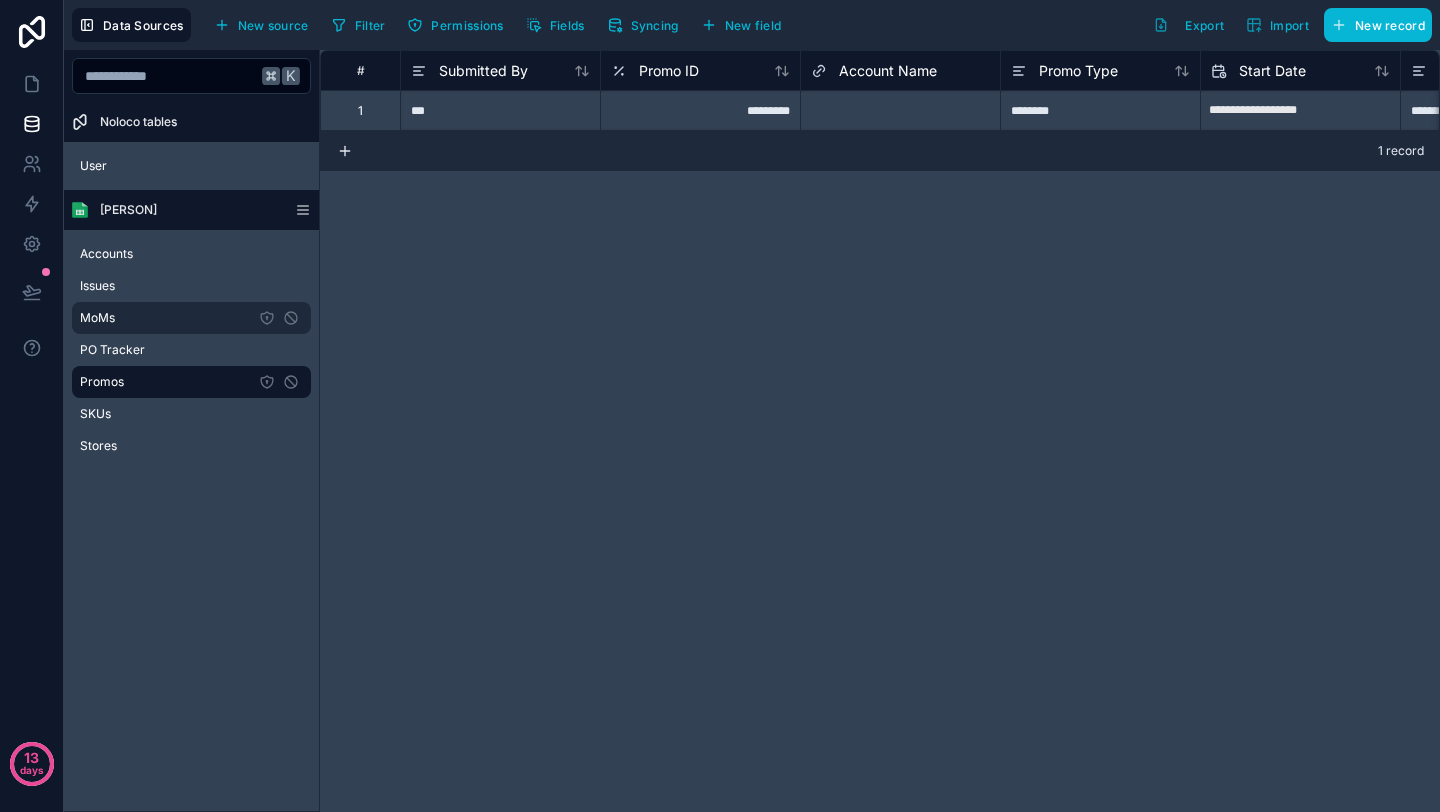 click on "MoMs" at bounding box center [191, 318] 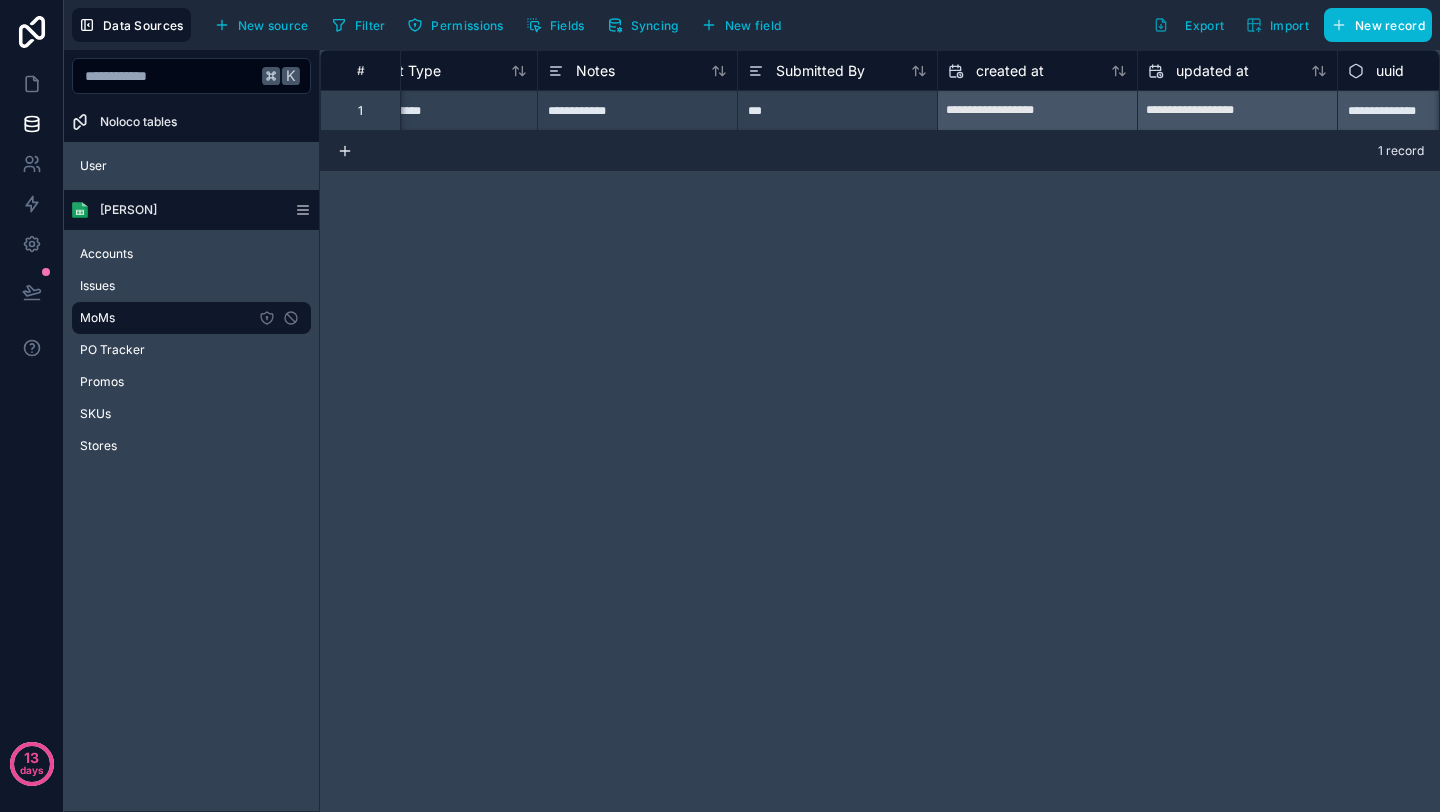 scroll, scrollTop: 0, scrollLeft: 685, axis: horizontal 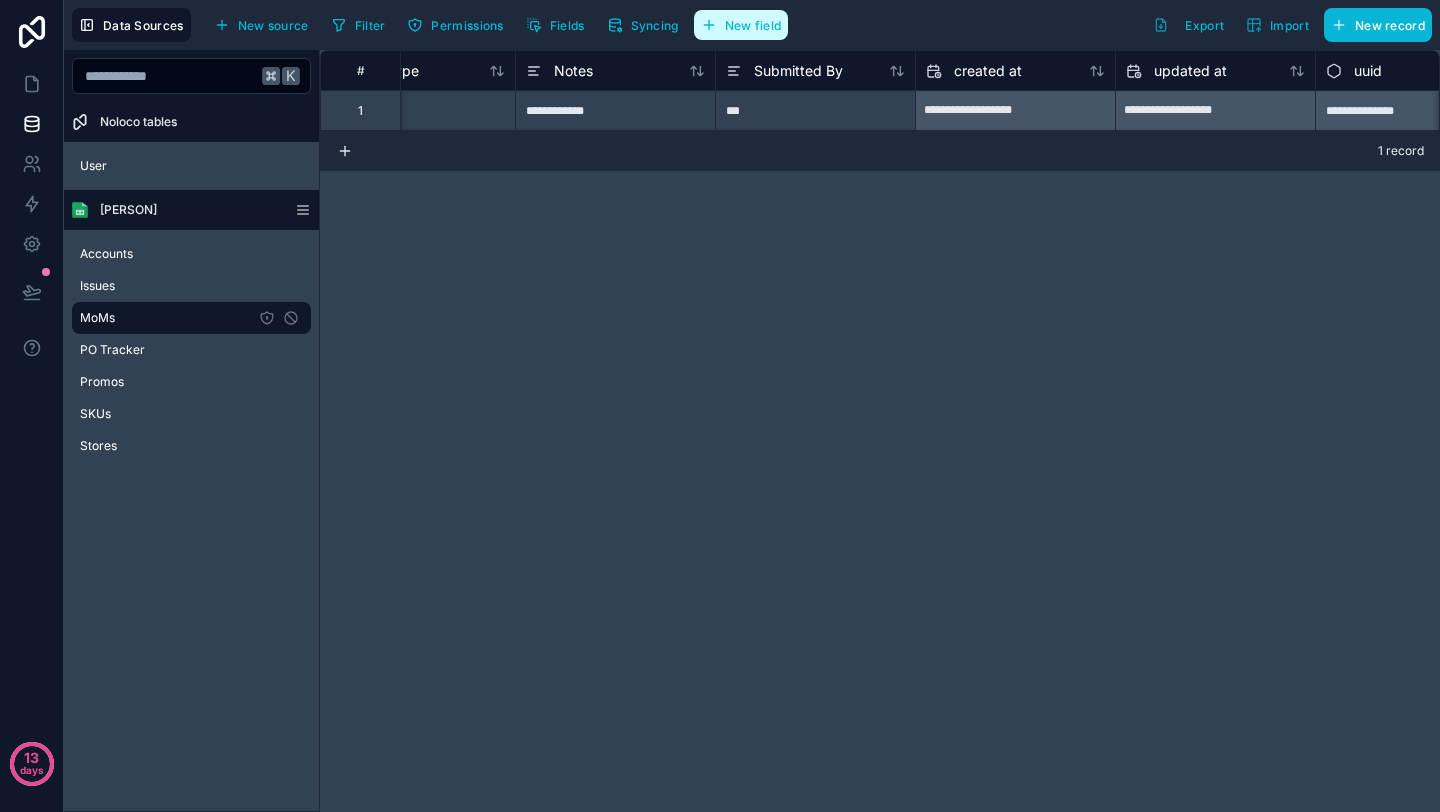 click on "New field" at bounding box center (753, 25) 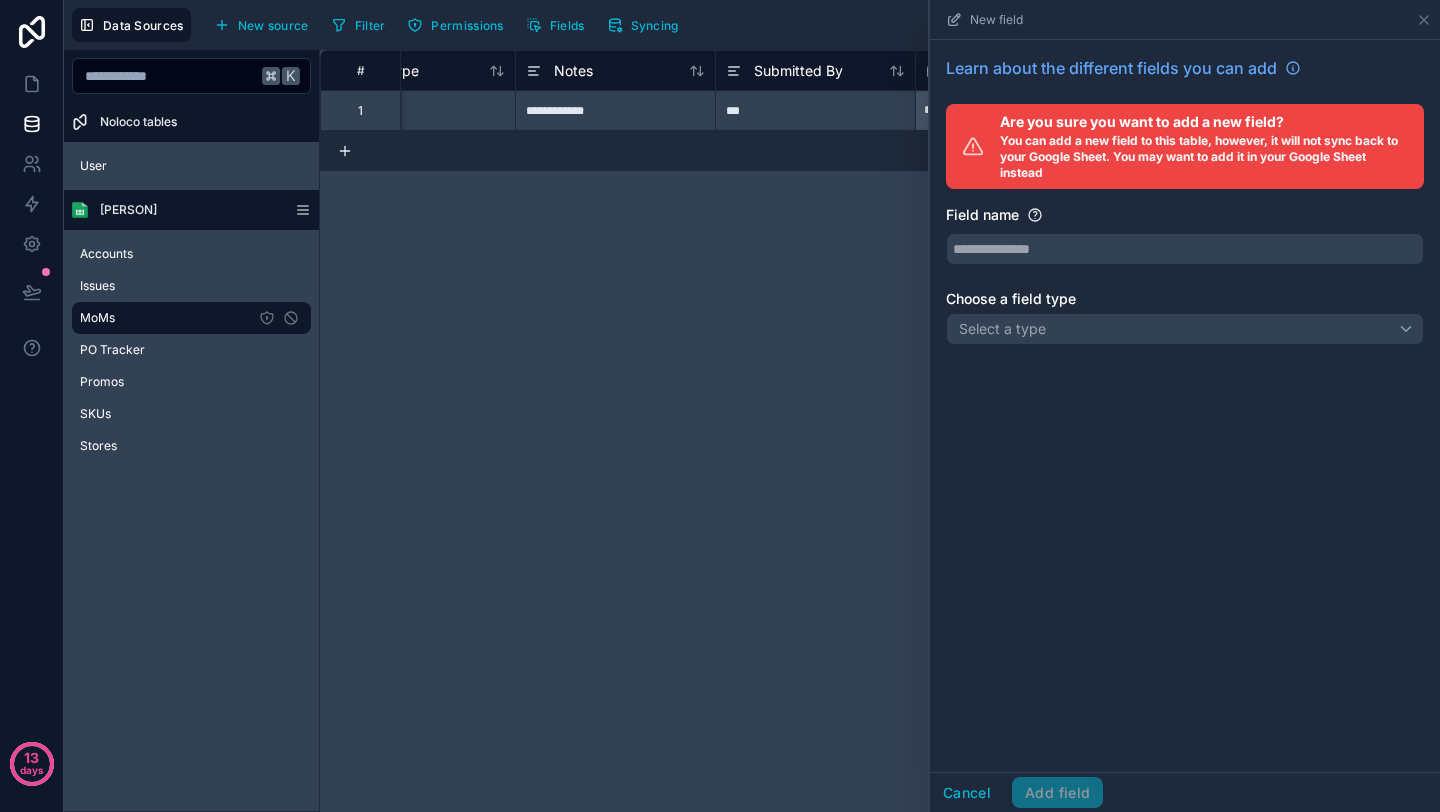 click on "**********" at bounding box center (880, 431) 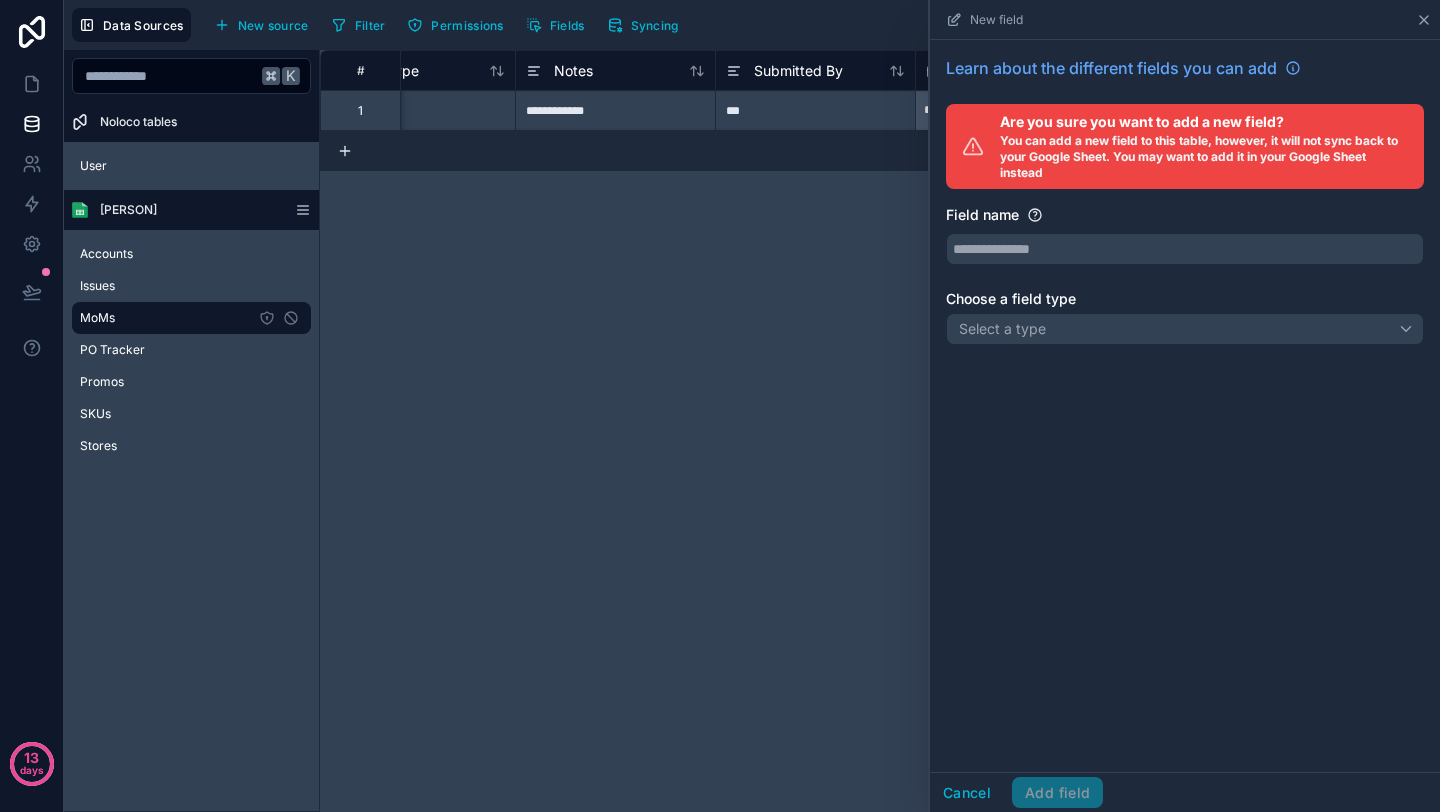 click 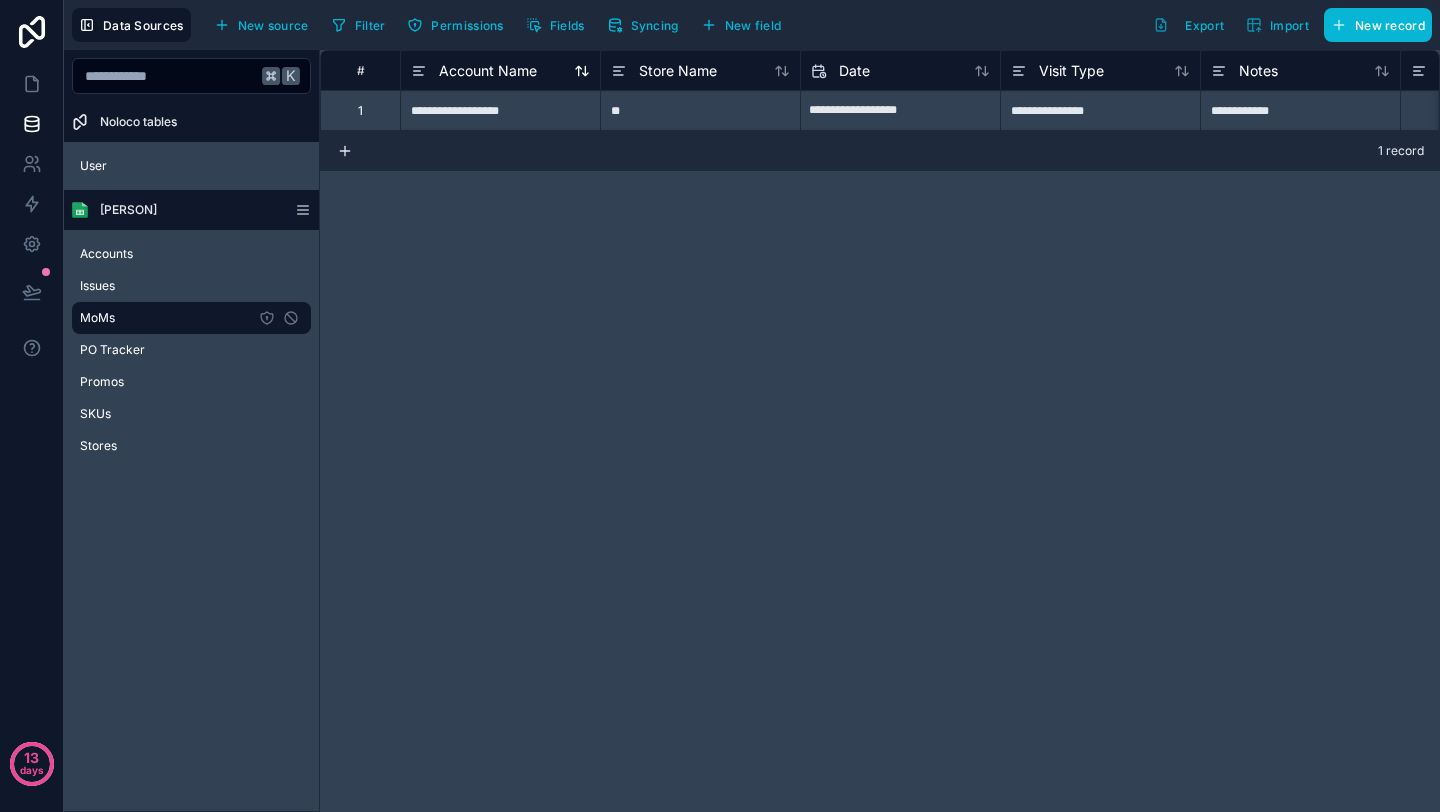 click on "Account Name" at bounding box center [488, 71] 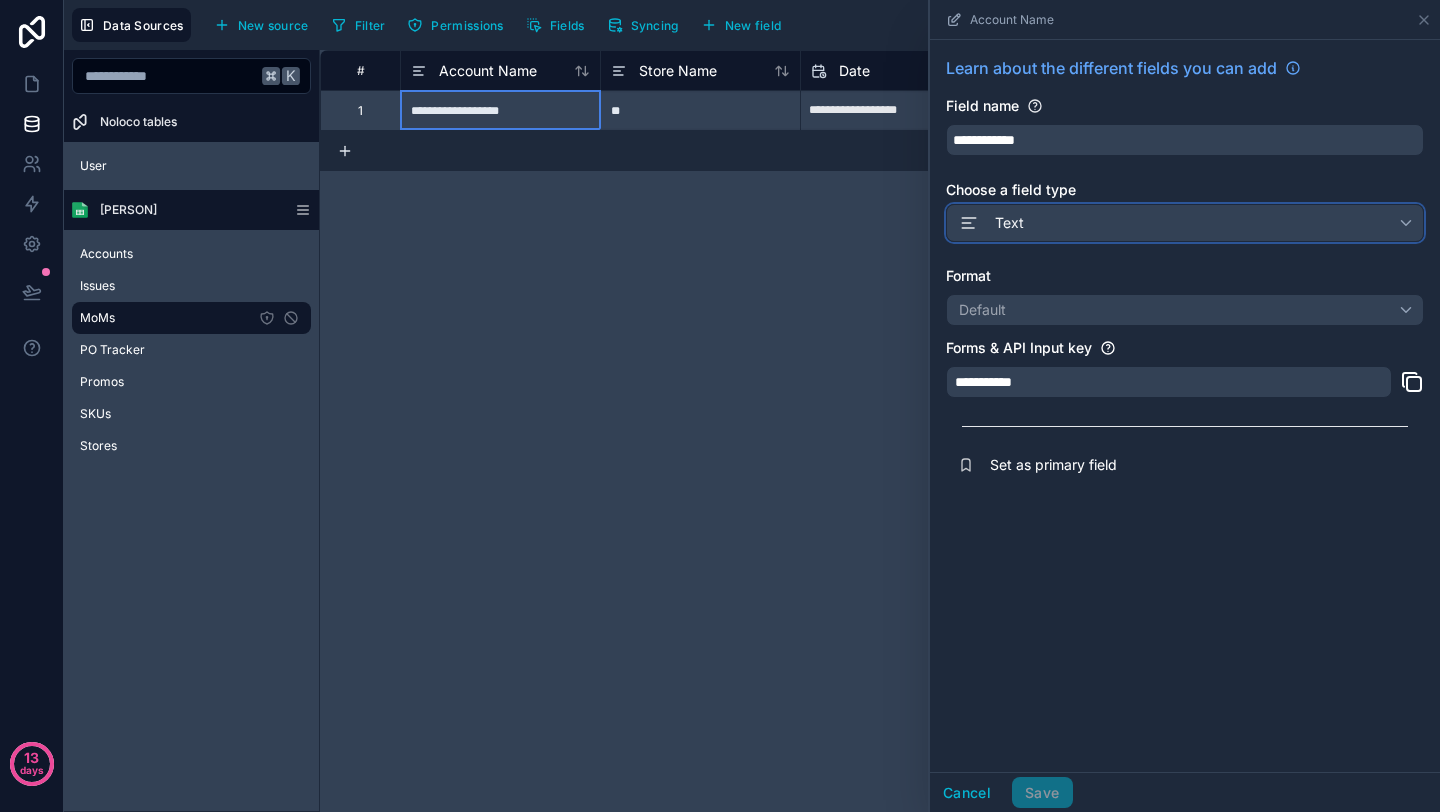 click on "Text" at bounding box center (1185, 223) 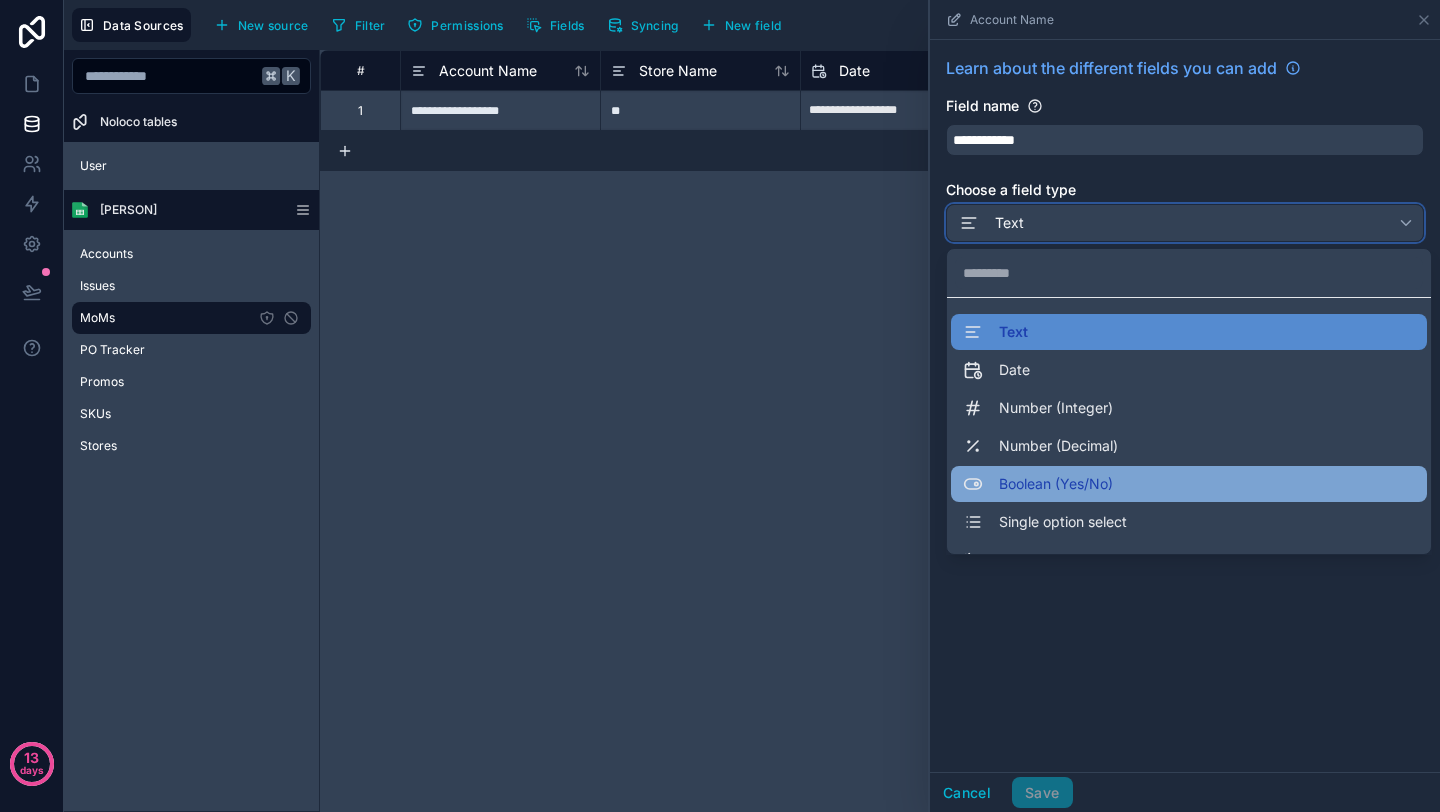 scroll, scrollTop: 492, scrollLeft: 0, axis: vertical 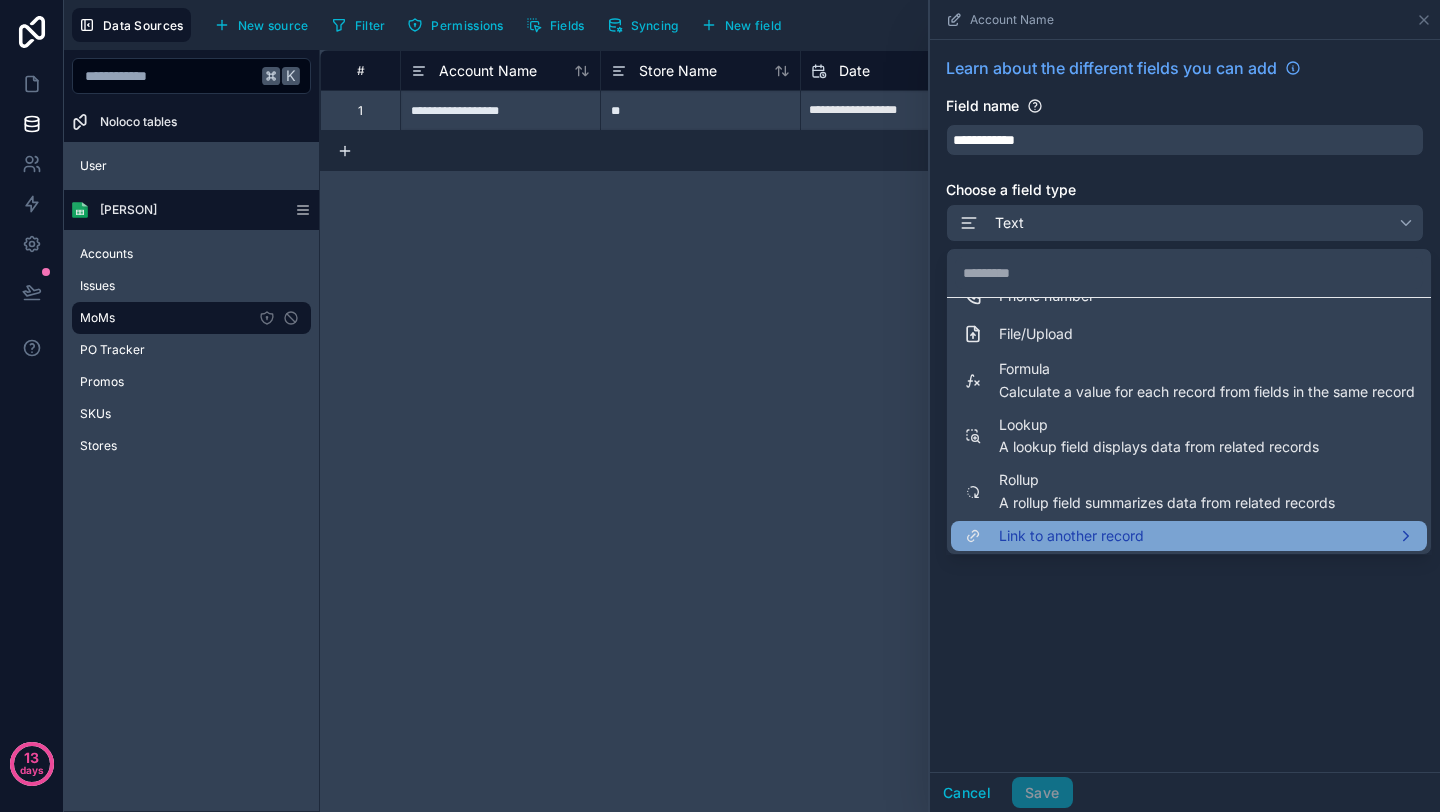 click on "Link to another record" at bounding box center (1071, 536) 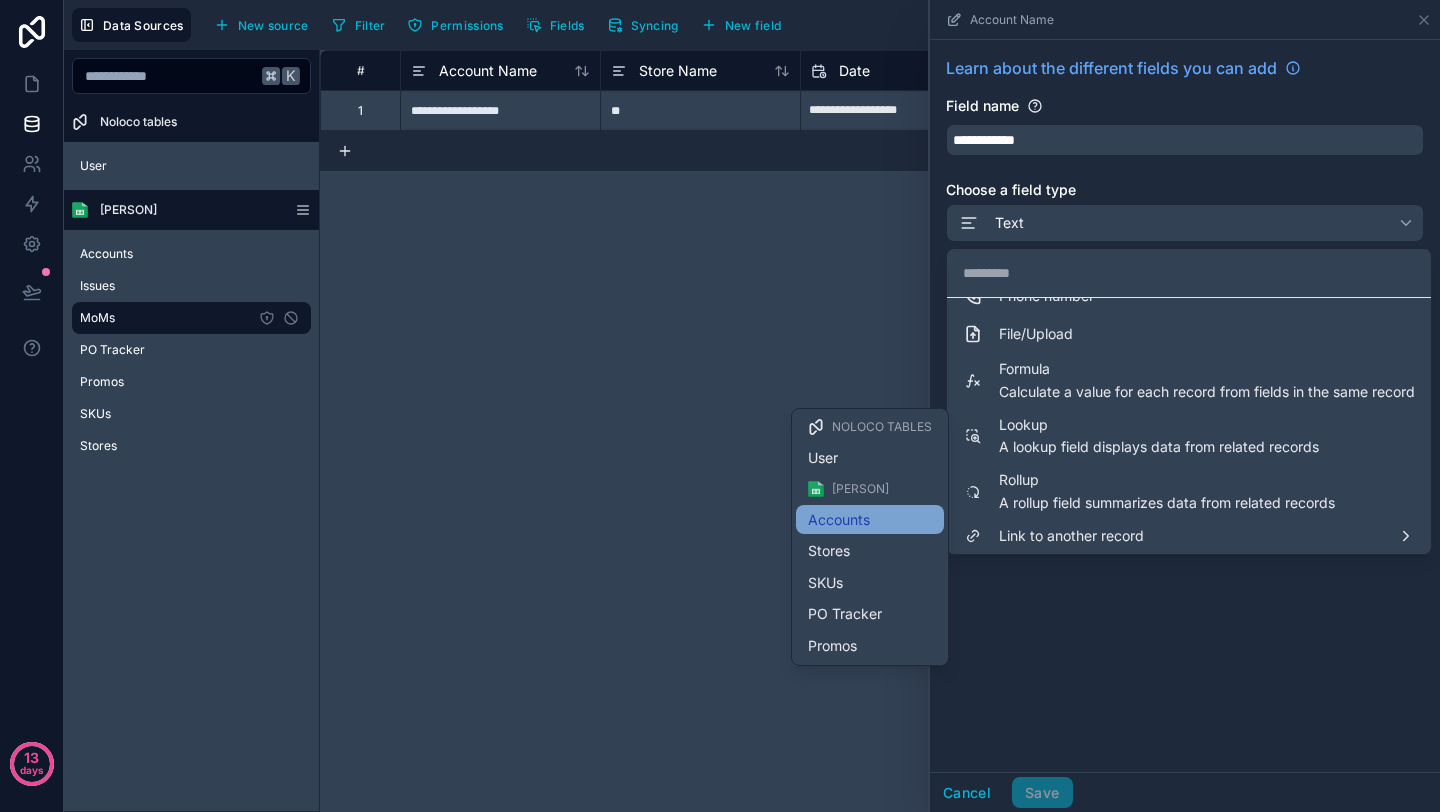 click on "Accounts" at bounding box center [870, 520] 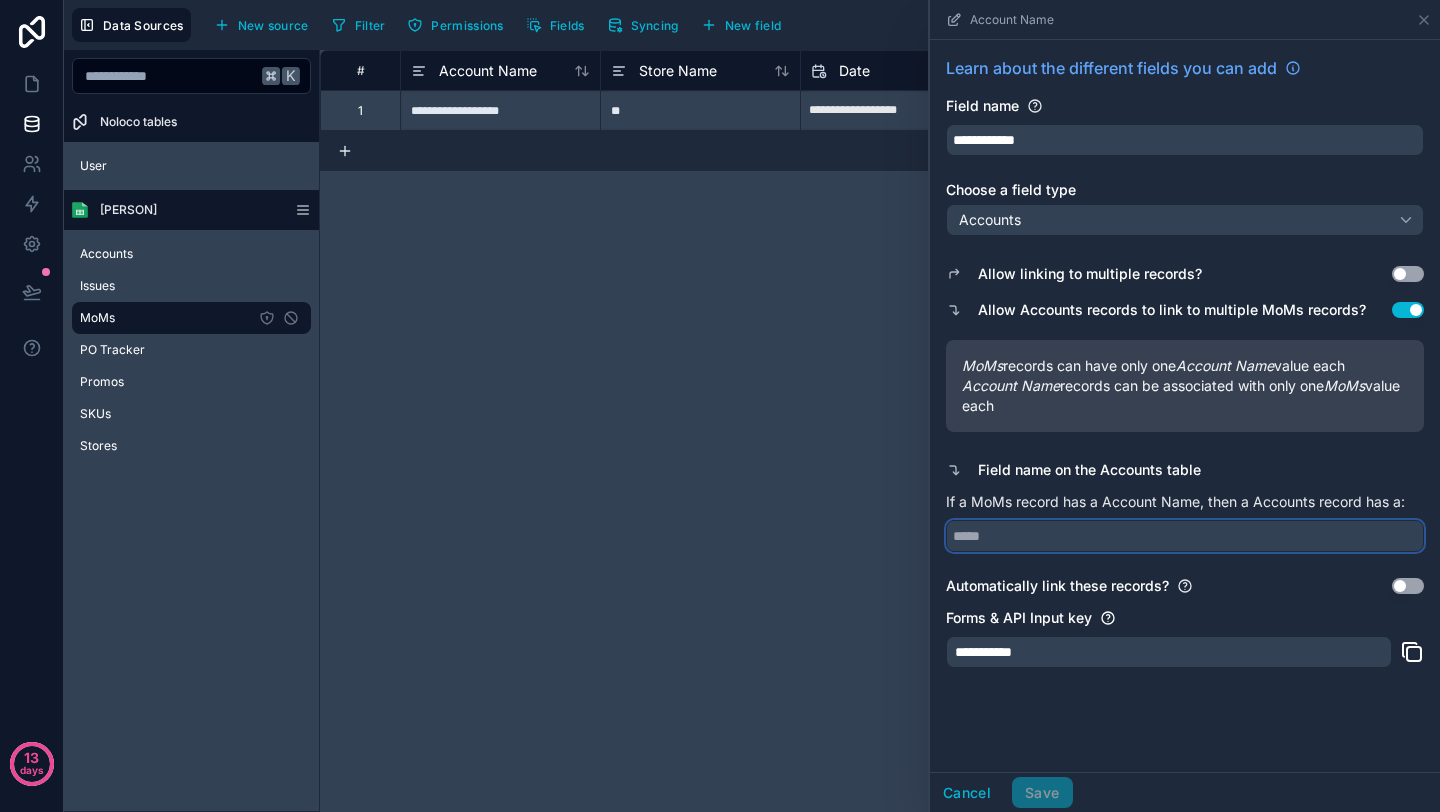 click at bounding box center (1185, 536) 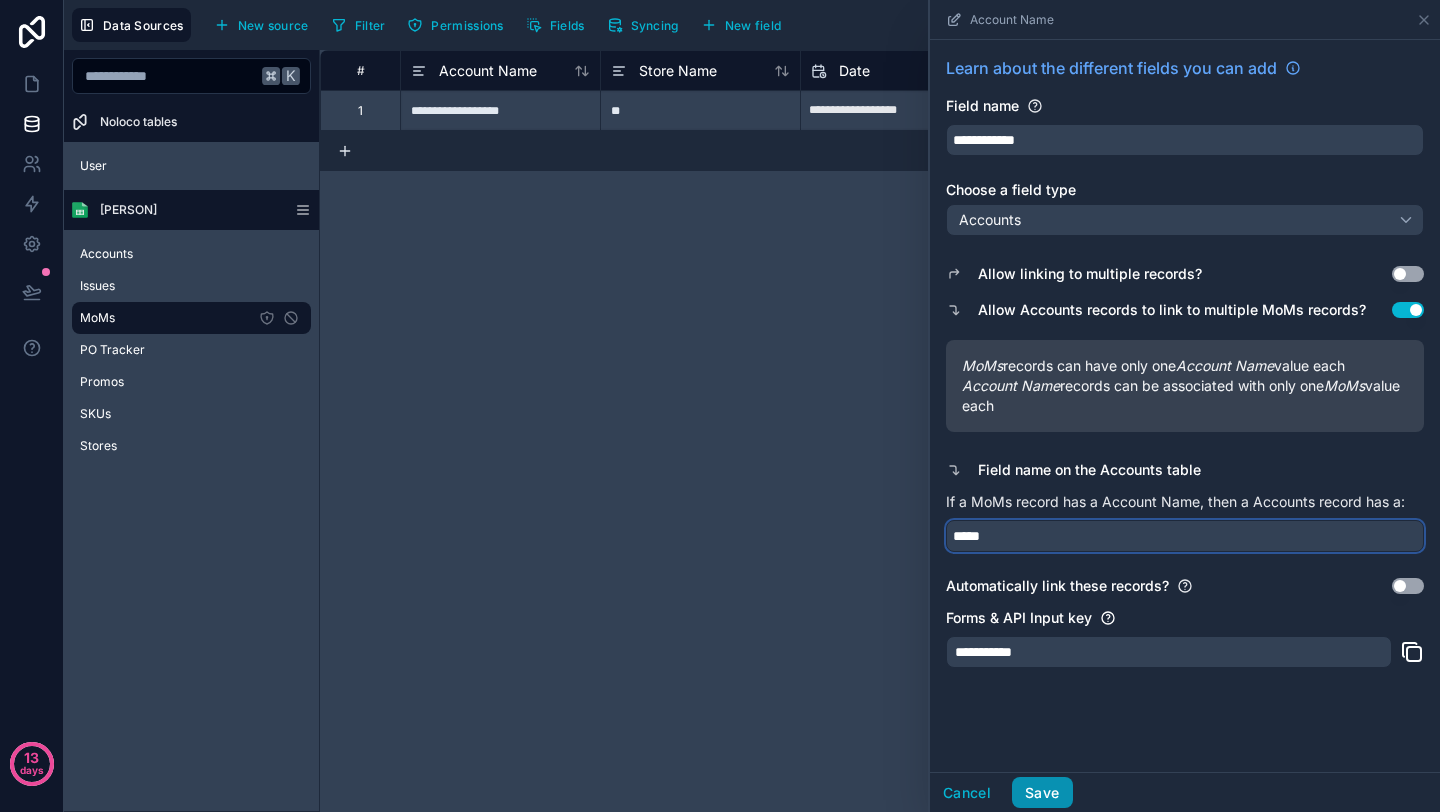 type on "*****" 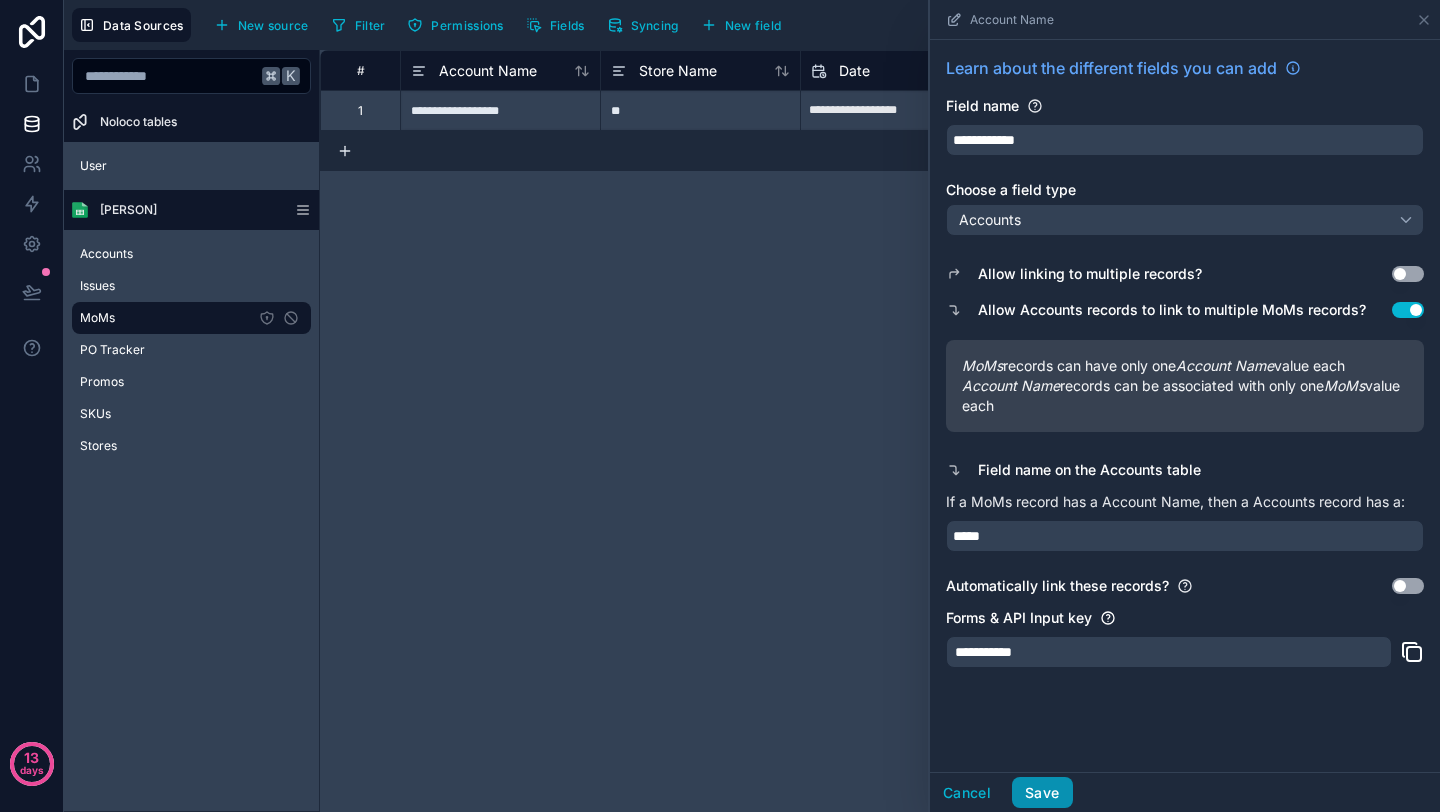 click on "Save" at bounding box center [1042, 793] 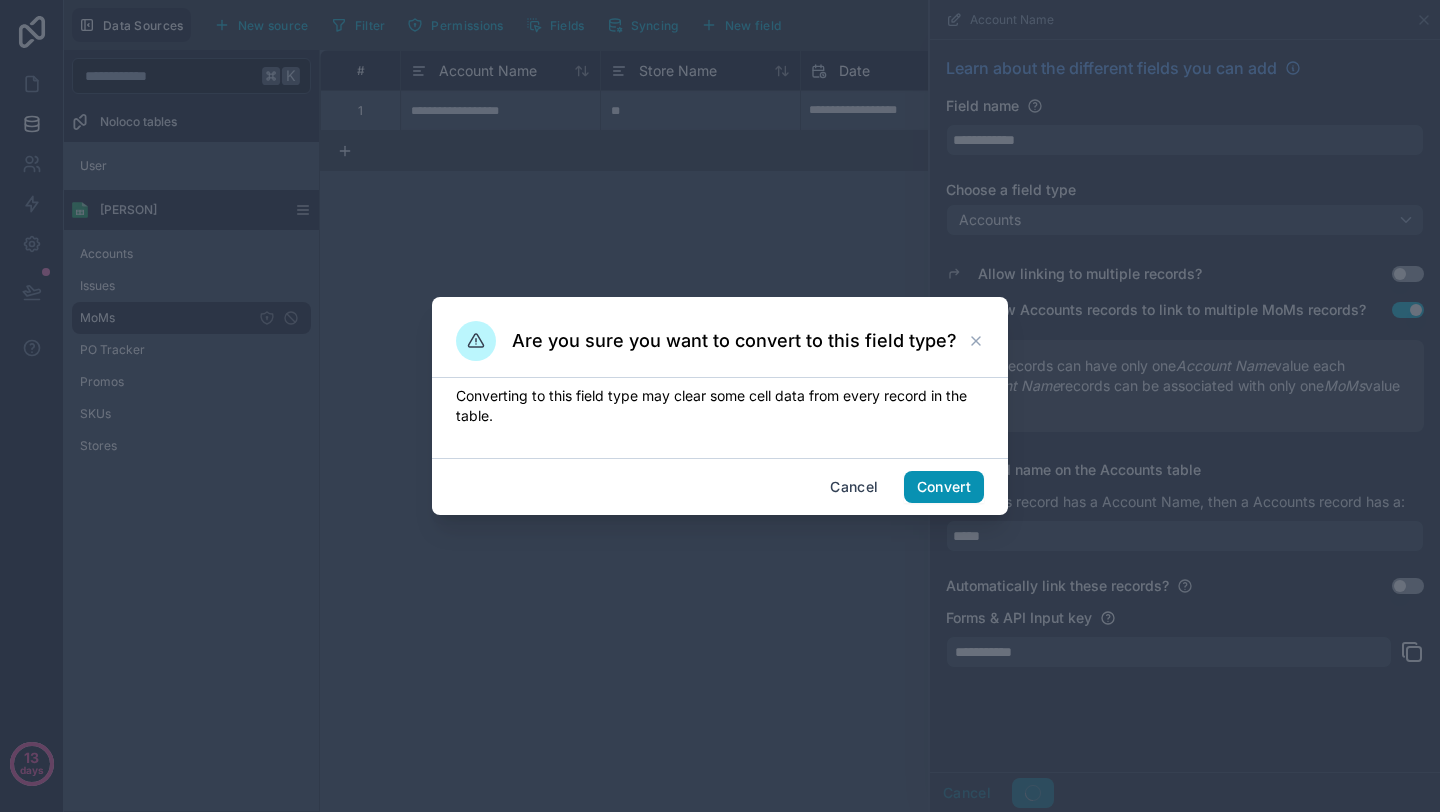 click on "Convert" at bounding box center [944, 487] 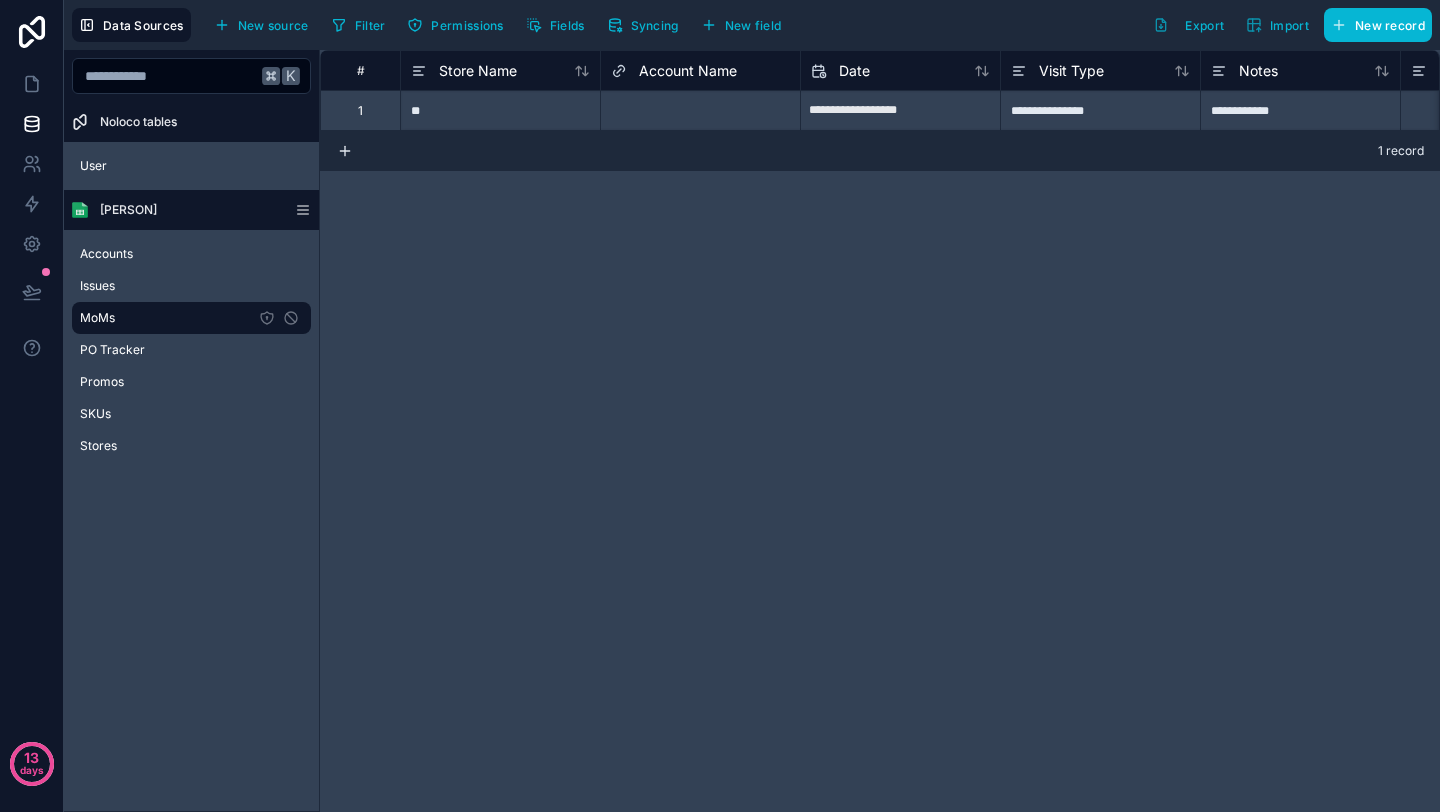 click on "Select a Account Name" at bounding box center [677, 111] 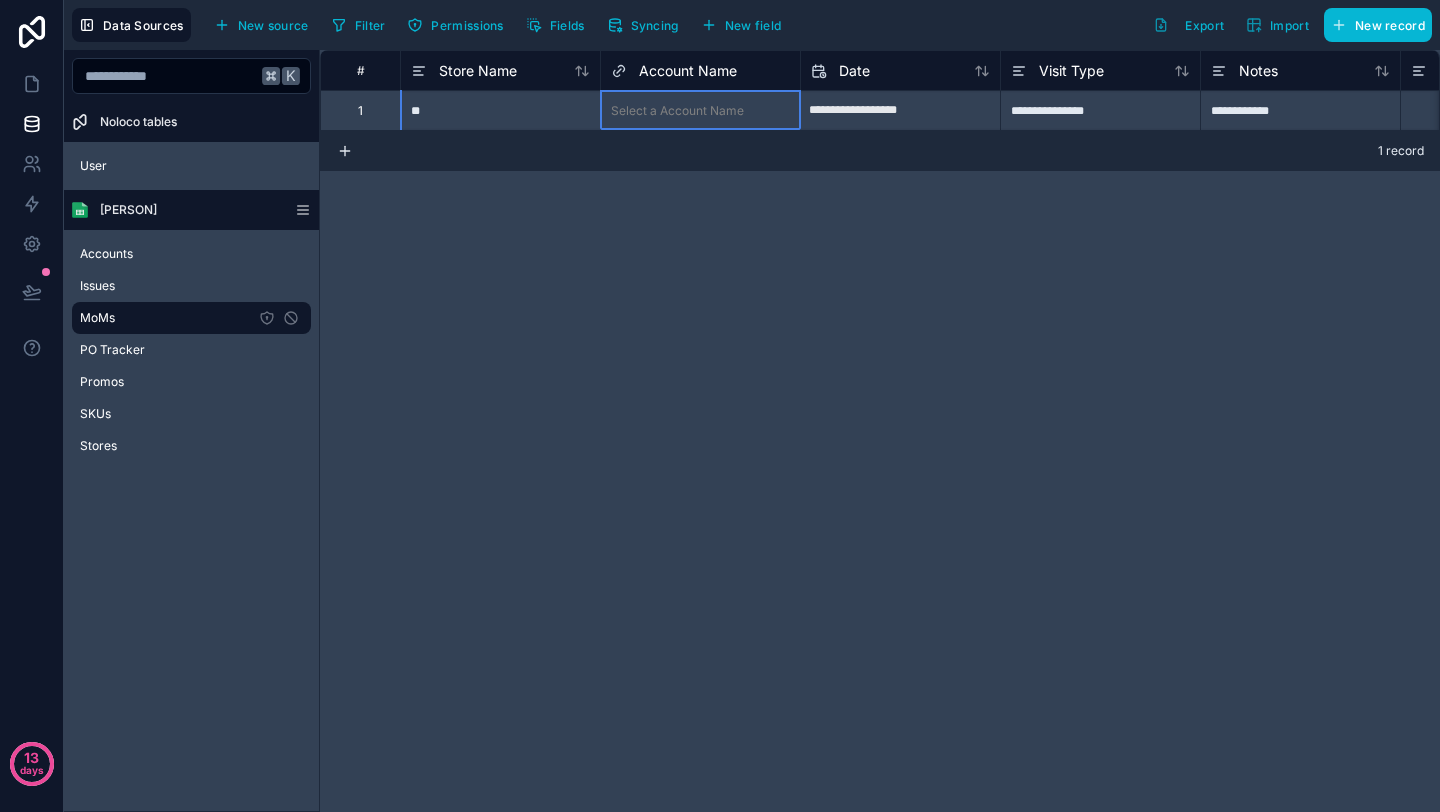 click on "Select a Account Name" at bounding box center (677, 111) 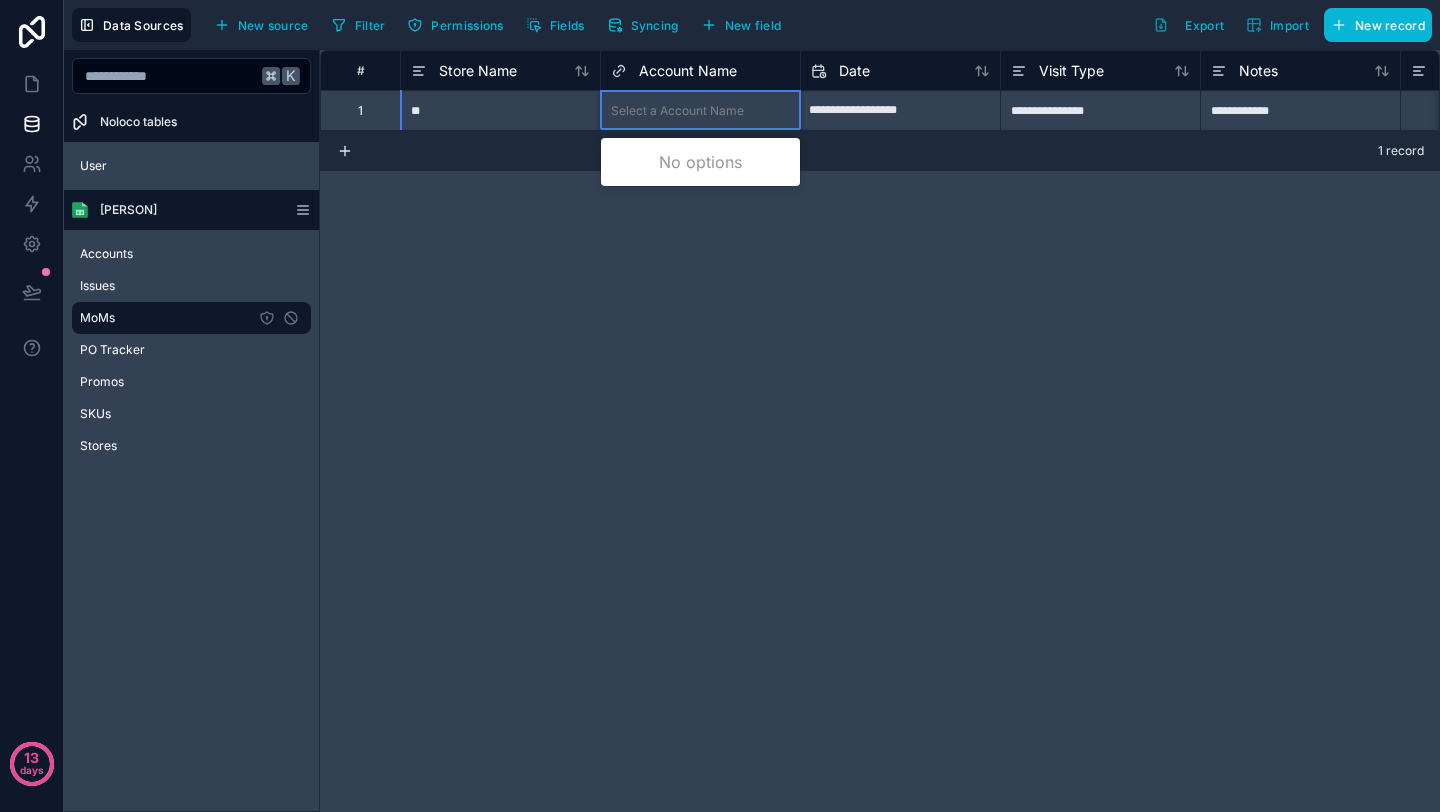 click on "**********" at bounding box center (880, 431) 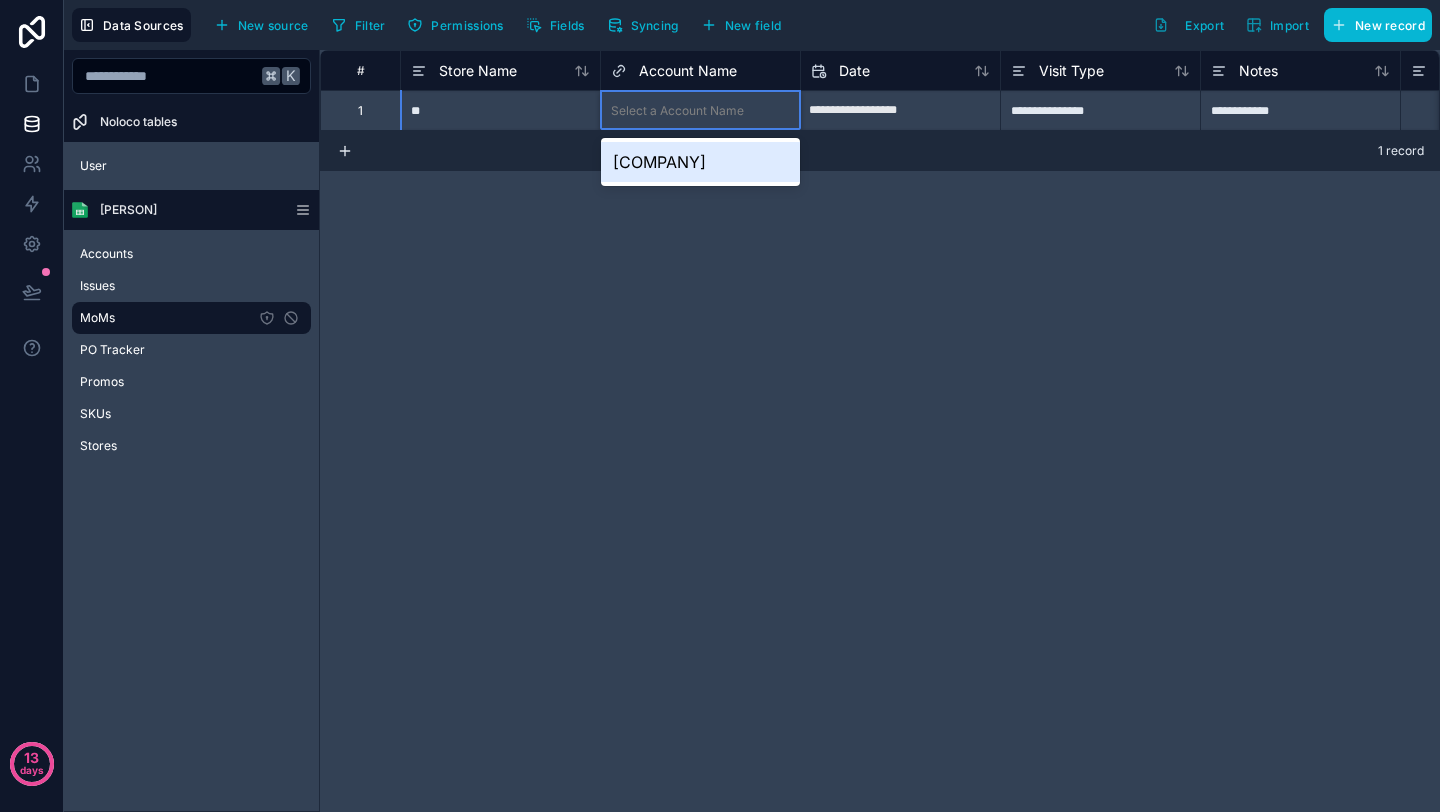 click on "Select a Account Name" at bounding box center [677, 111] 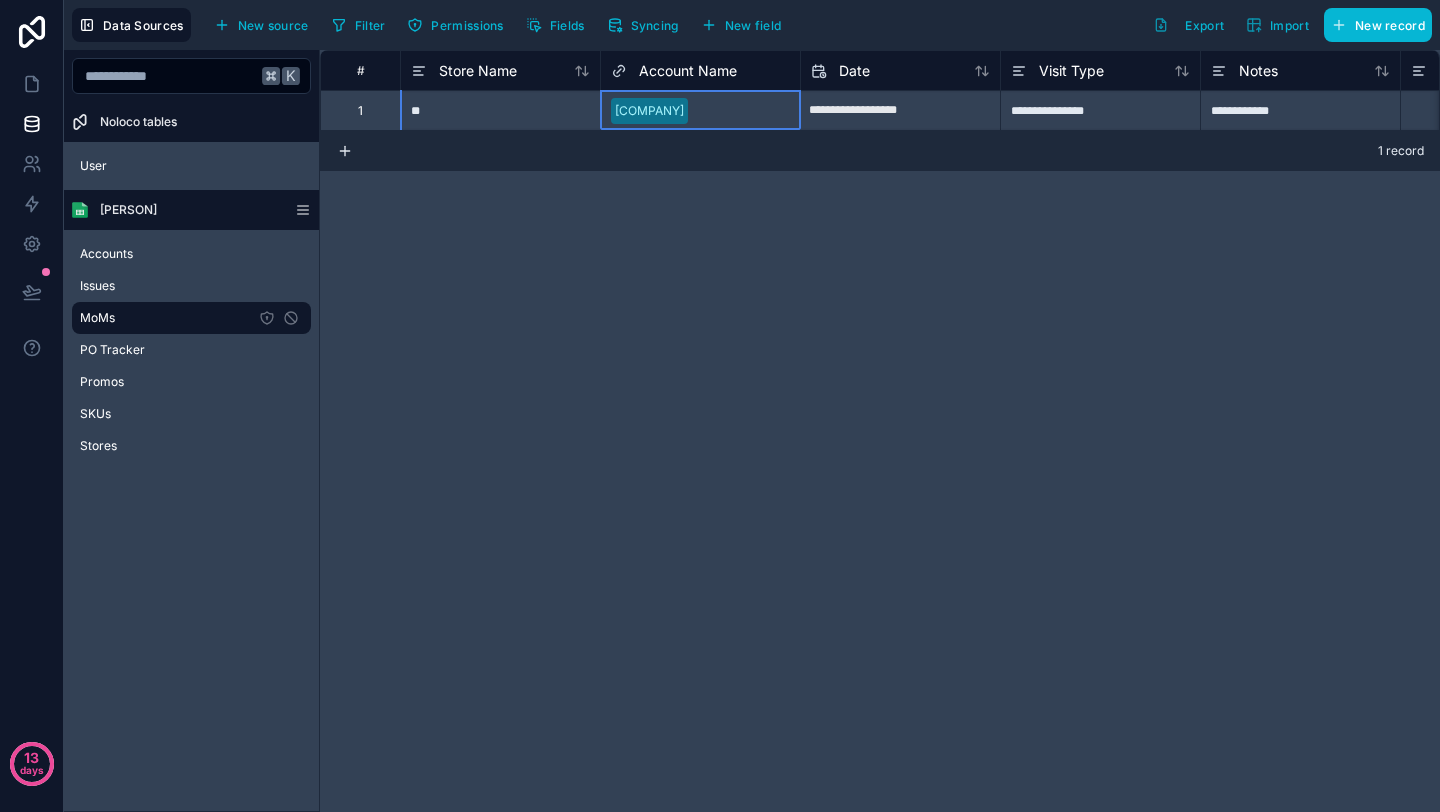 click on "**********" at bounding box center (880, 431) 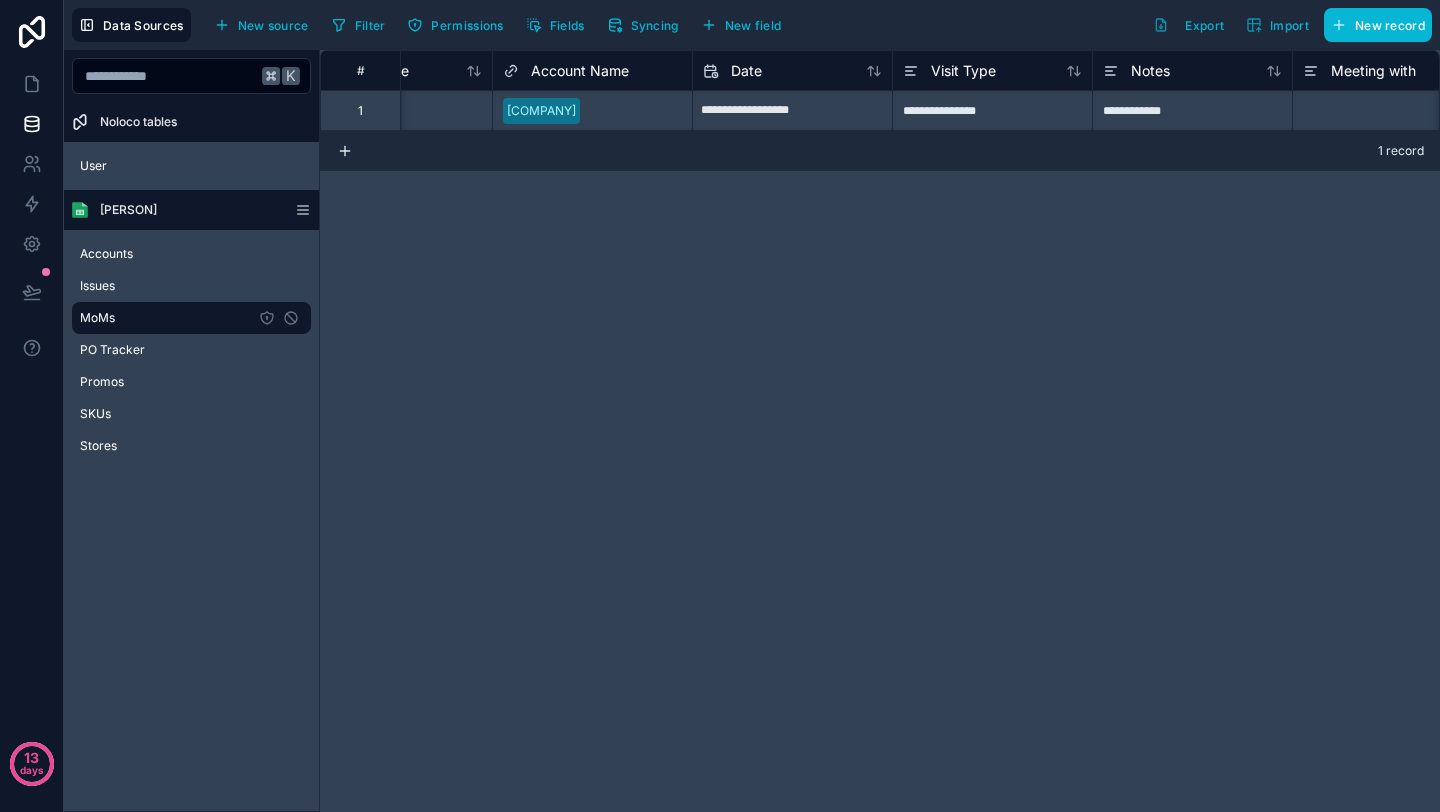 scroll, scrollTop: 0, scrollLeft: 0, axis: both 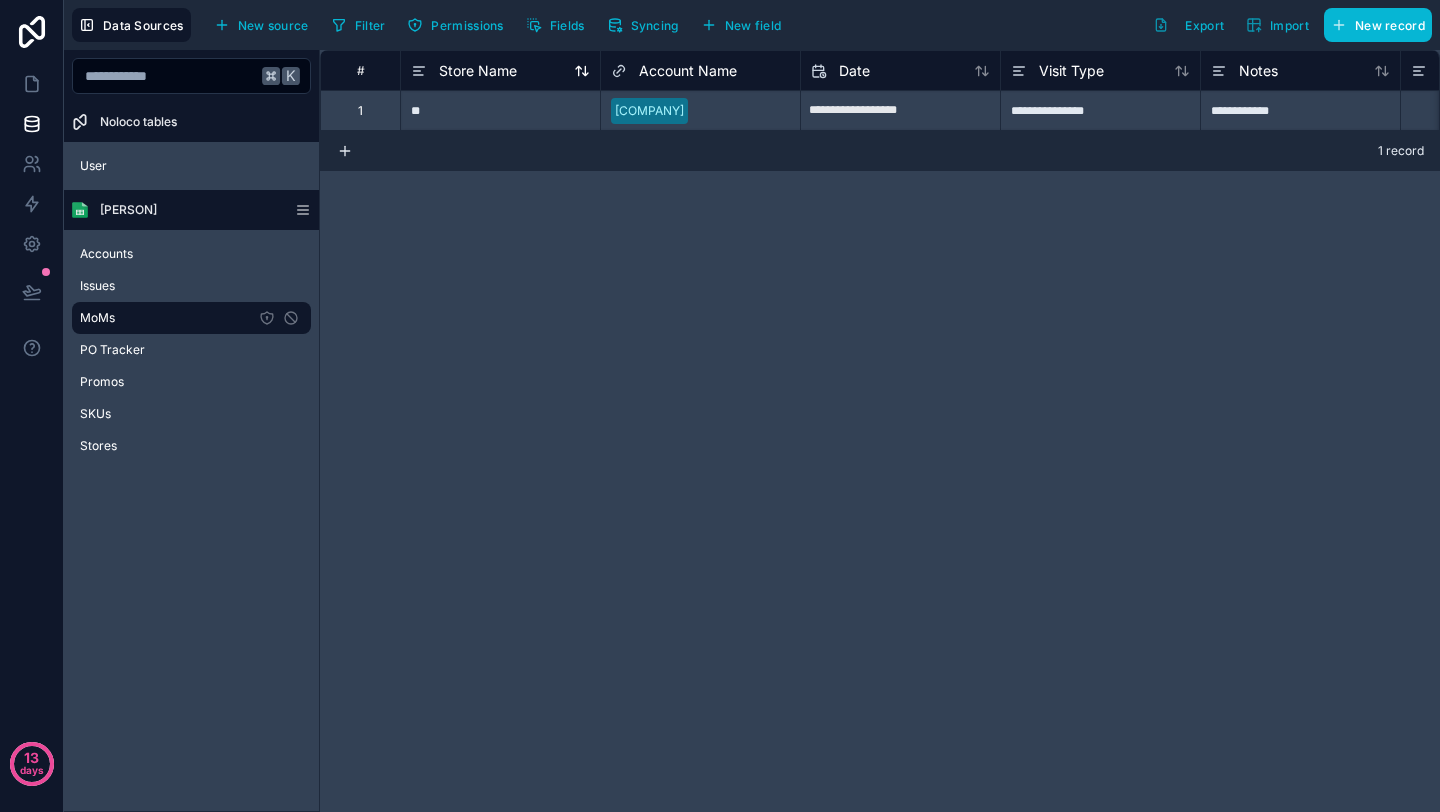 click on "Store Name" at bounding box center (478, 71) 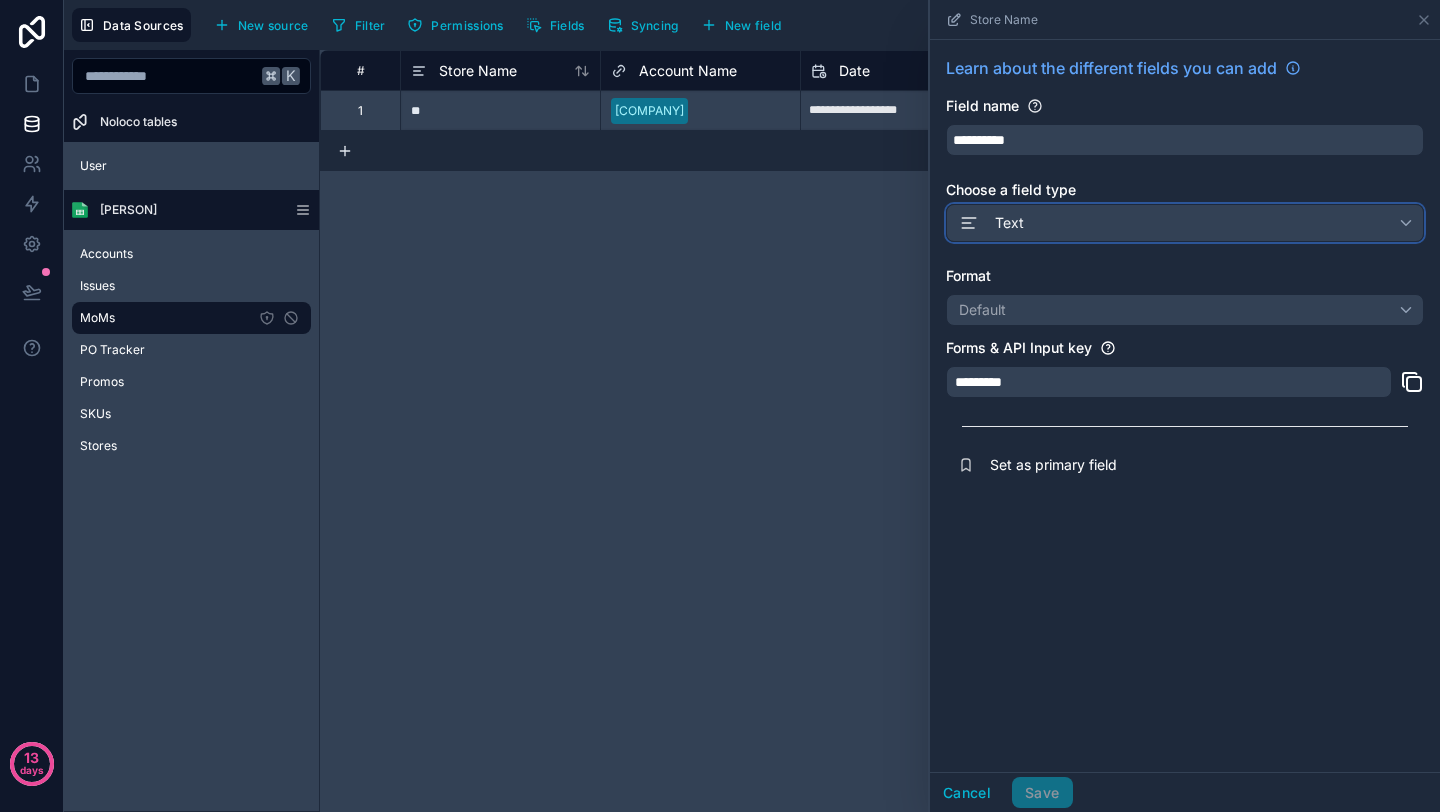 click on "Text" at bounding box center [1185, 223] 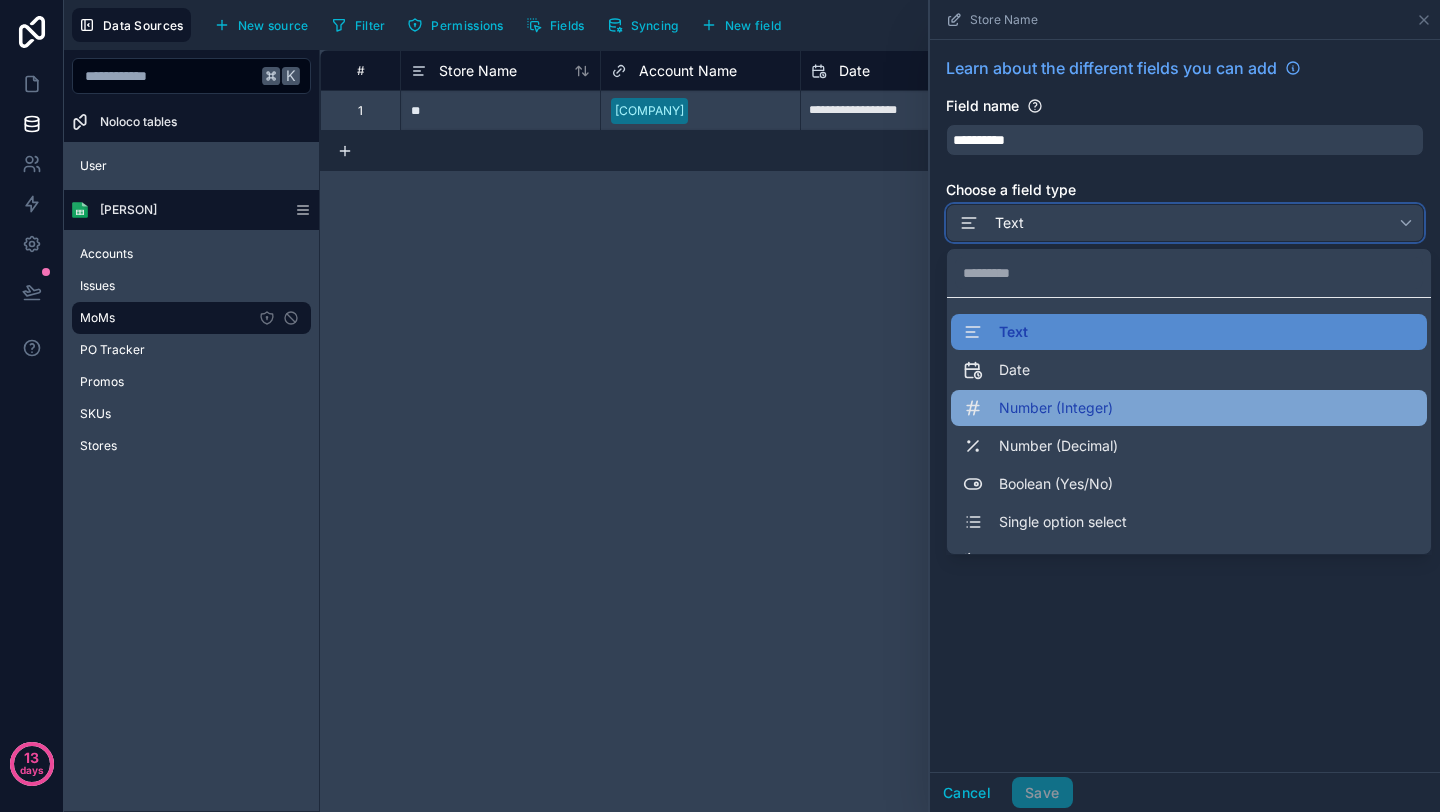 scroll, scrollTop: 492, scrollLeft: 0, axis: vertical 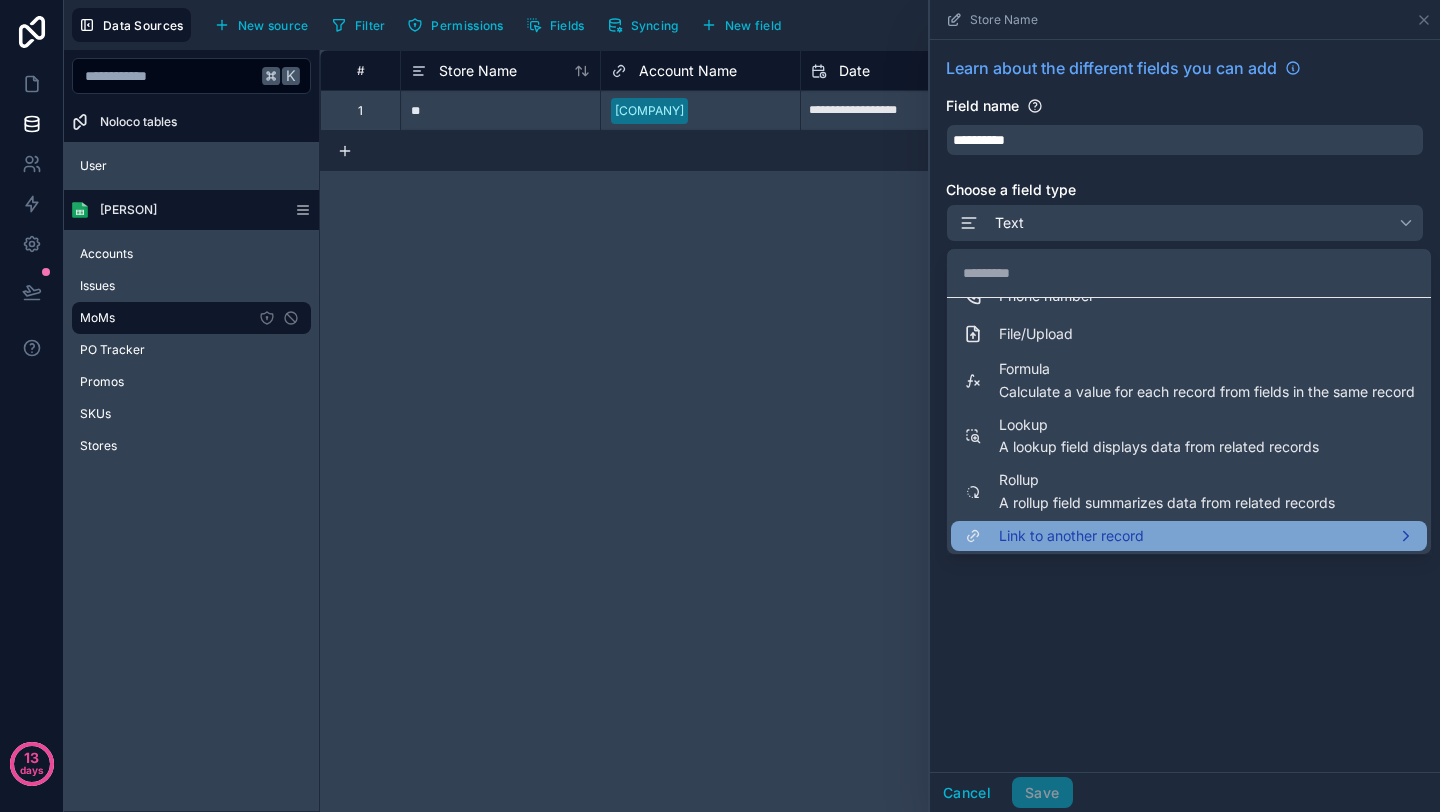 click on "Link to another record" at bounding box center [1071, 536] 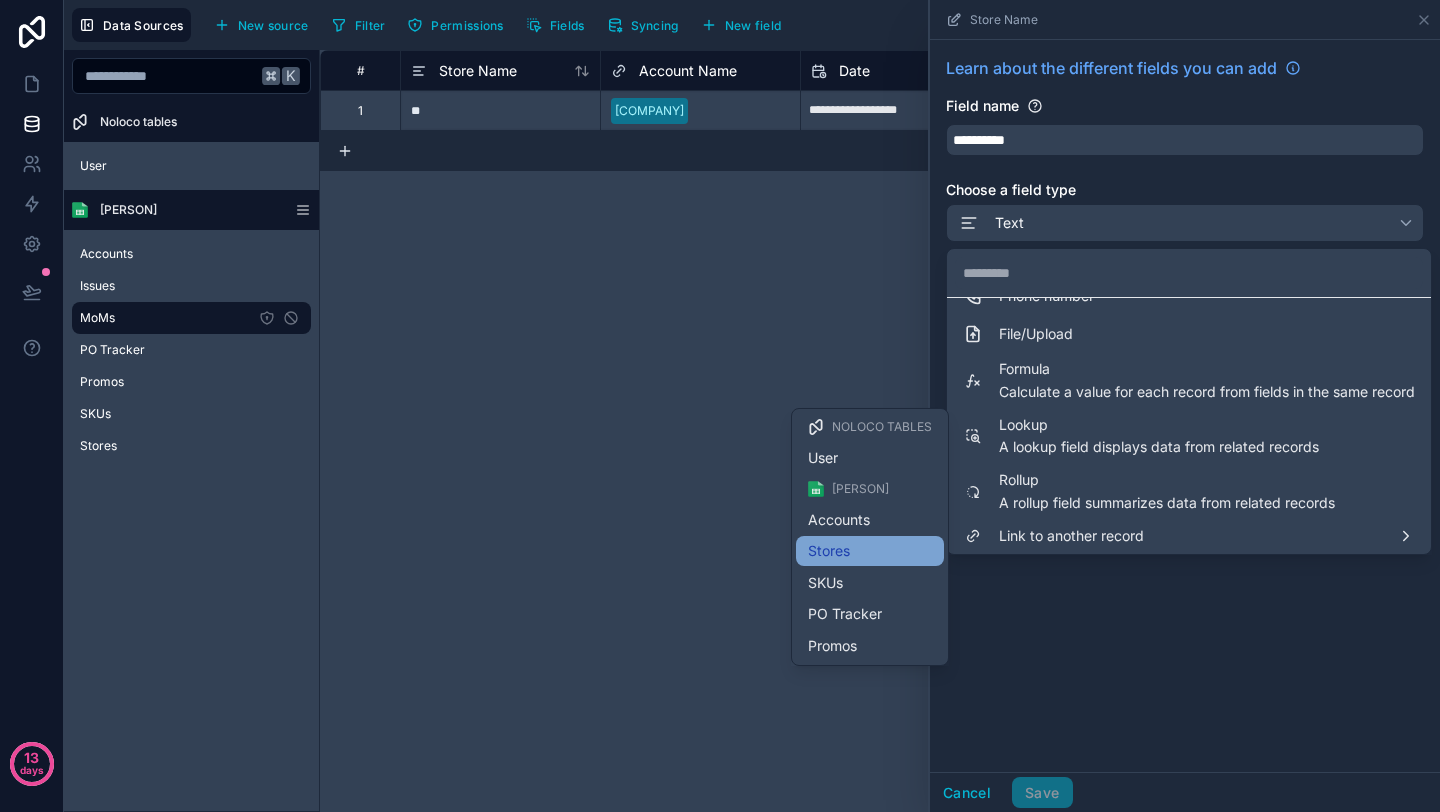 drag, startPoint x: 859, startPoint y: 522, endPoint x: 857, endPoint y: 545, distance: 23.086792 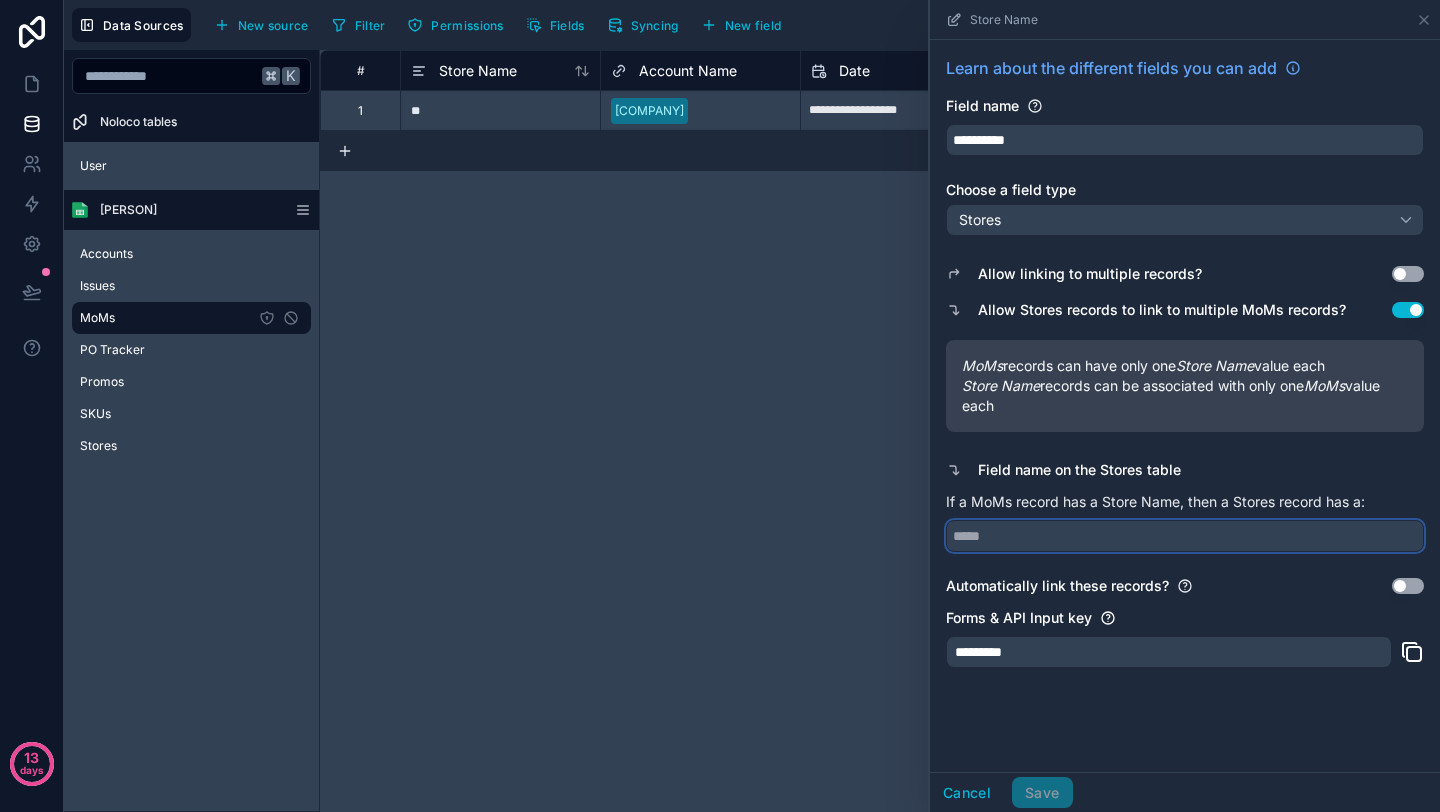 click at bounding box center (1185, 536) 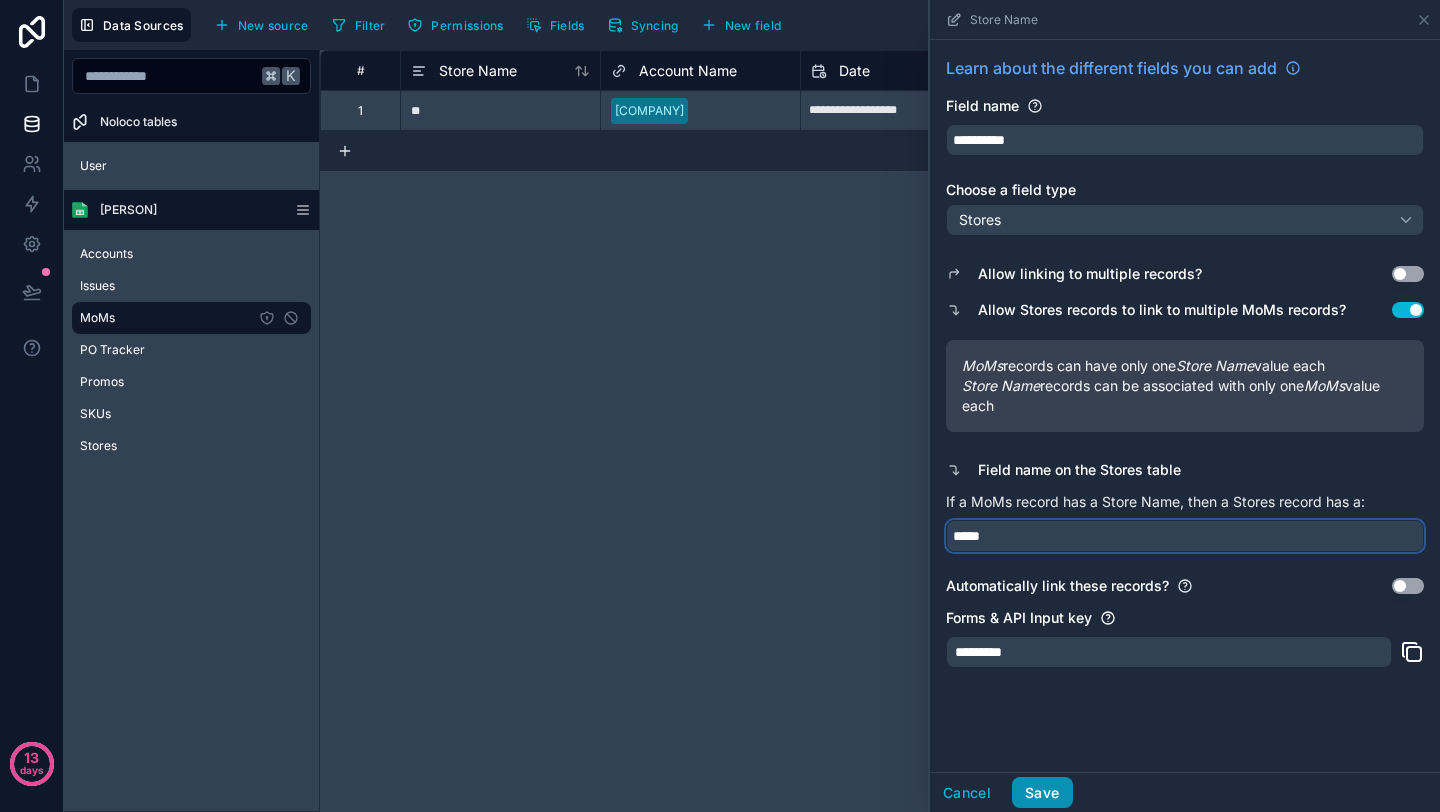type on "*****" 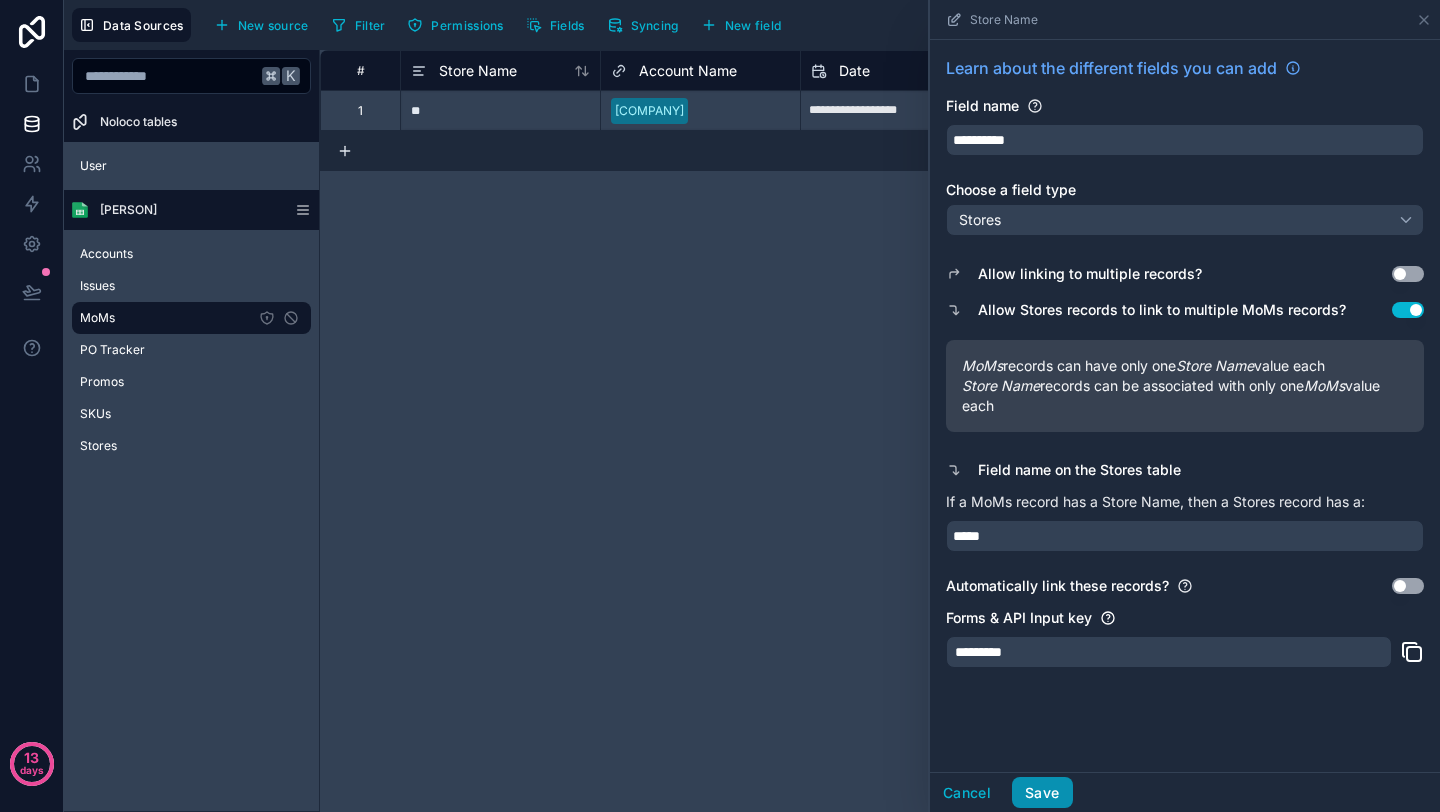 click on "Save" at bounding box center [1042, 793] 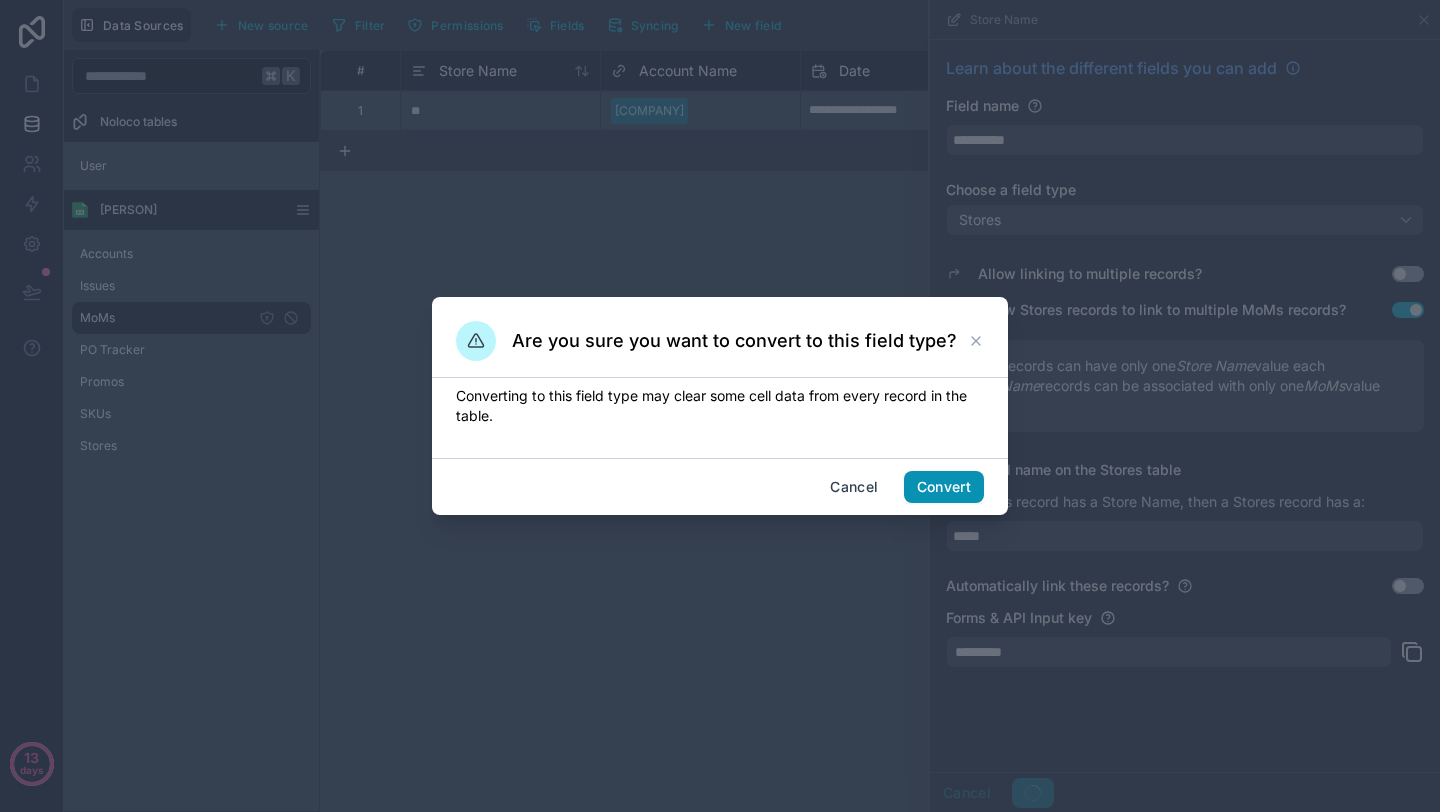 click on "Convert" at bounding box center (944, 487) 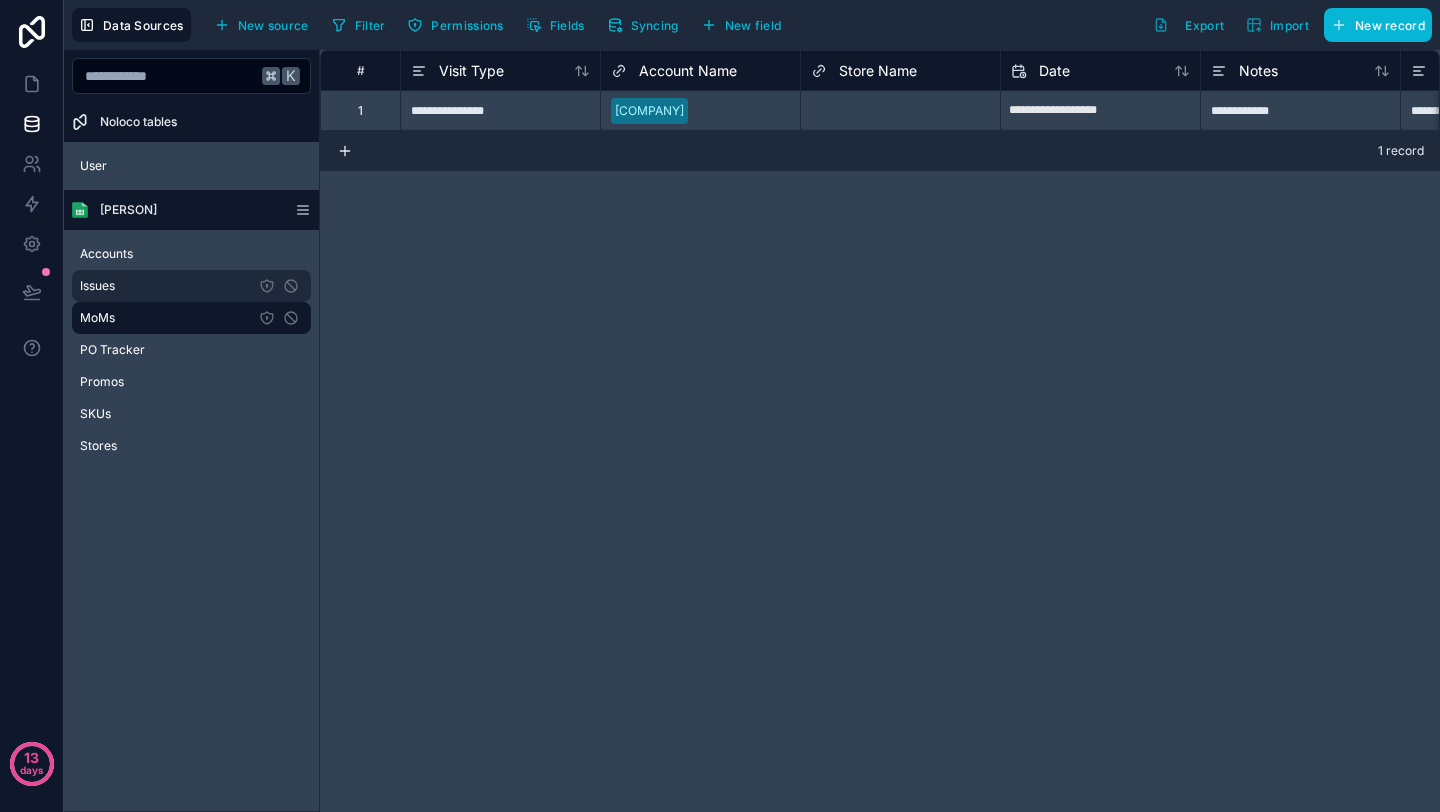 click on "Issues" at bounding box center [191, 286] 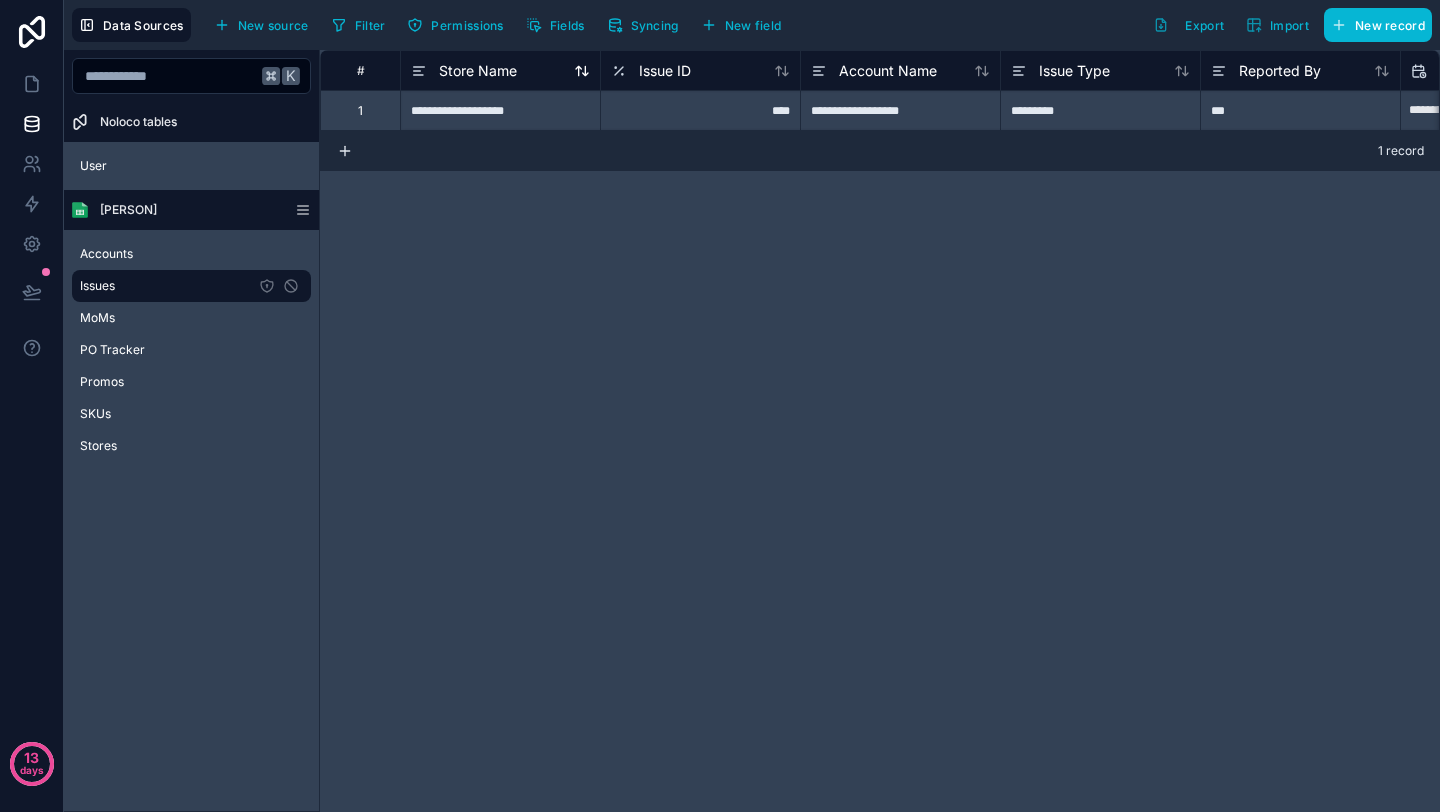 click on "Store Name" at bounding box center [478, 71] 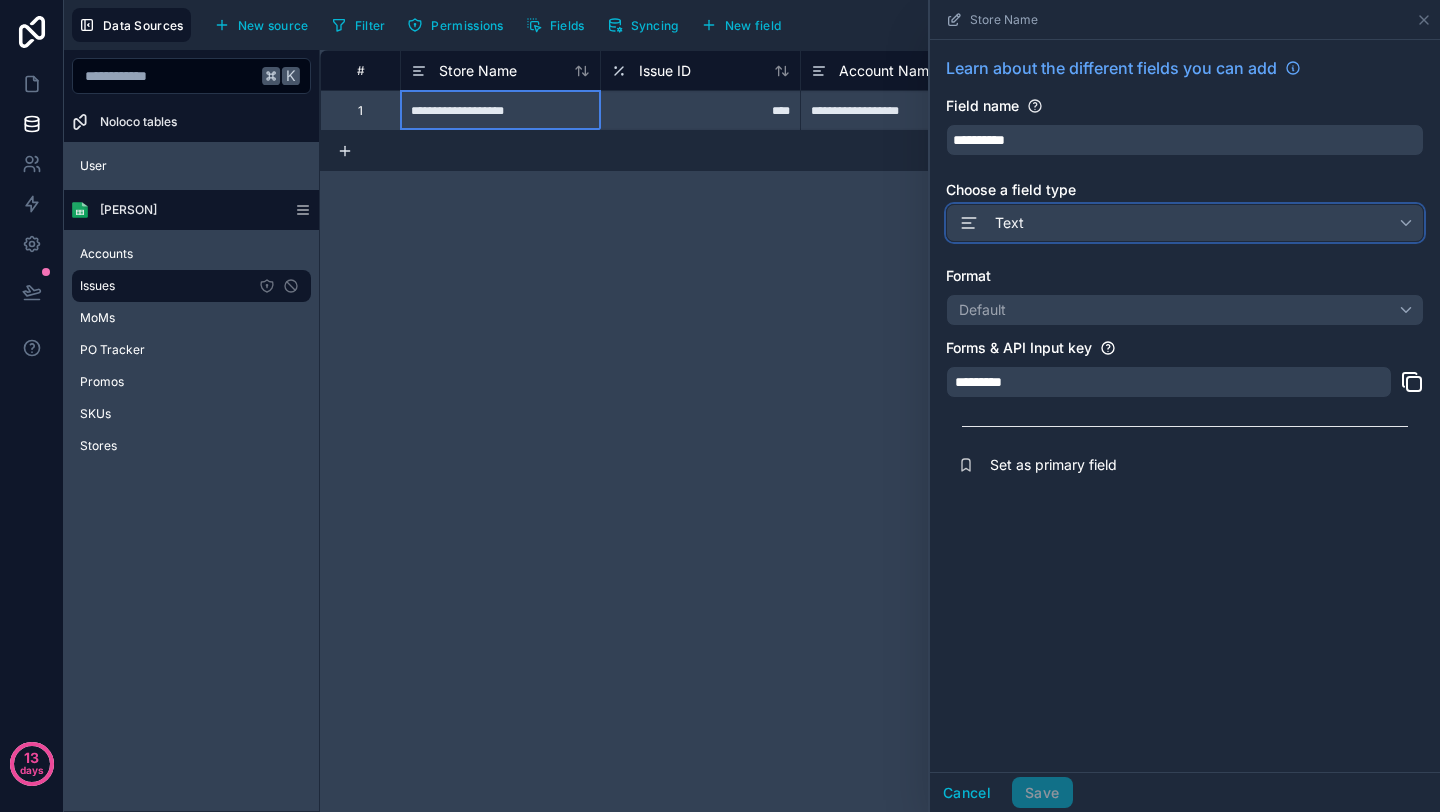 click on "Text" at bounding box center (1185, 223) 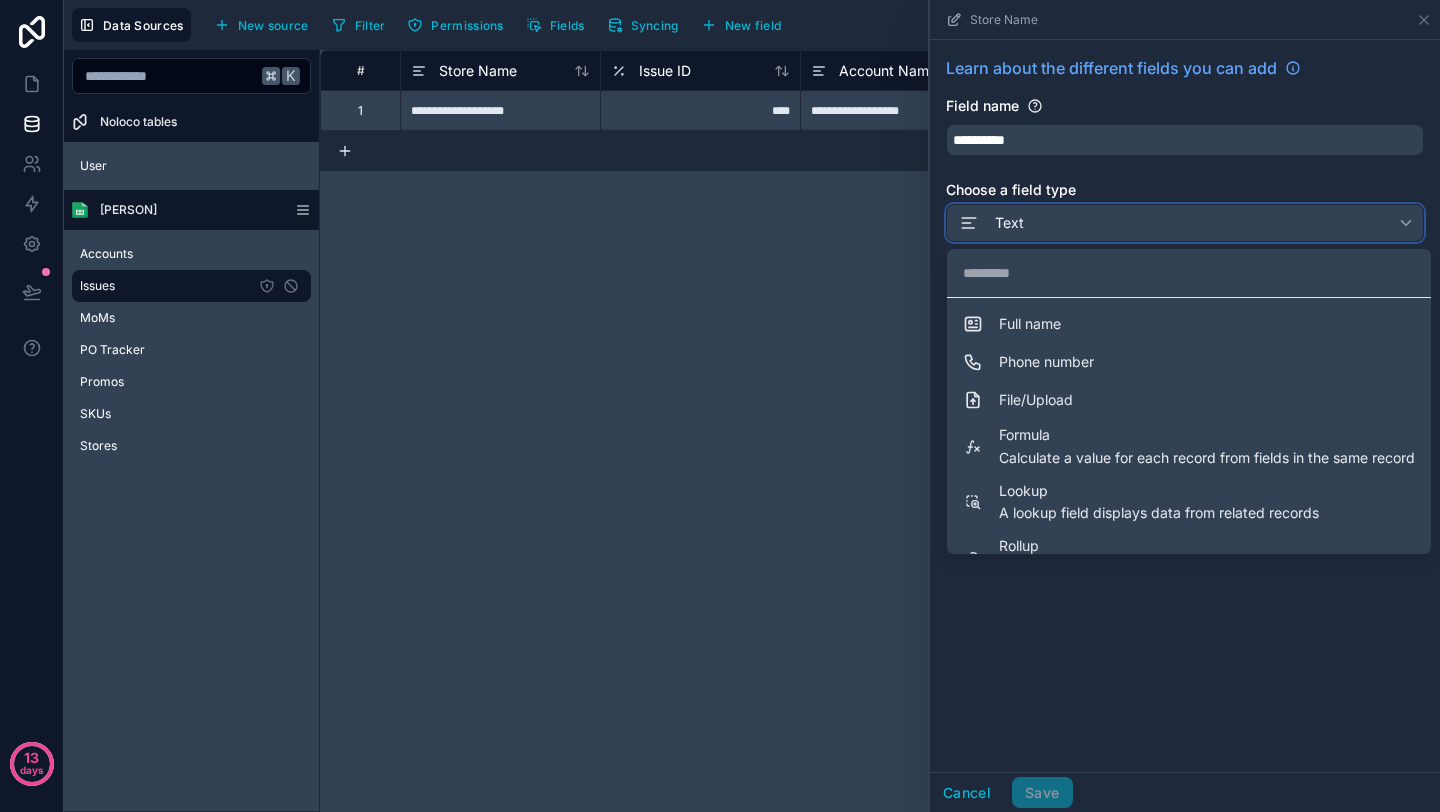 scroll, scrollTop: 492, scrollLeft: 0, axis: vertical 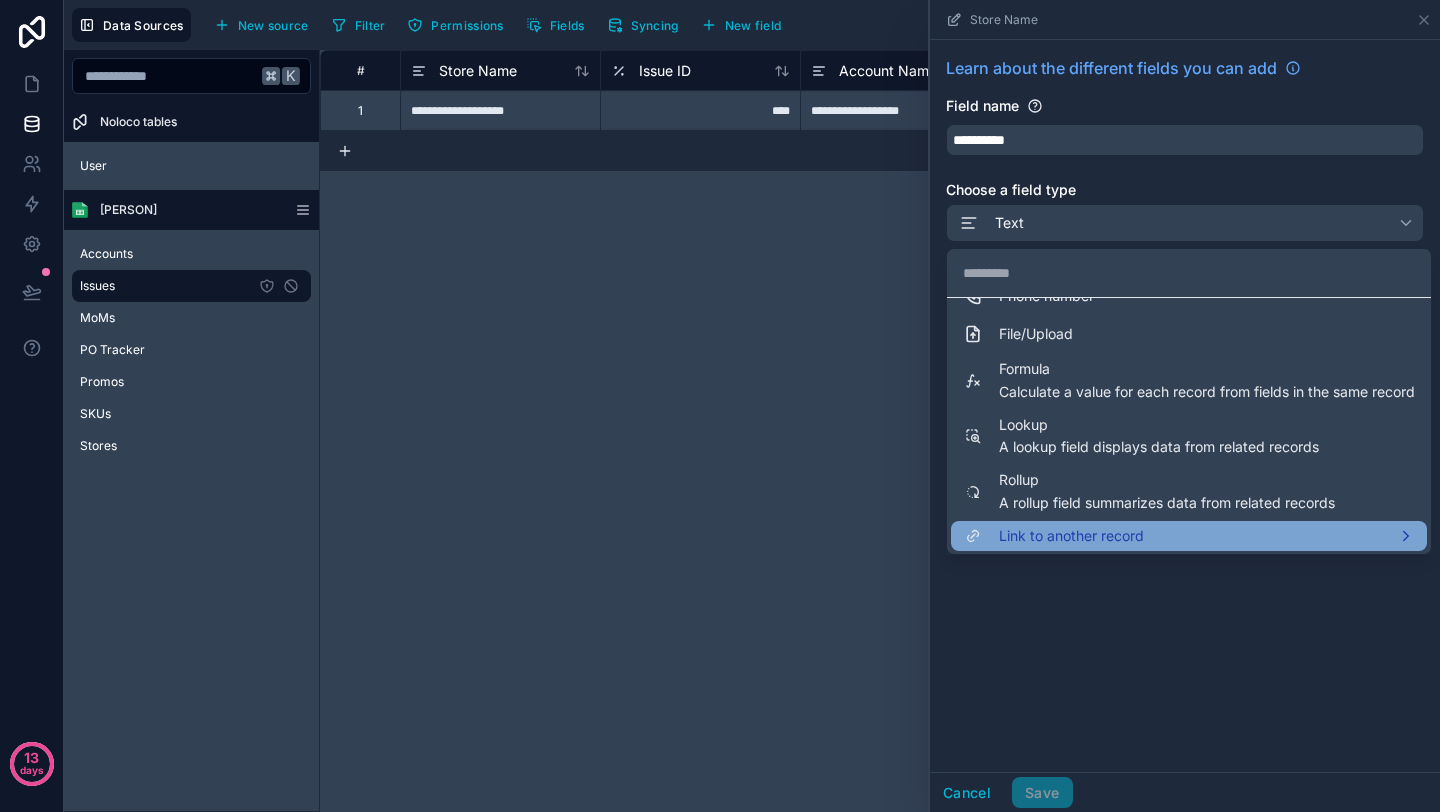 click on "Link to another record" at bounding box center (1071, 536) 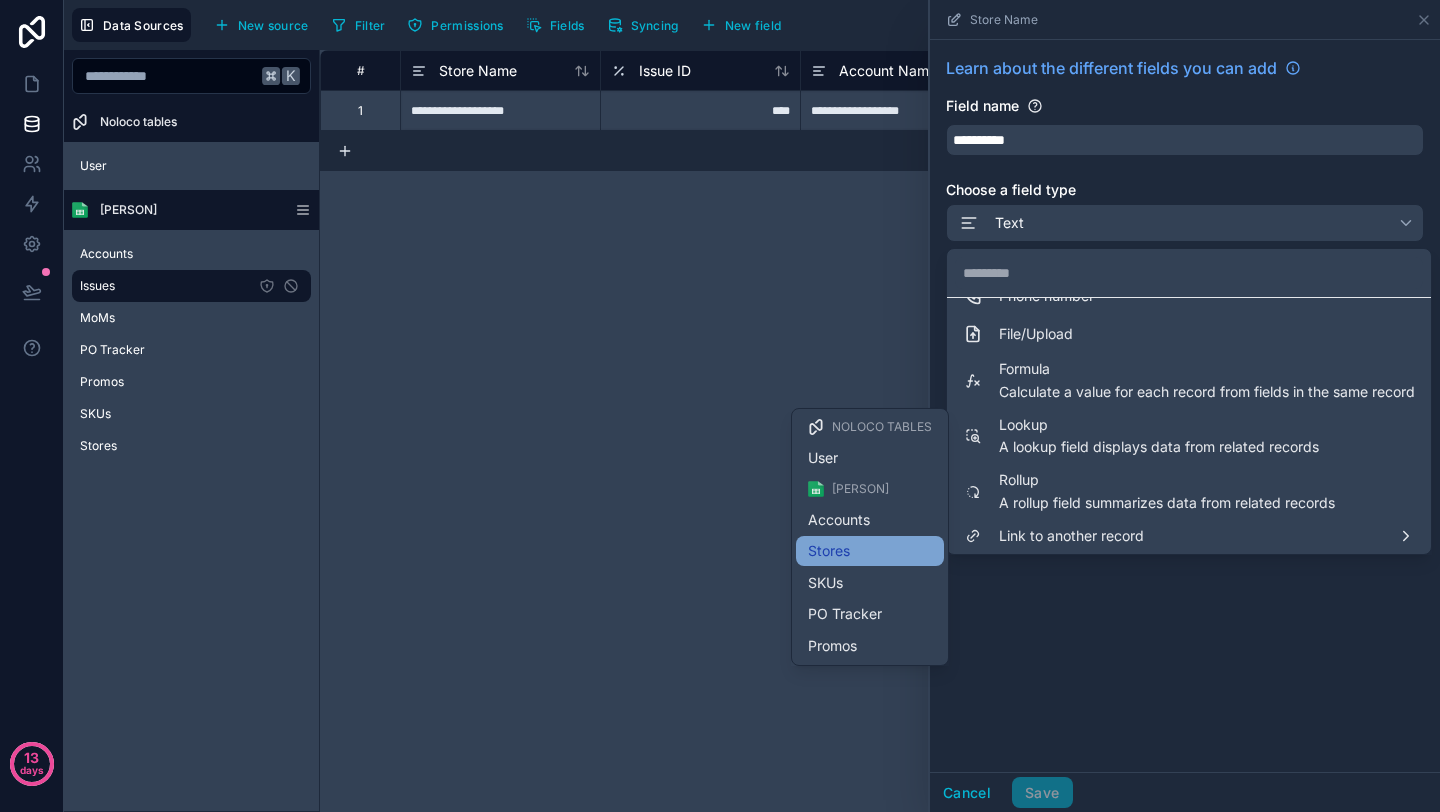 click on "Stores" at bounding box center [870, 551] 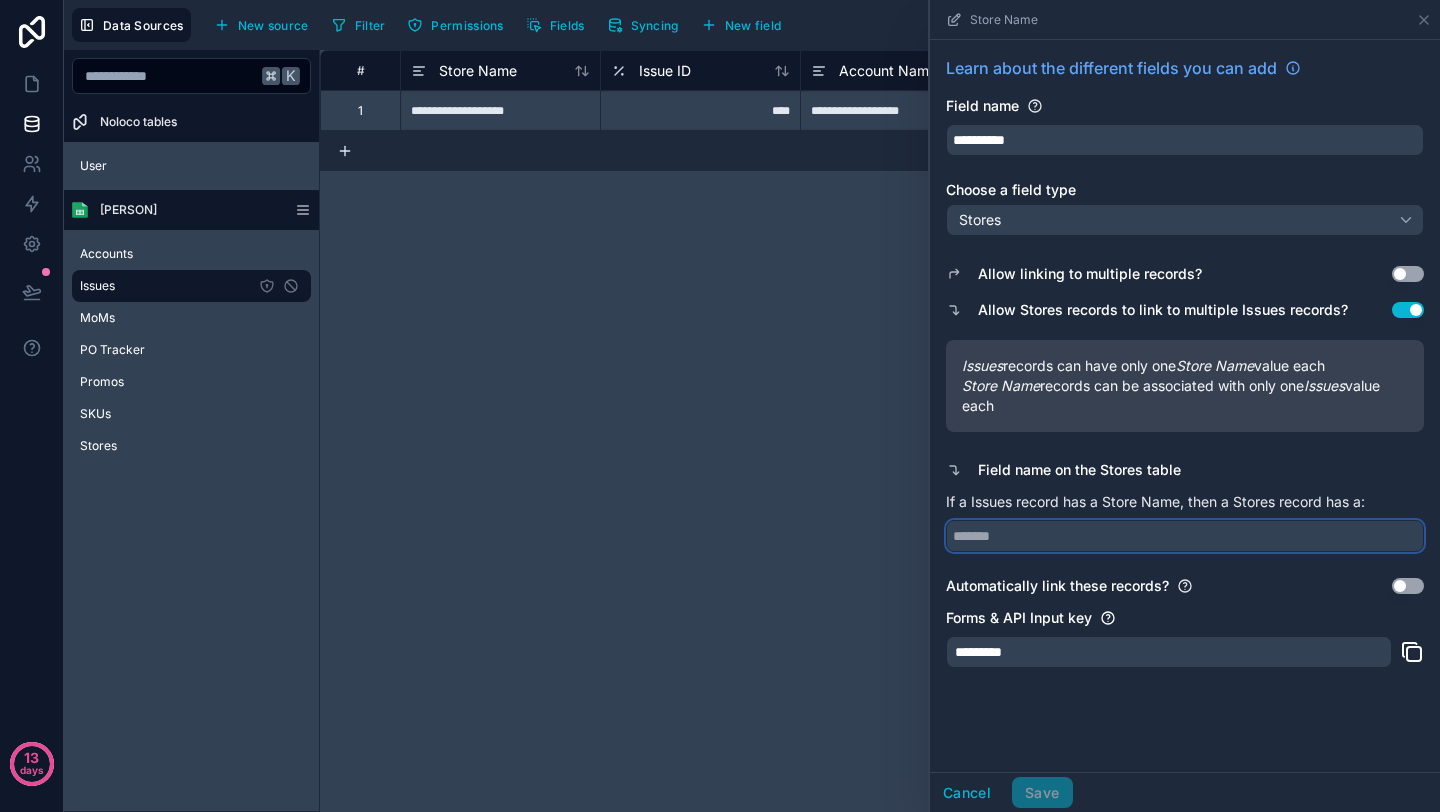 click at bounding box center (1185, 536) 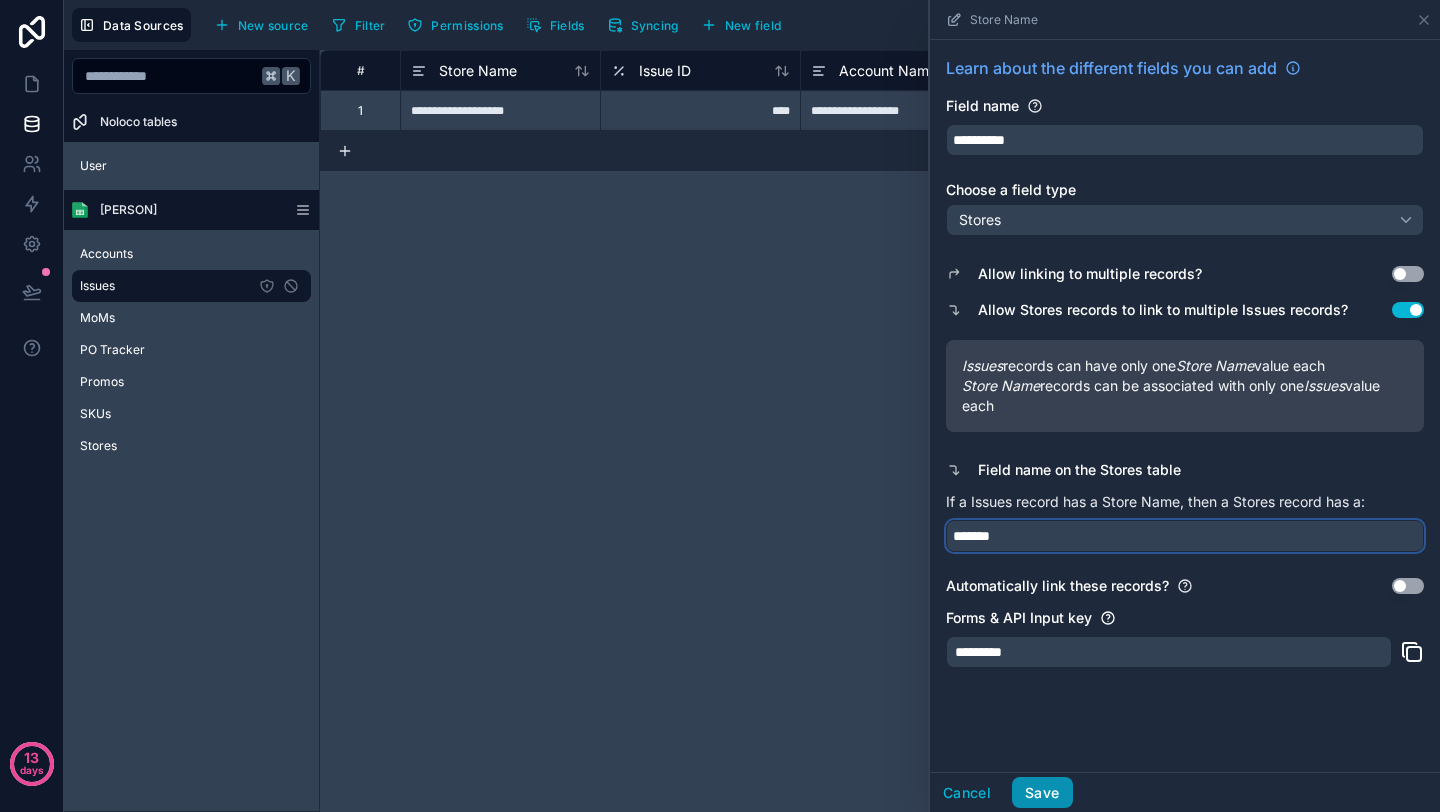 type on "*******" 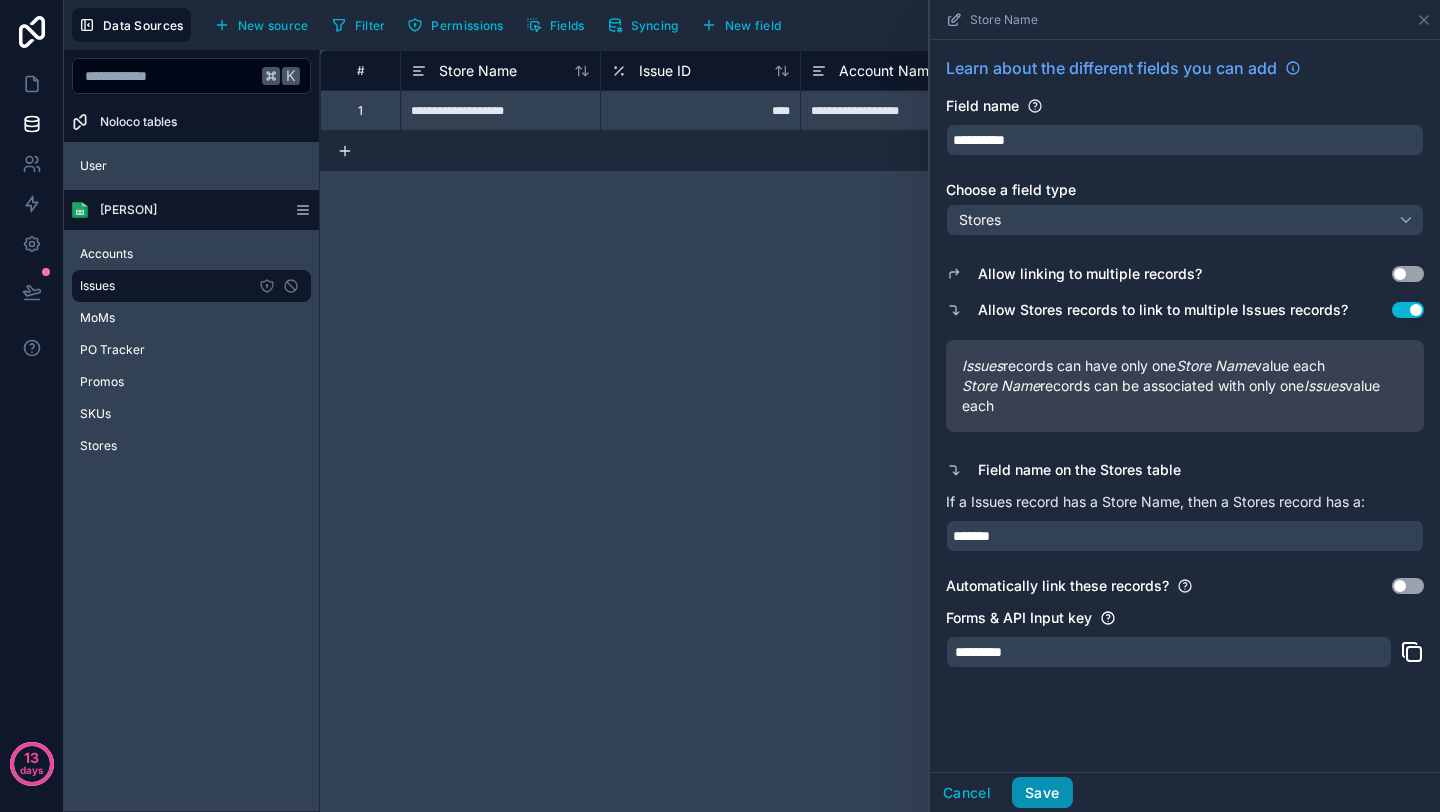 click on "Save" at bounding box center (1042, 793) 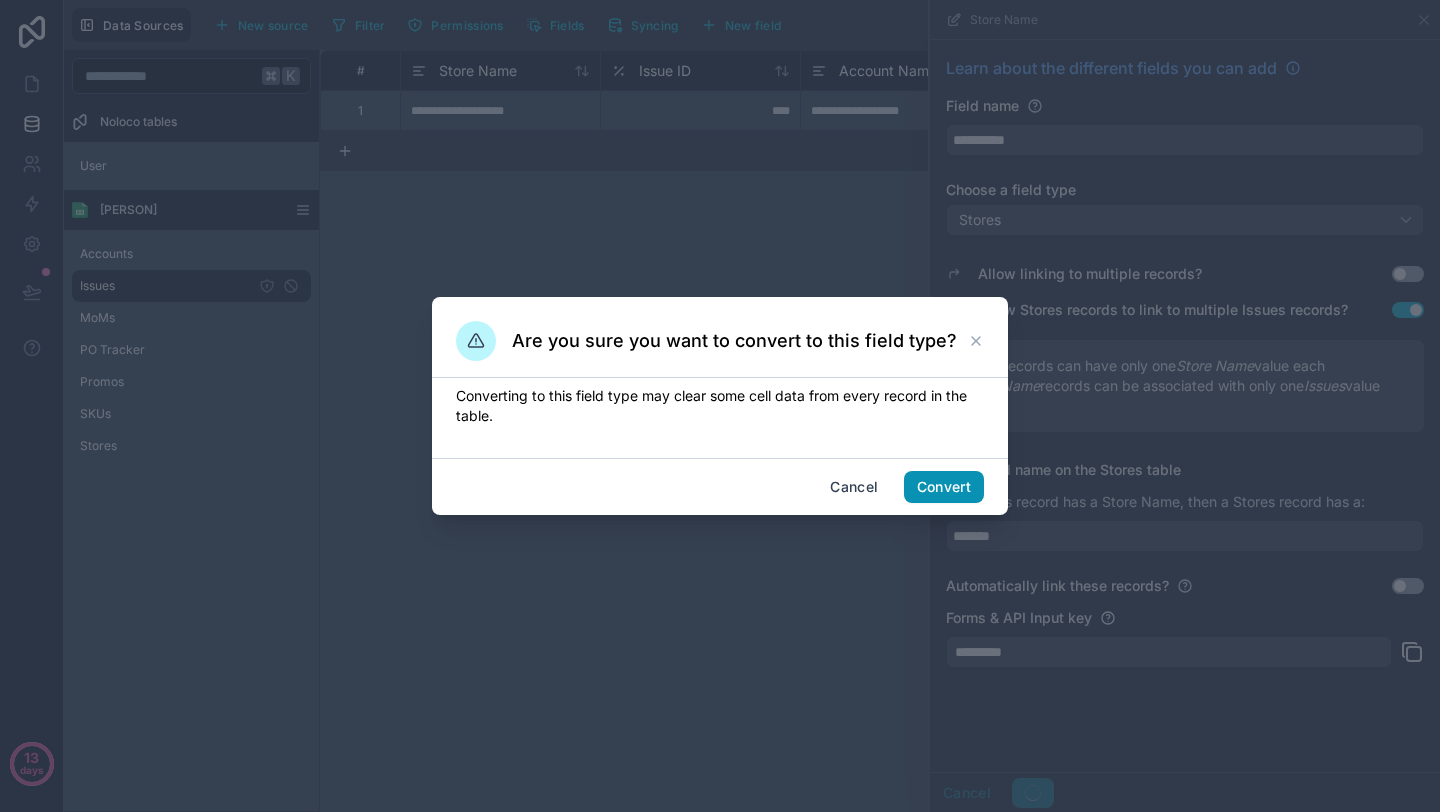 click on "Convert" at bounding box center [944, 487] 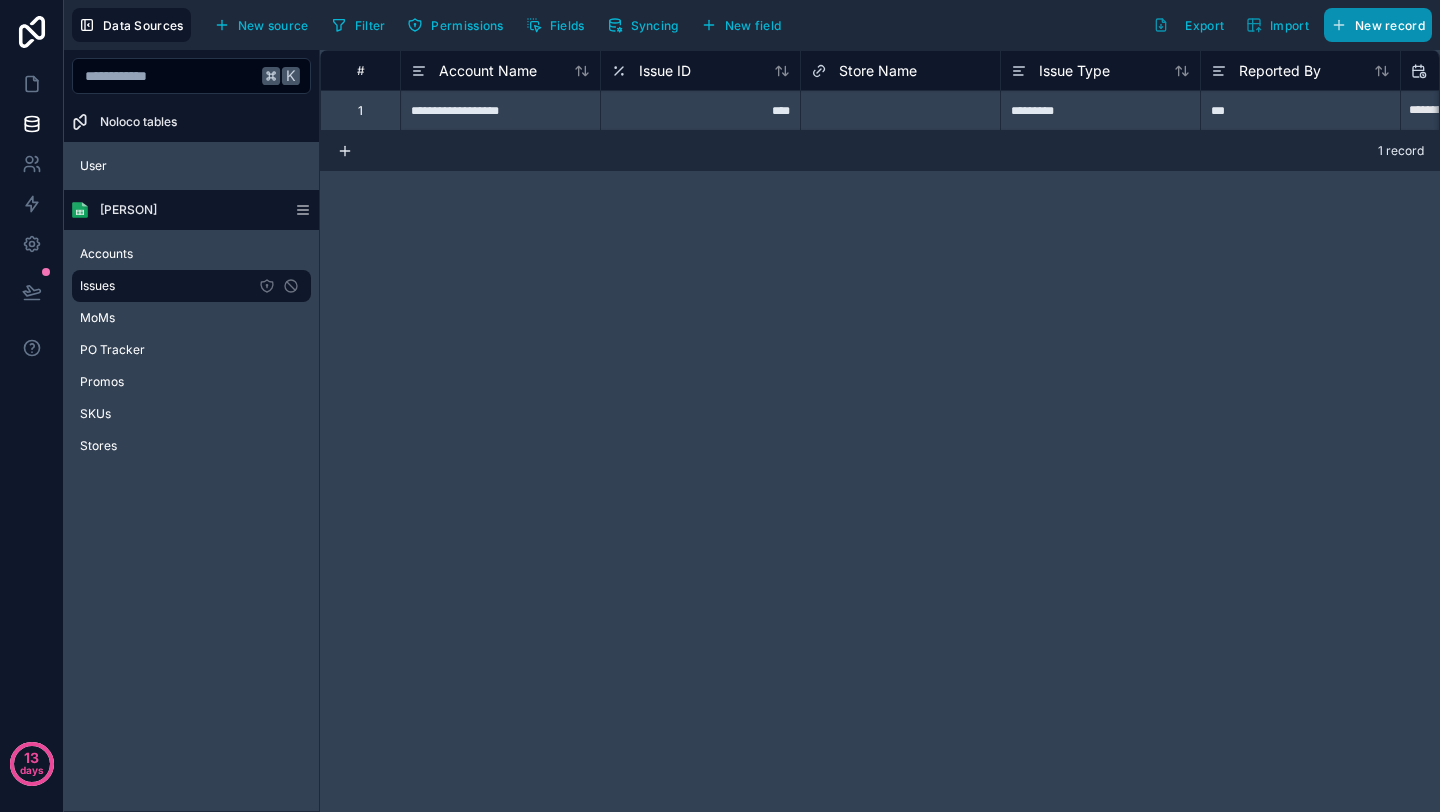click on "New record" at bounding box center [1378, 25] 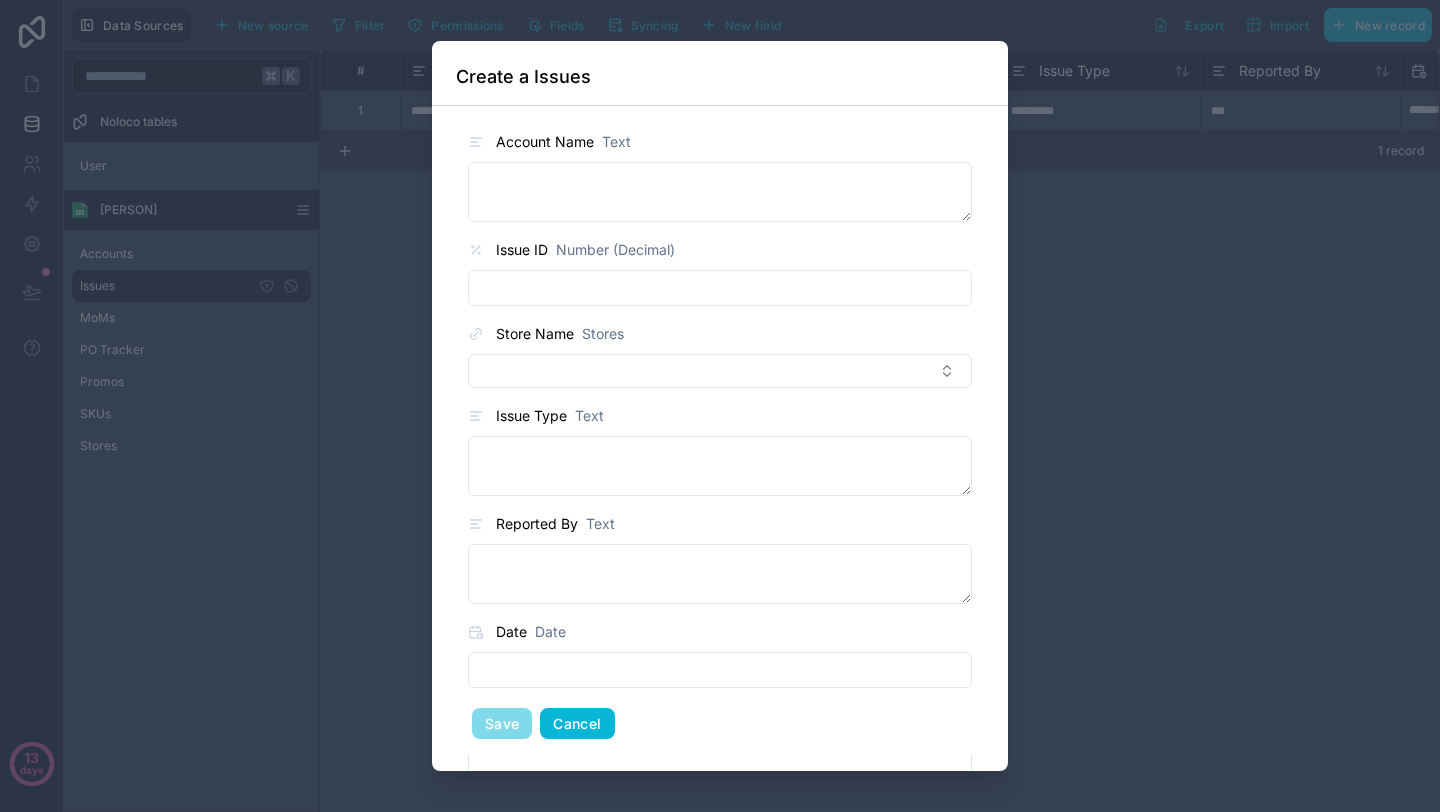 click on "Cancel" at bounding box center [577, 724] 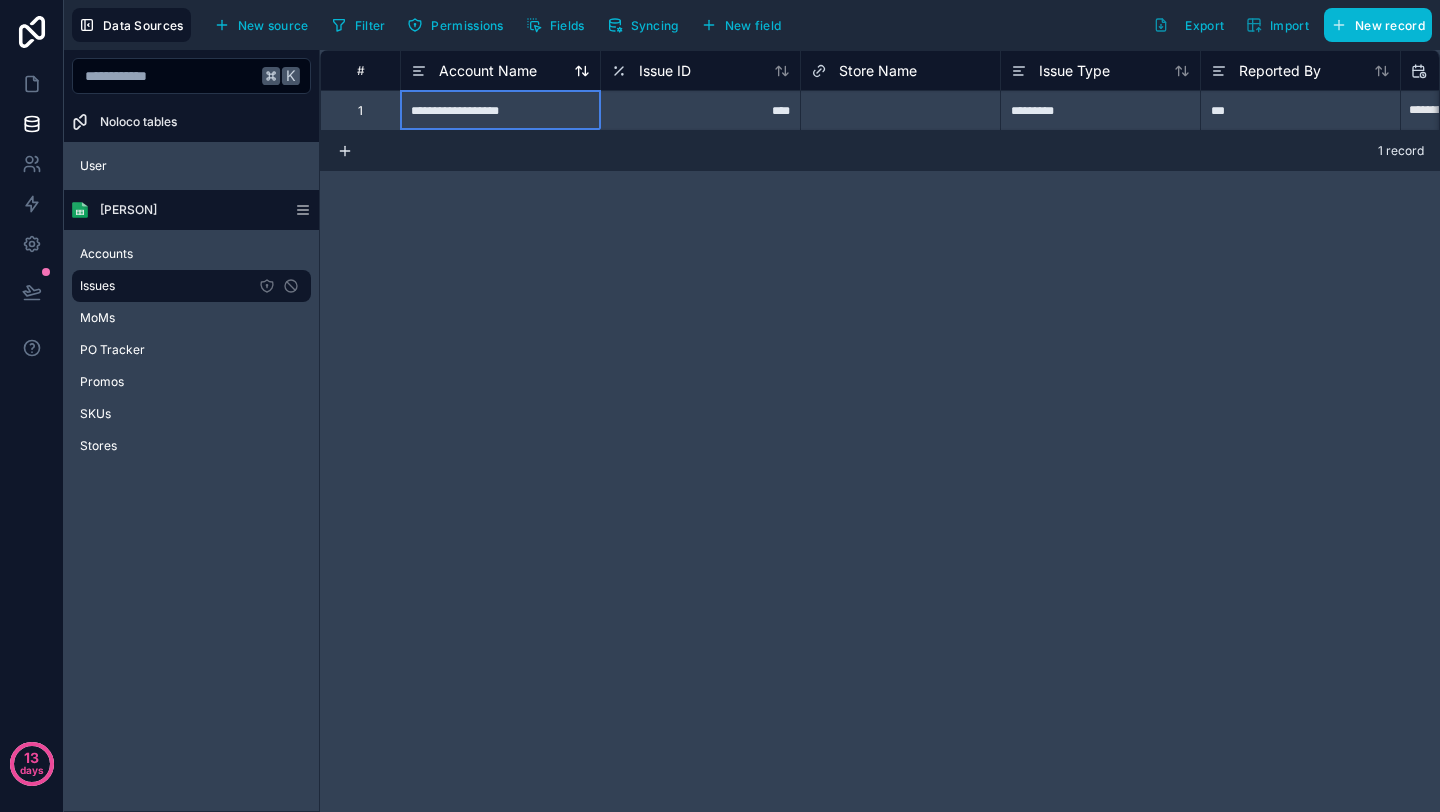click on "Account Name" at bounding box center [488, 71] 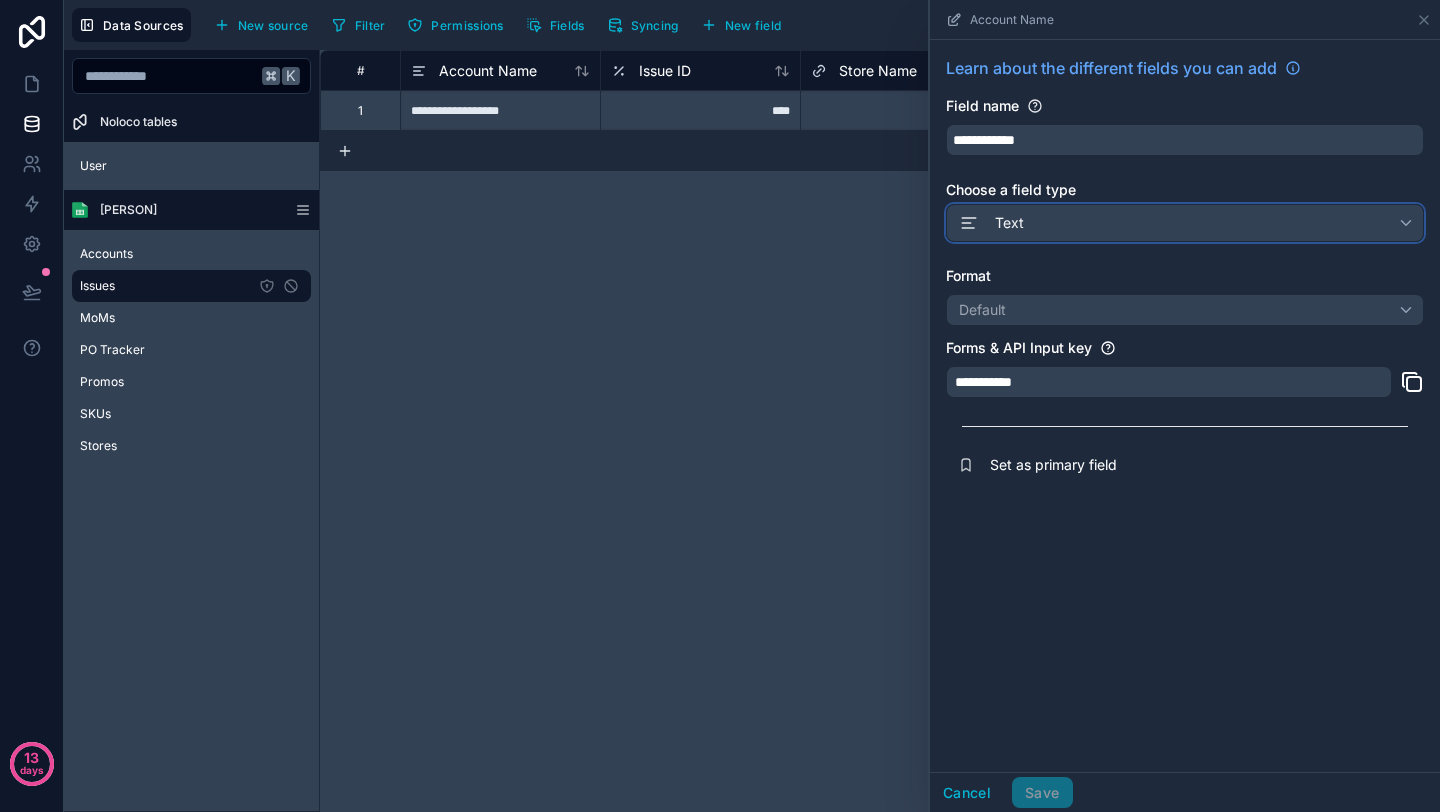 click on "Text" at bounding box center (1185, 223) 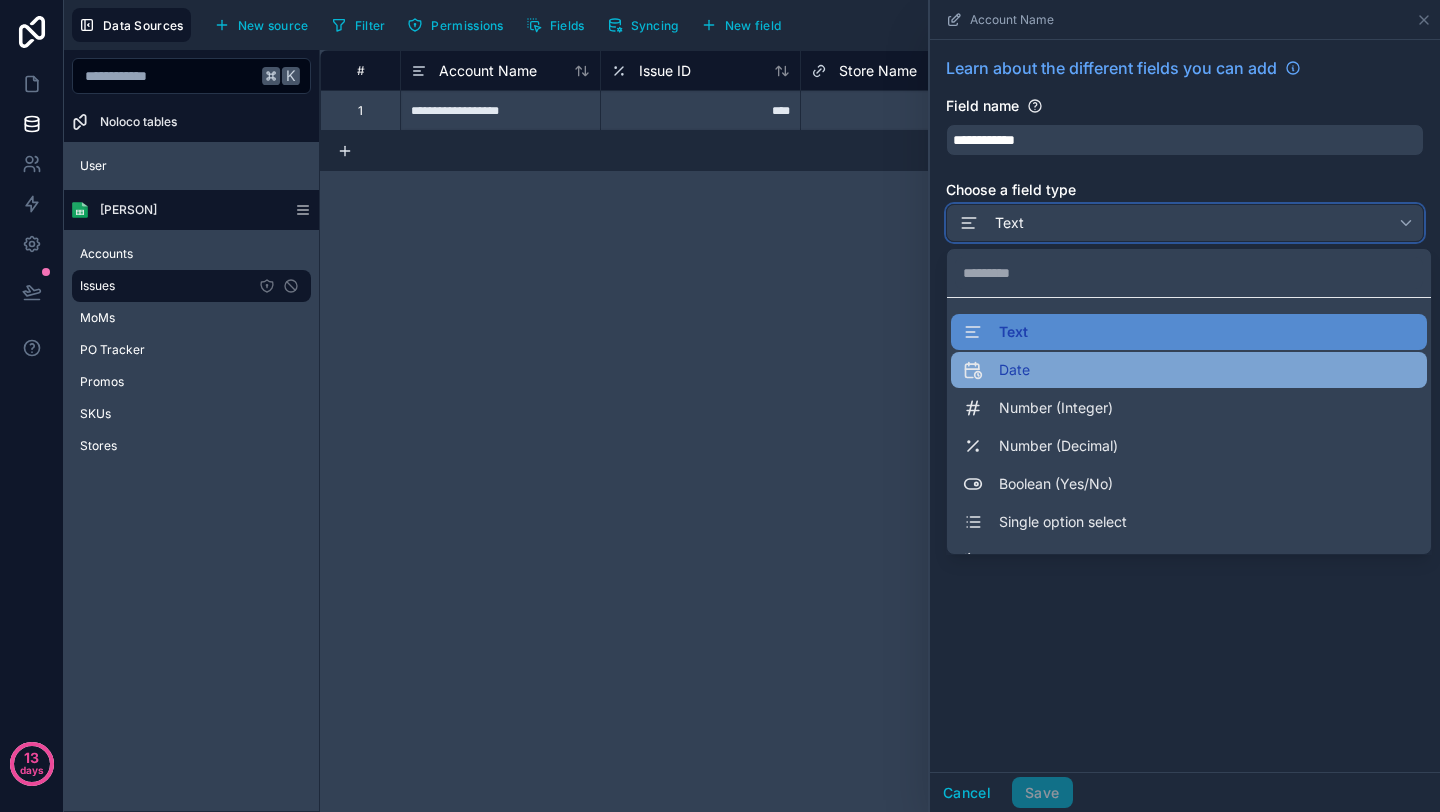 scroll, scrollTop: 492, scrollLeft: 0, axis: vertical 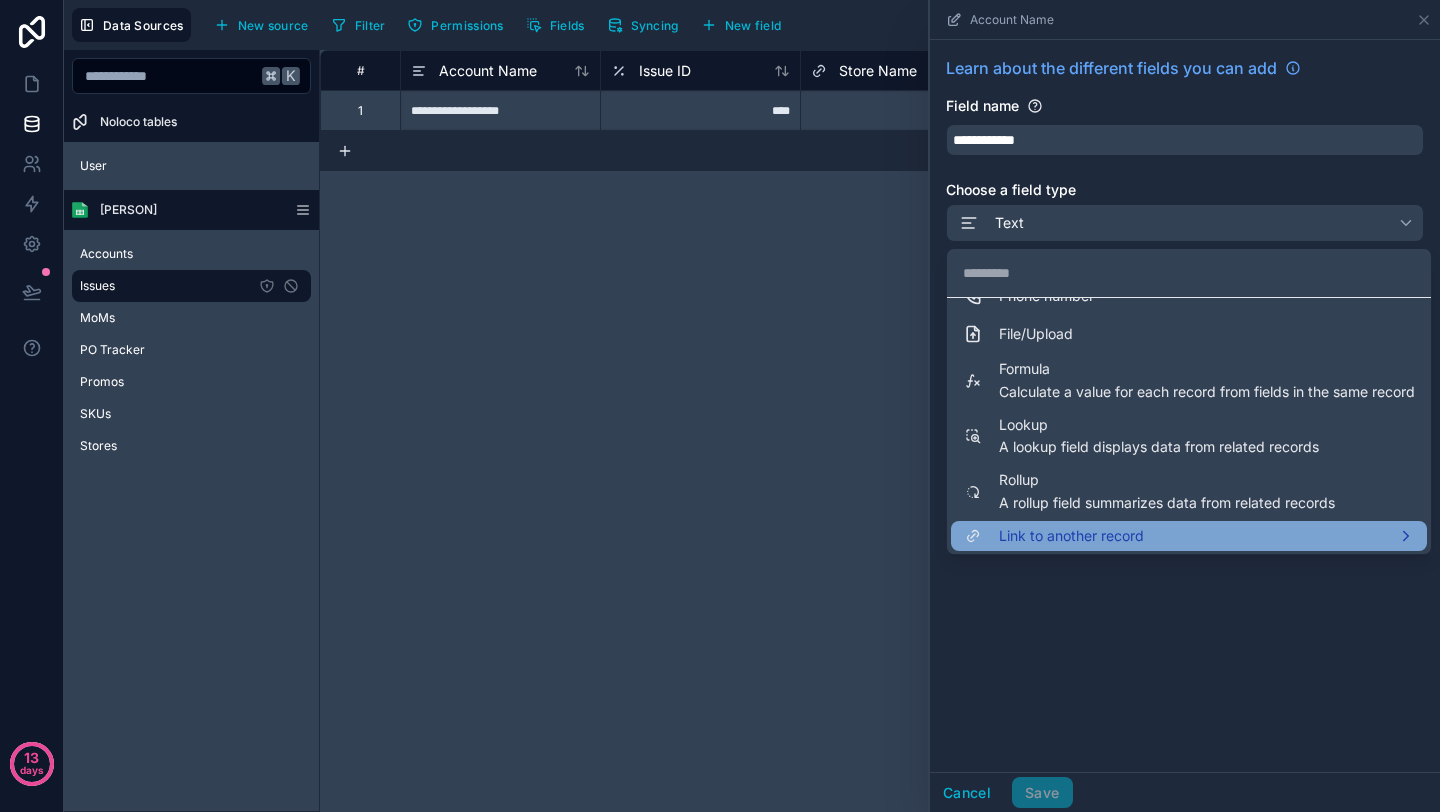 click on "Link to another record" at bounding box center [1071, 536] 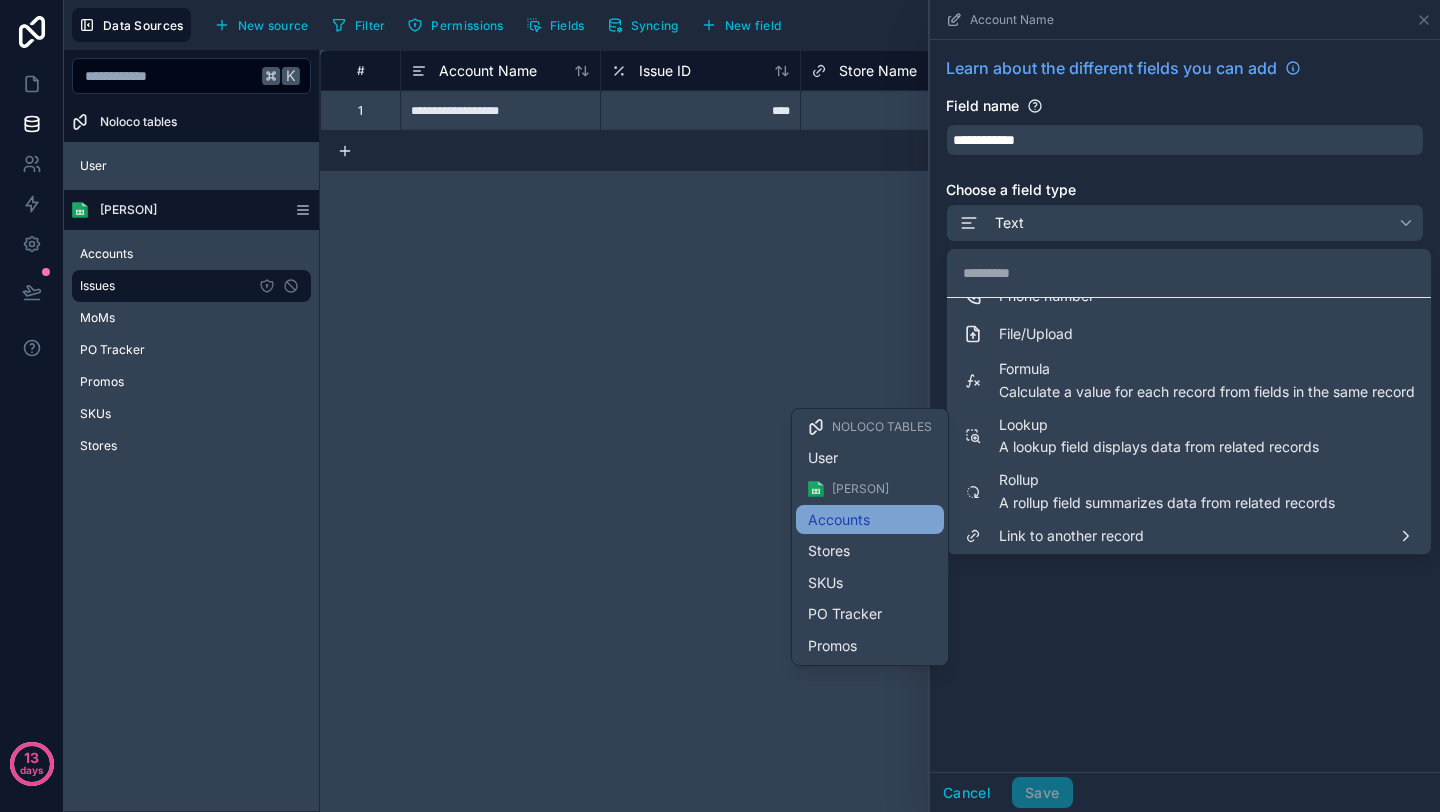 click on "Accounts" at bounding box center [870, 520] 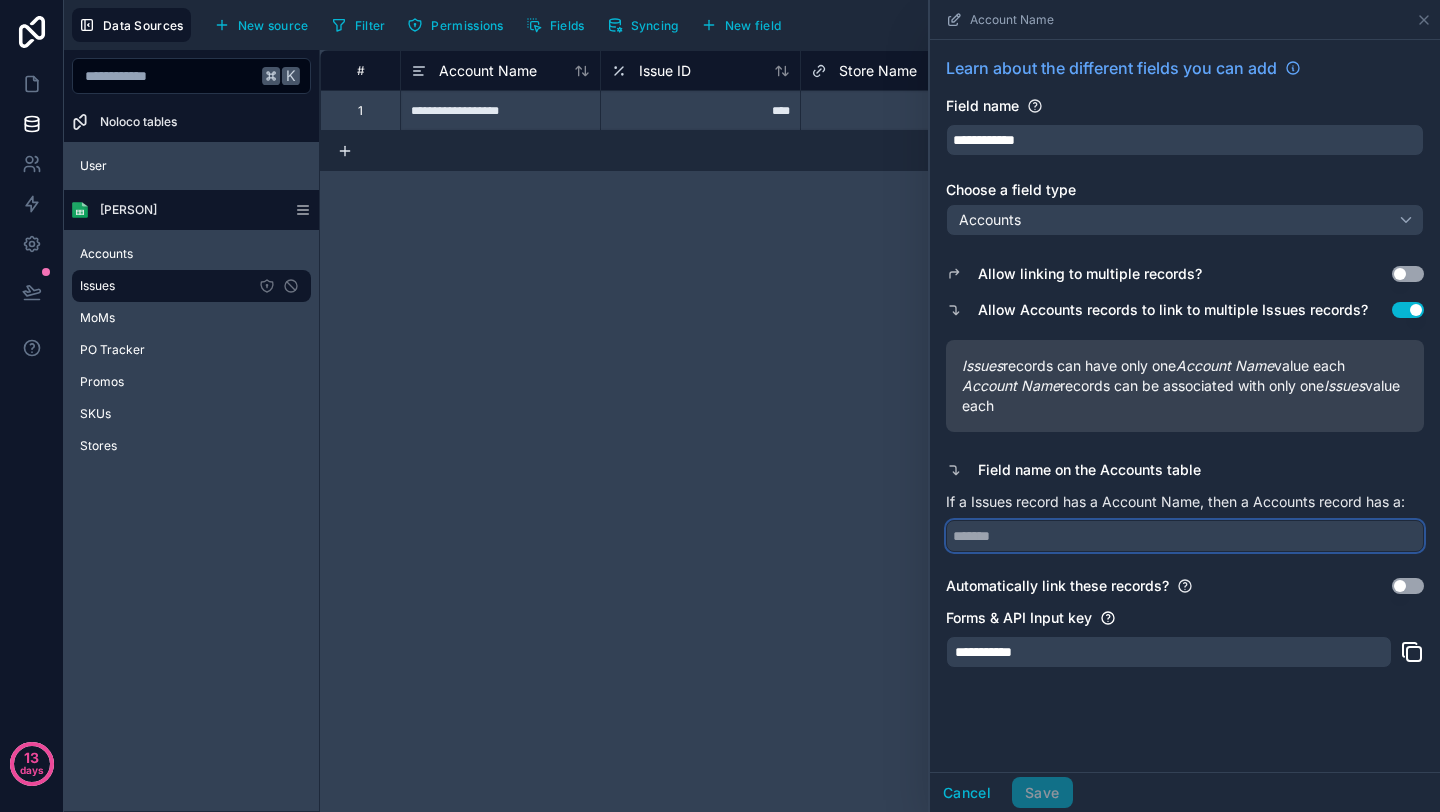 click at bounding box center (1185, 536) 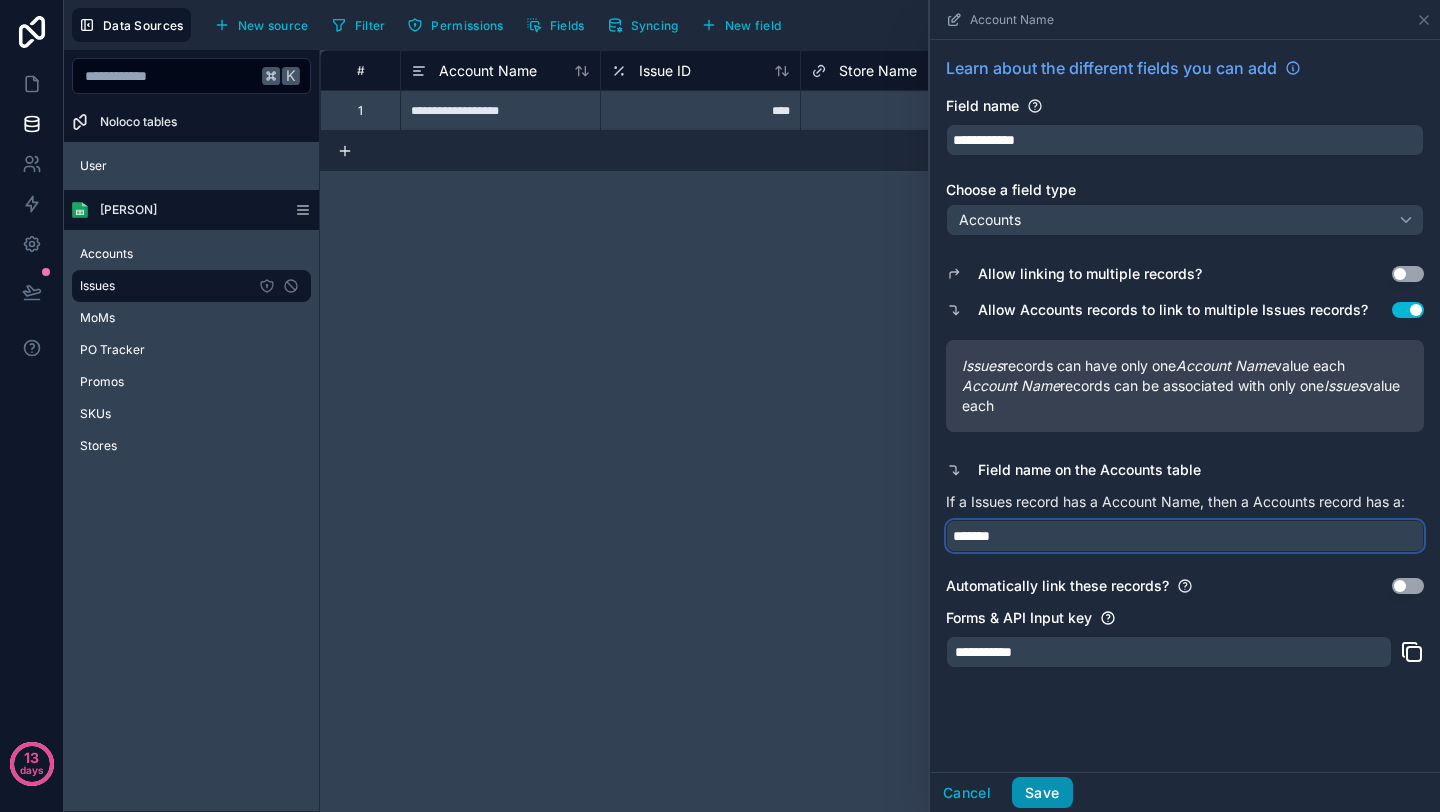 type on "*******" 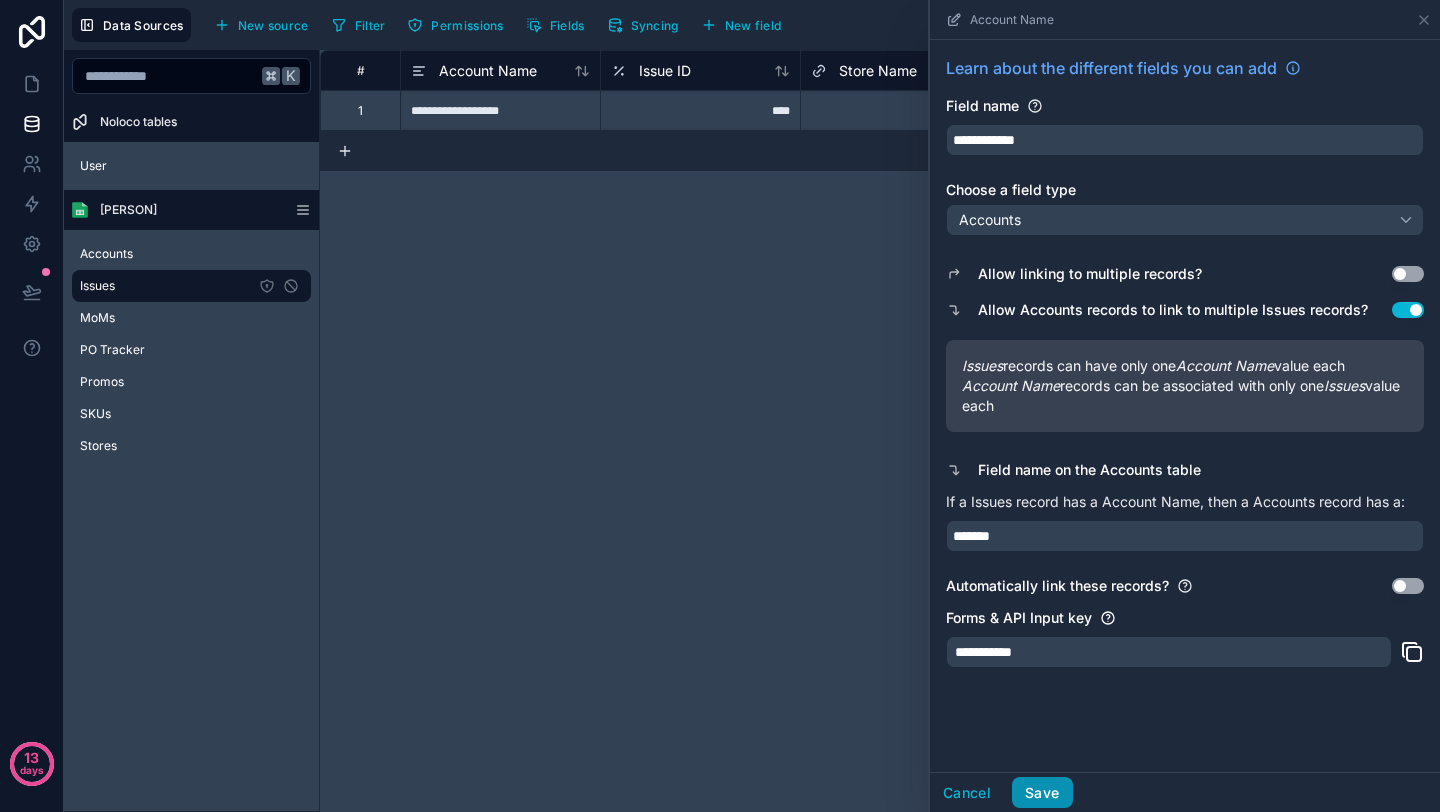 click on "Save" at bounding box center [1042, 793] 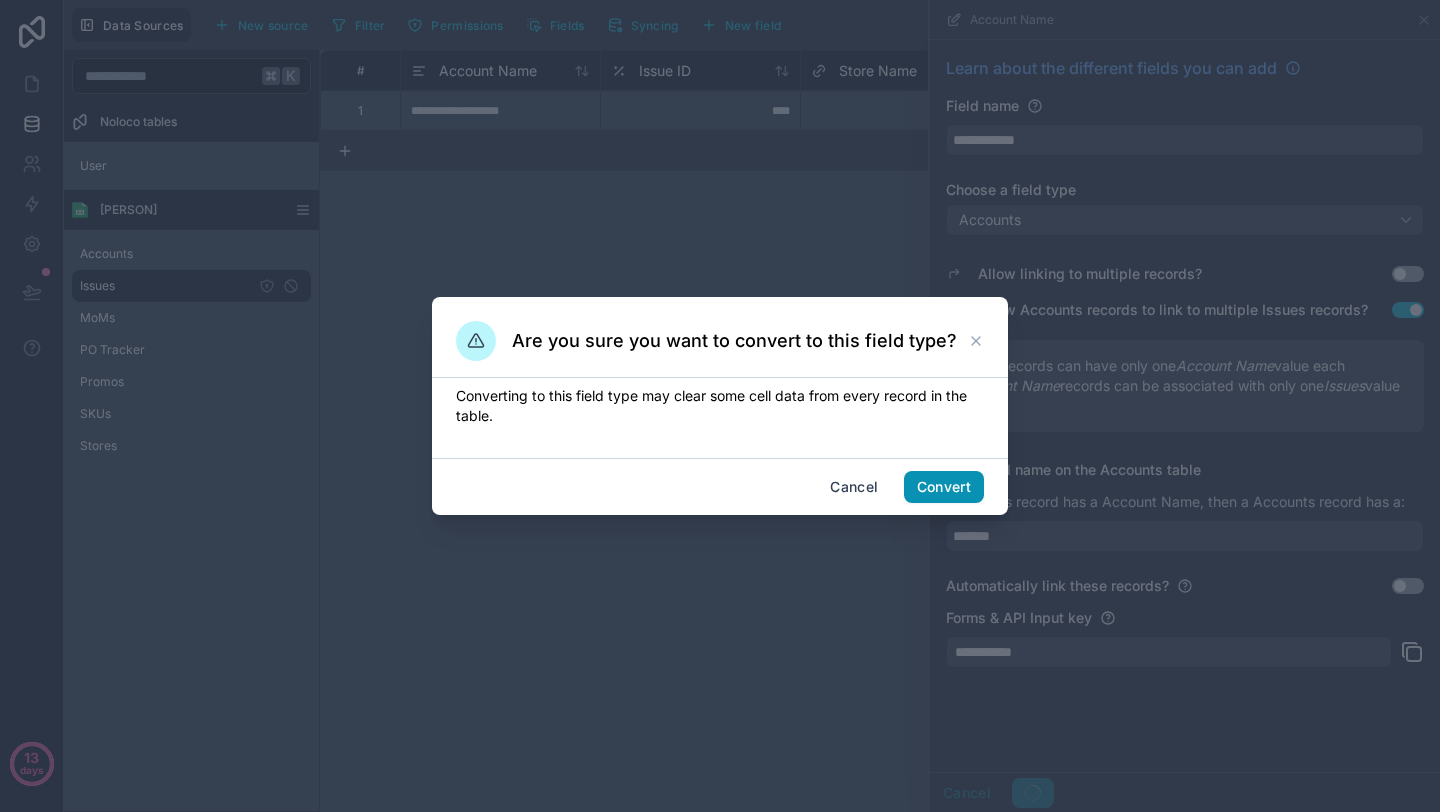 click on "Convert" at bounding box center (944, 487) 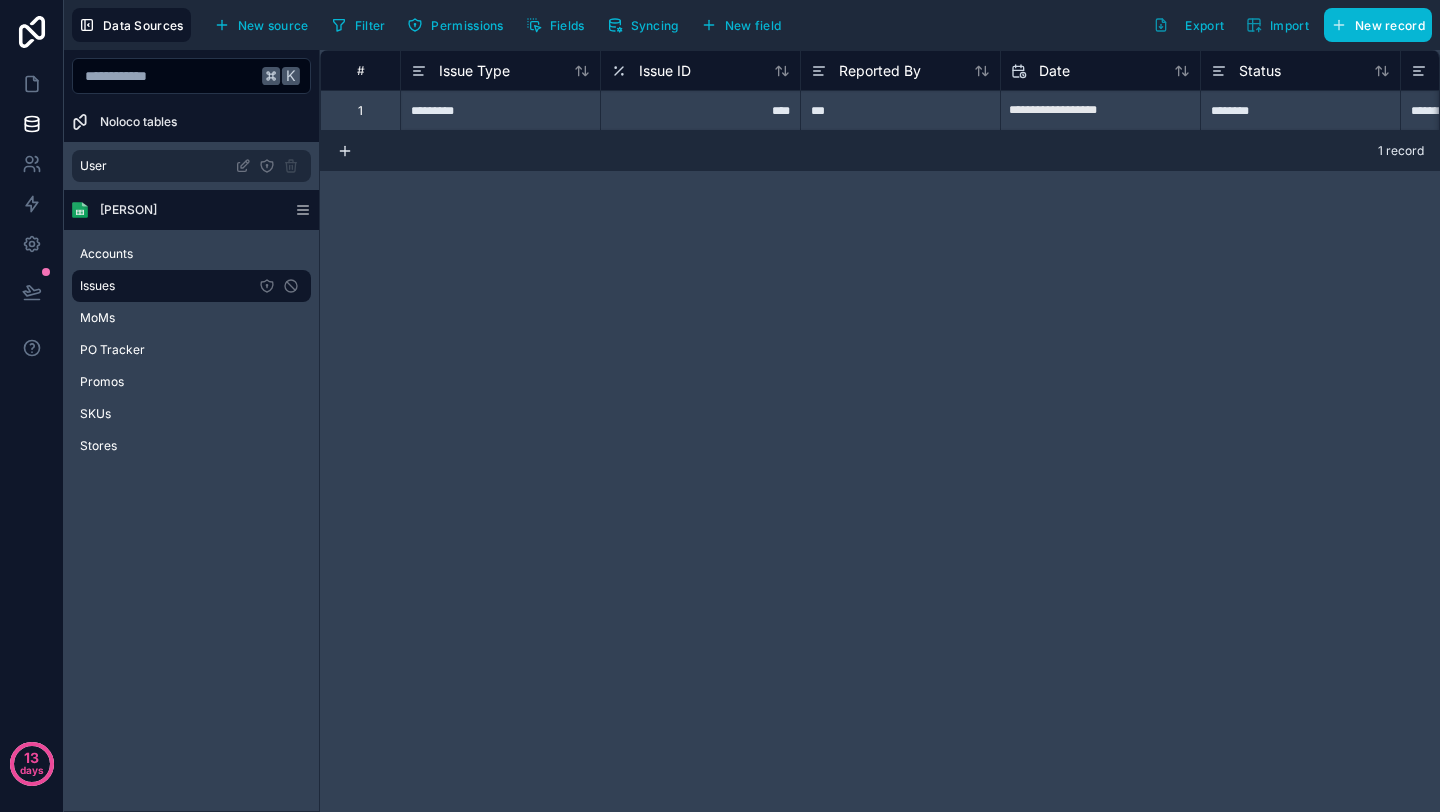 click on "User" at bounding box center [191, 166] 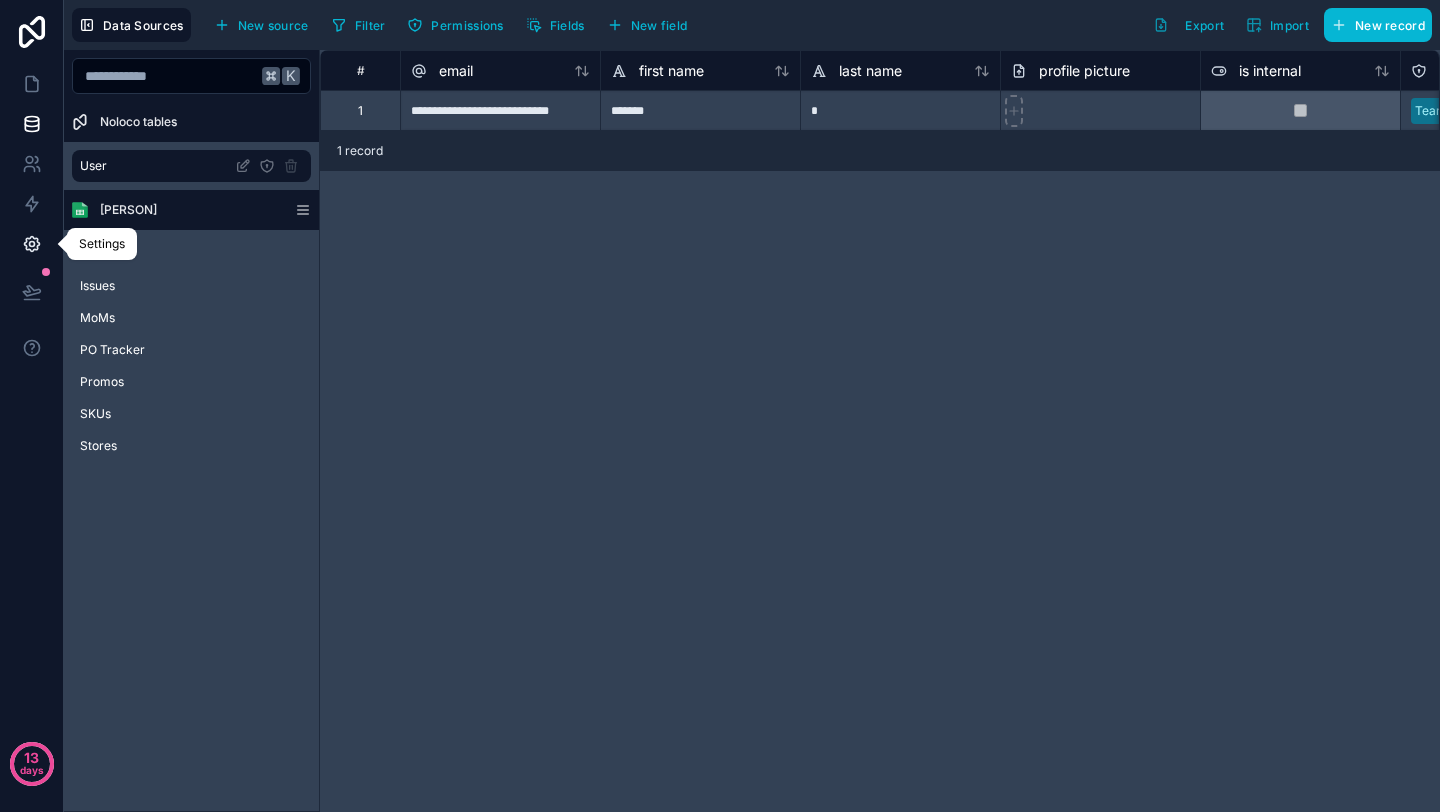 click 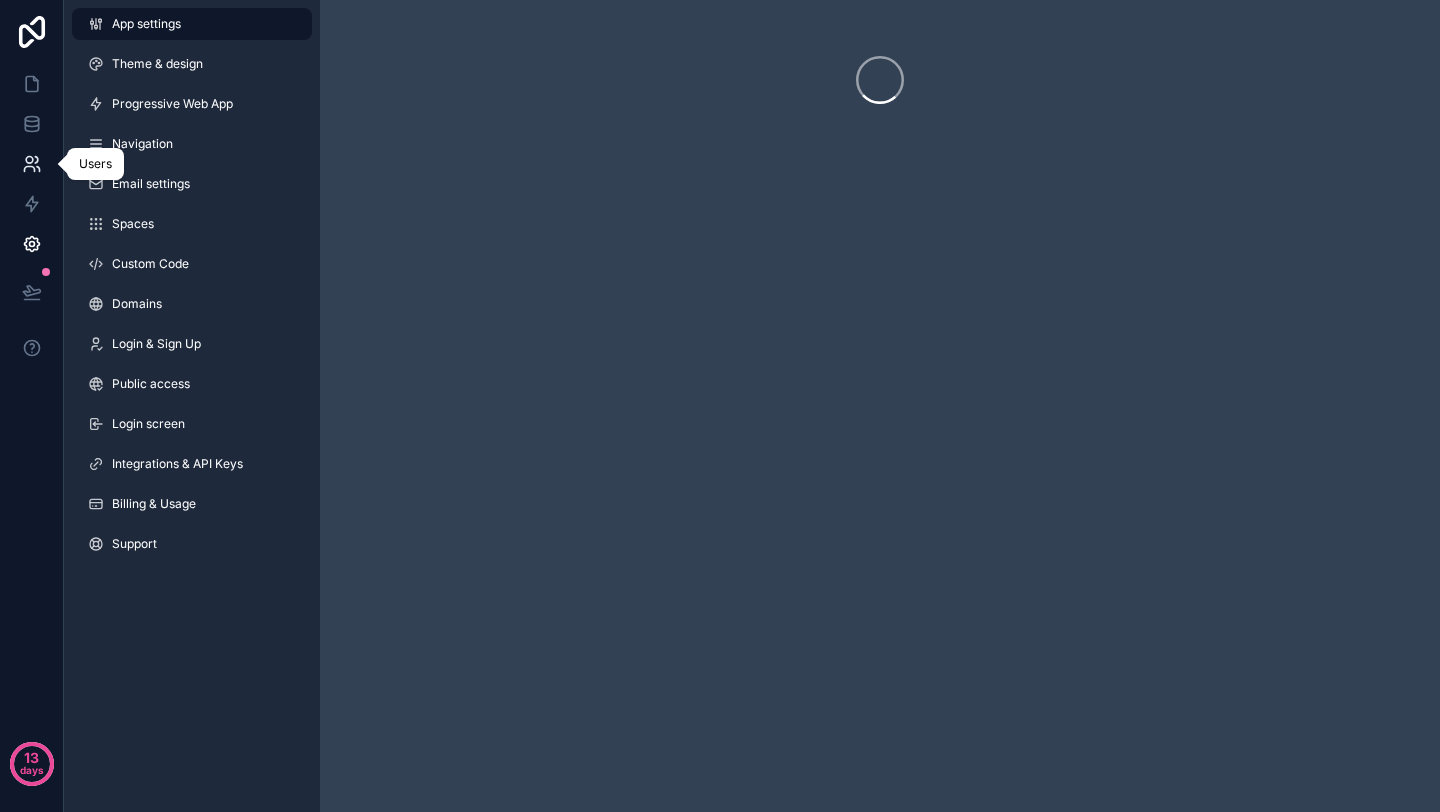 click at bounding box center (31, 164) 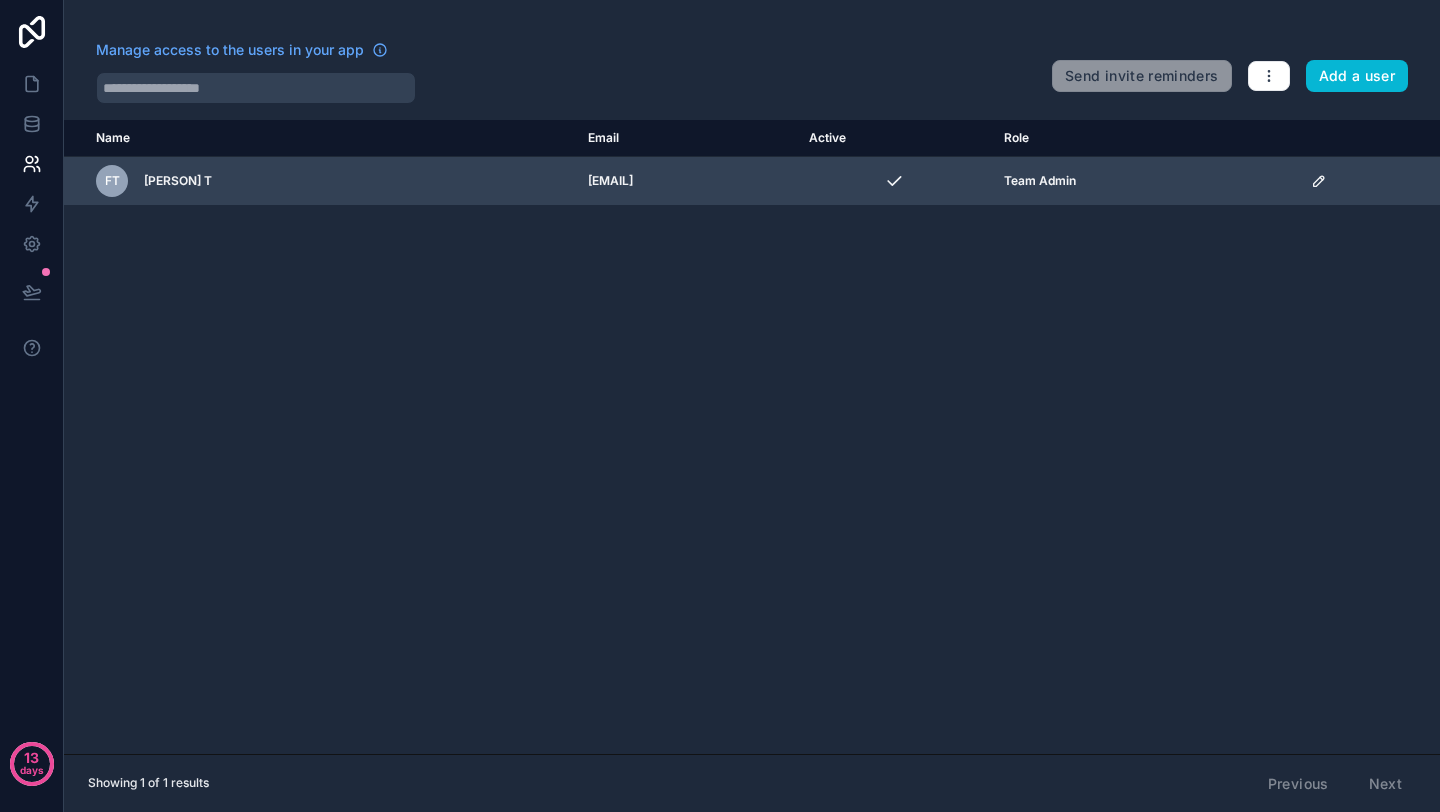 click on "Team Admin" at bounding box center [1040, 181] 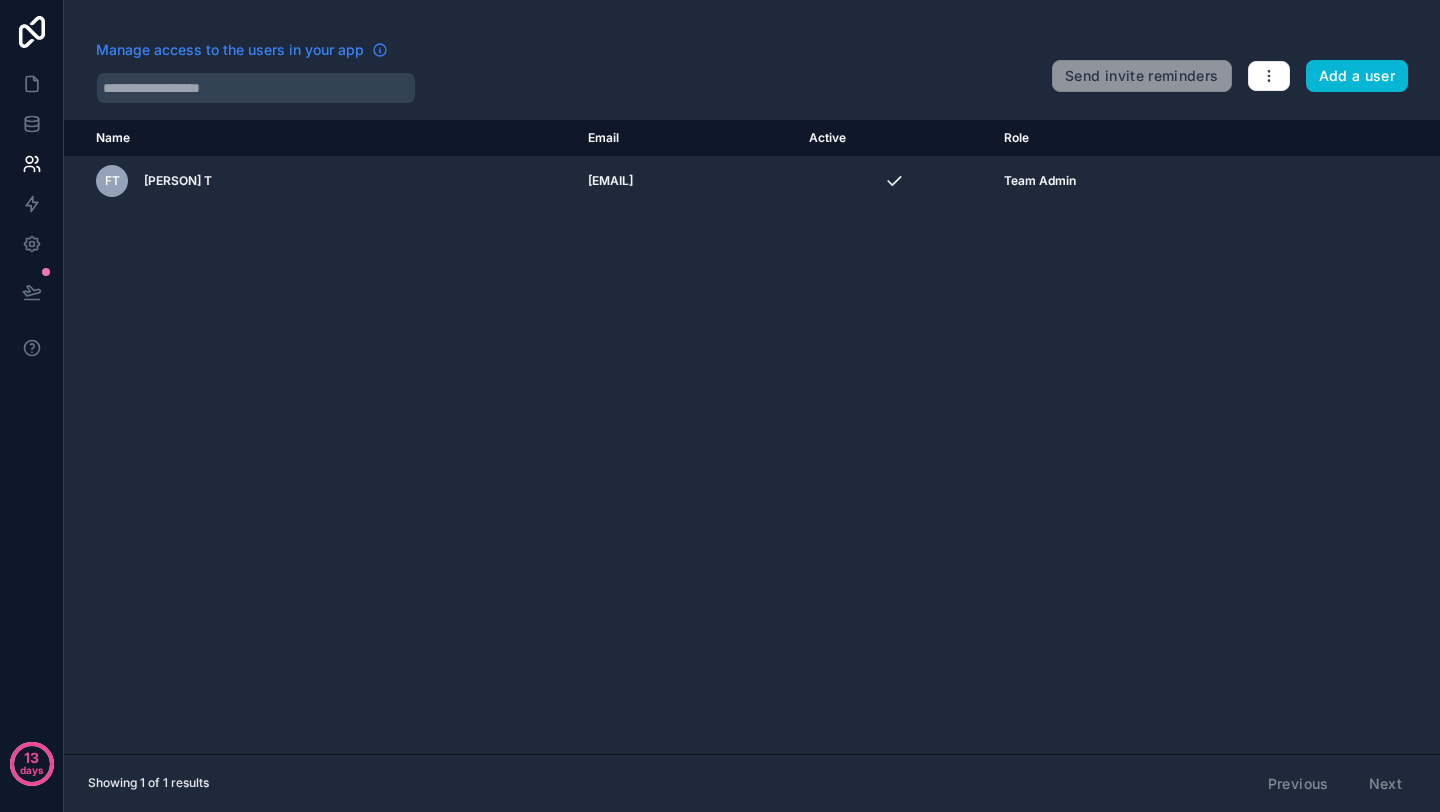 click on "Manage access to the users in your app" at bounding box center [230, 50] 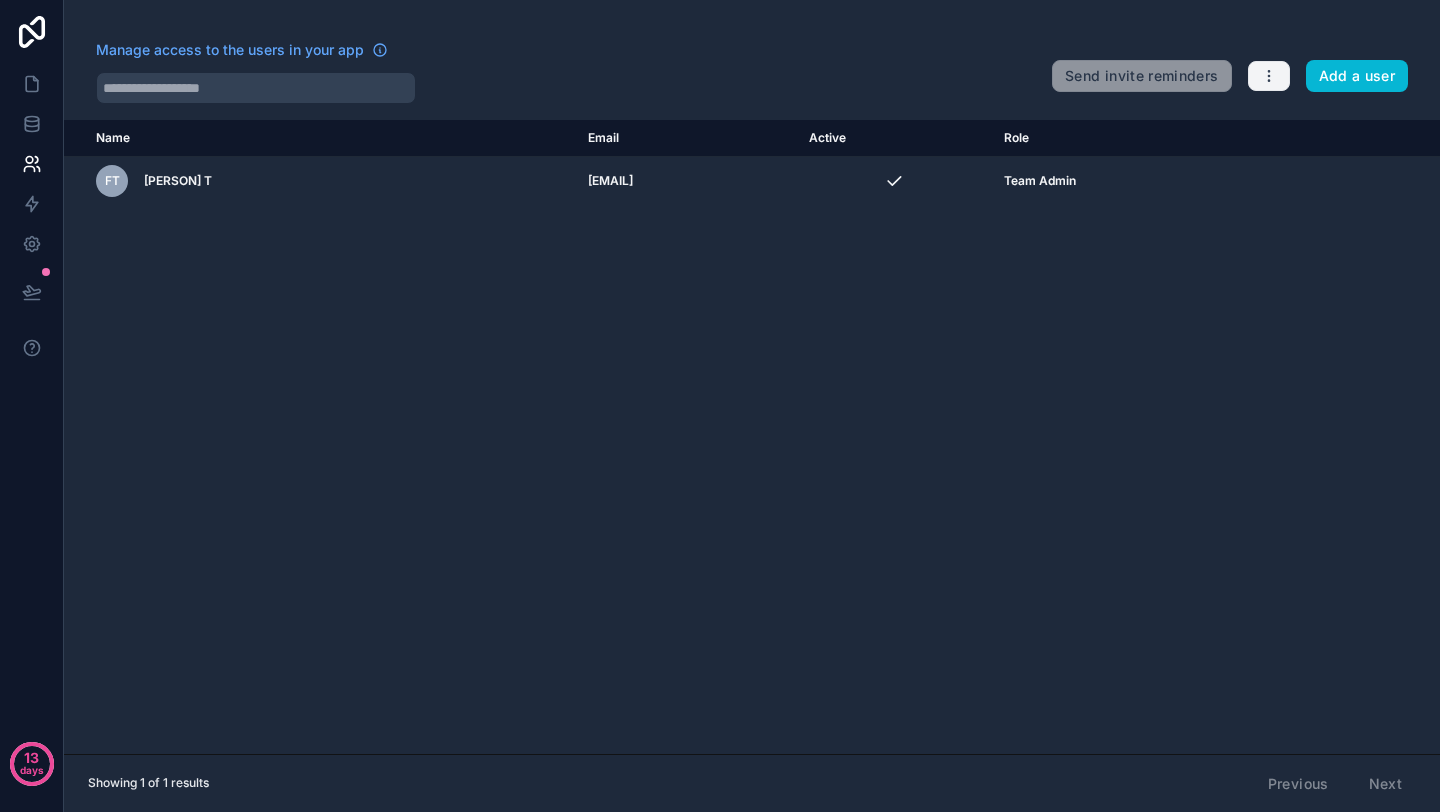 click at bounding box center [1269, 76] 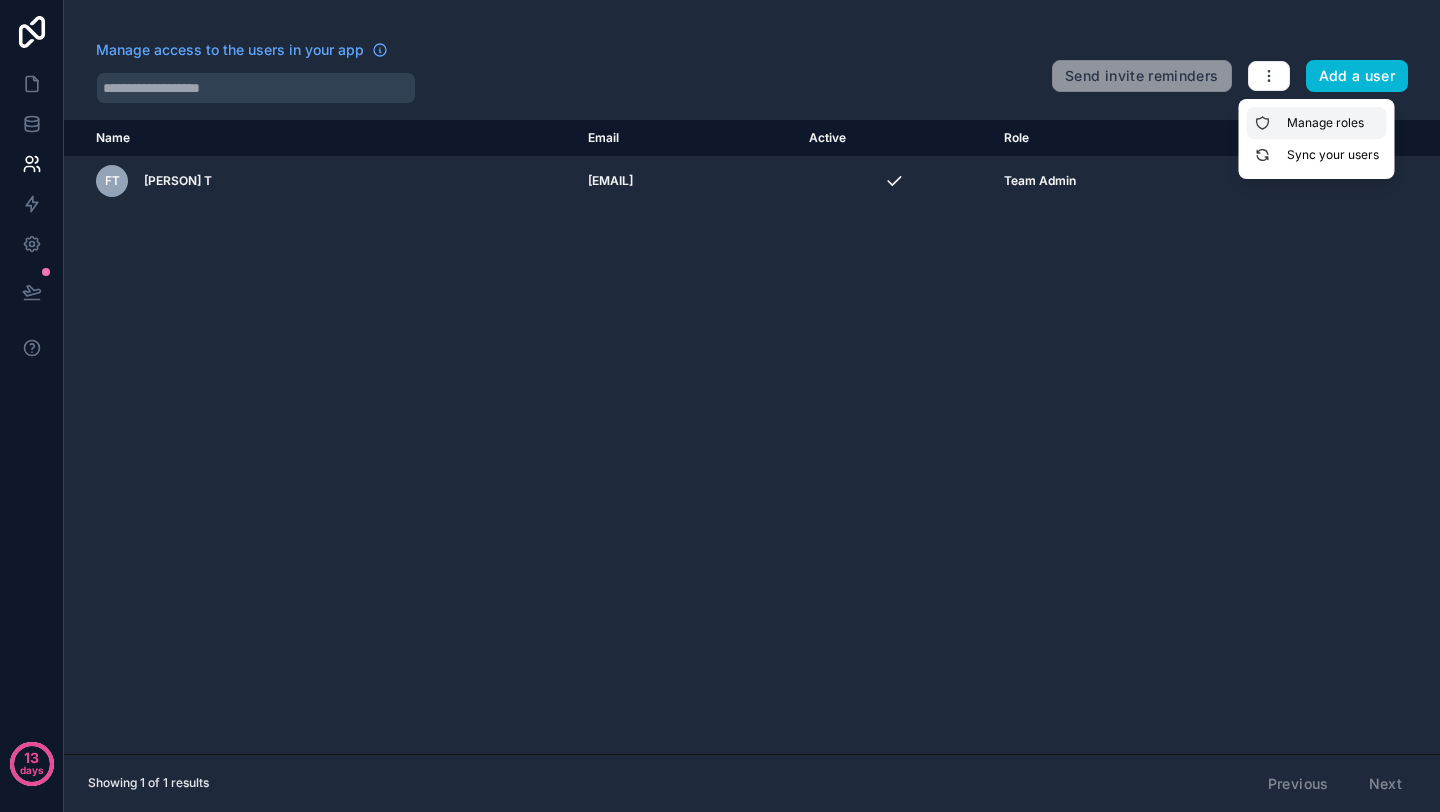 click on "Manage roles" at bounding box center (1317, 123) 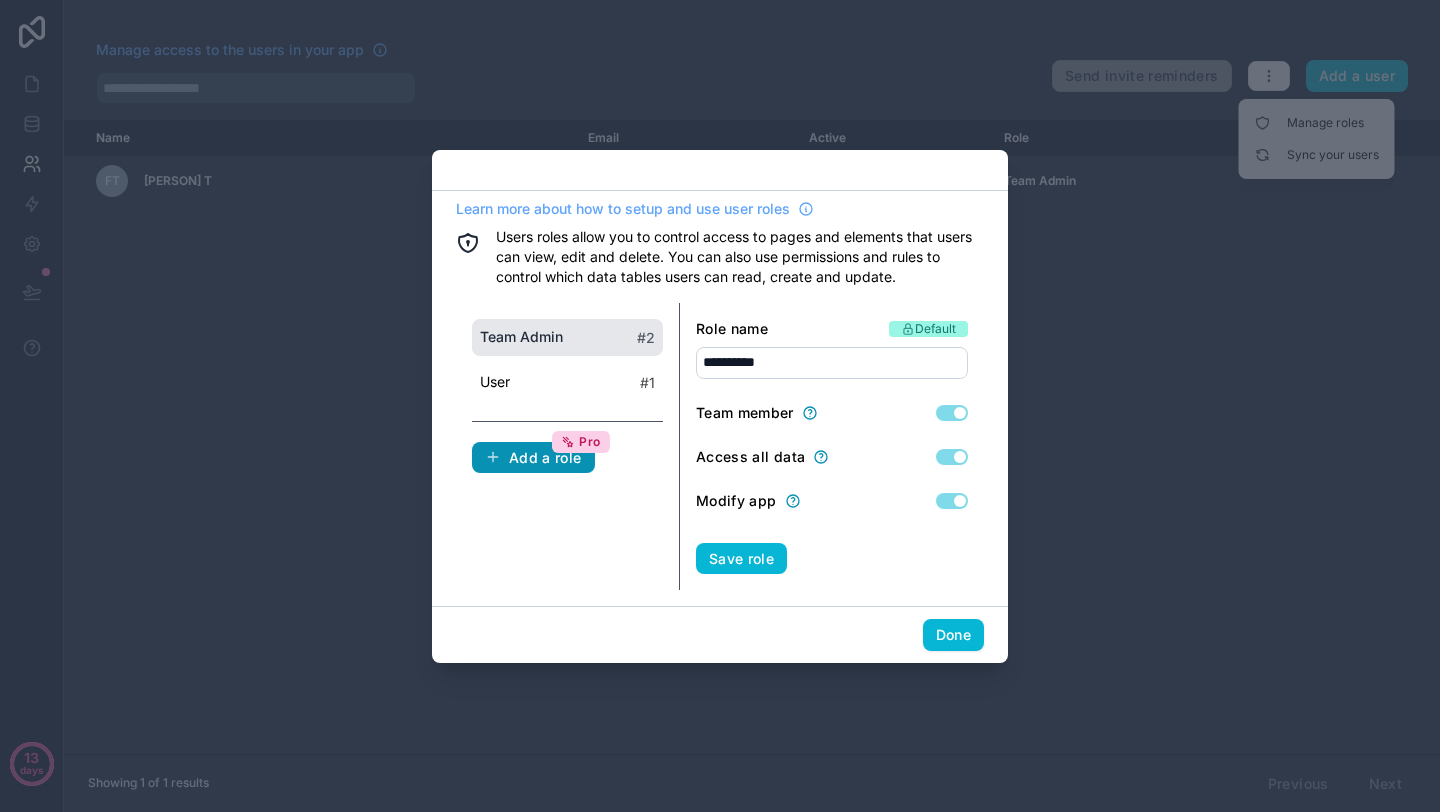 click on "Add a role Pro" at bounding box center (533, 458) 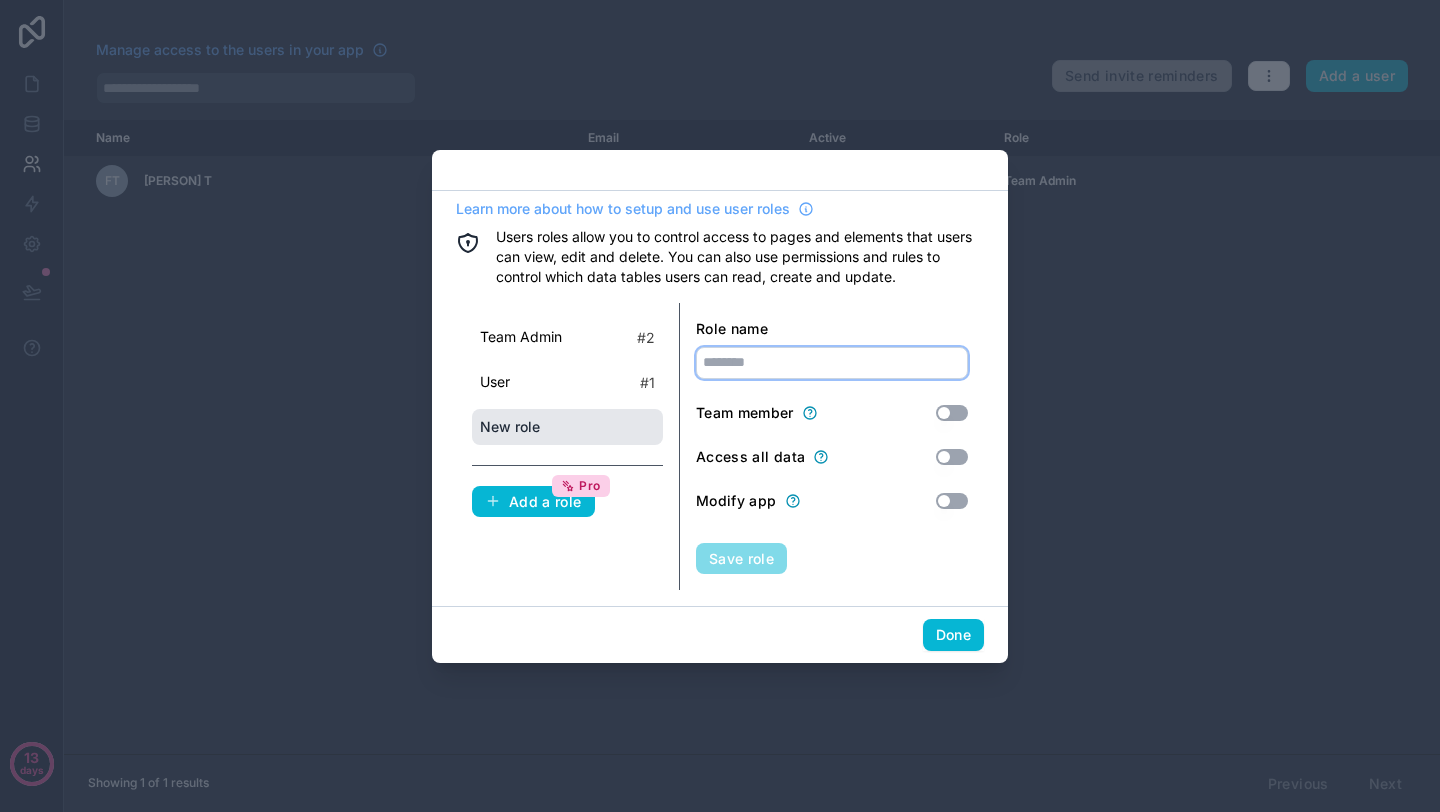 click at bounding box center (832, 363) 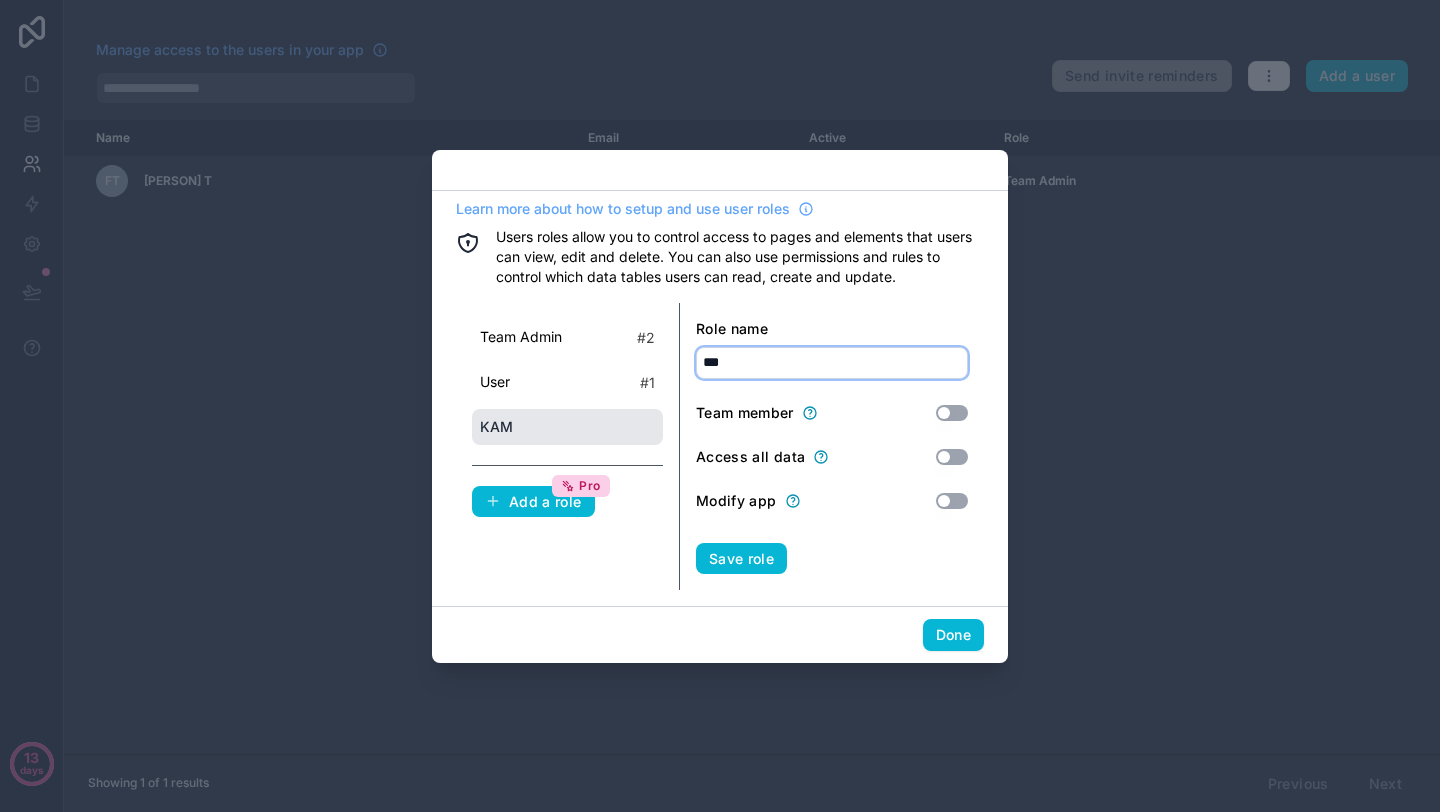 type on "***" 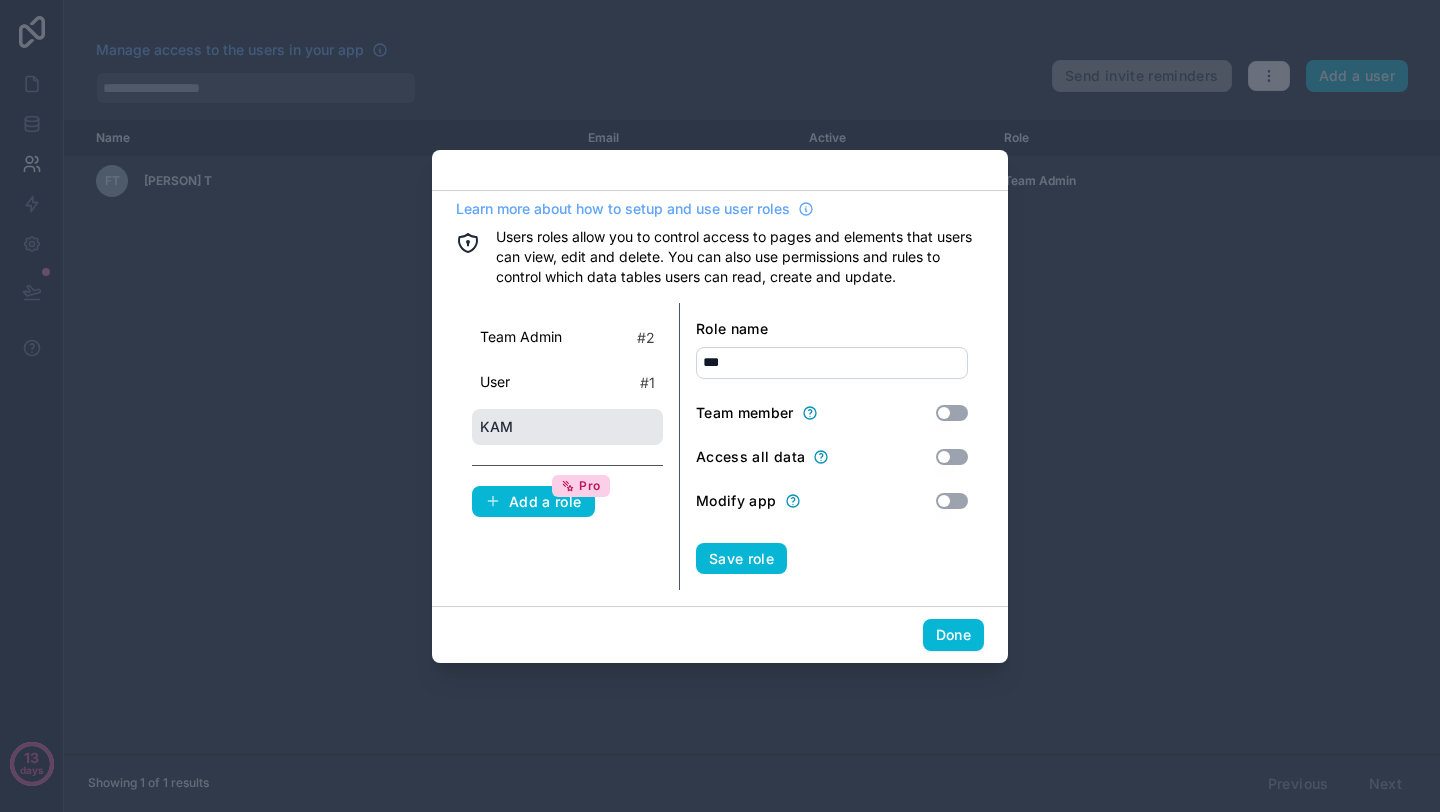 click on "Role name" at bounding box center (832, 329) 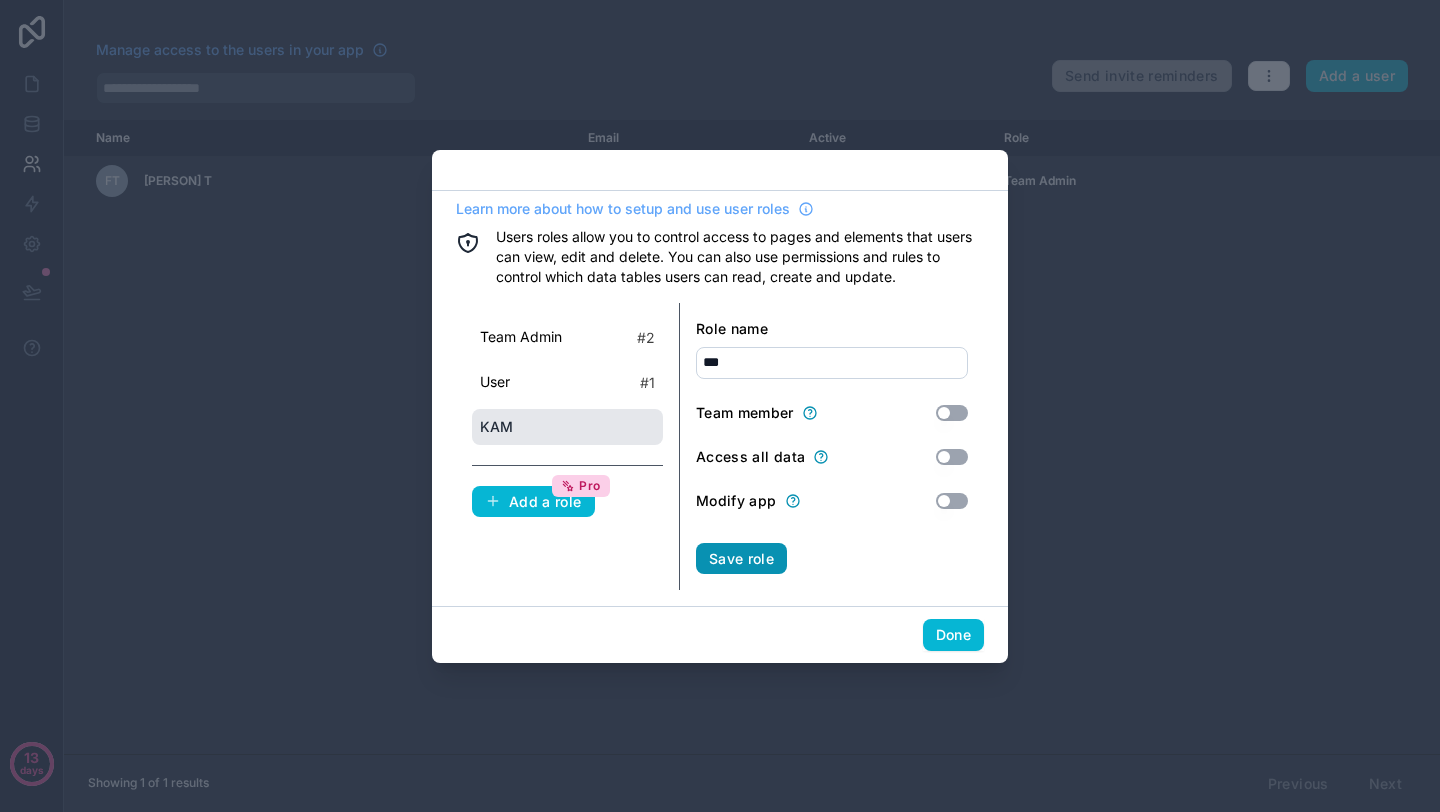 click on "Save role" at bounding box center (741, 559) 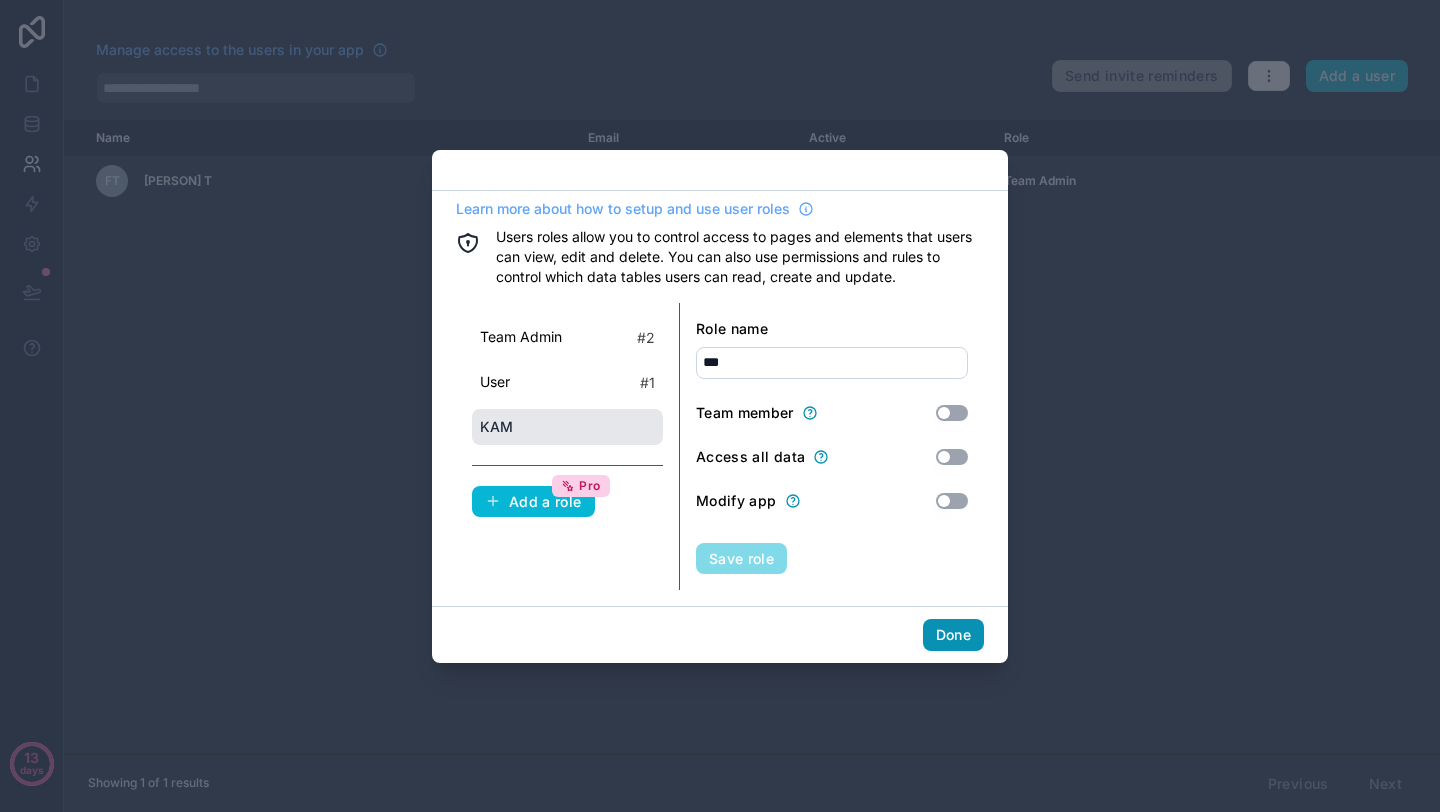 click on "Done" at bounding box center (953, 635) 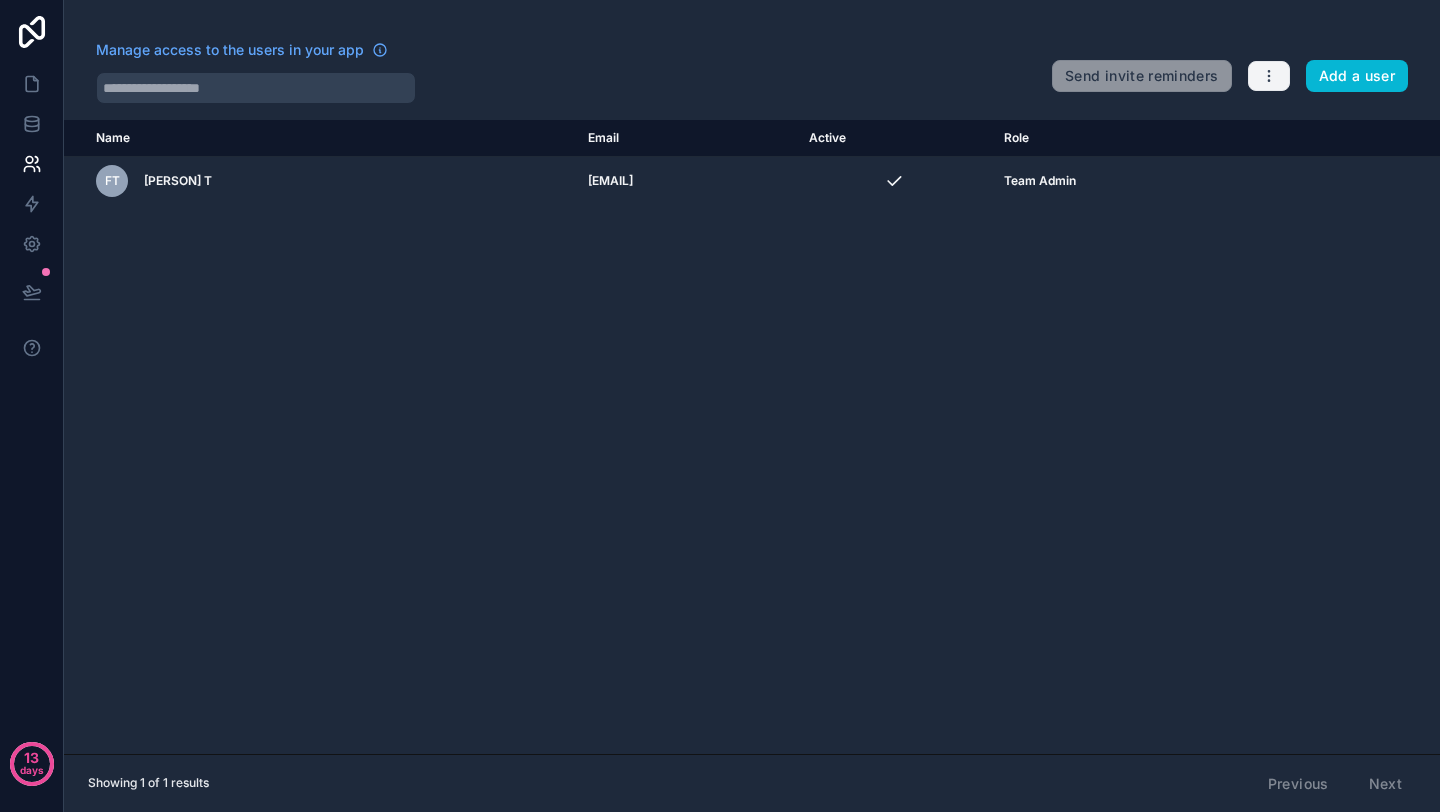 click at bounding box center [1269, 76] 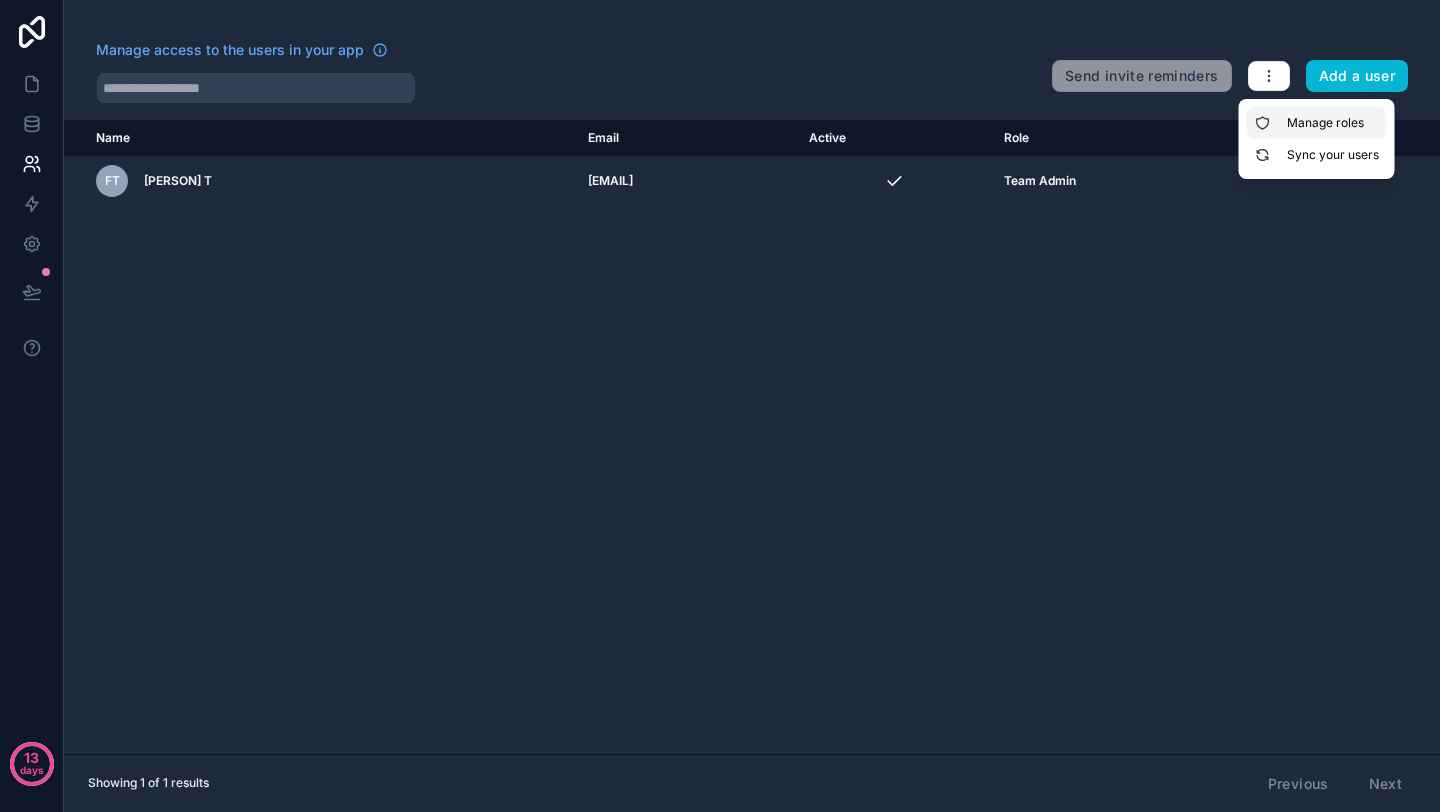 click 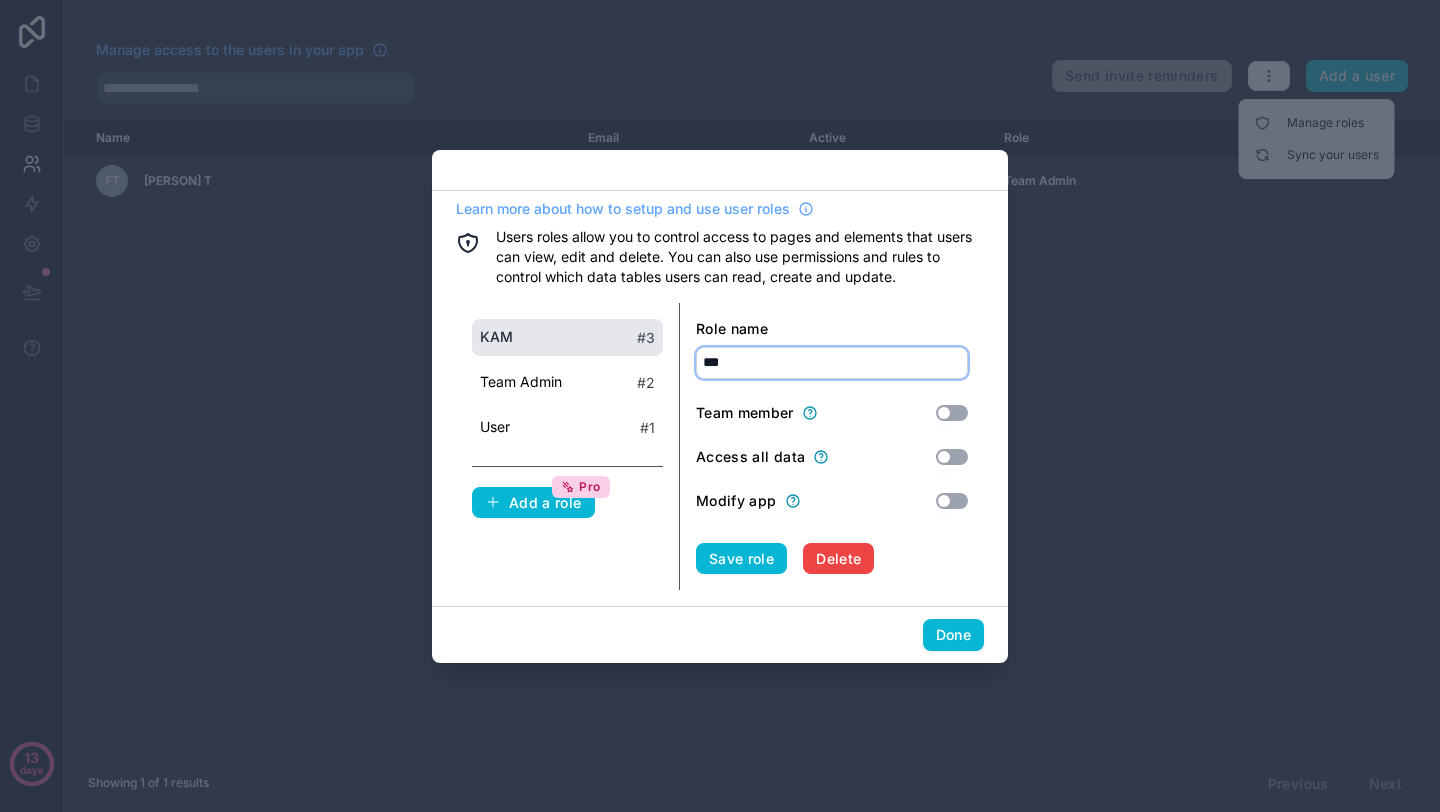 click on "***" at bounding box center [832, 363] 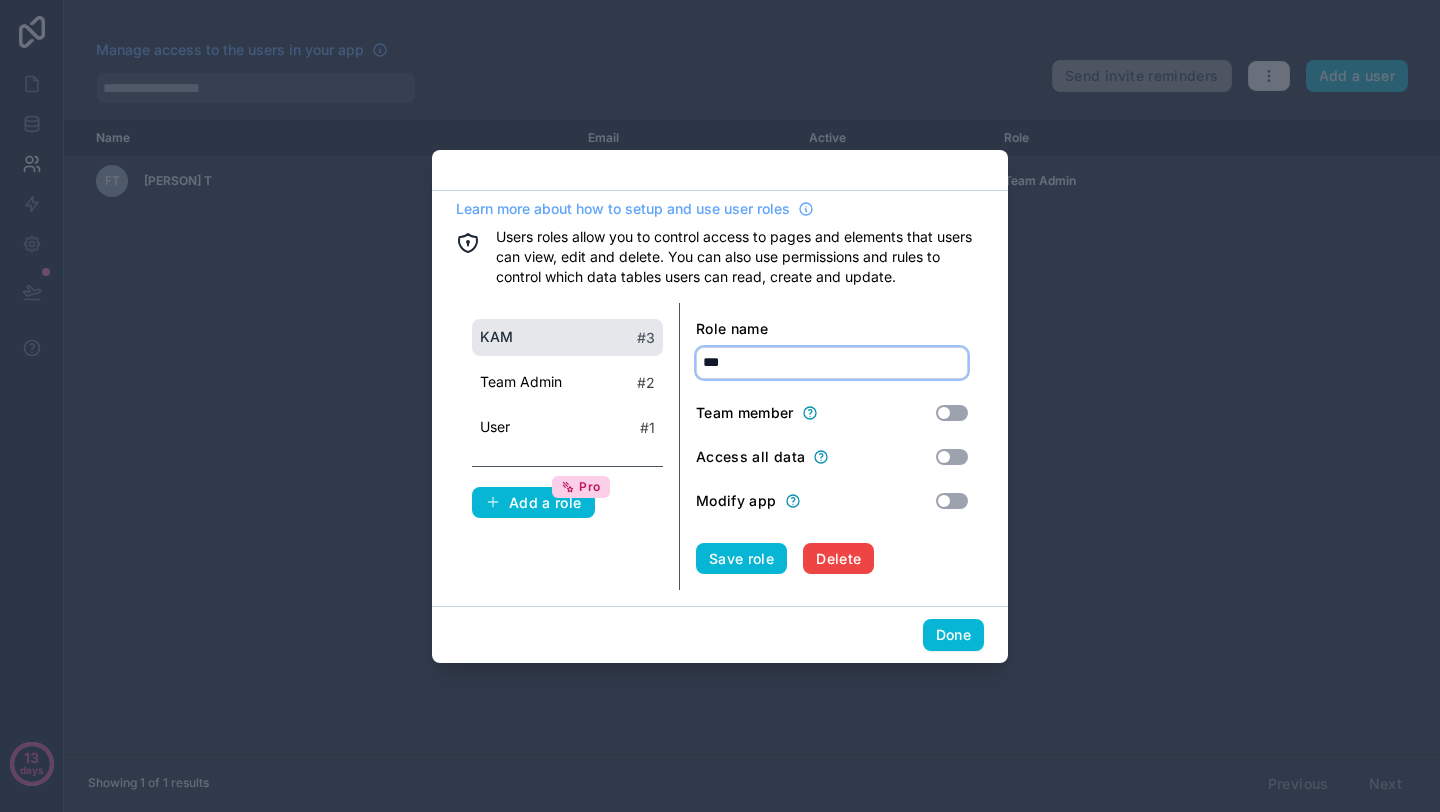 click on "***" at bounding box center (832, 363) 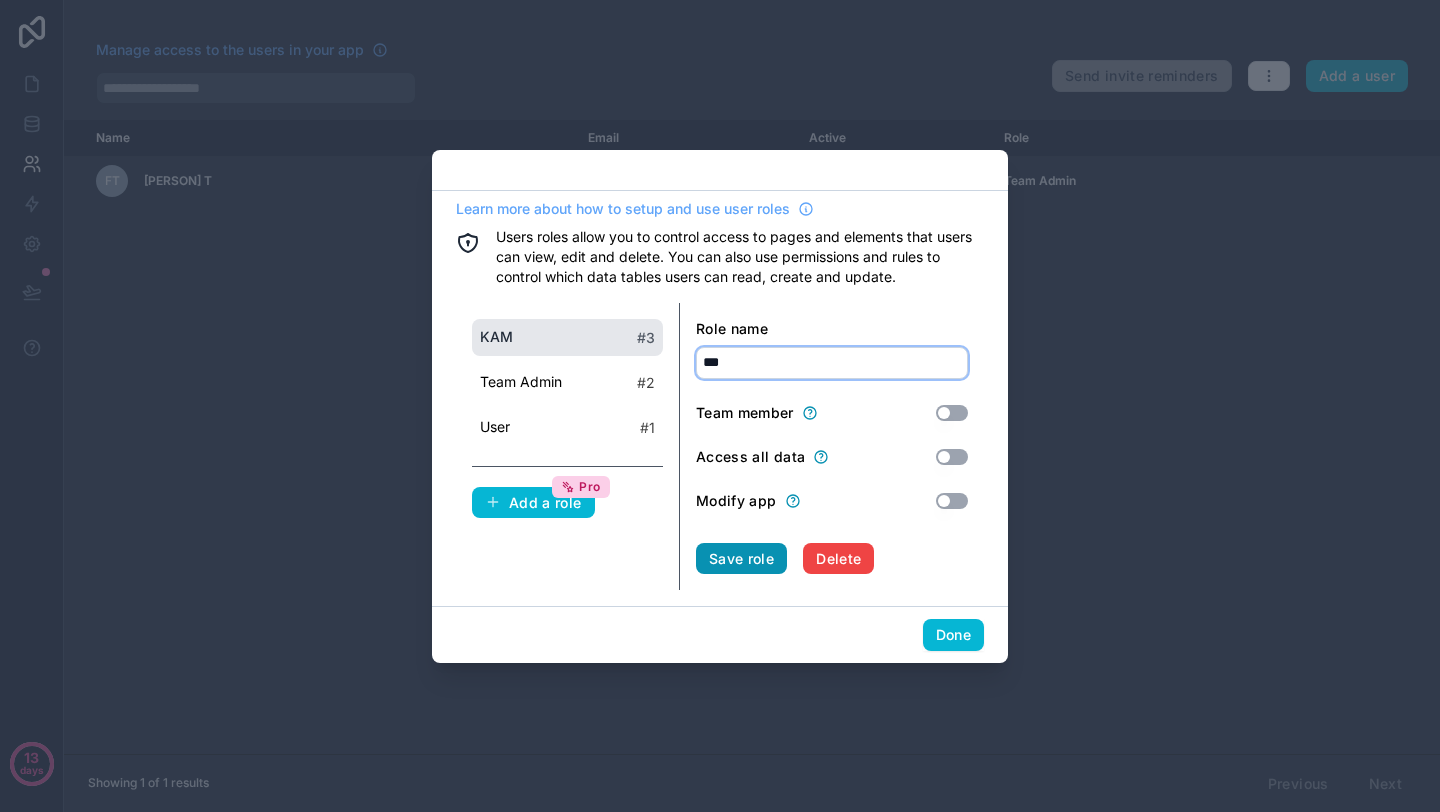 type on "***" 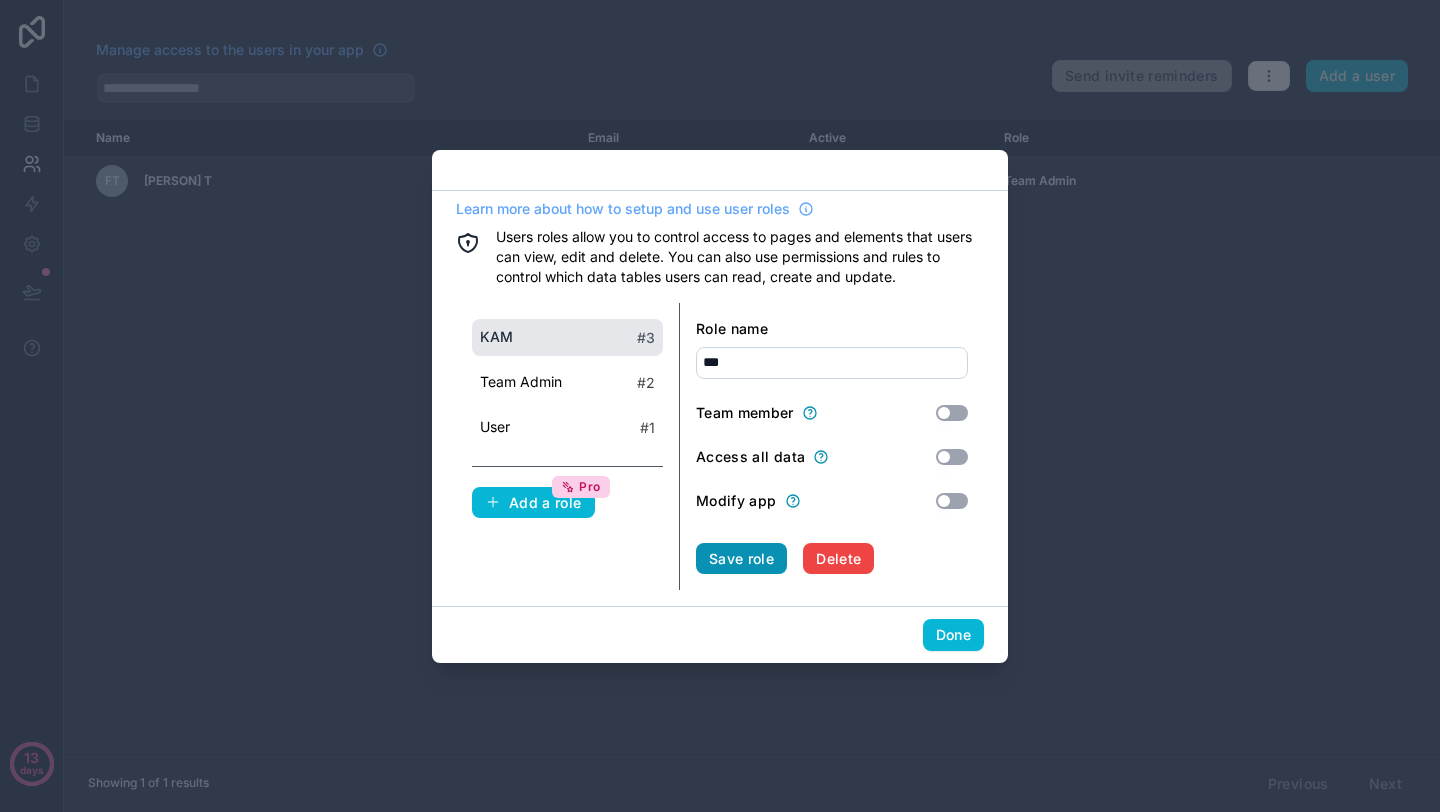 drag, startPoint x: 749, startPoint y: 554, endPoint x: 809, endPoint y: 290, distance: 270.73233 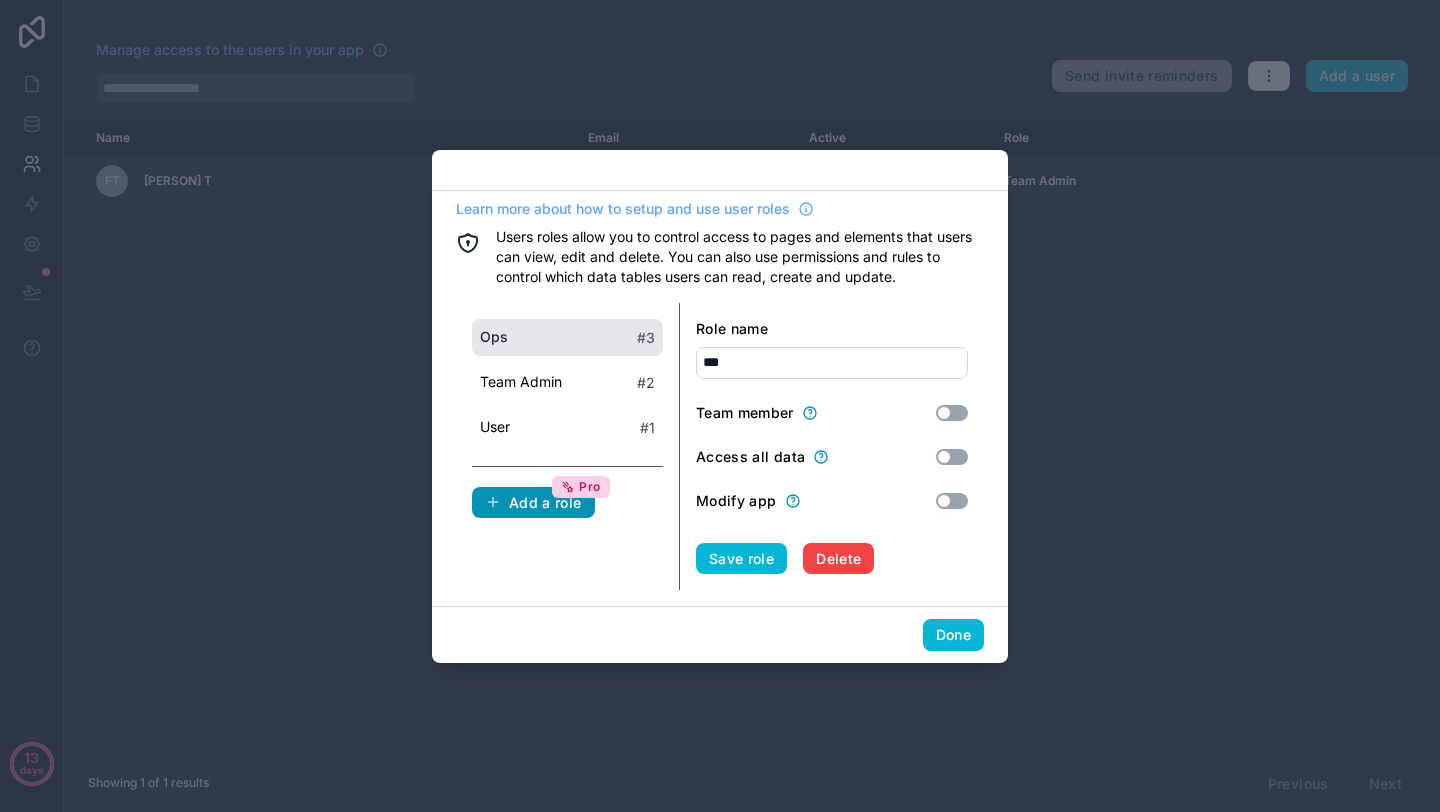click on "Add a role Pro" at bounding box center (533, 503) 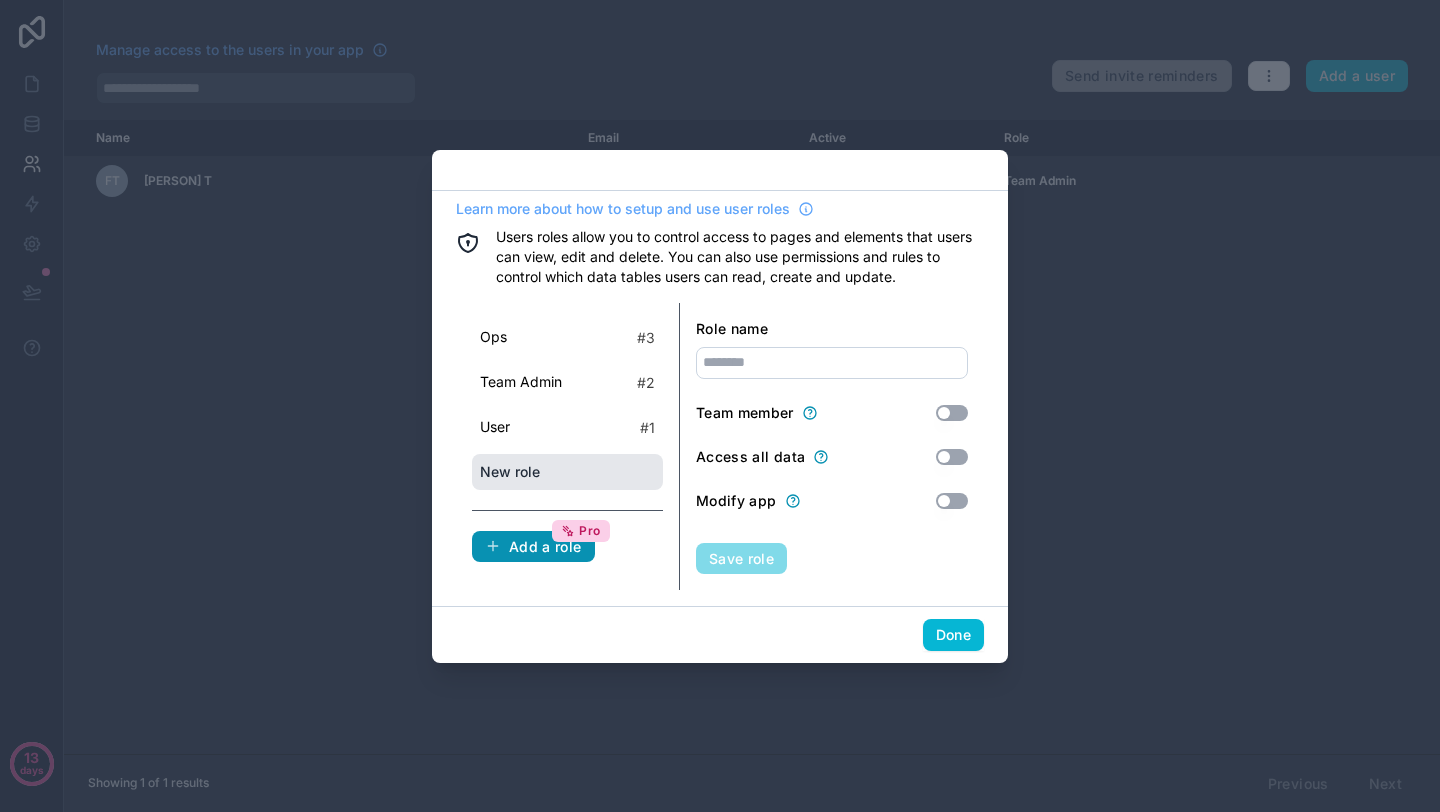 type on "***" 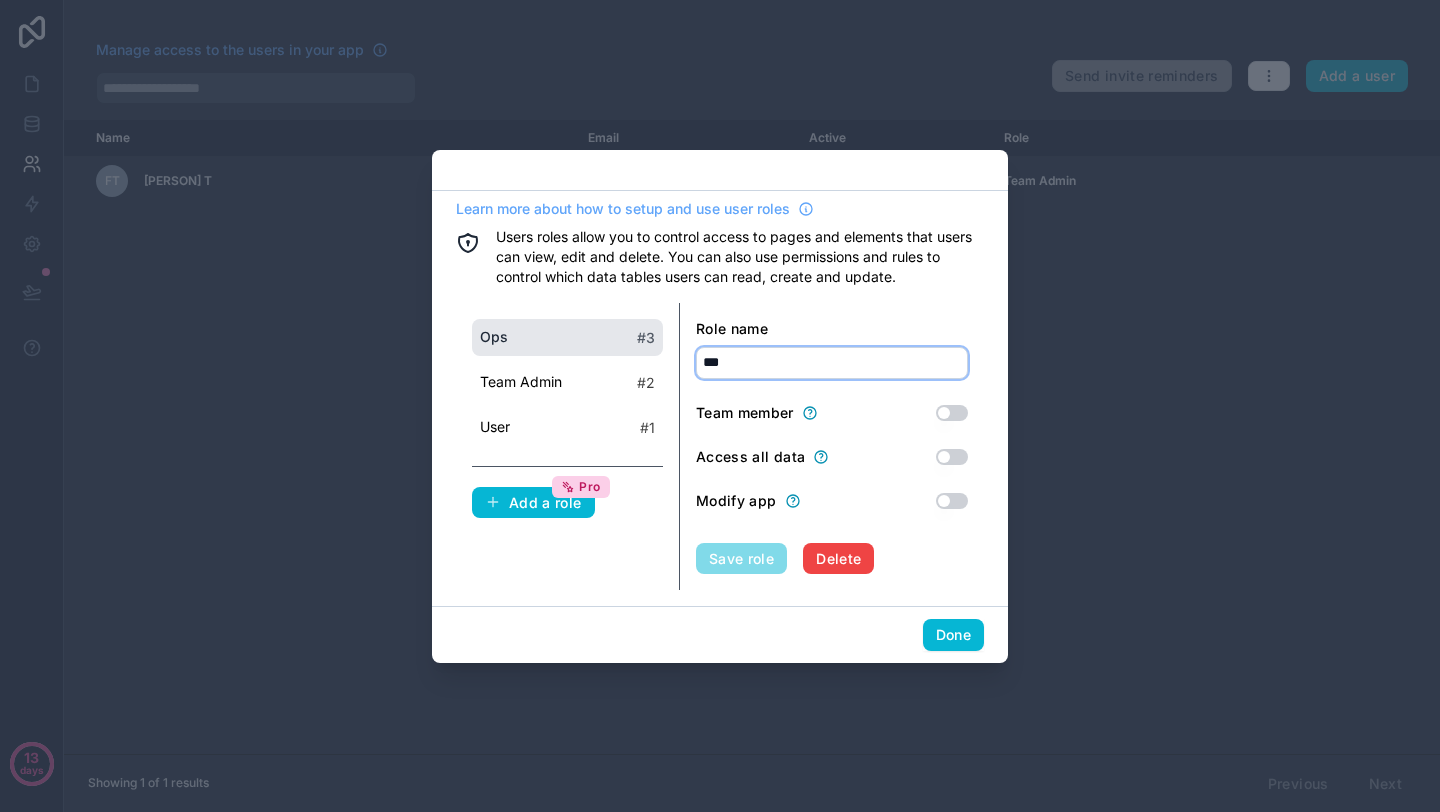 click on "***" at bounding box center (832, 363) 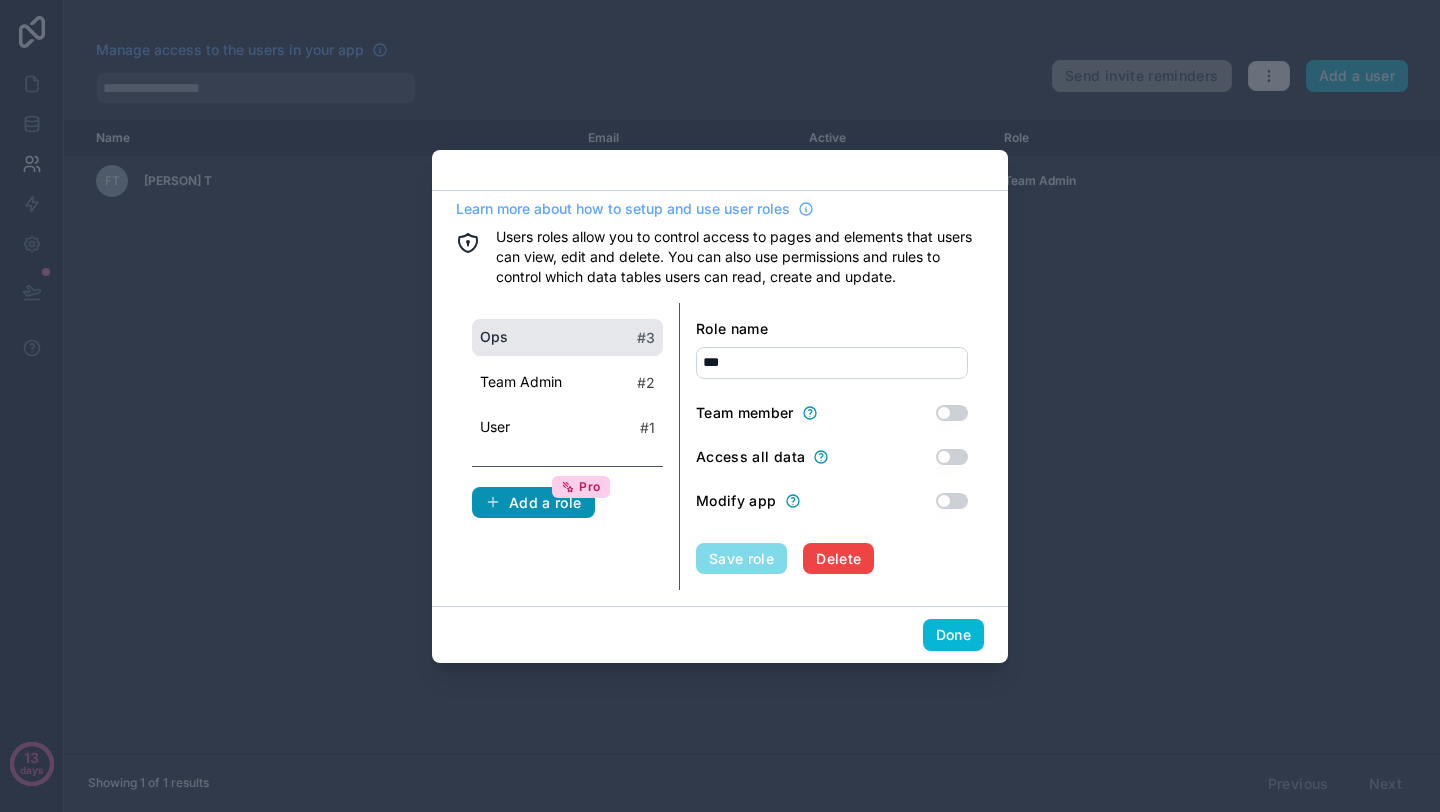 click on "Add a role Pro" at bounding box center [533, 503] 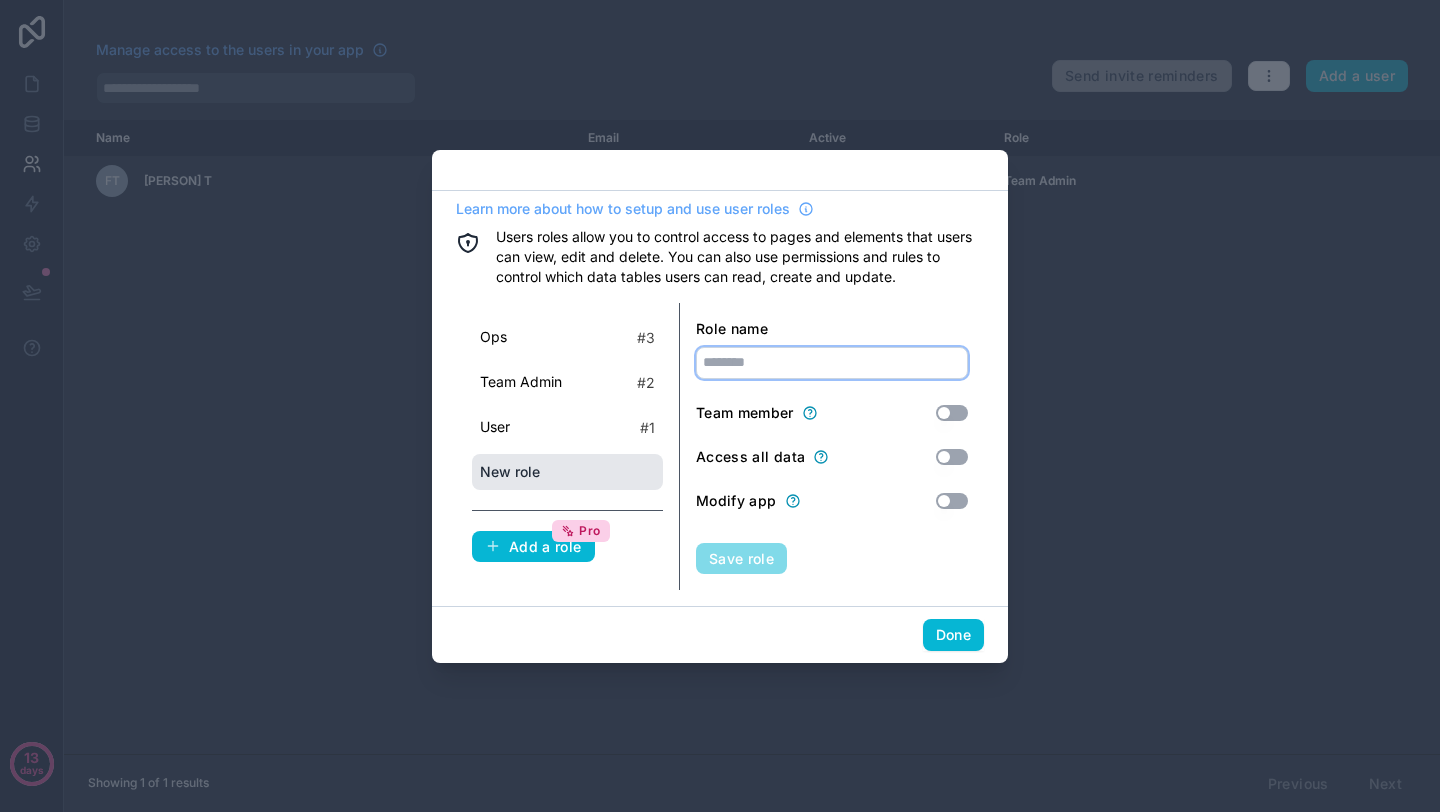 click at bounding box center (832, 363) 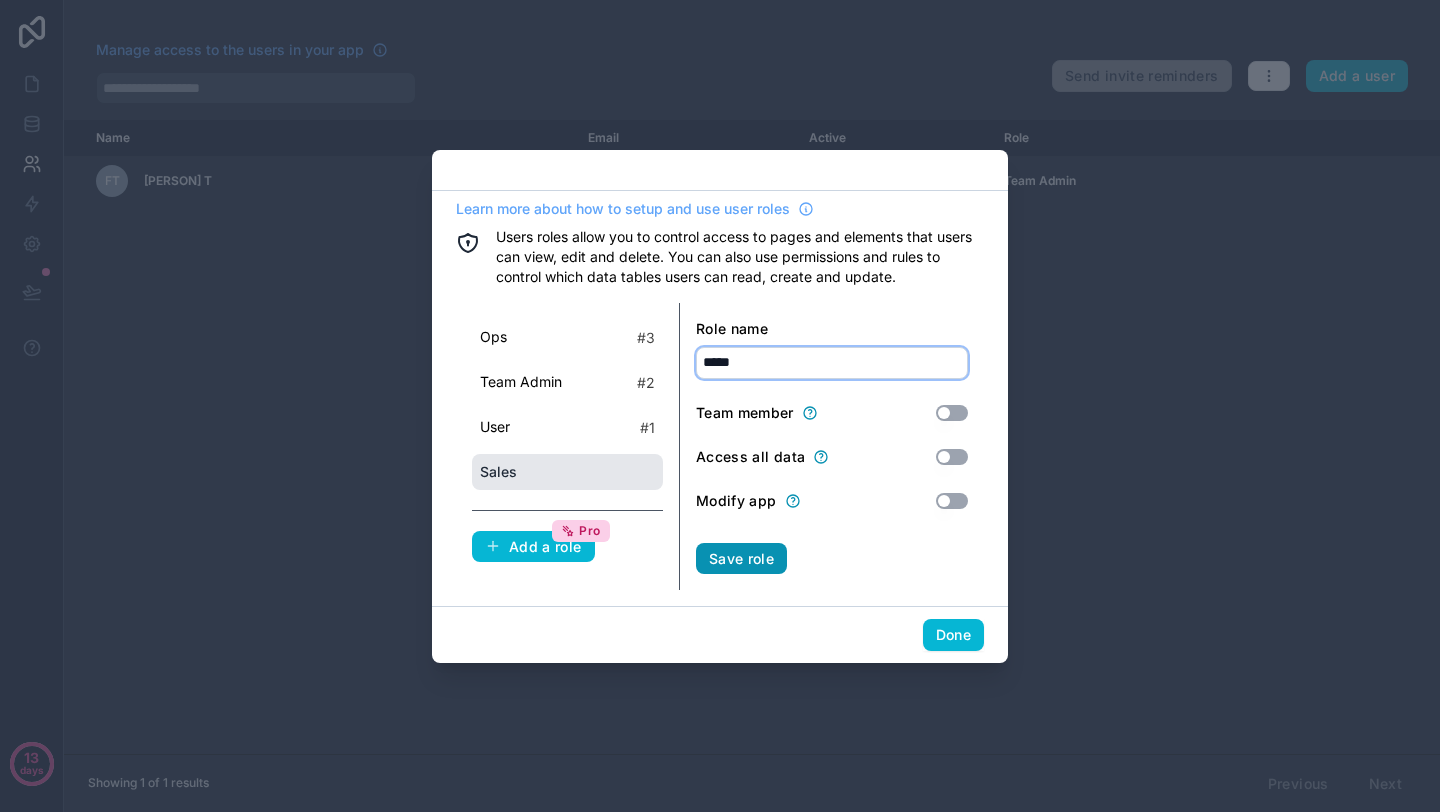type on "*****" 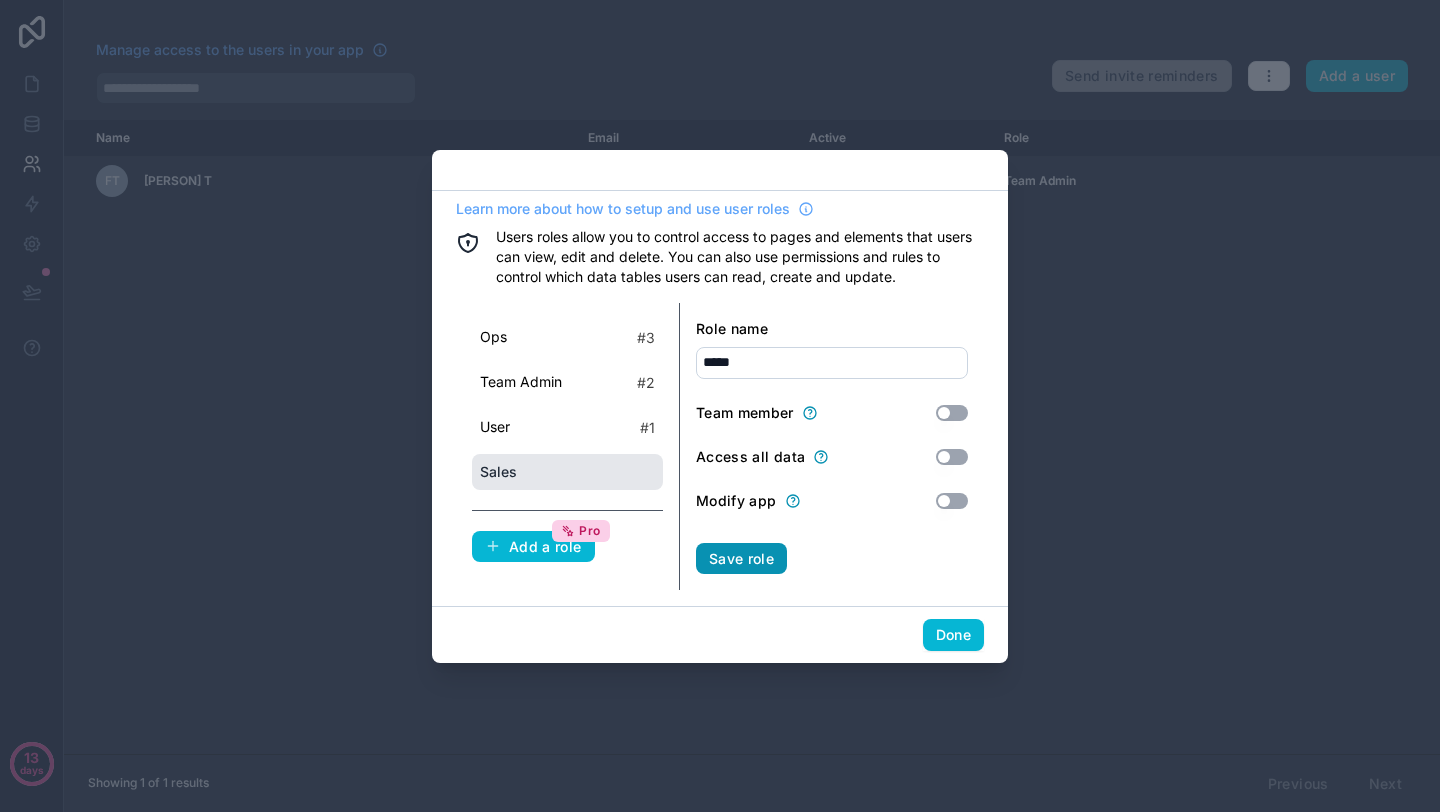click on "Save role" at bounding box center [741, 559] 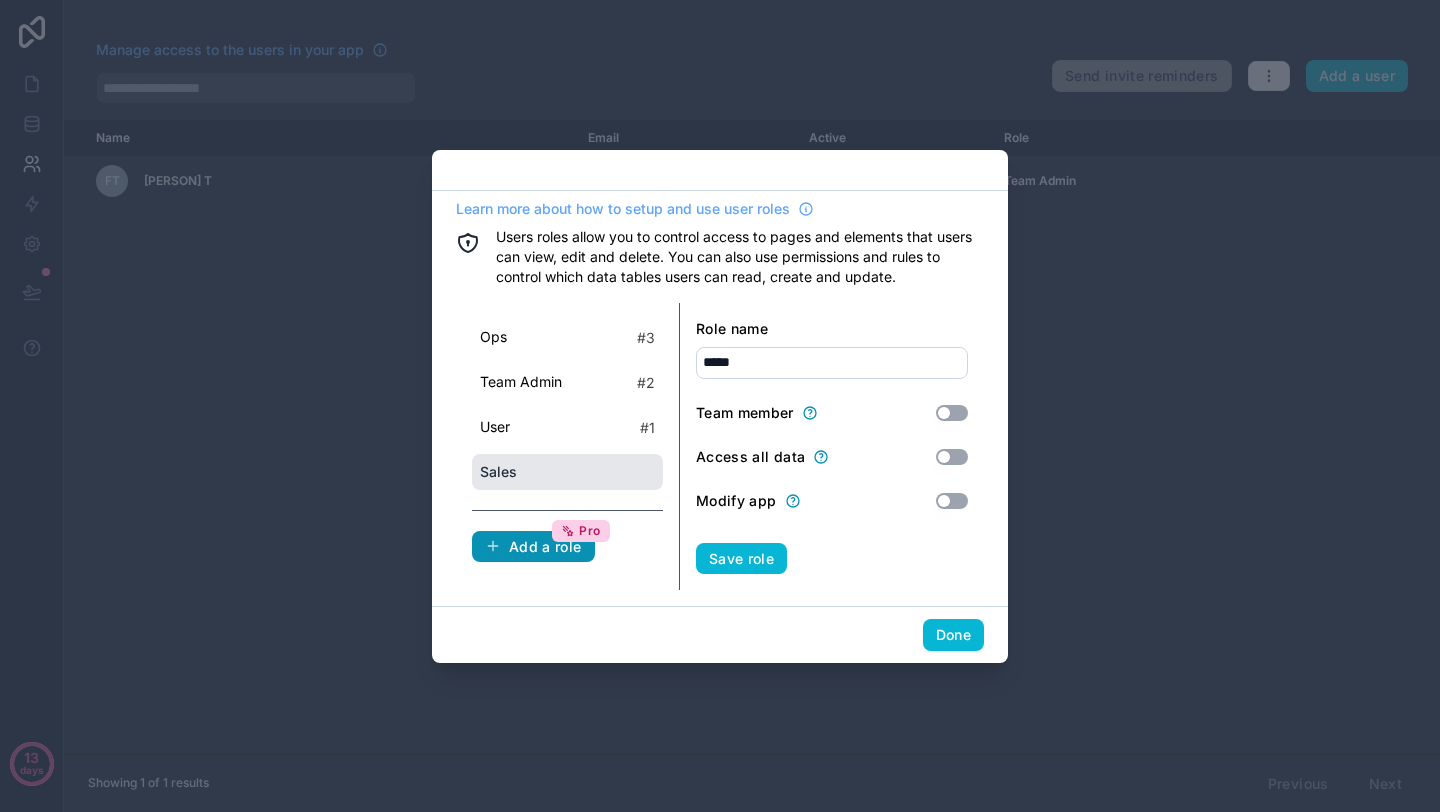click on "Add a role Pro" at bounding box center [533, 547] 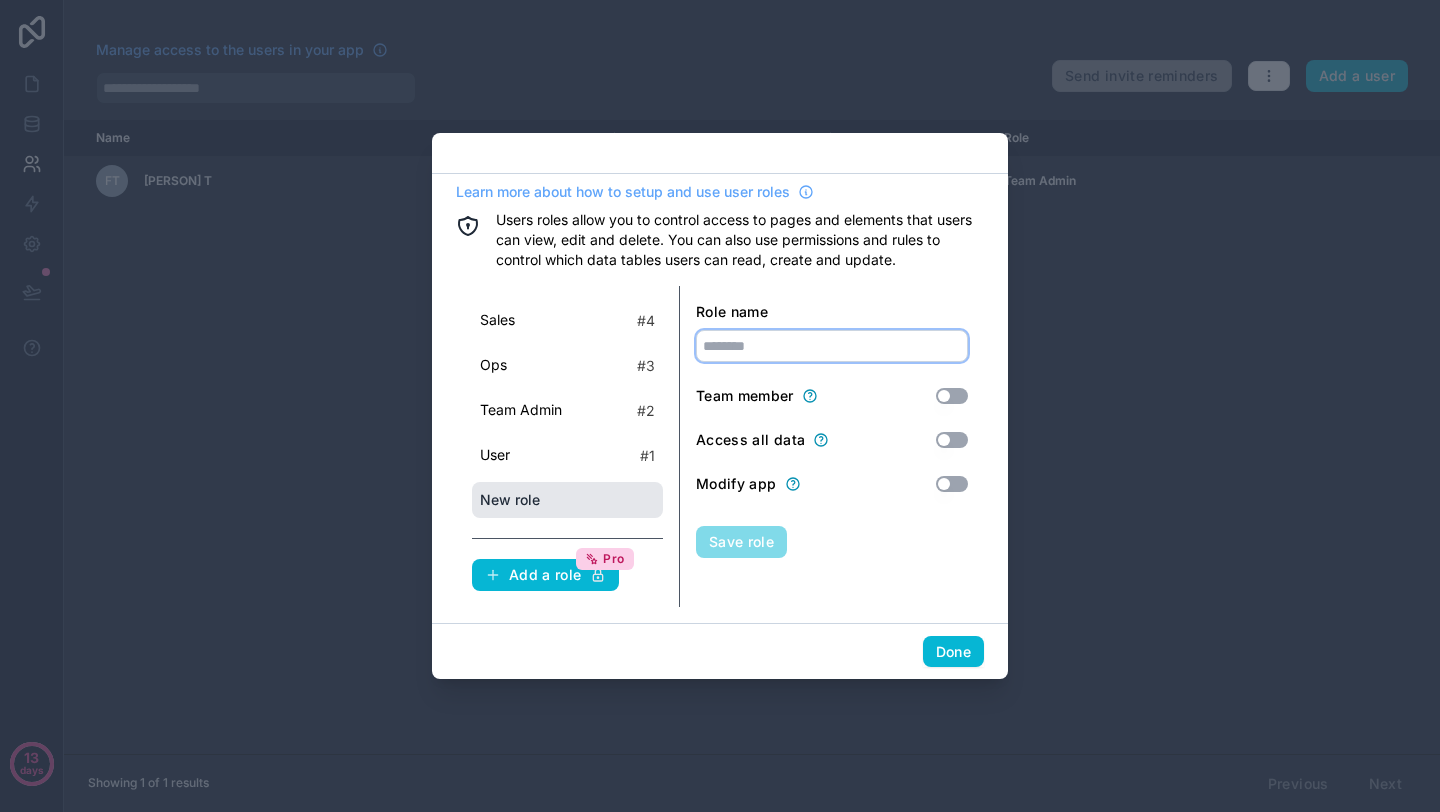 click at bounding box center [832, 346] 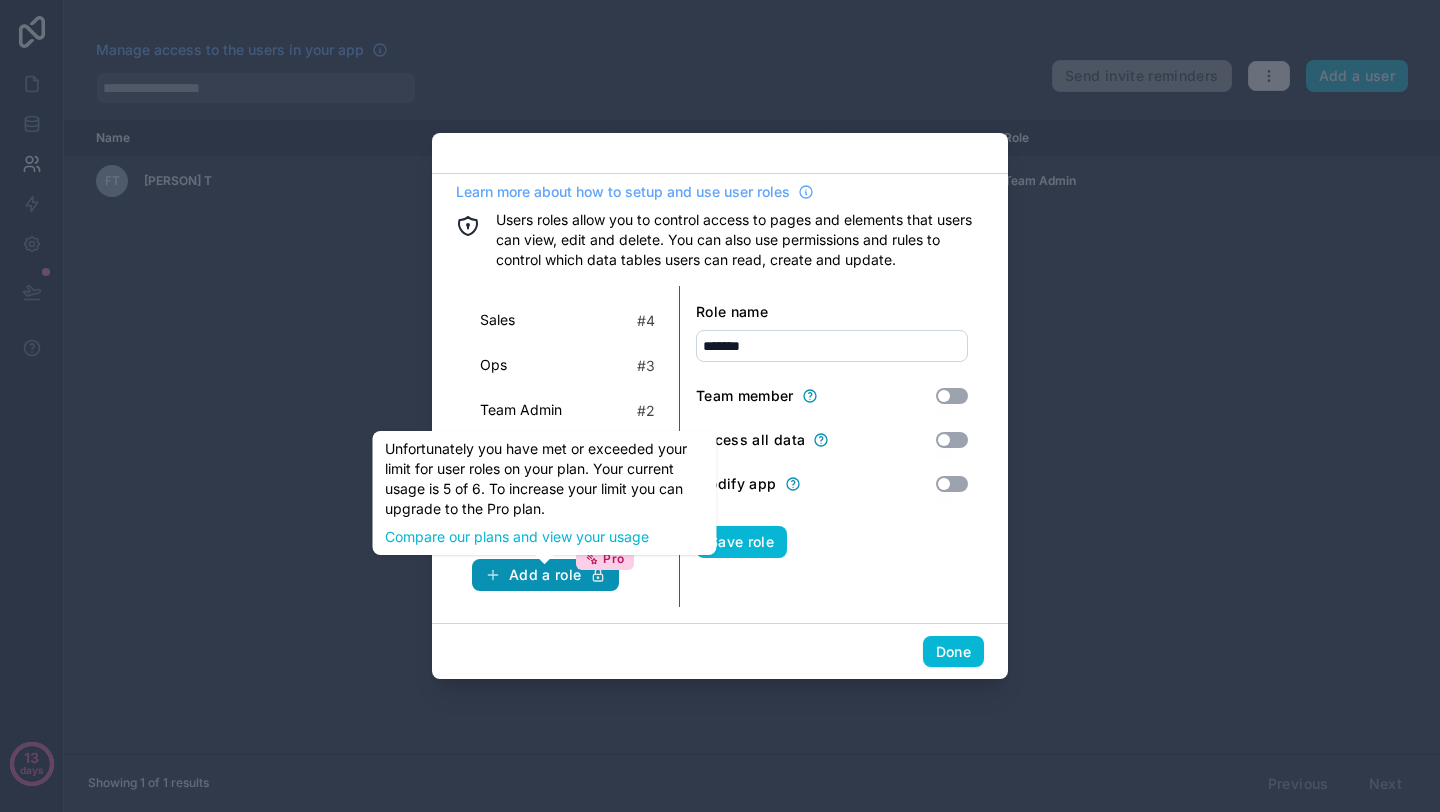 click on "Add a role Pro" at bounding box center [545, 575] 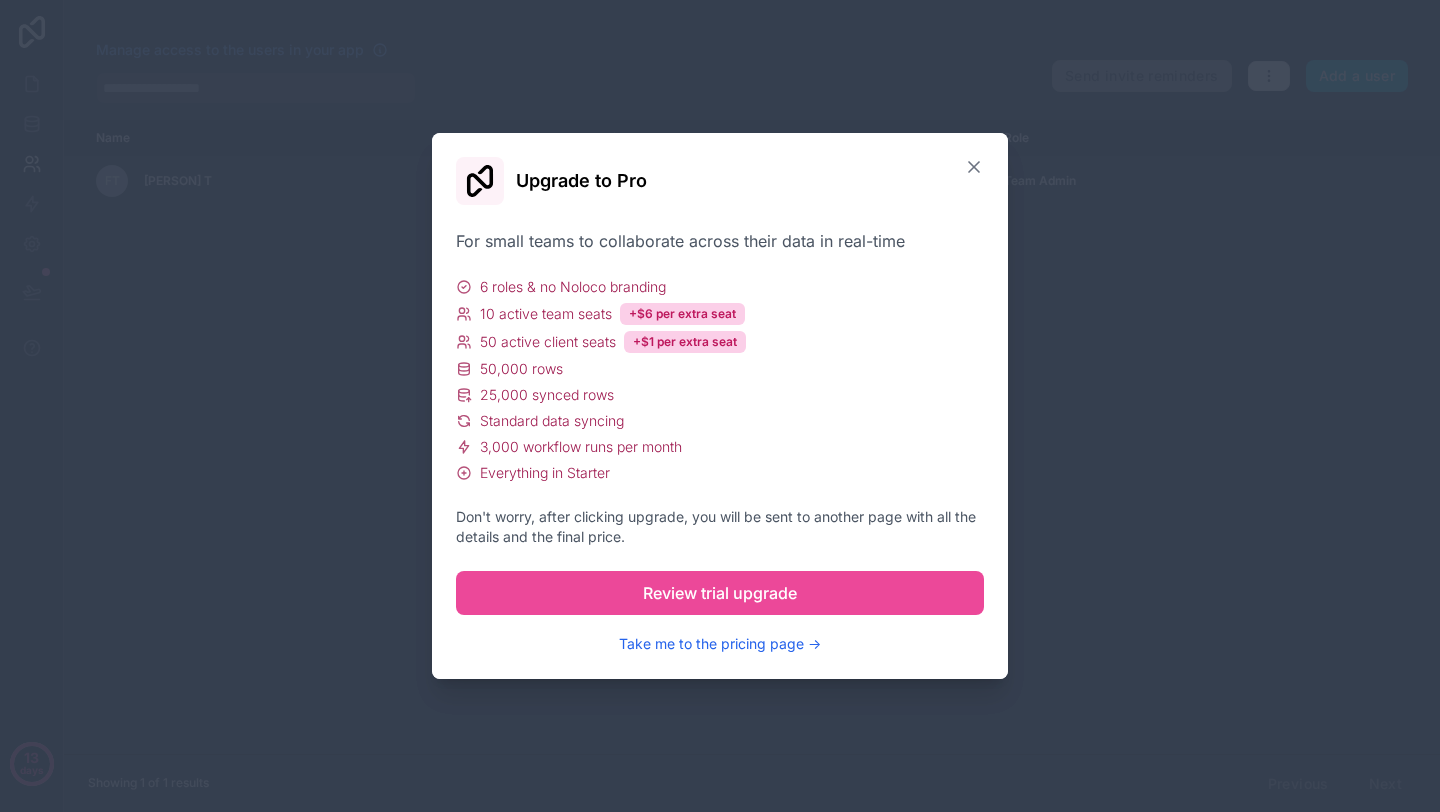 click 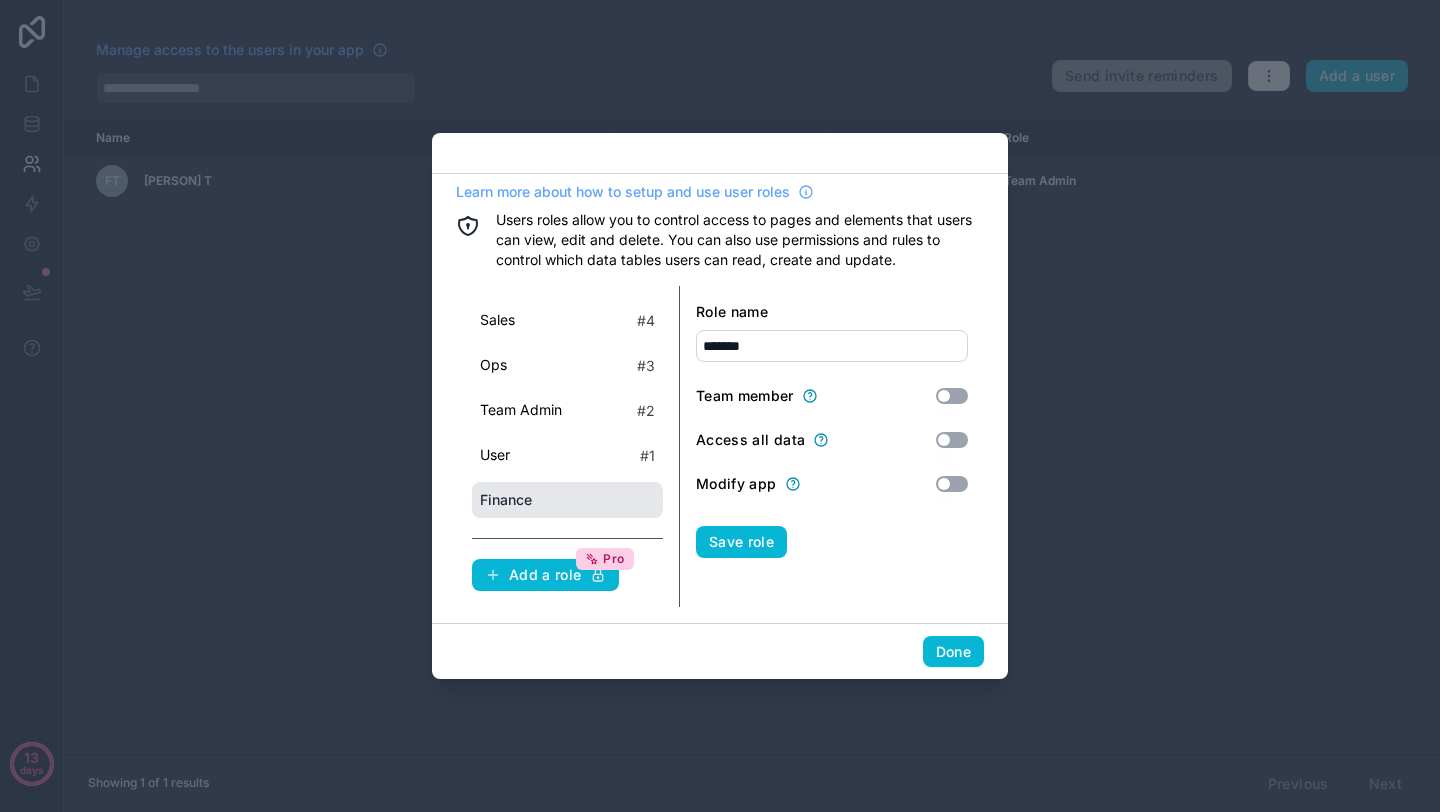 click at bounding box center (720, 153) 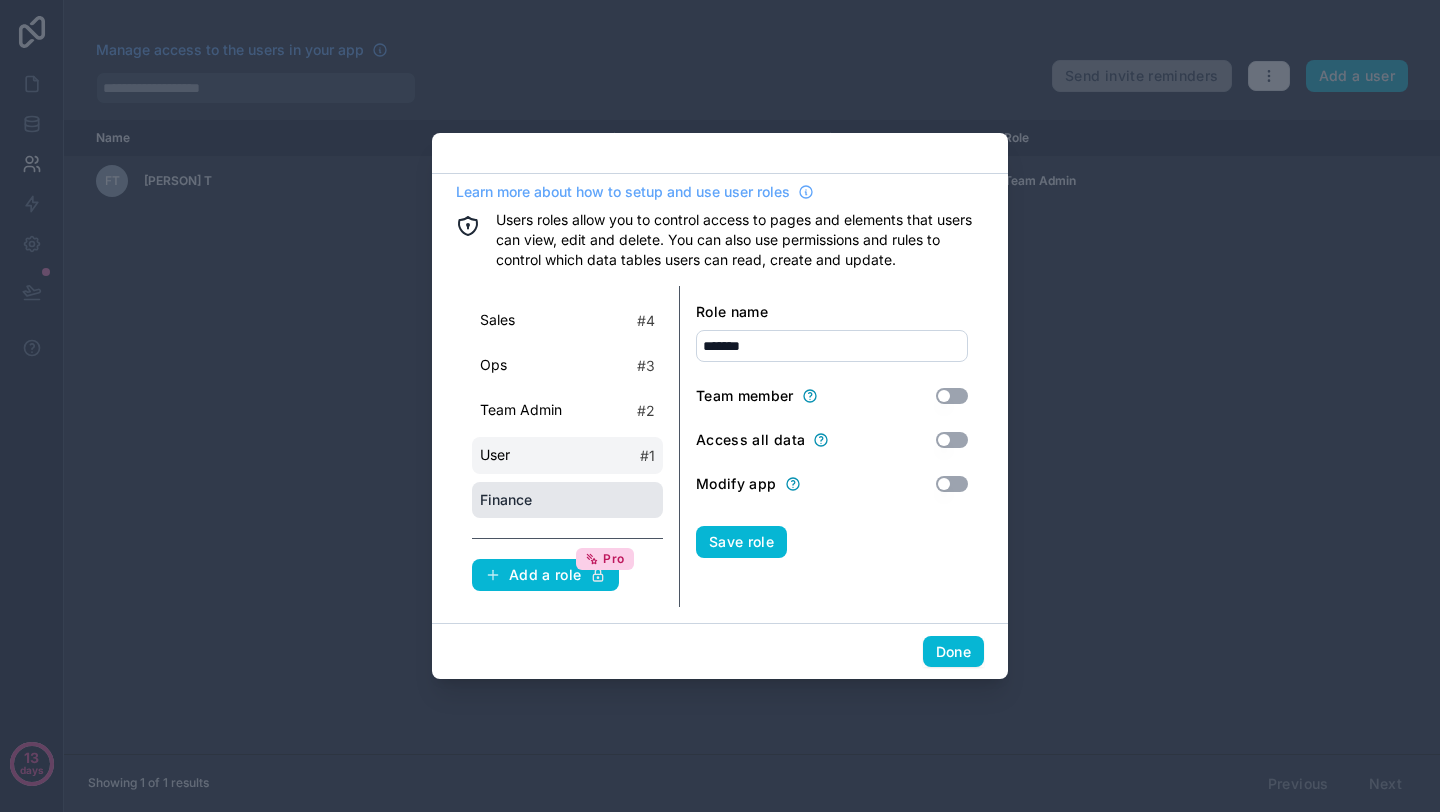 click on "User # 1" at bounding box center (567, 455) 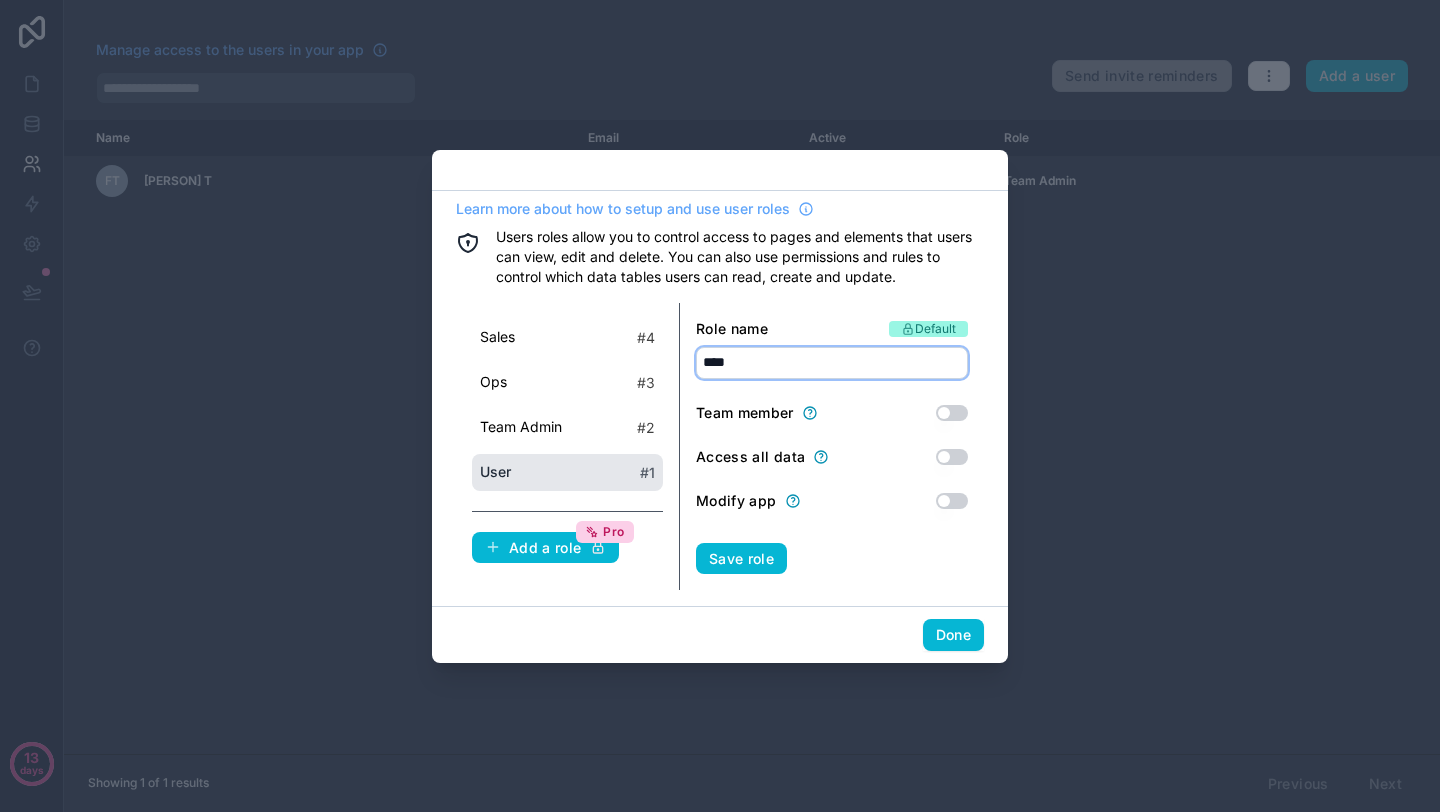 click on "****" at bounding box center [832, 363] 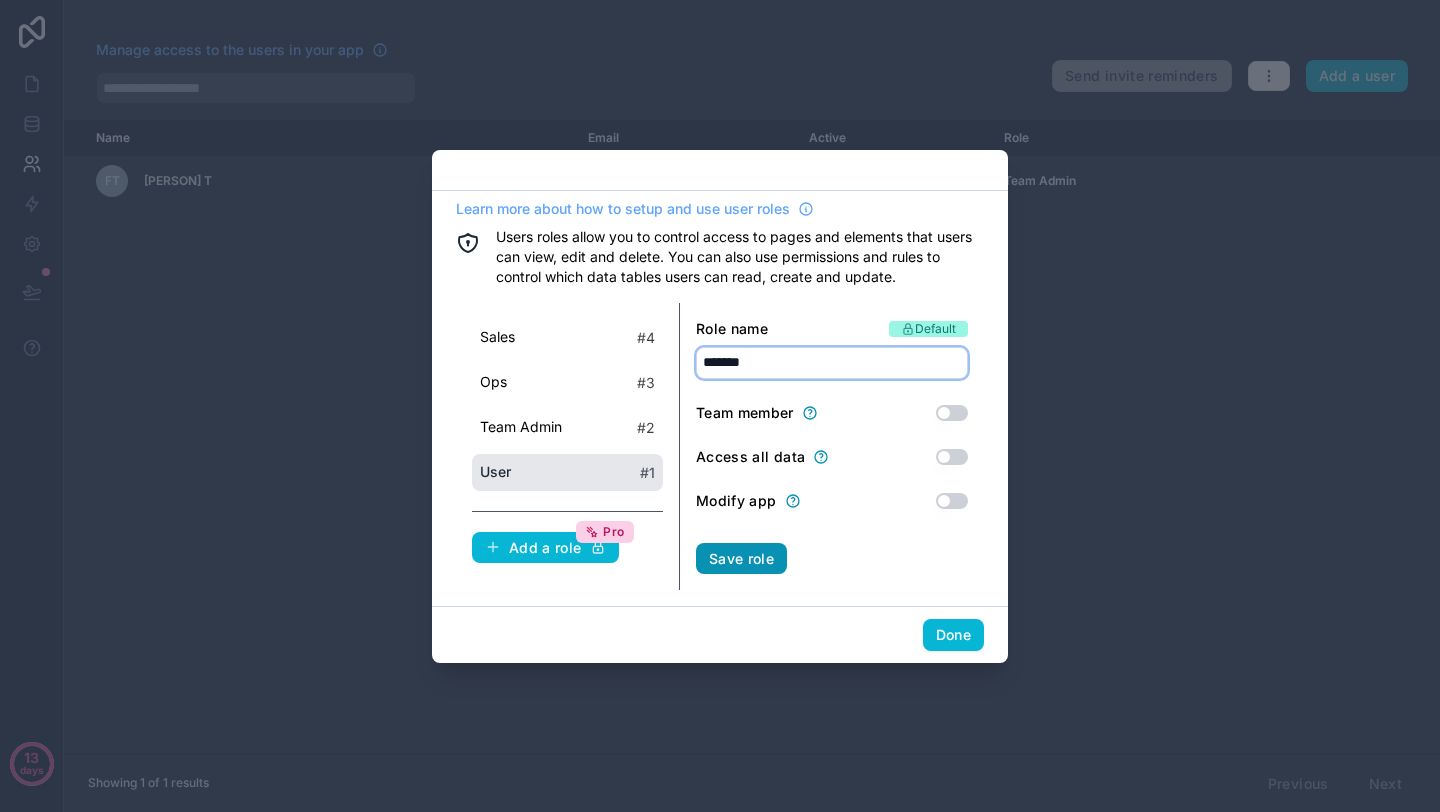 type on "*******" 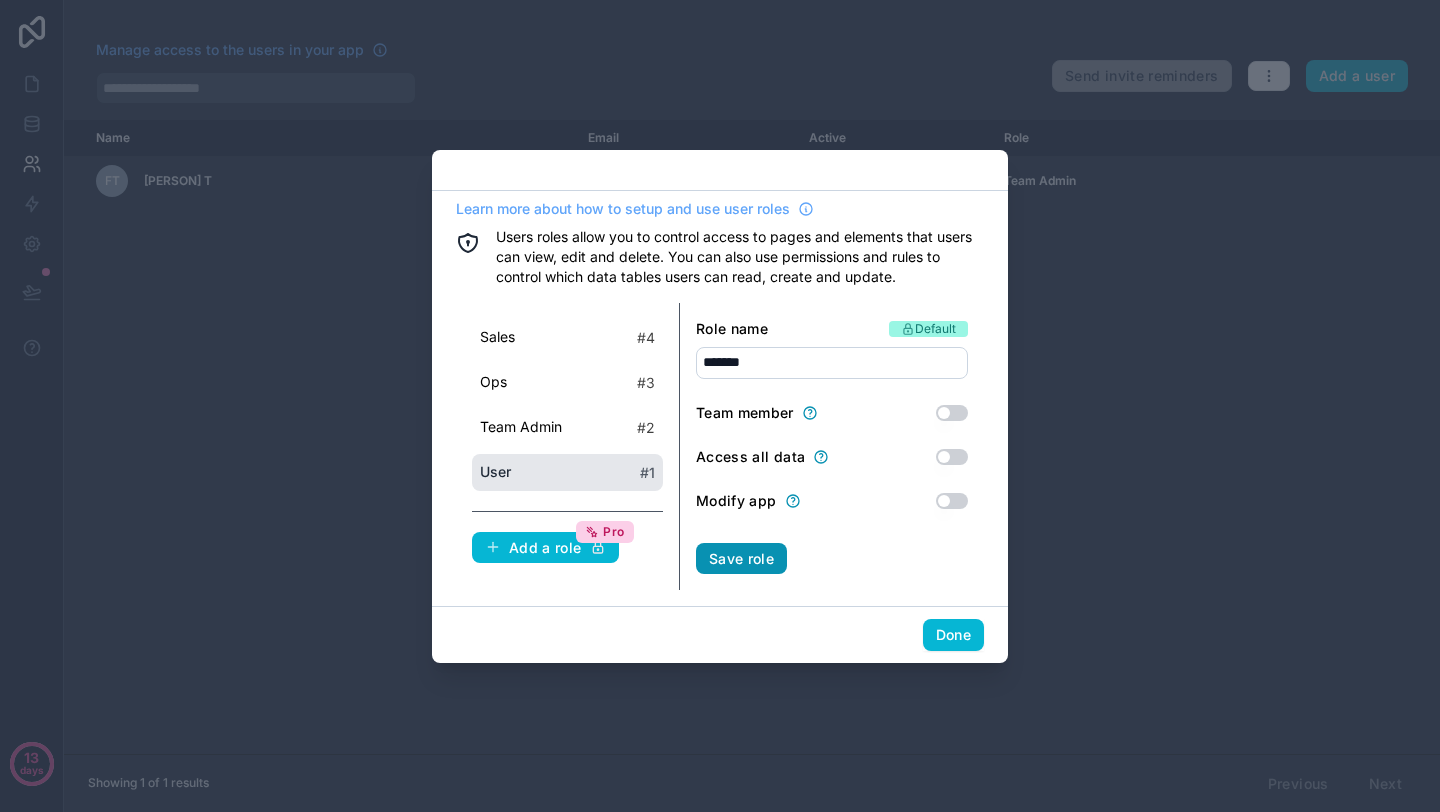 click on "Save role" at bounding box center [741, 559] 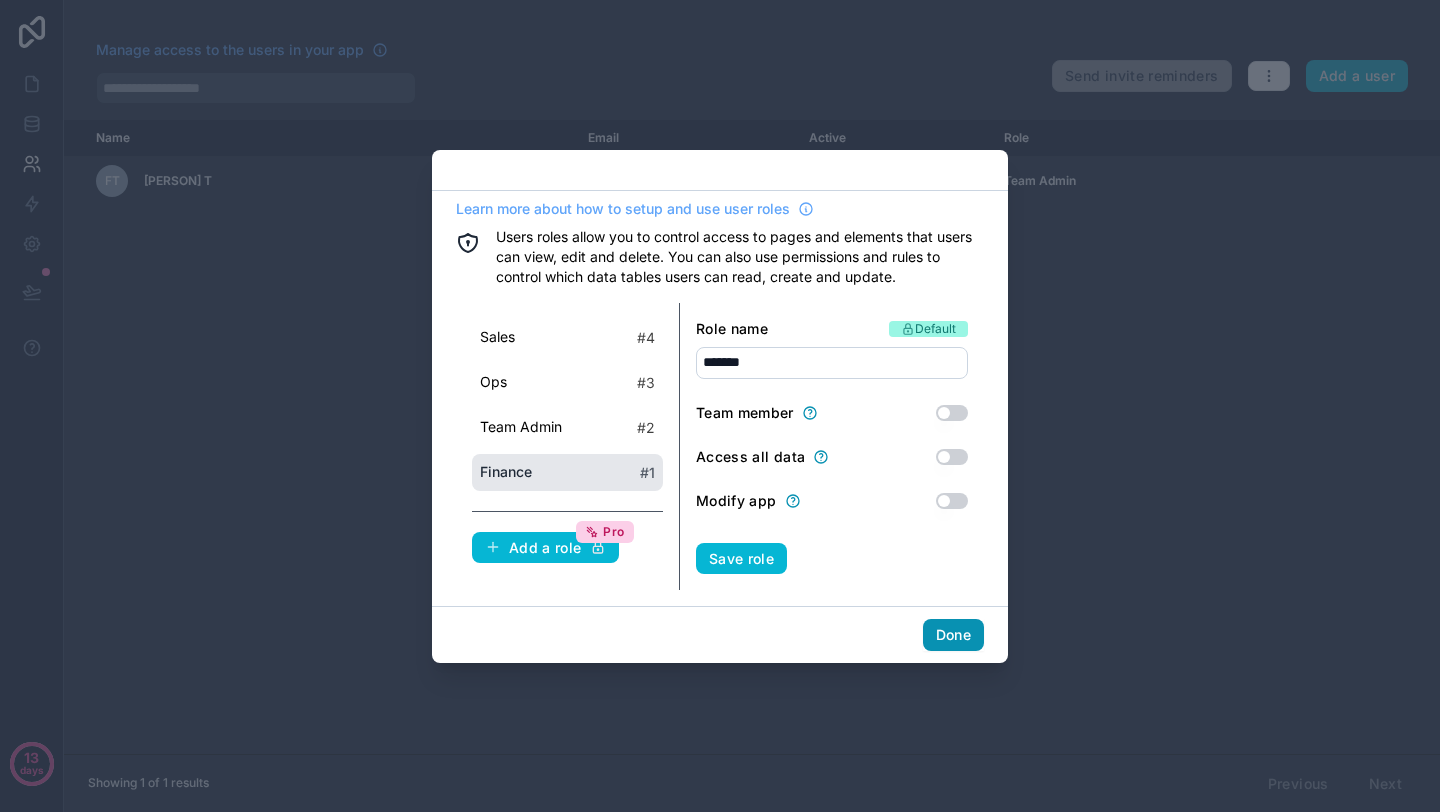 click on "Done" at bounding box center [953, 635] 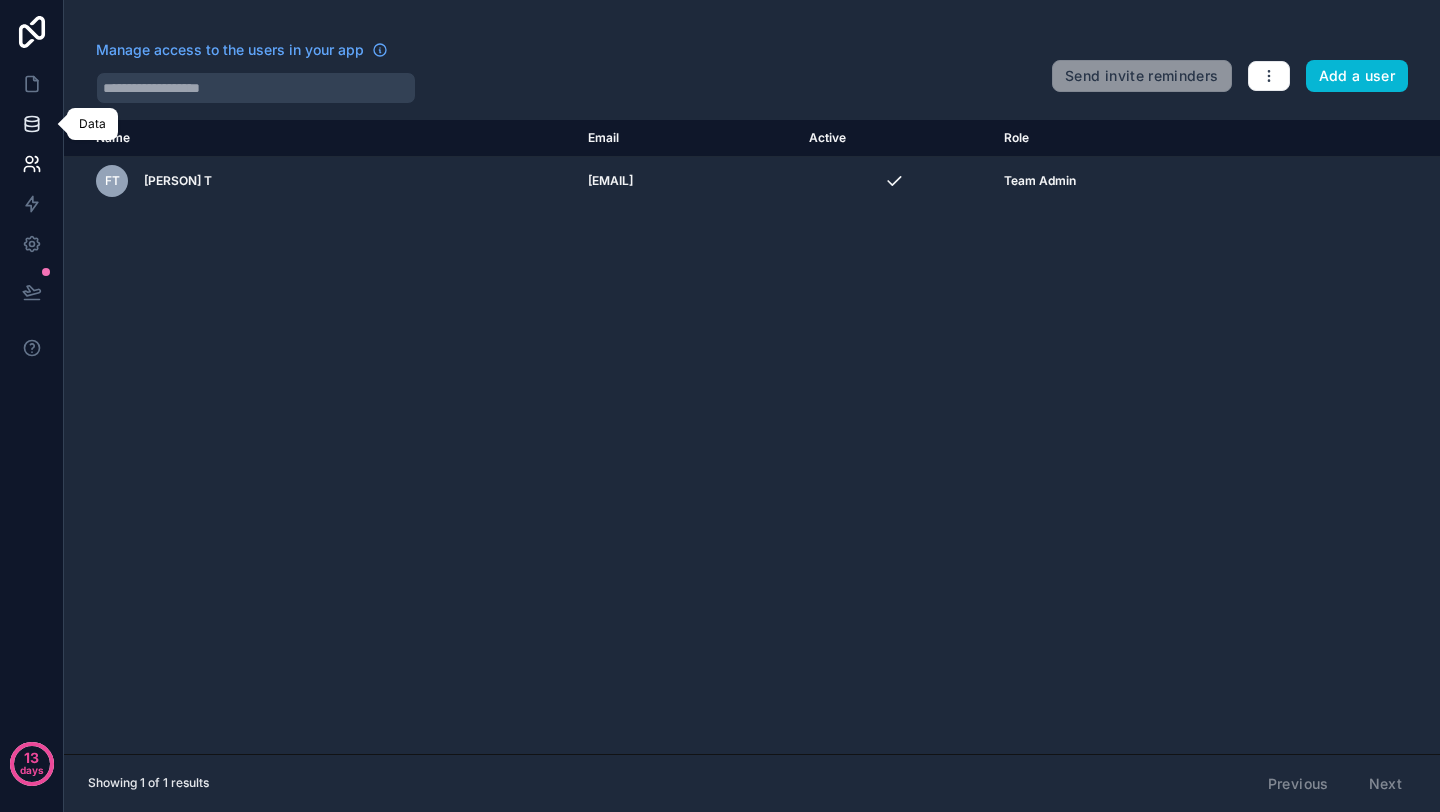click at bounding box center (31, 124) 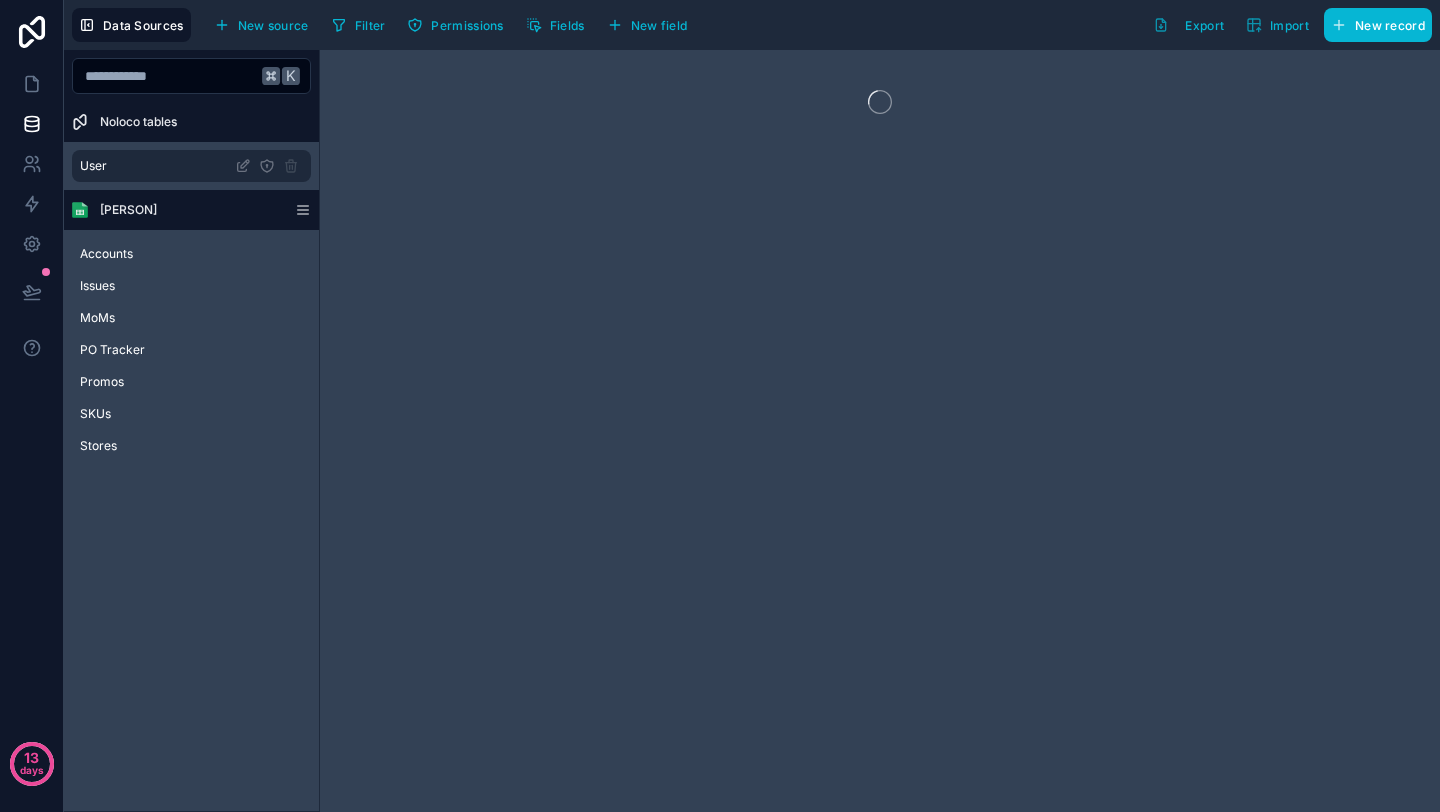 click on "User" at bounding box center [163, 166] 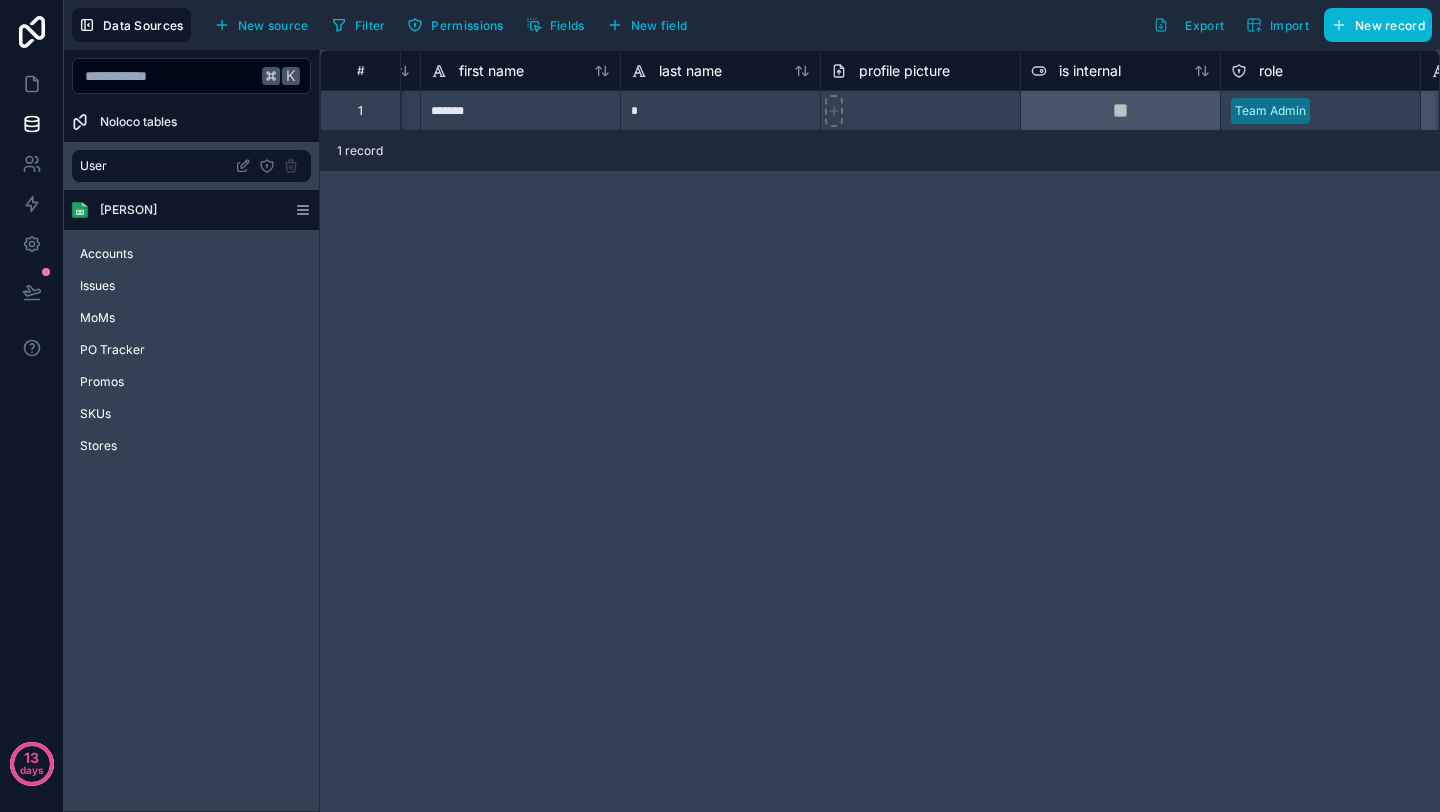 scroll, scrollTop: 0, scrollLeft: 0, axis: both 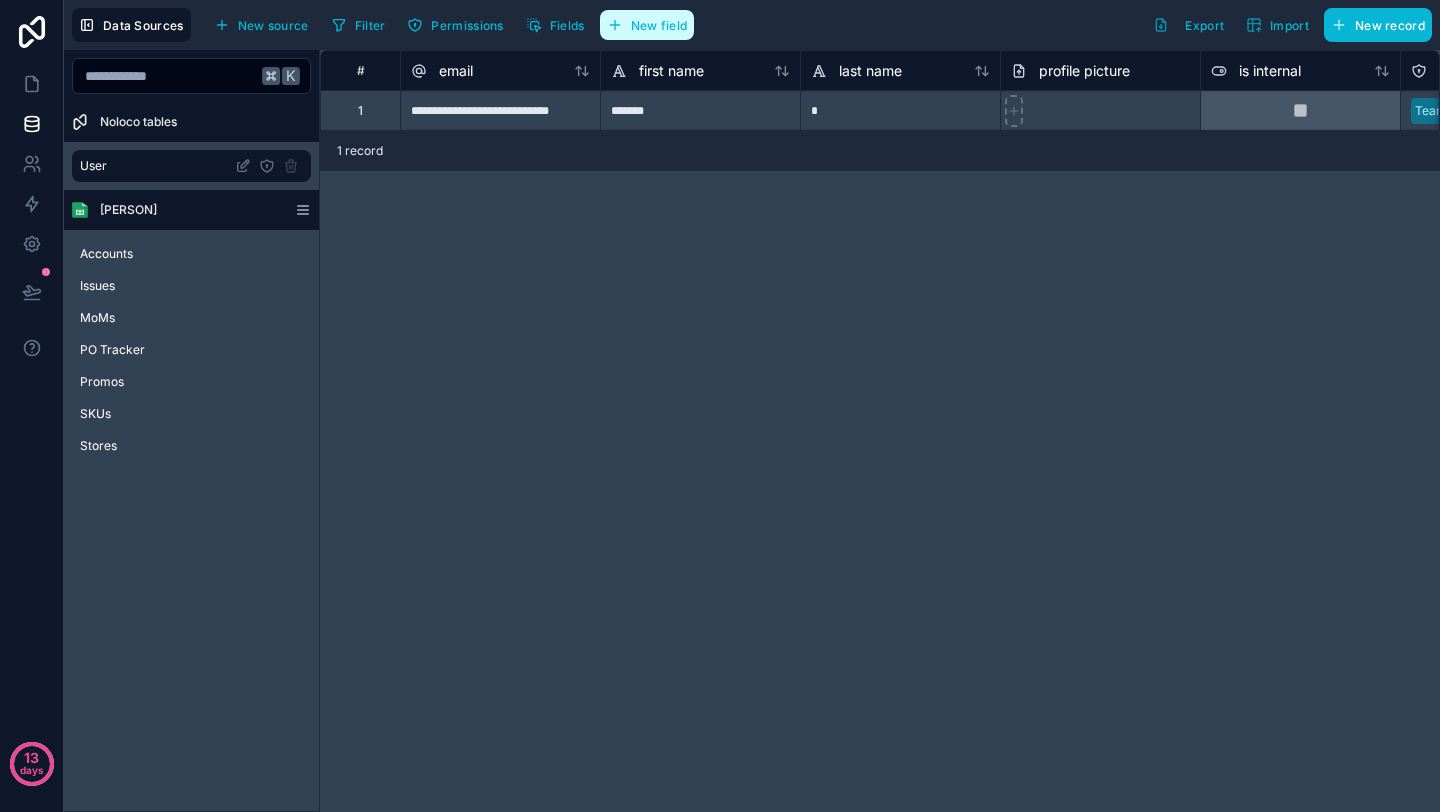 click on "New field" at bounding box center (659, 25) 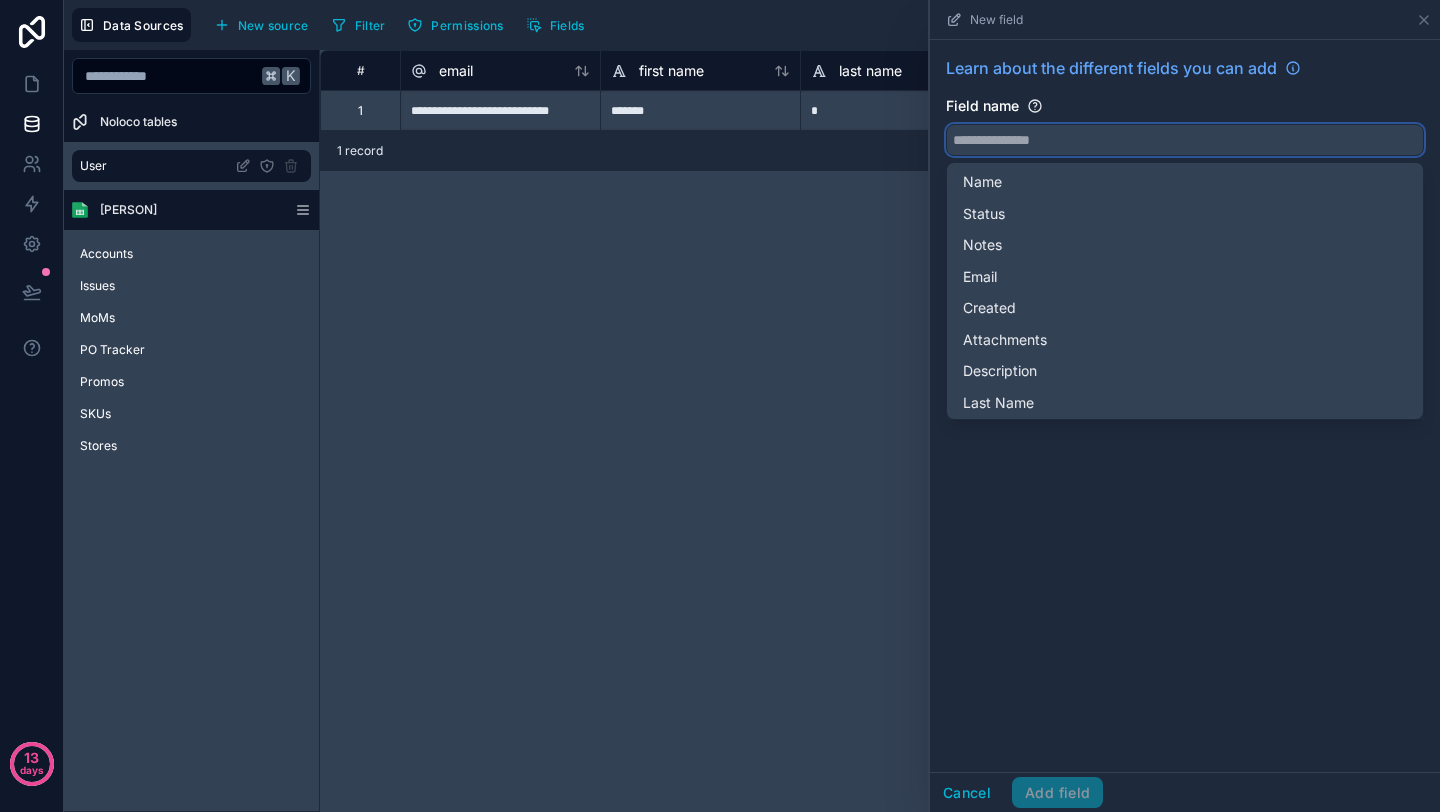 click at bounding box center [1185, 140] 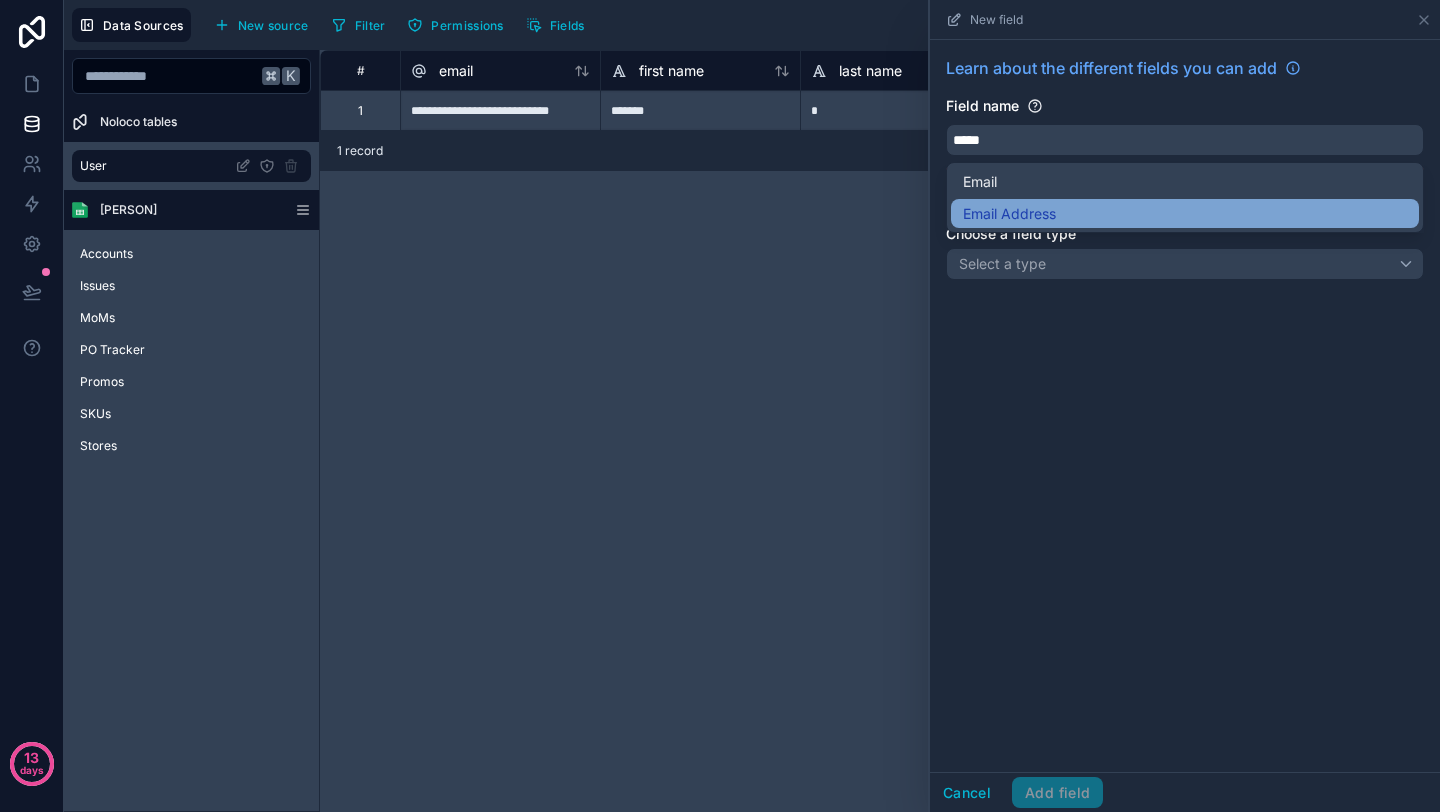 click on "Email Address" at bounding box center [1185, 214] 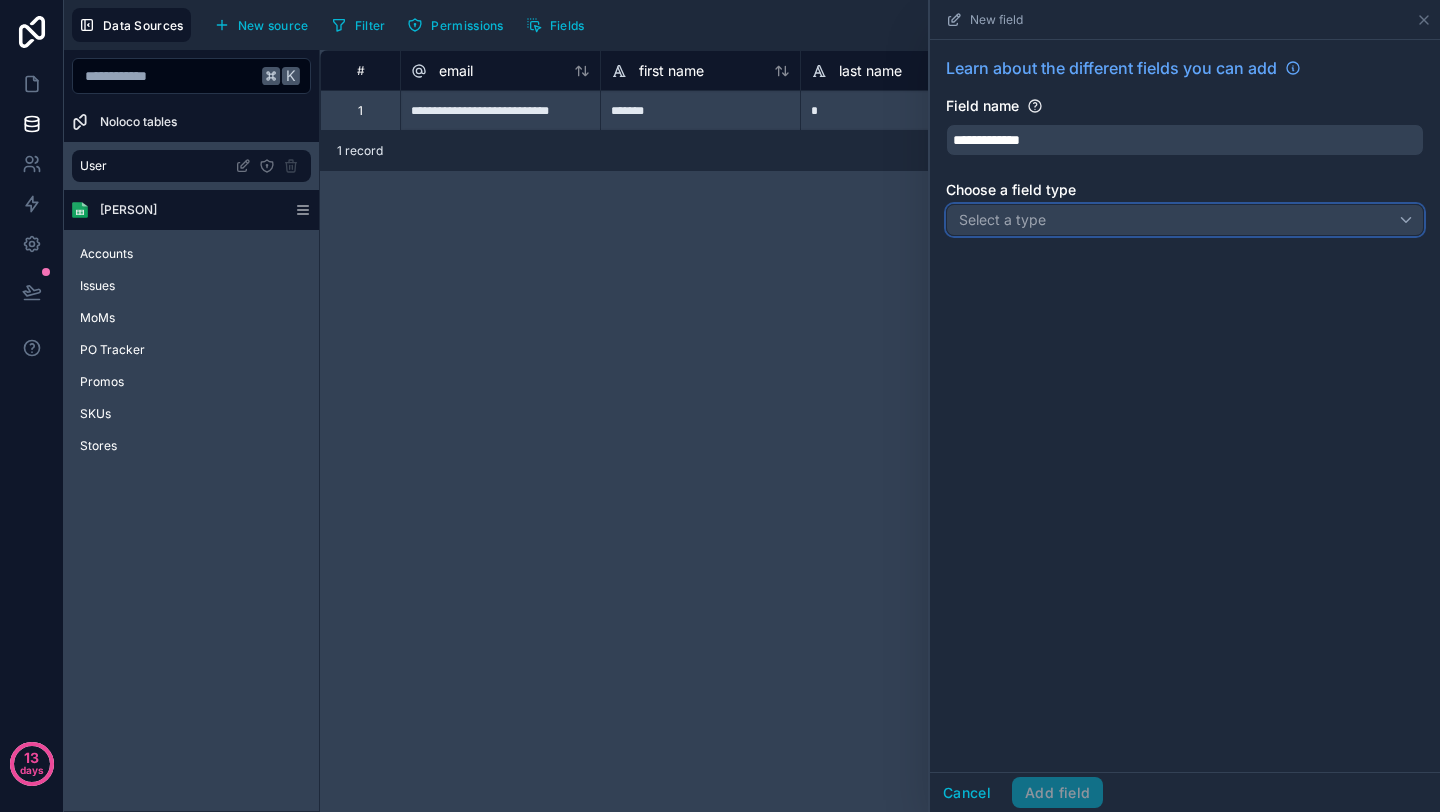 click on "Select a type" at bounding box center [1185, 220] 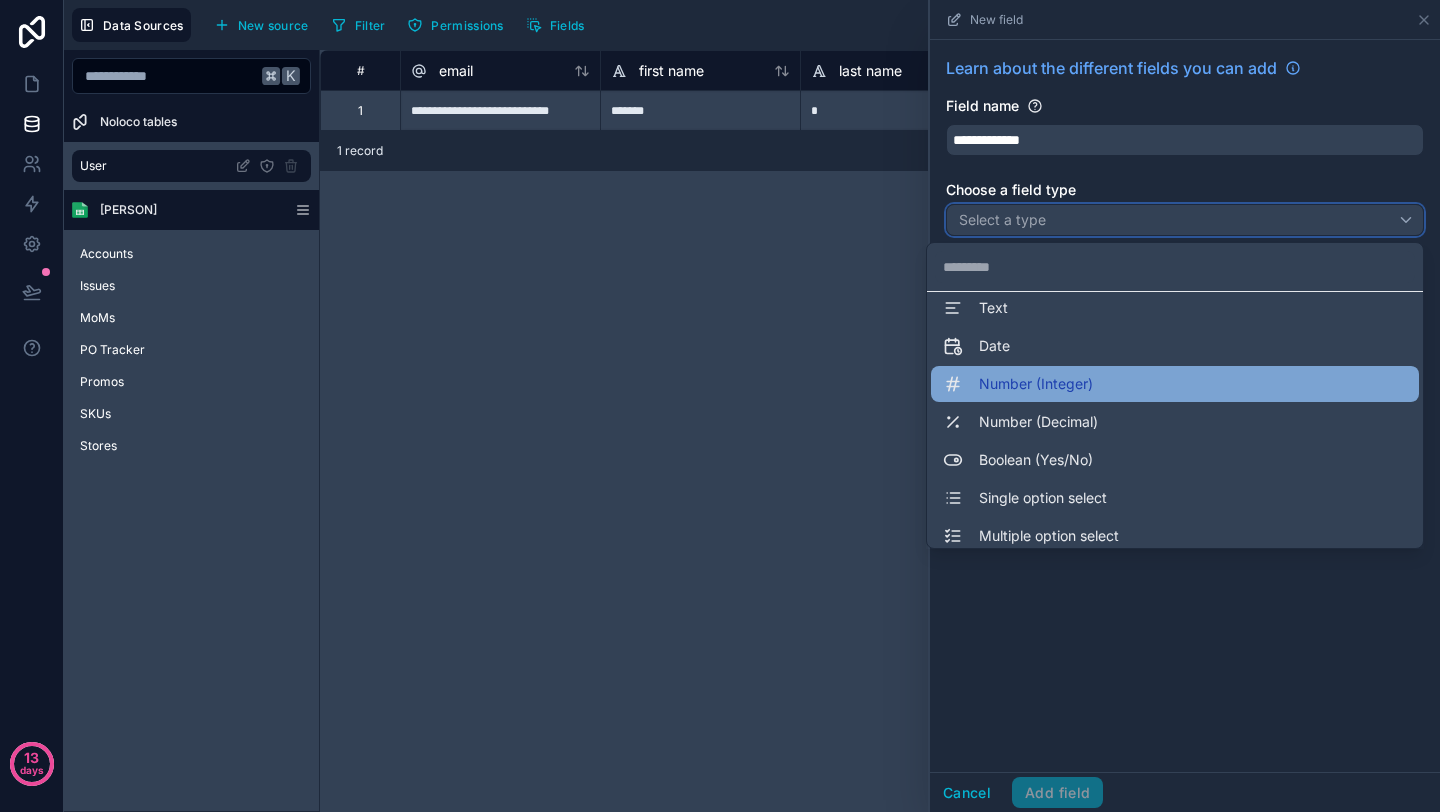 scroll, scrollTop: 21, scrollLeft: 0, axis: vertical 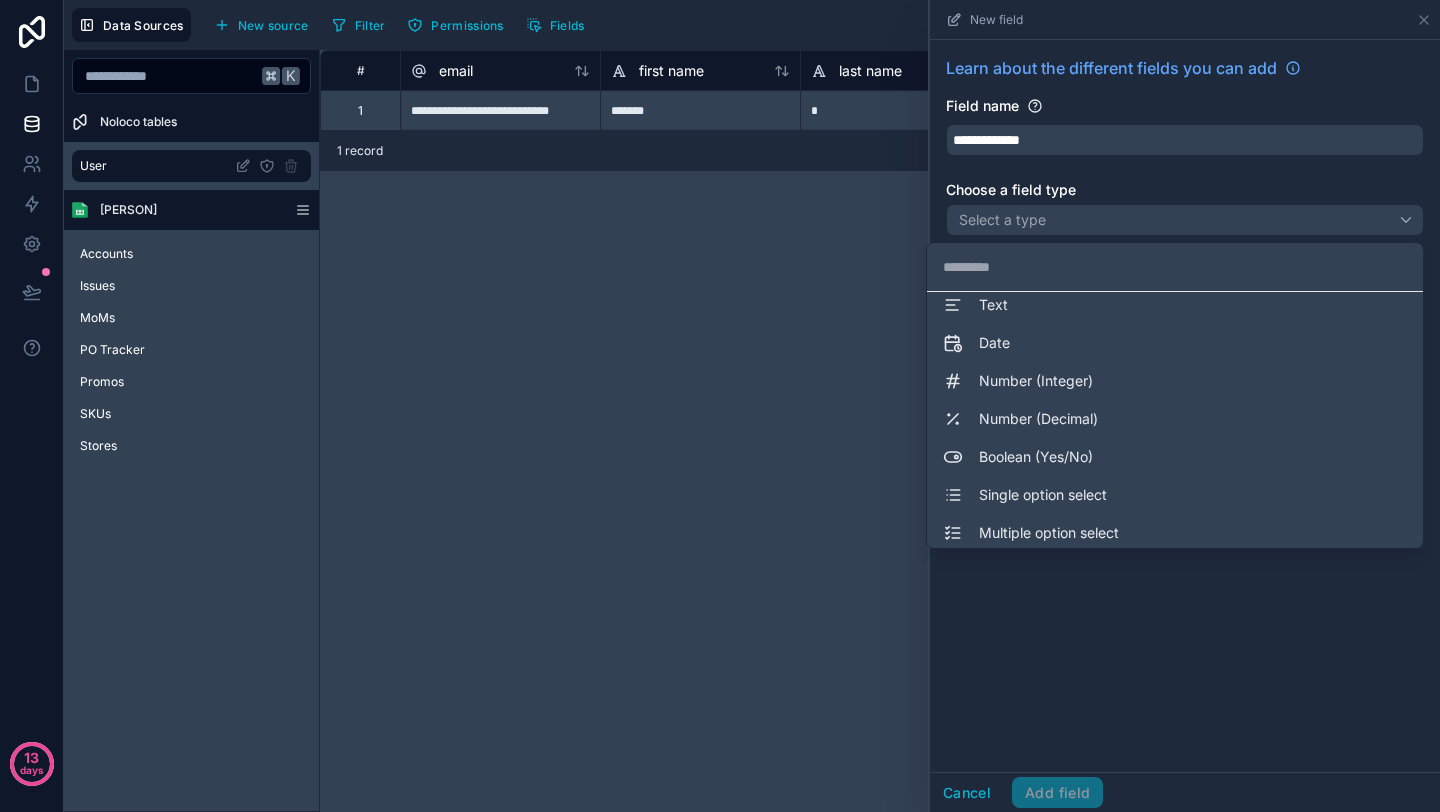 click at bounding box center (1185, 406) 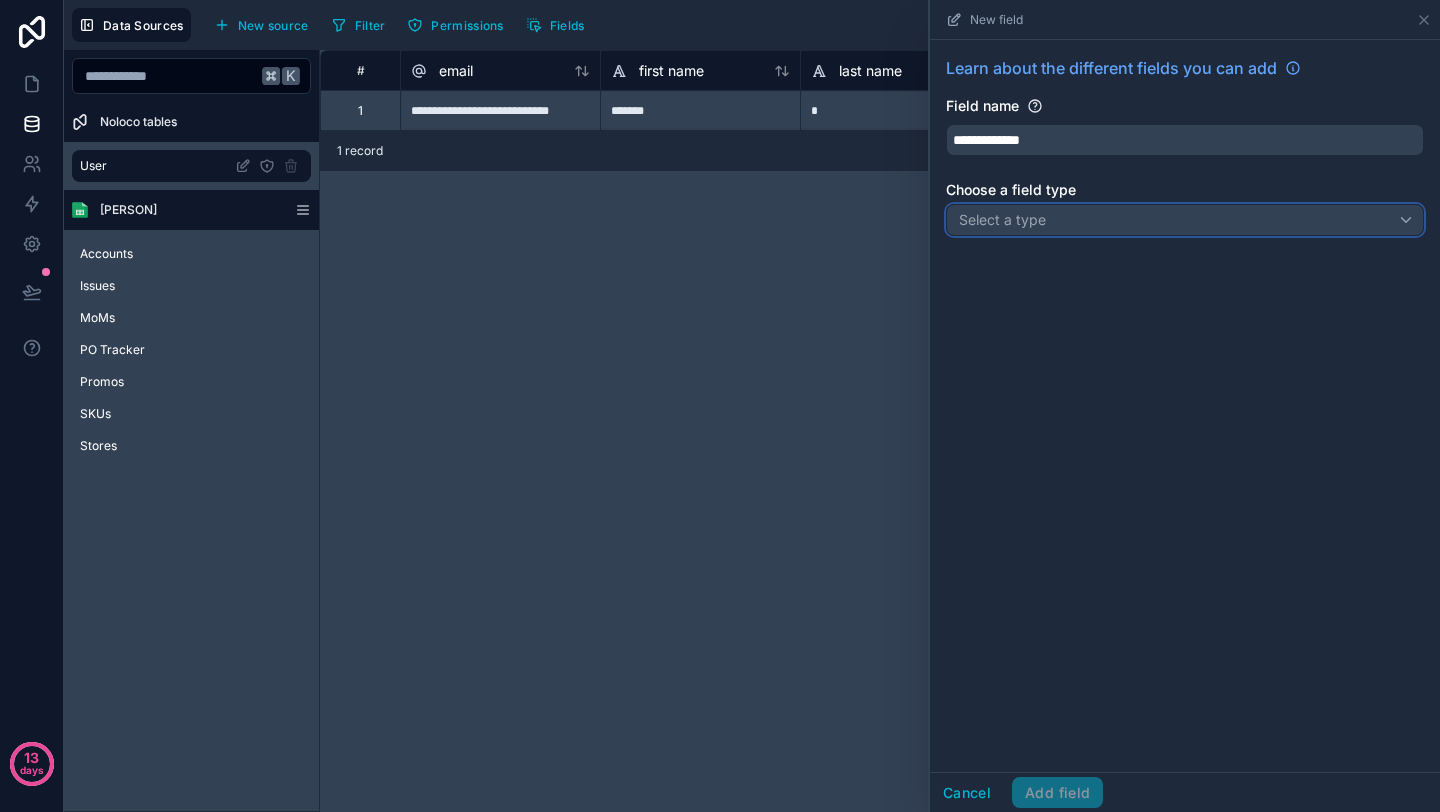 click on "Select a type" at bounding box center (1185, 220) 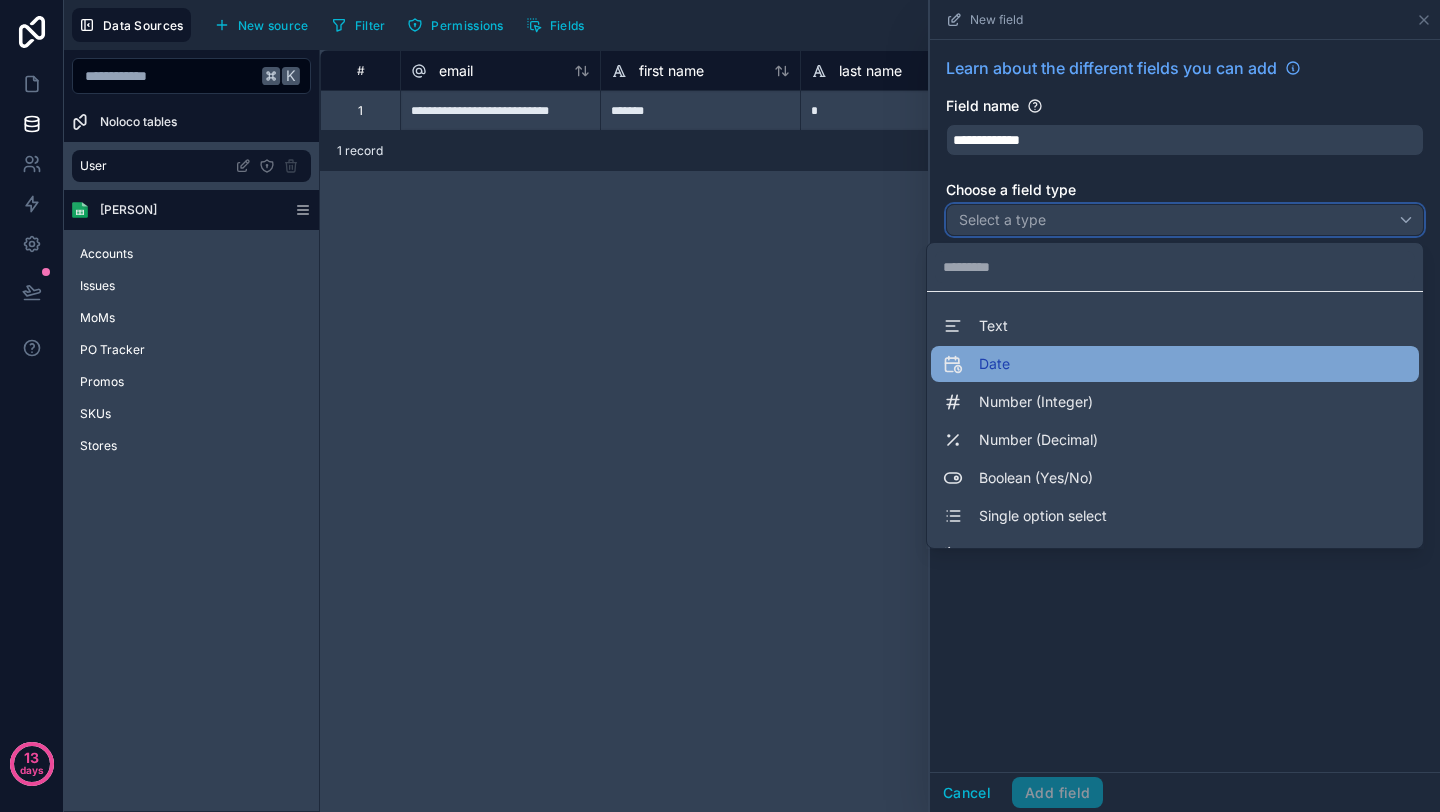 scroll, scrollTop: 33, scrollLeft: 0, axis: vertical 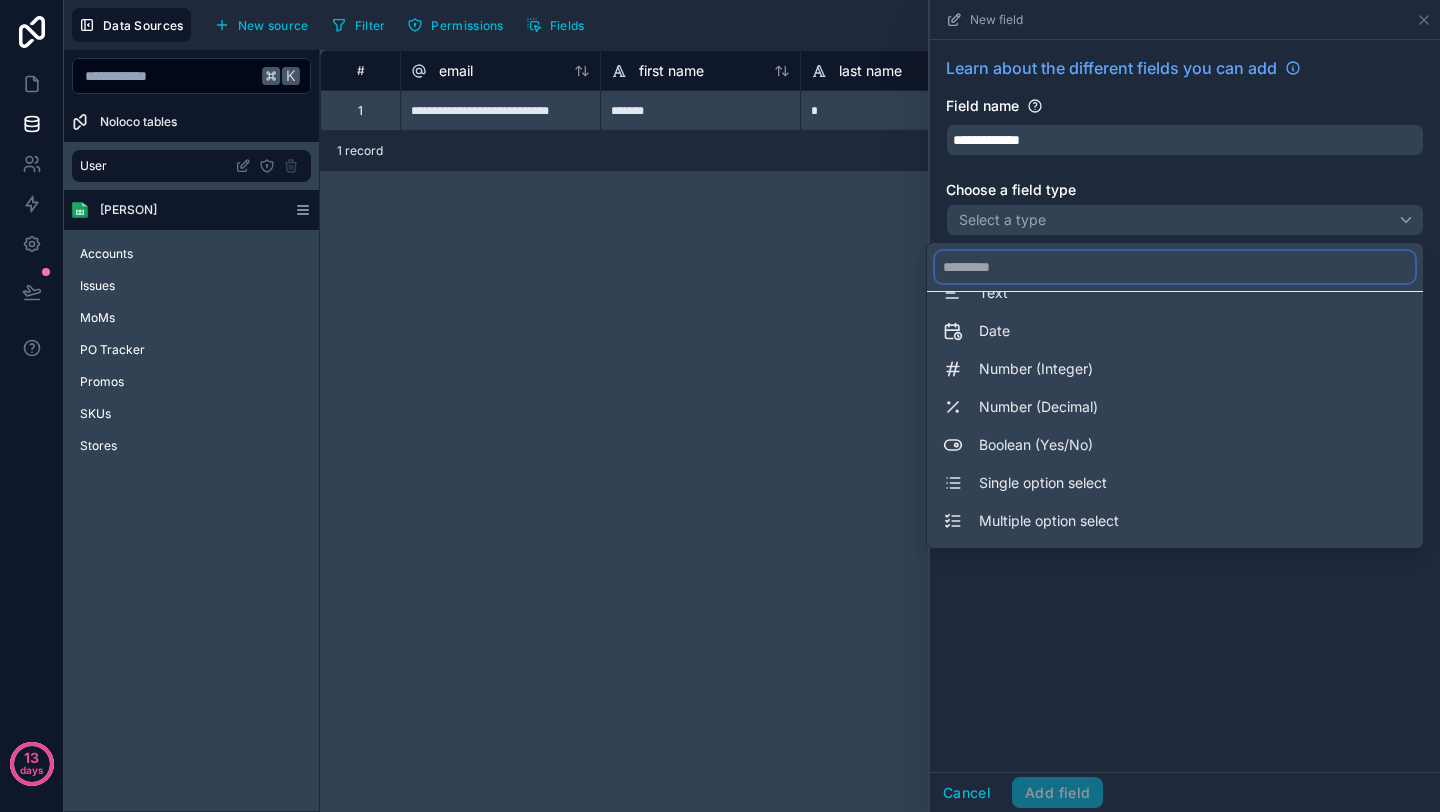 click at bounding box center (1175, 267) 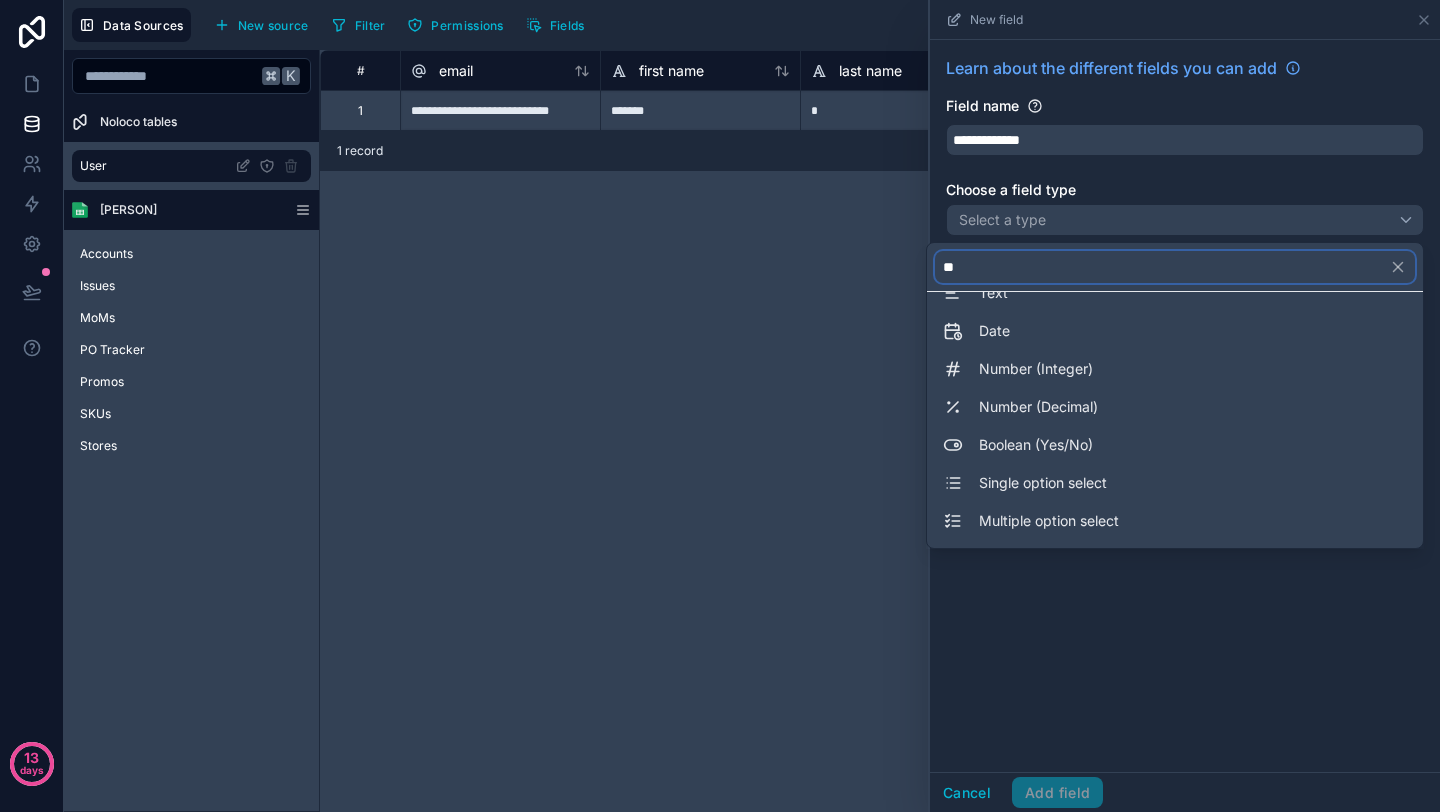 scroll, scrollTop: 0, scrollLeft: 0, axis: both 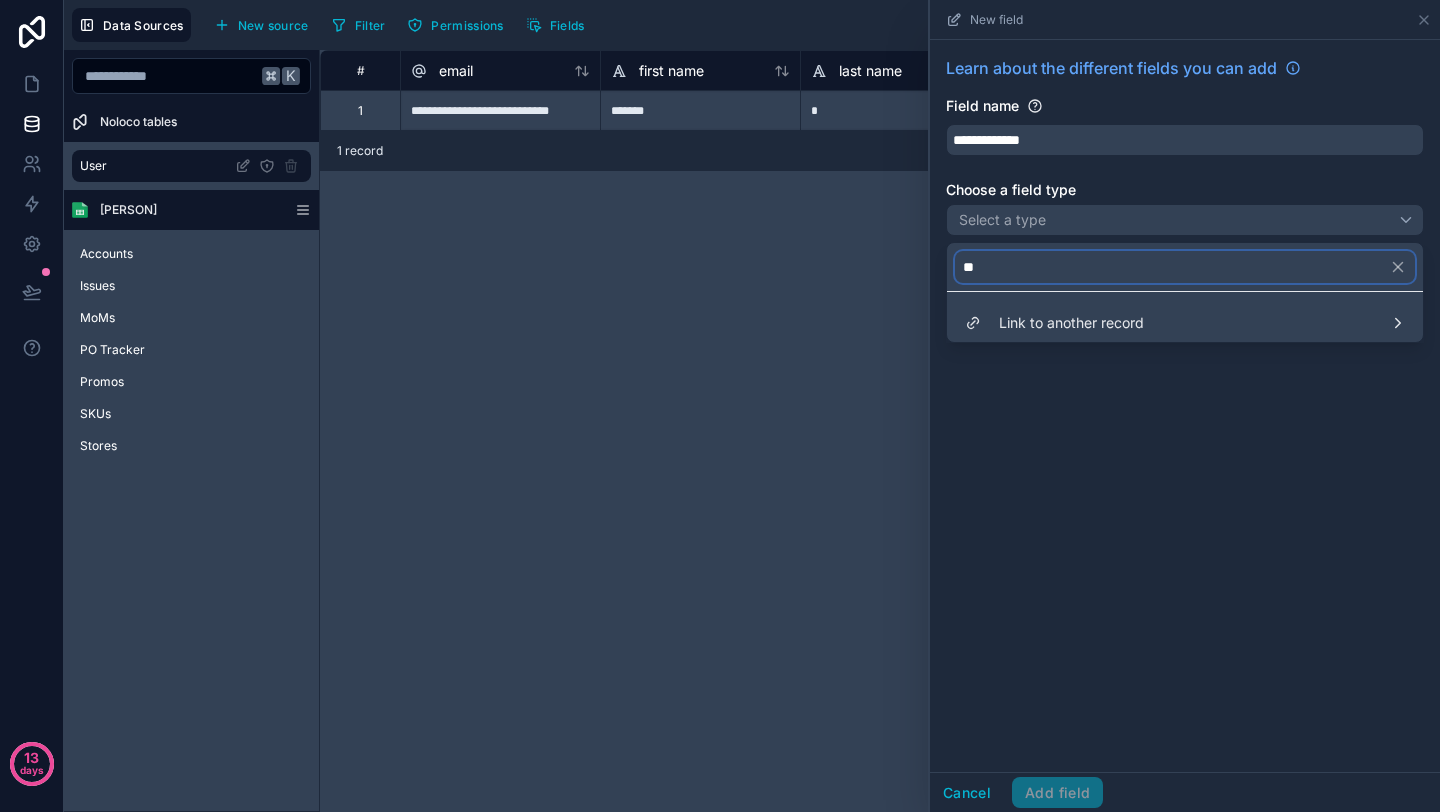 type on "*" 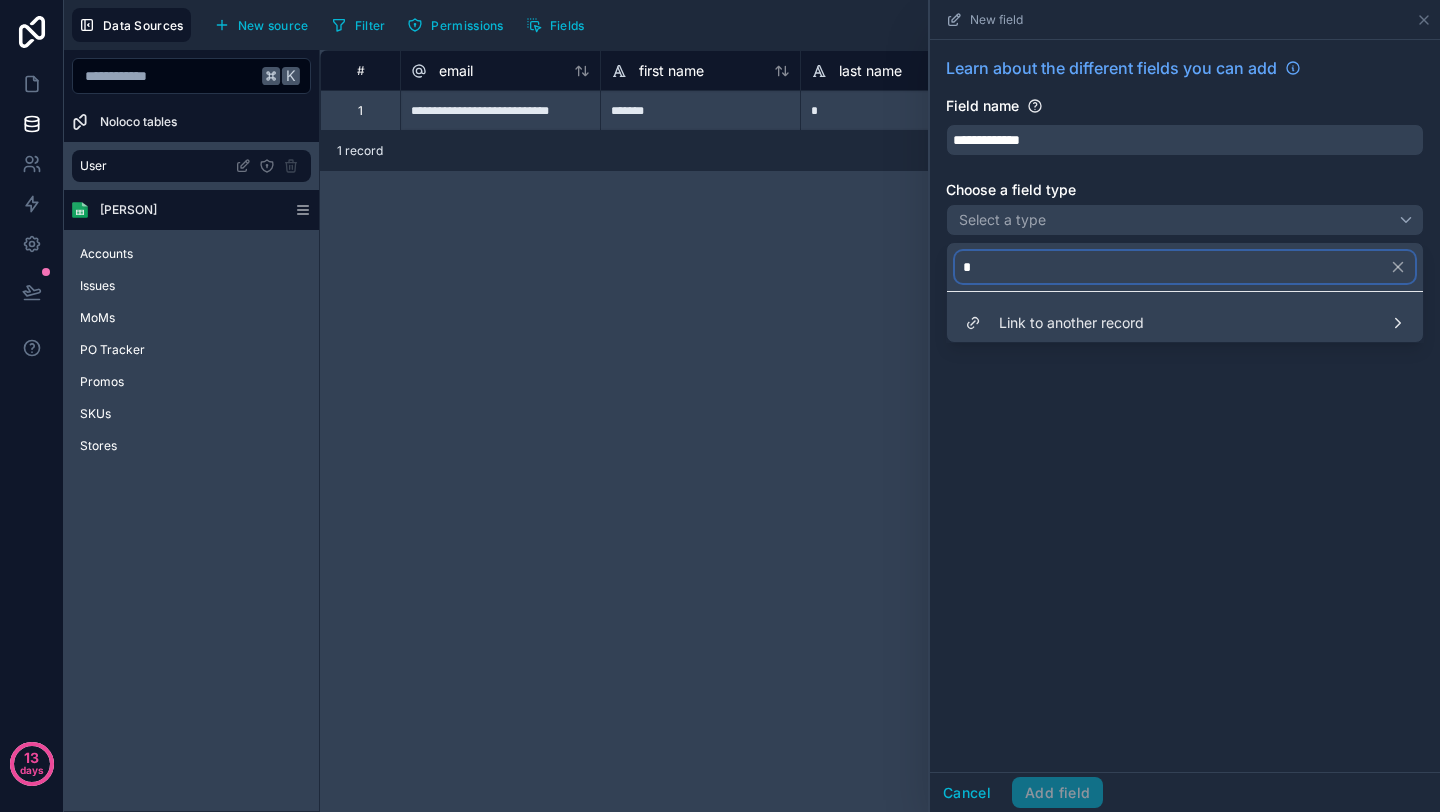 type 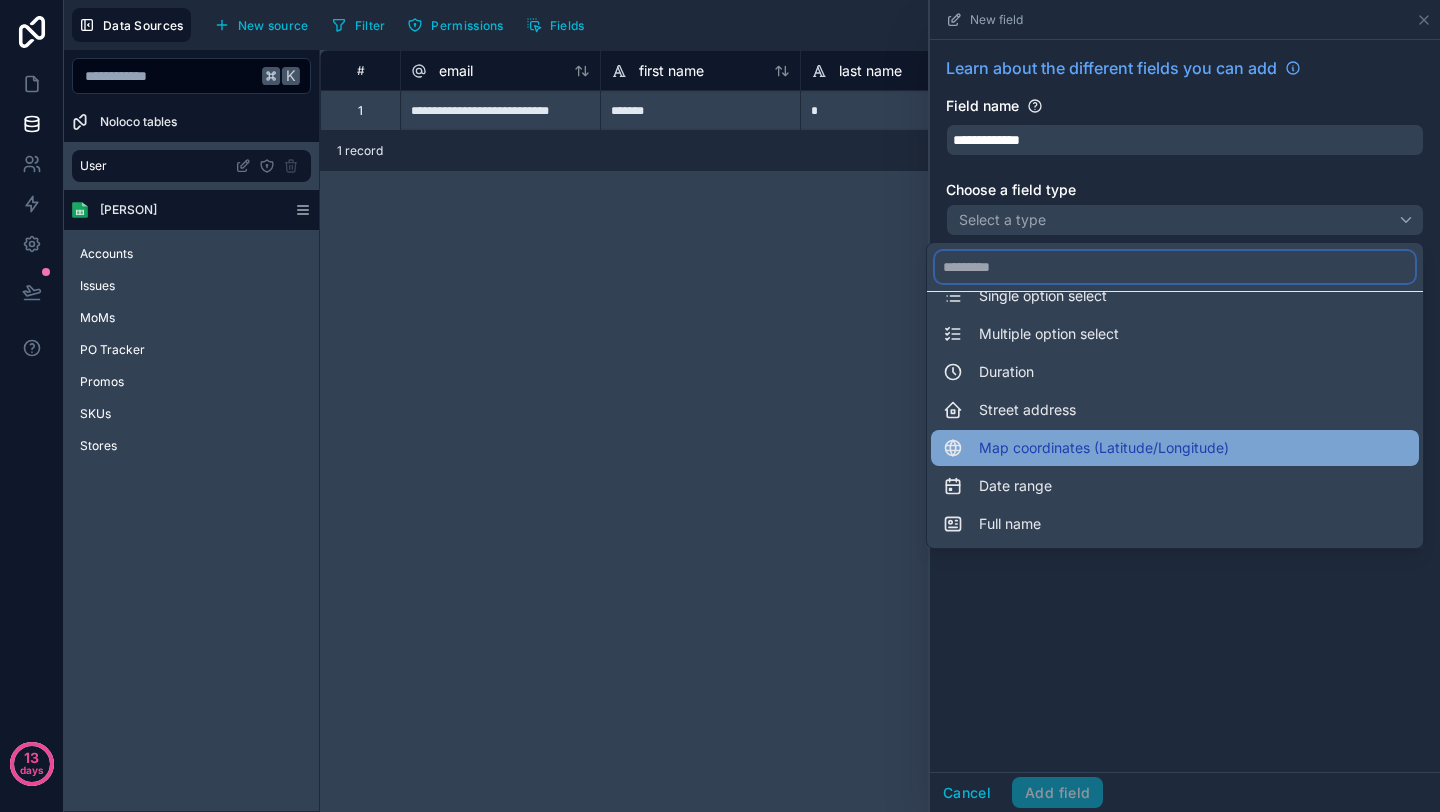 scroll, scrollTop: 0, scrollLeft: 0, axis: both 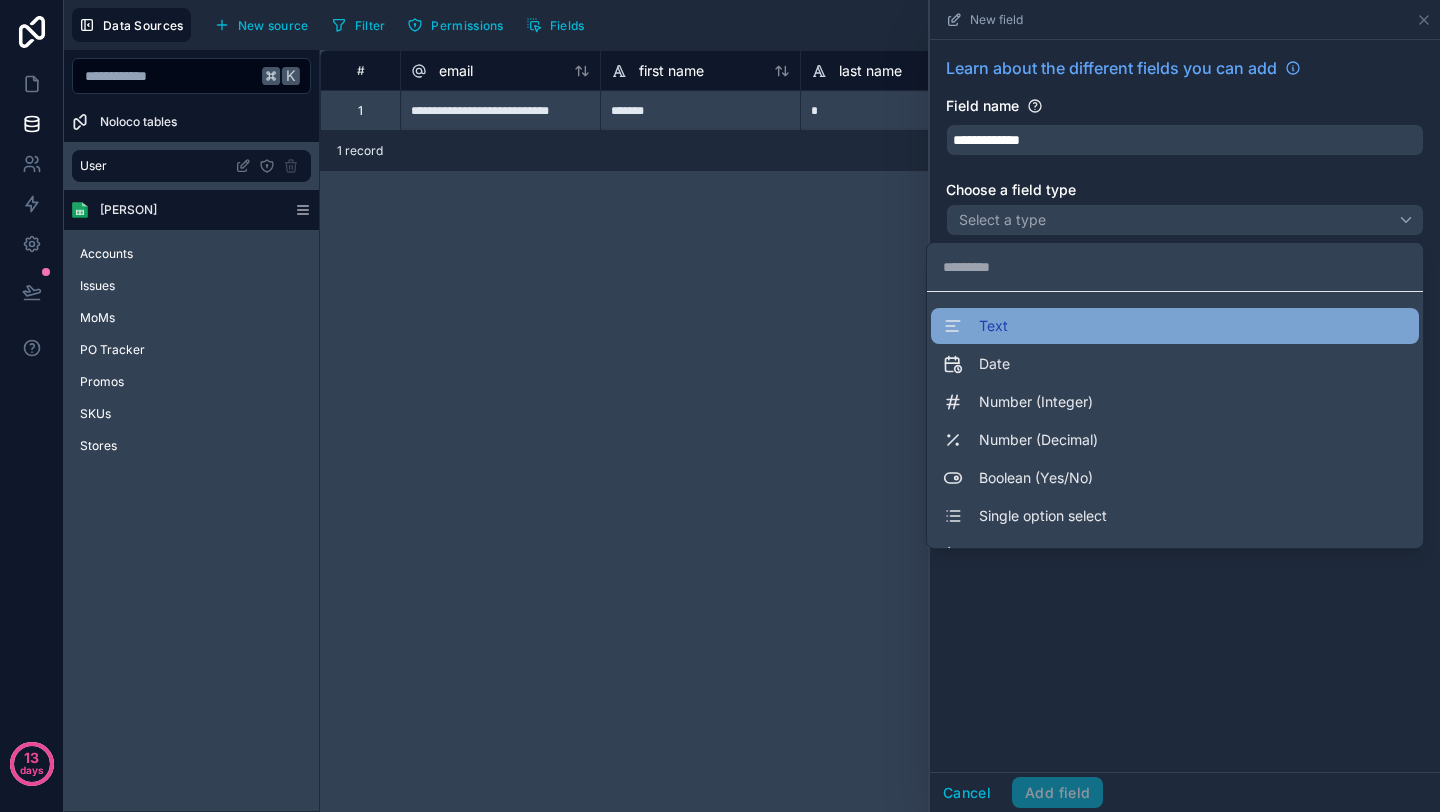 click on "Text" at bounding box center (1175, 326) 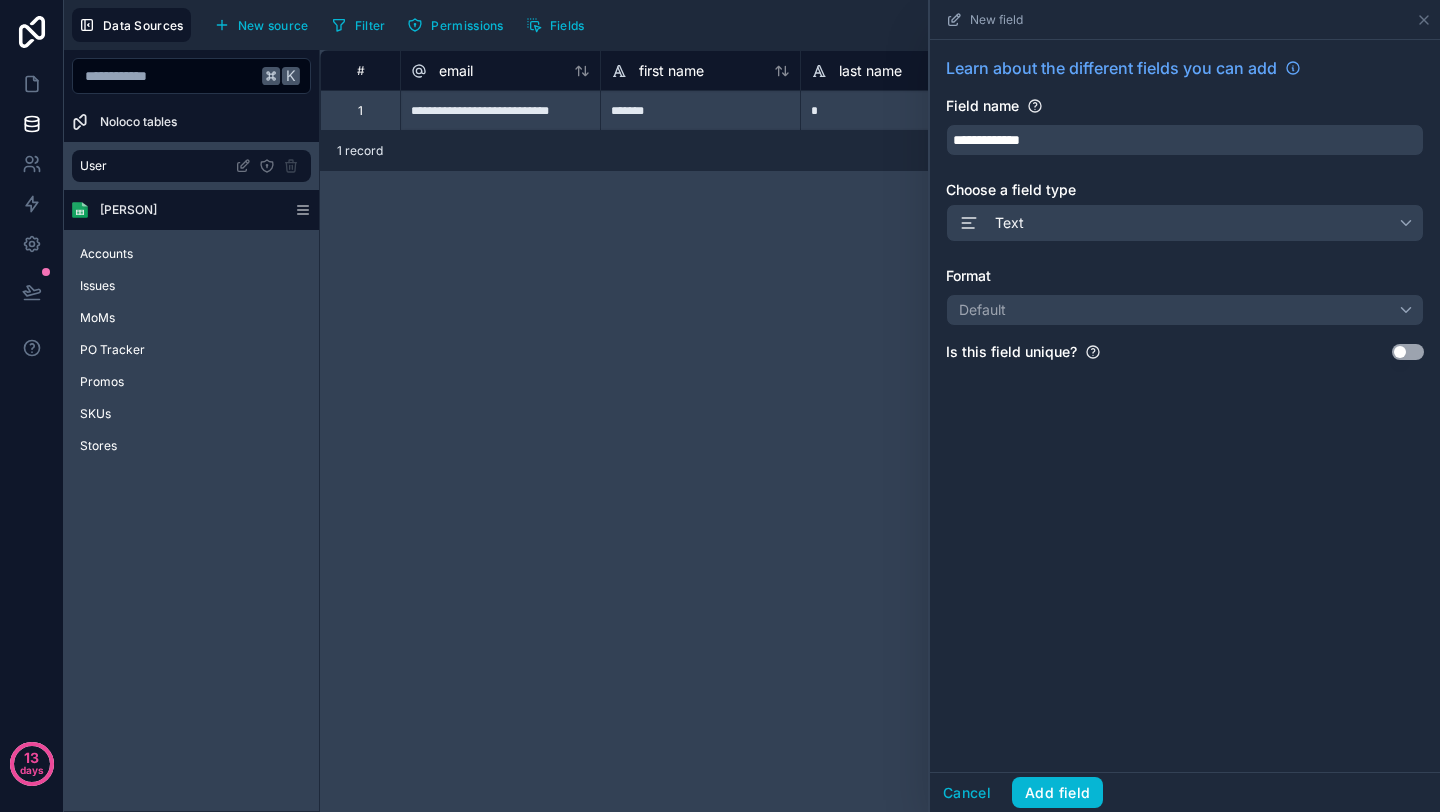 click on "Use setting" at bounding box center (1408, 352) 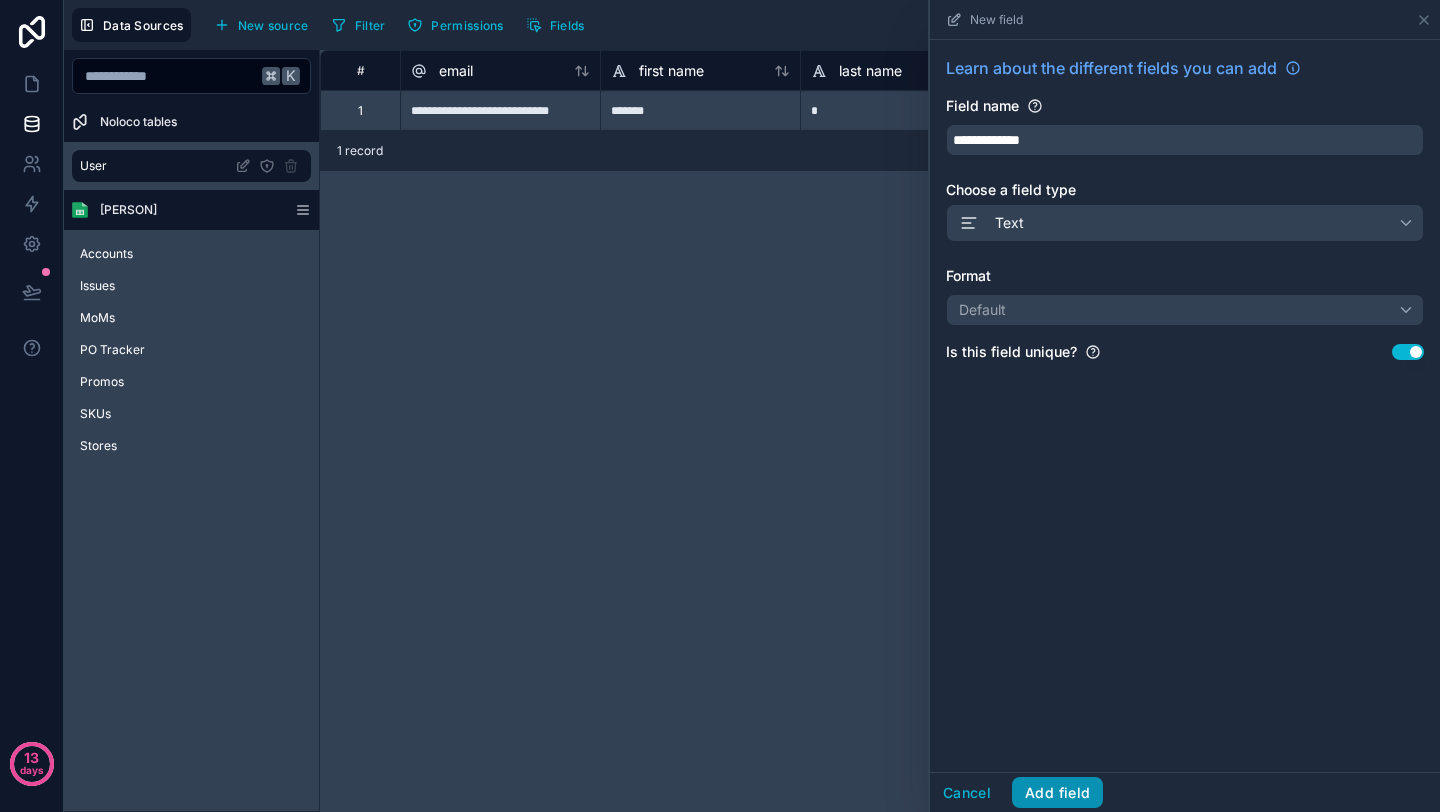 click on "Add field" at bounding box center [1057, 793] 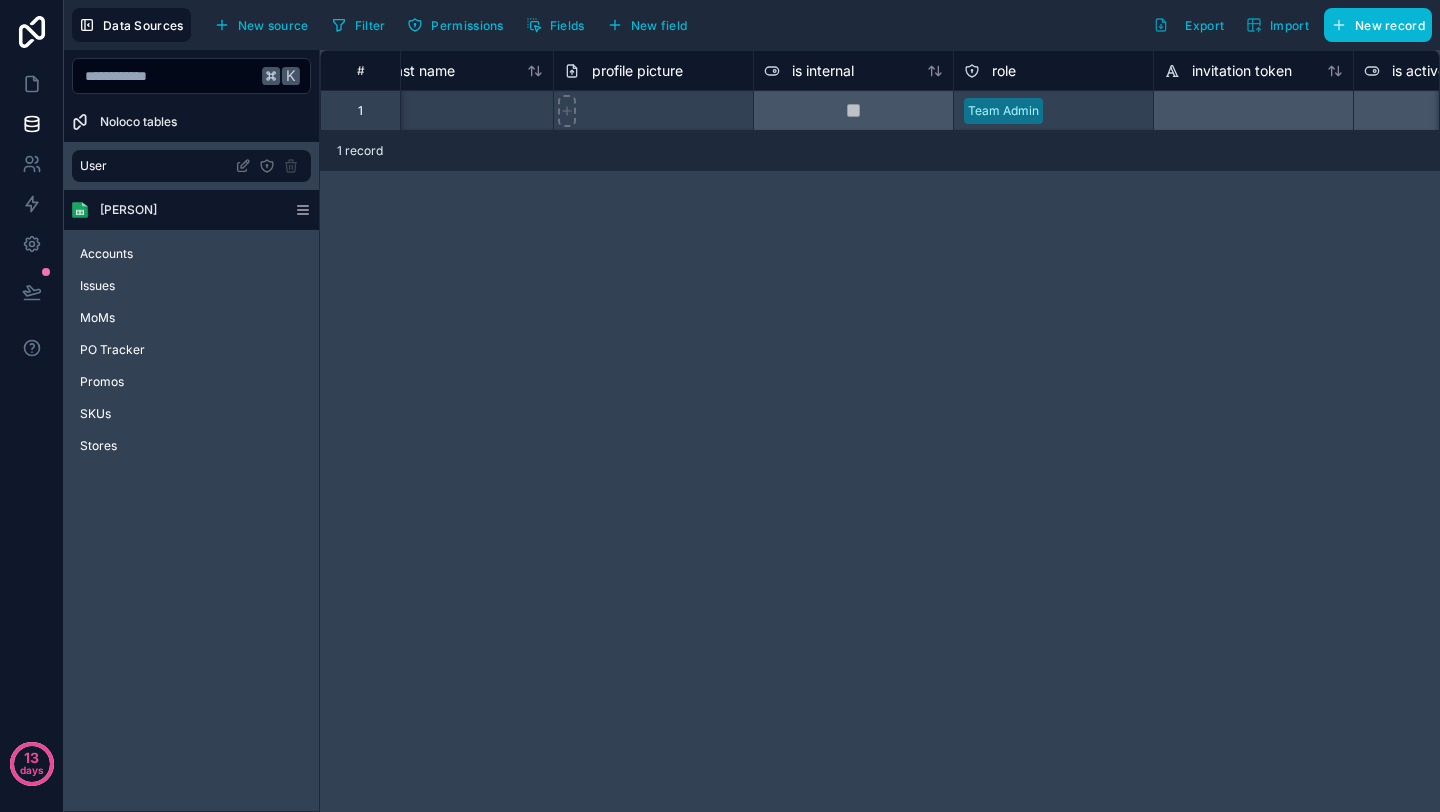 scroll, scrollTop: 0, scrollLeft: 0, axis: both 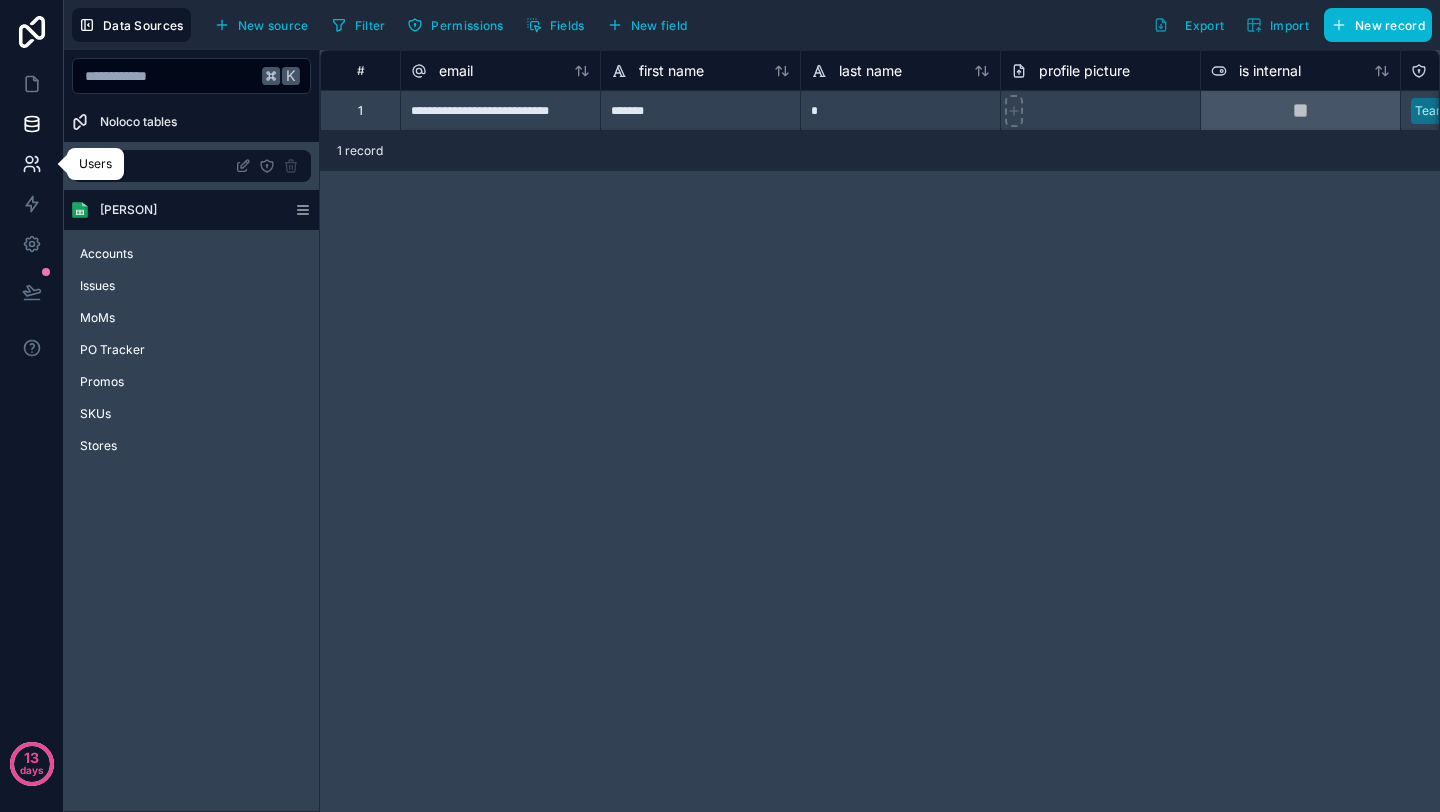 click 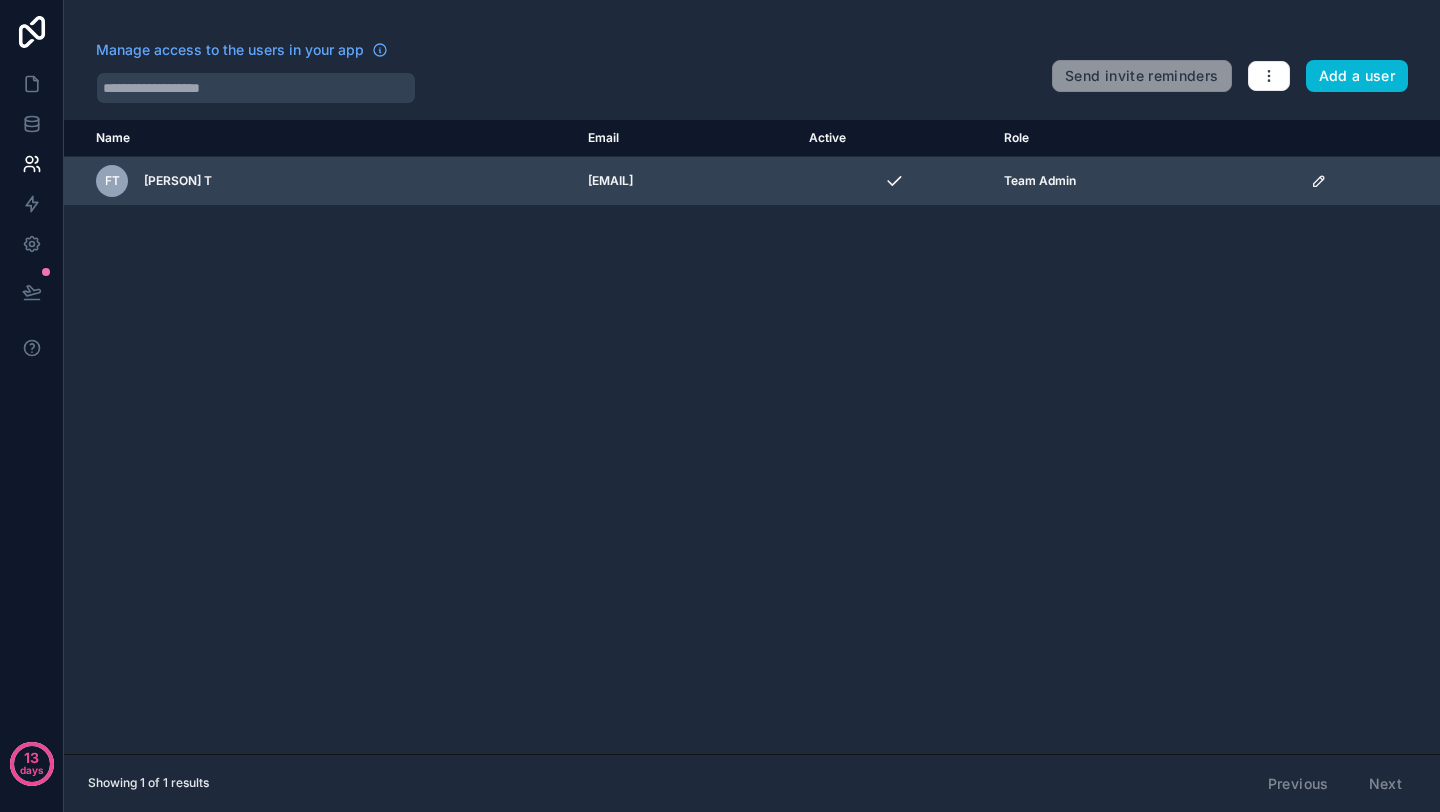 click on "Team Admin" at bounding box center (1145, 181) 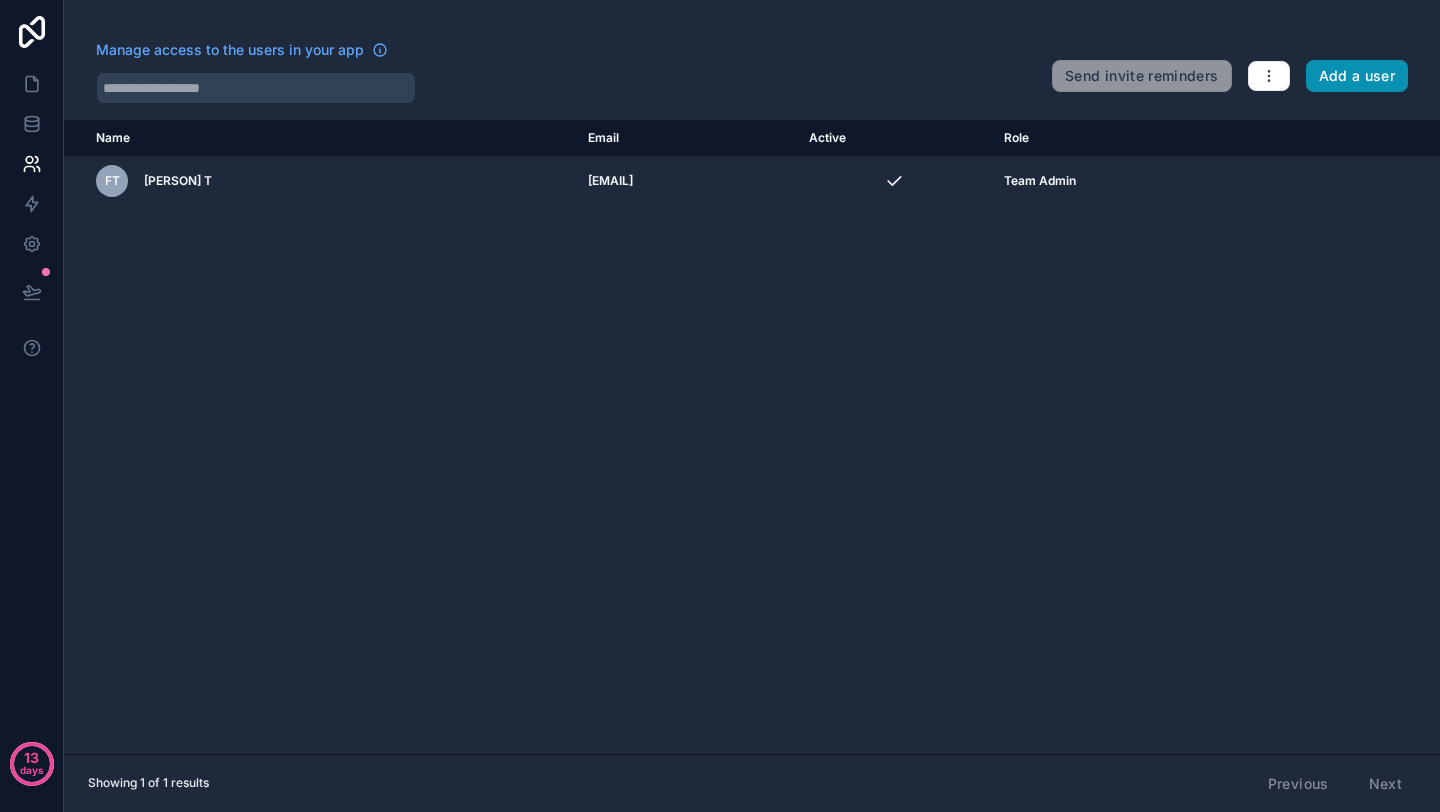 click on "Add a user" at bounding box center [1357, 76] 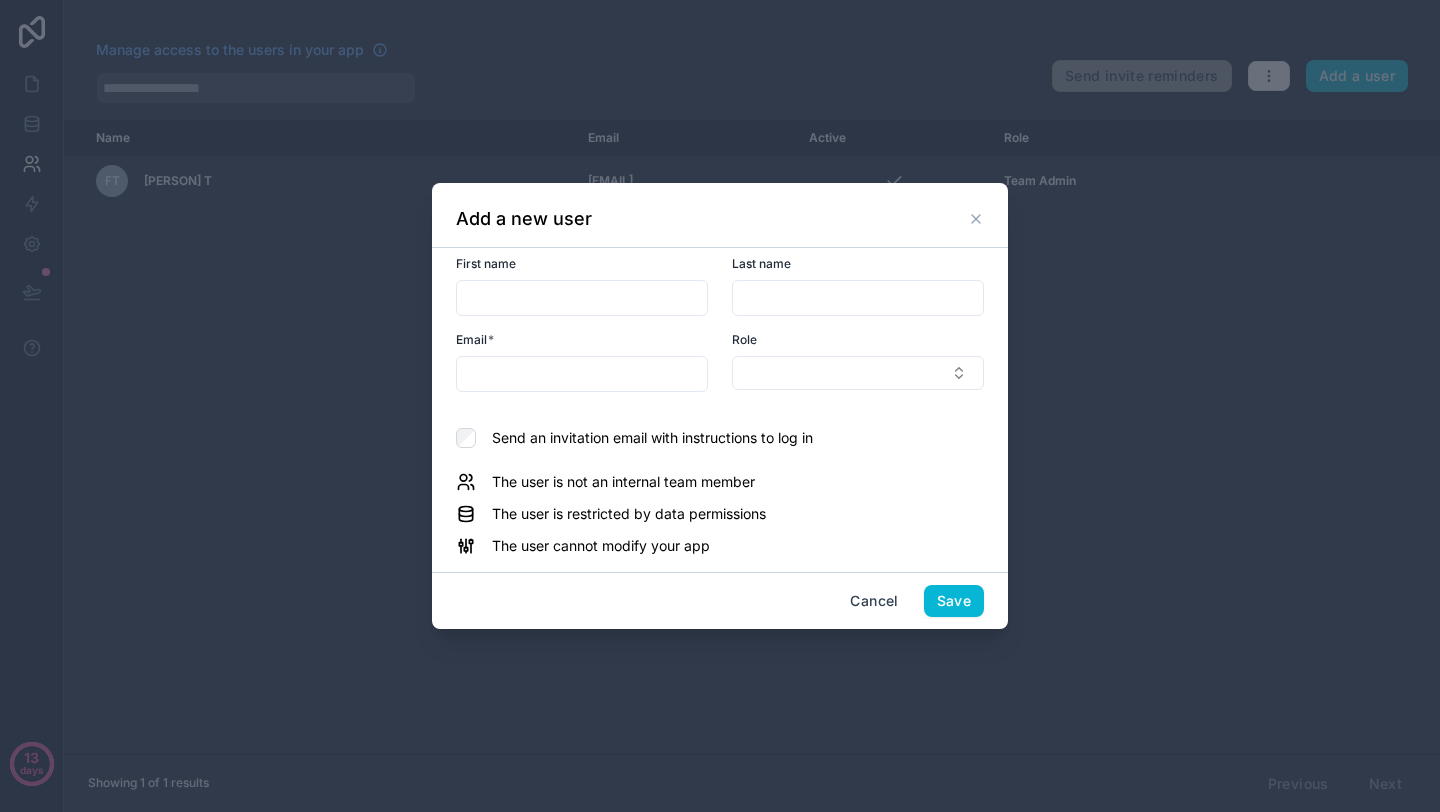 click on "The user is restricted by data permissions" at bounding box center [629, 514] 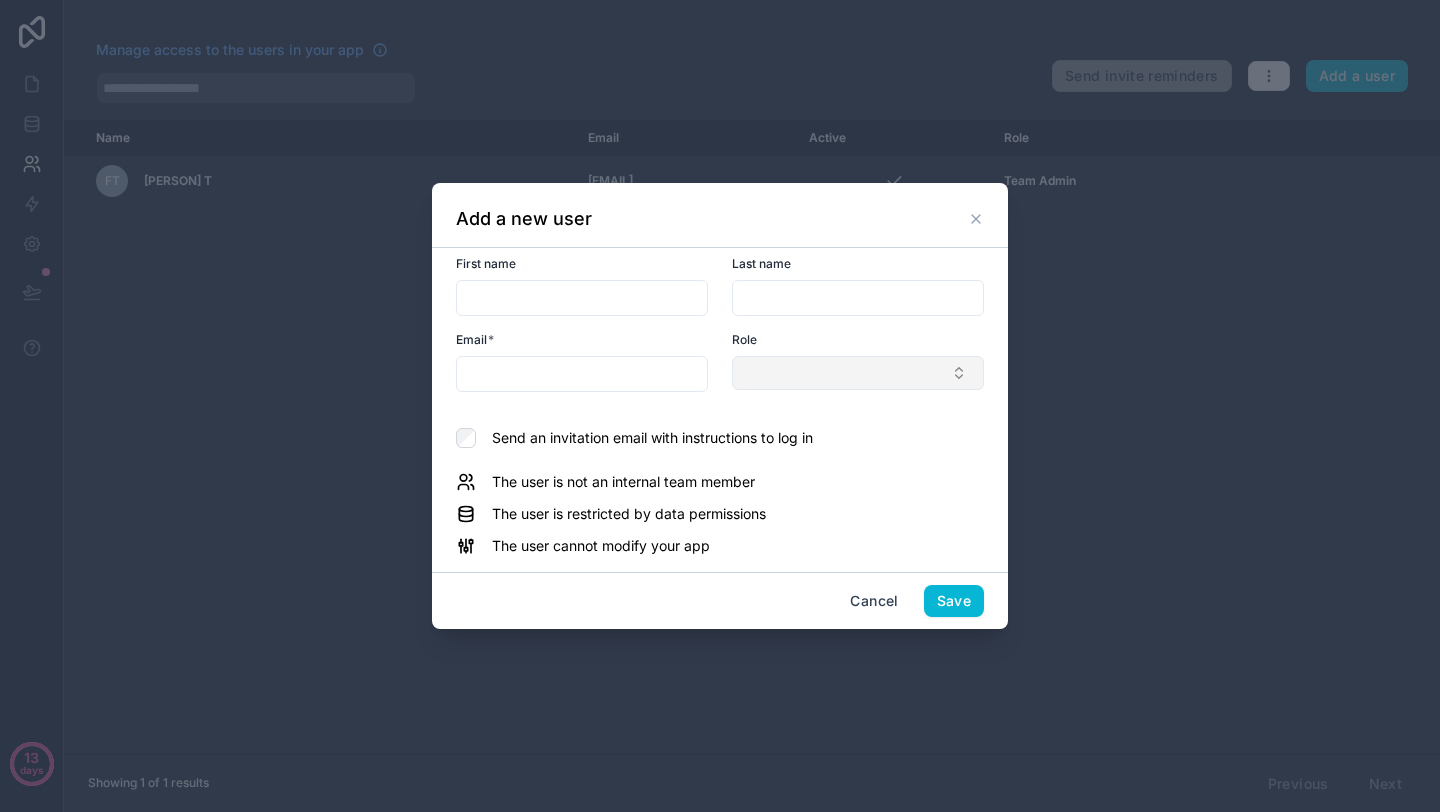click at bounding box center [858, 373] 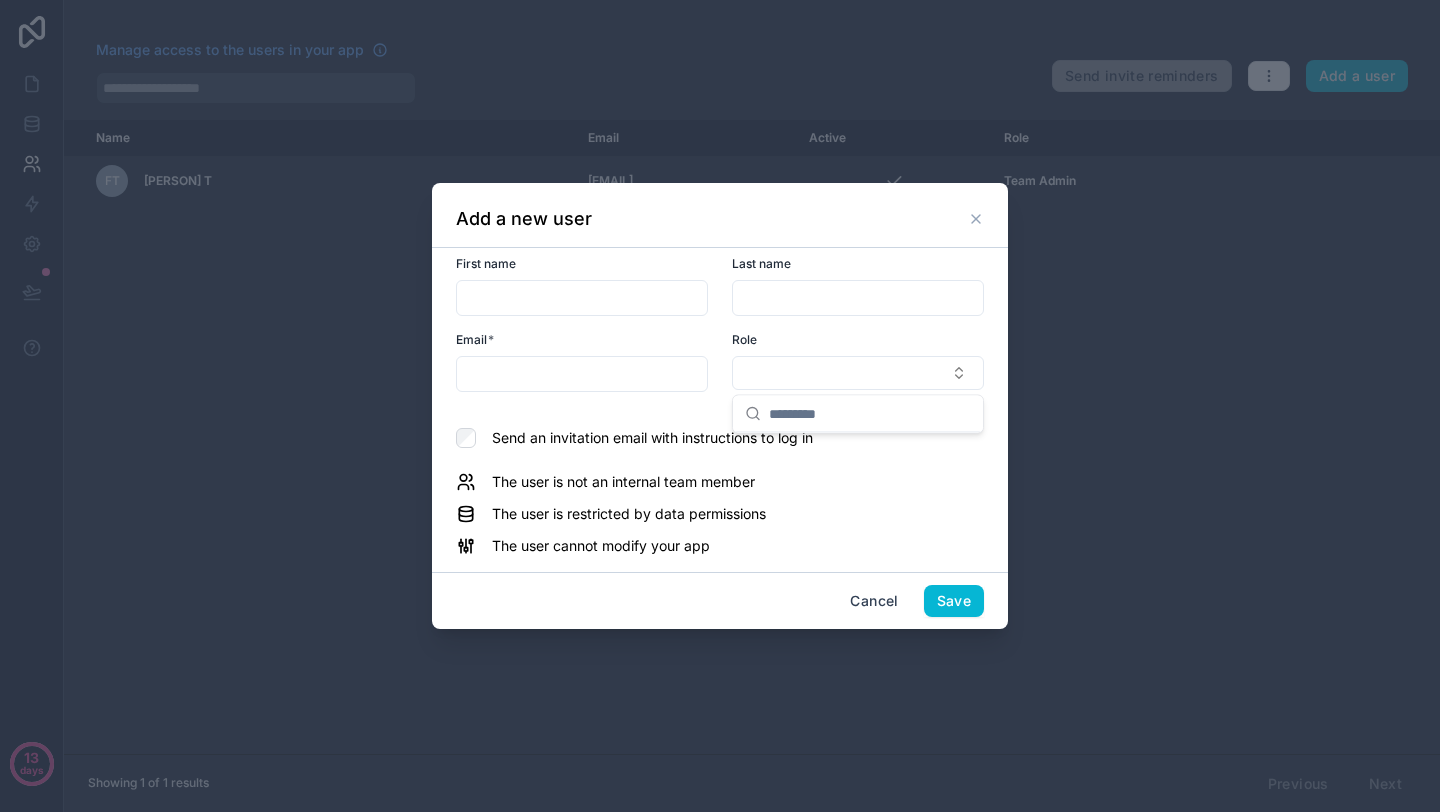 click on "The user is not an internal team member The user is restricted by data permissions The user cannot modify your app" at bounding box center [720, 514] 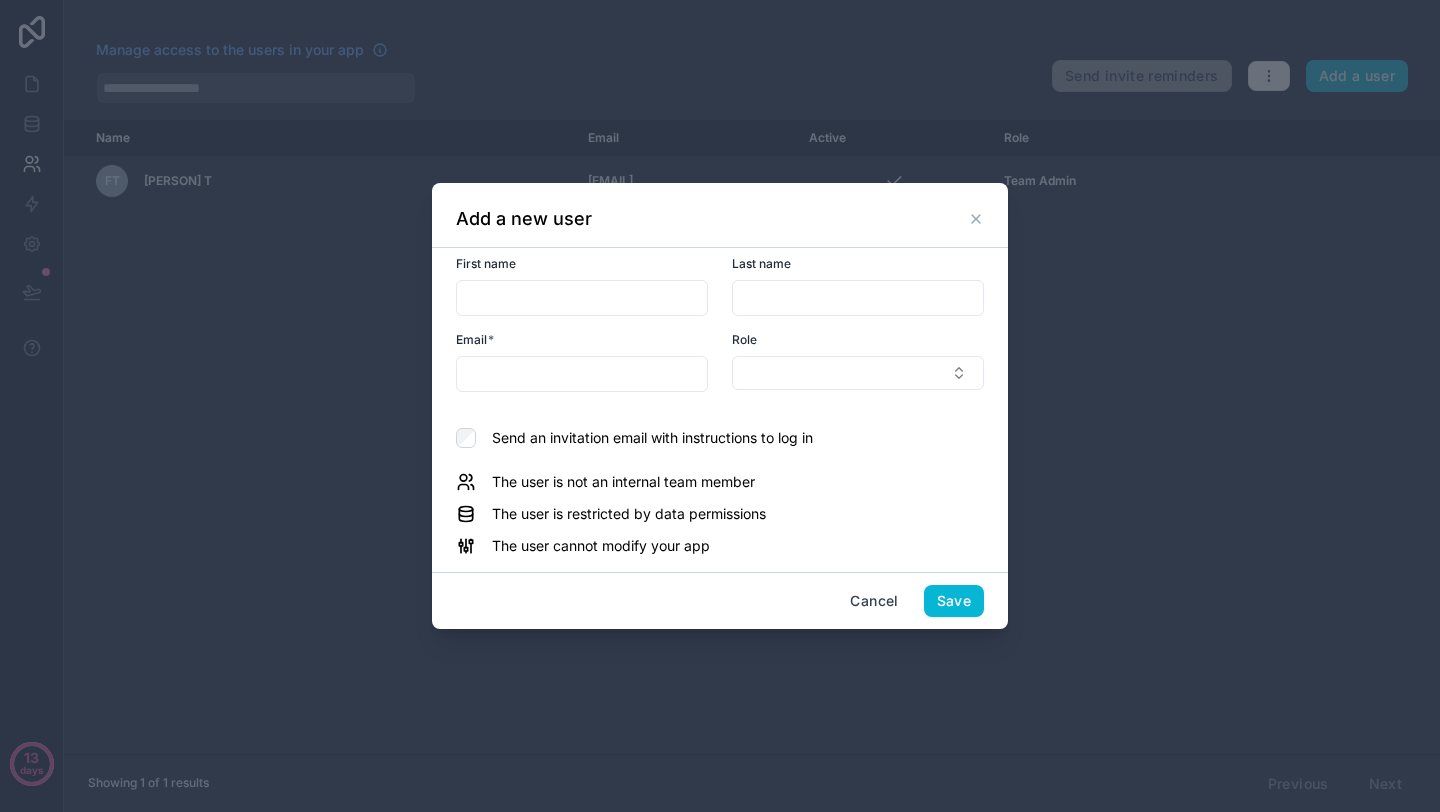 click on "Role" at bounding box center (858, 362) 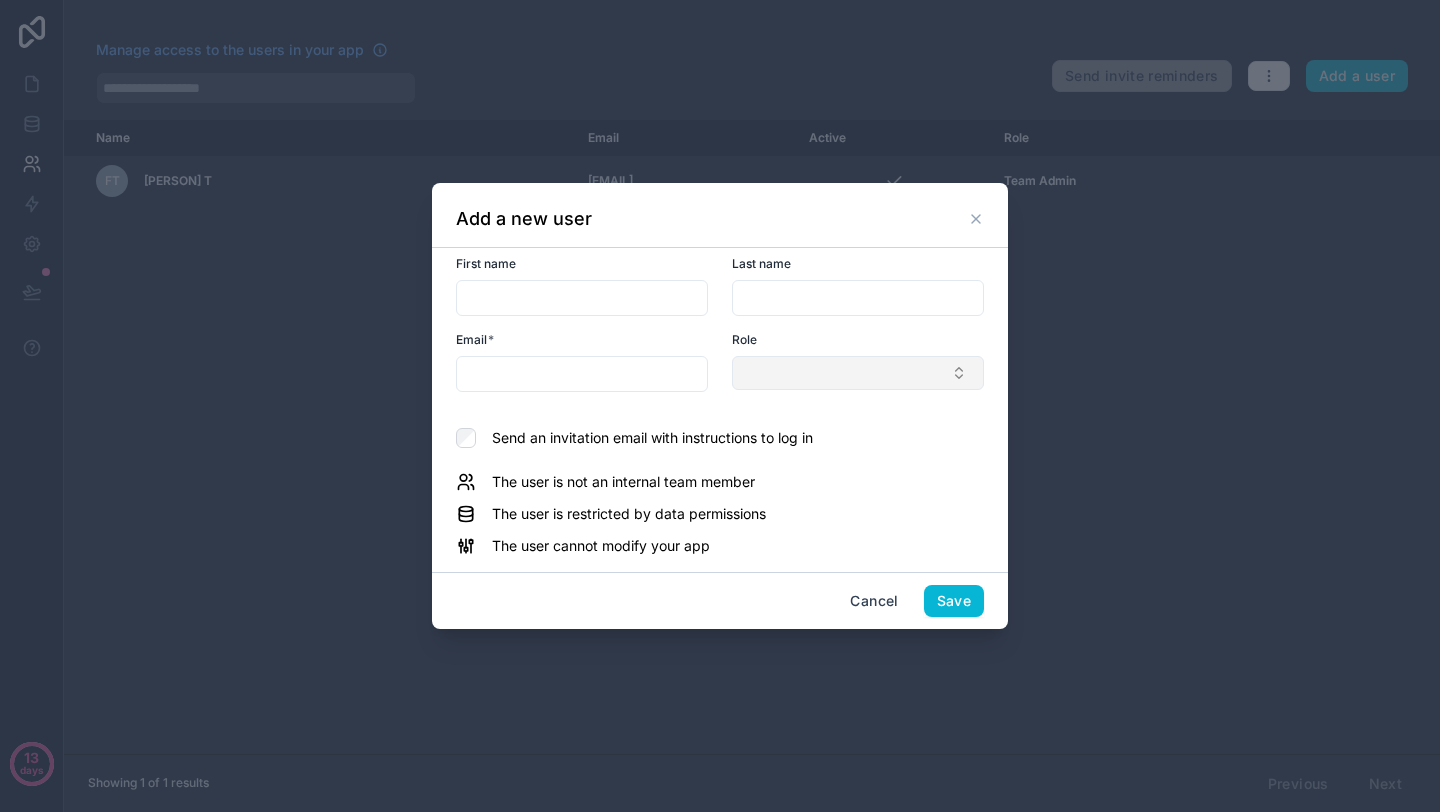 click at bounding box center (858, 373) 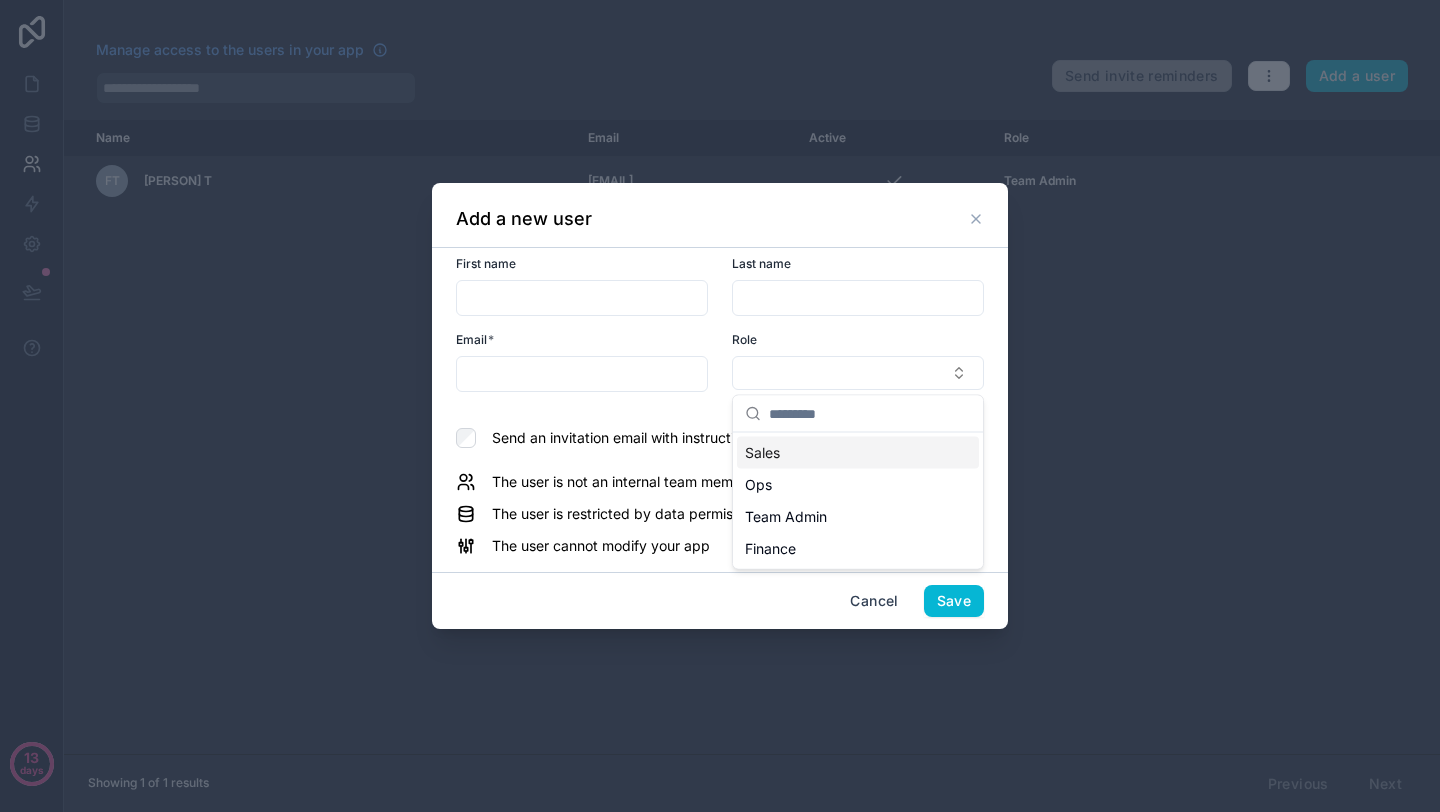 click at bounding box center (720, 406) 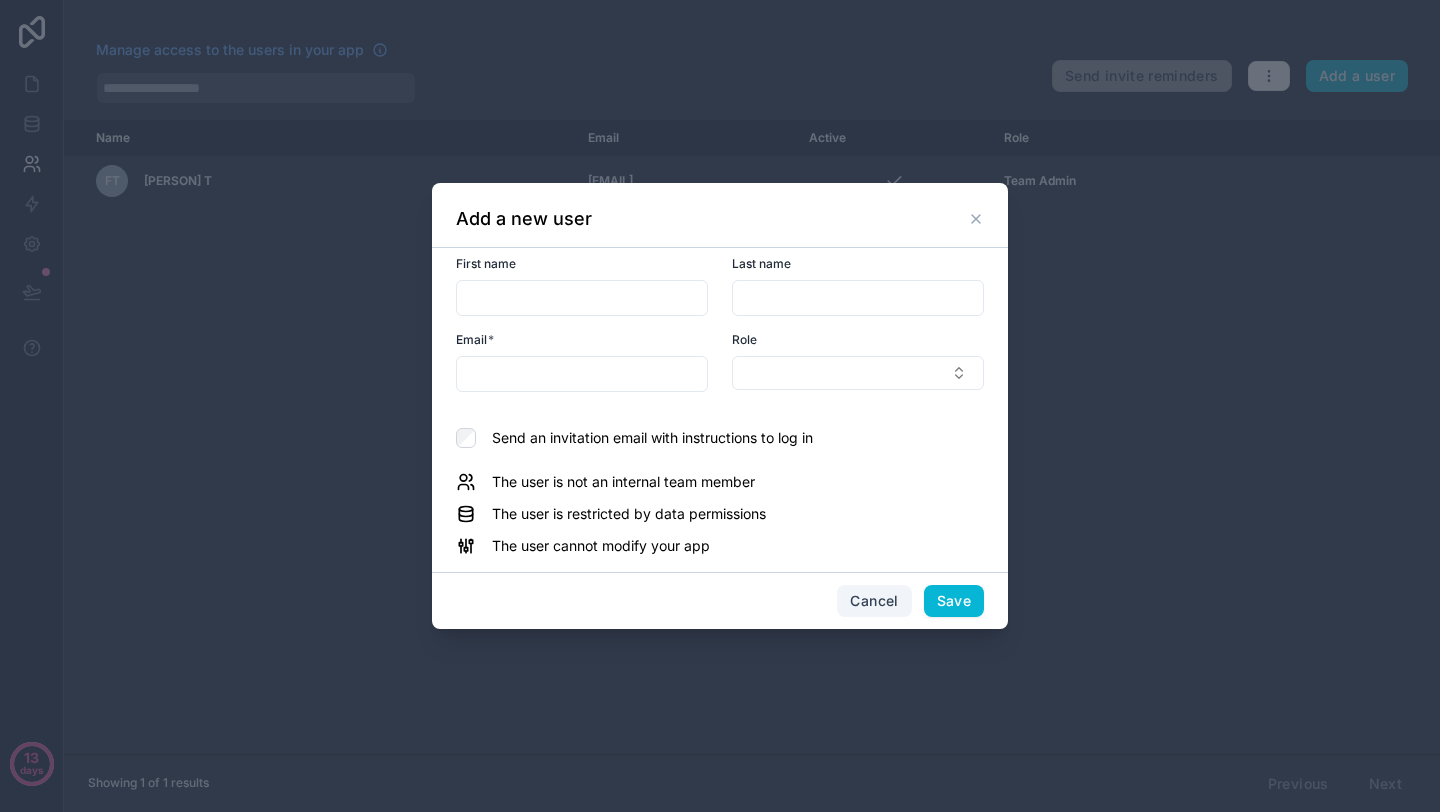 click on "Cancel" at bounding box center (874, 601) 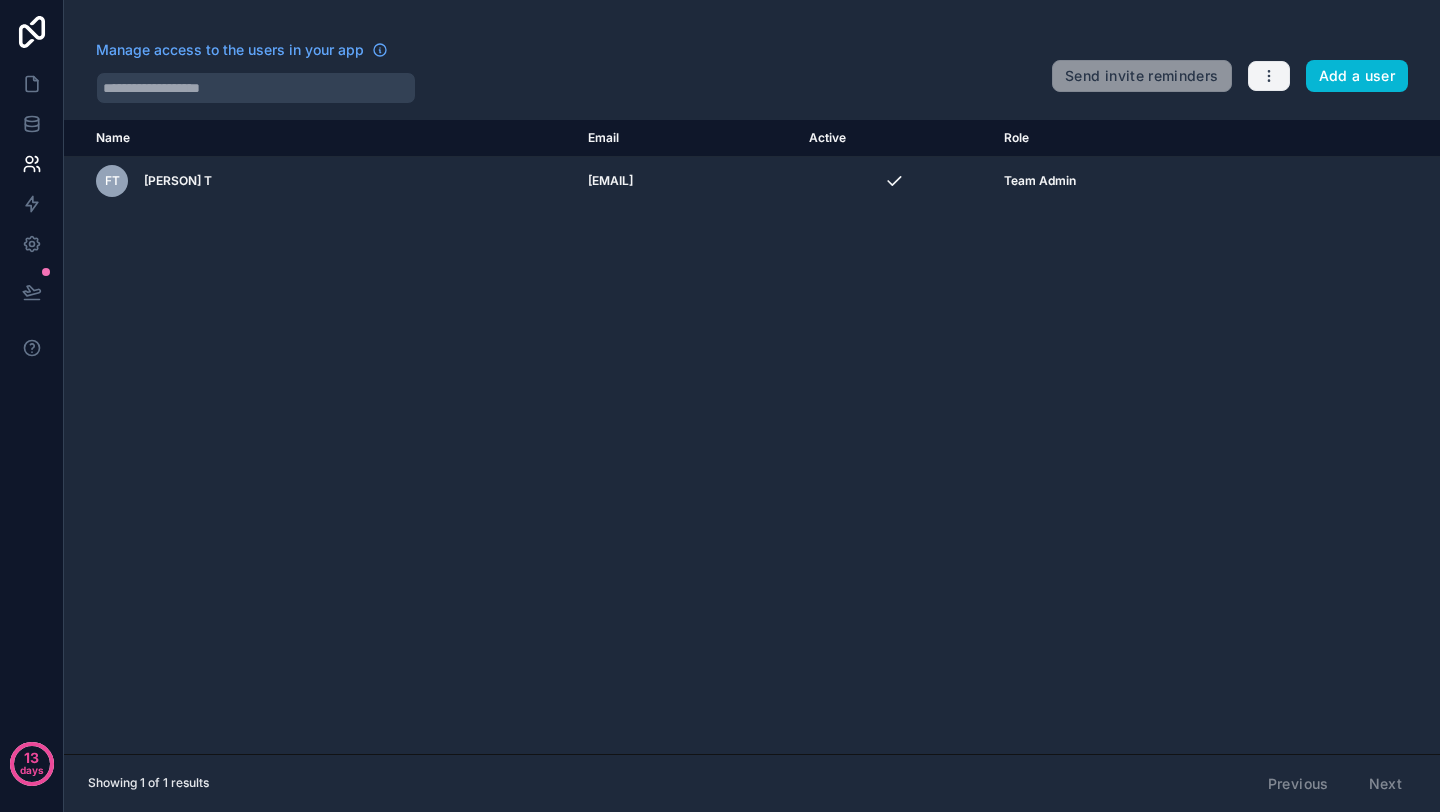 click at bounding box center [1269, 76] 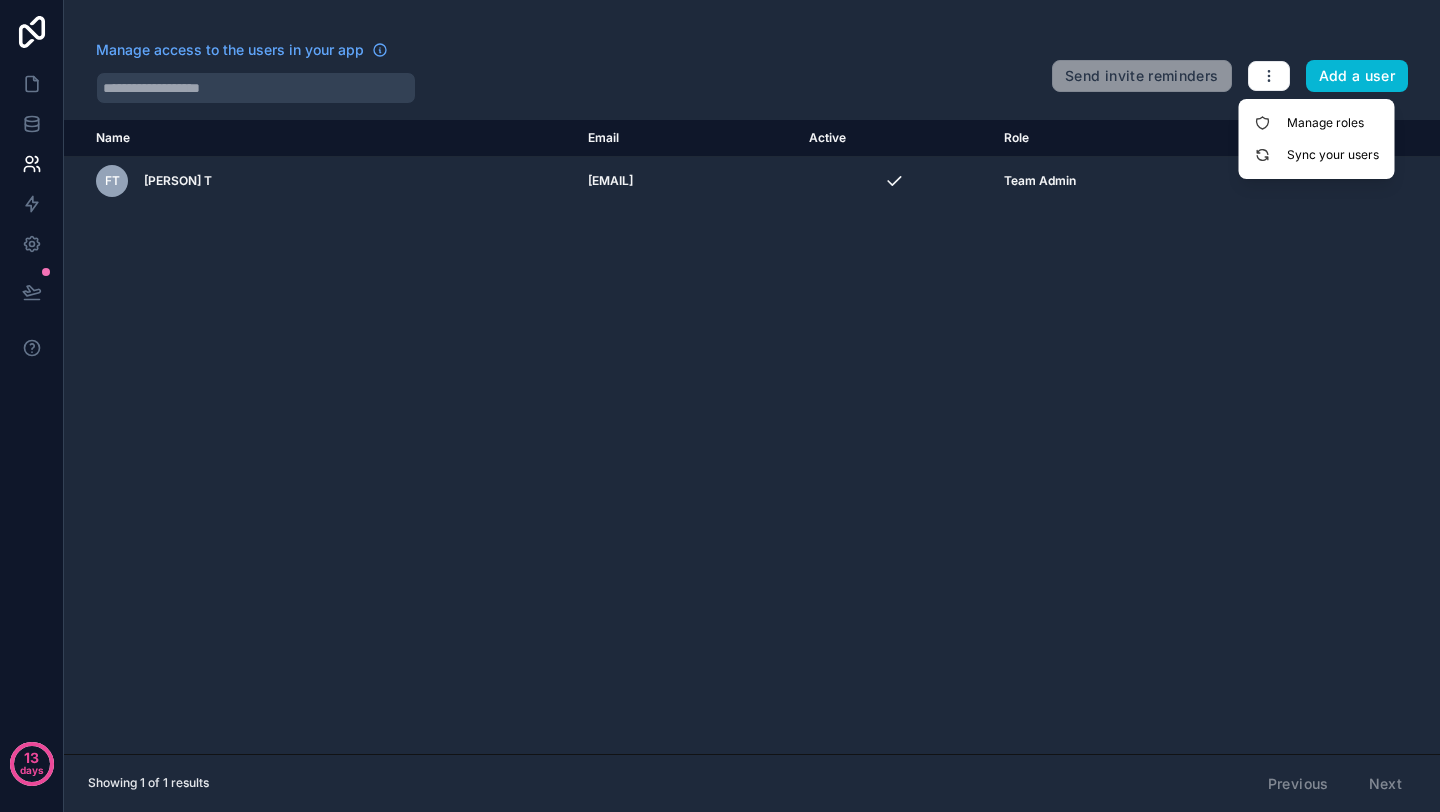 click on "Name Email Active Role userTable.email FT [PERSON] [EMAIL] Team Admin" at bounding box center (752, 437) 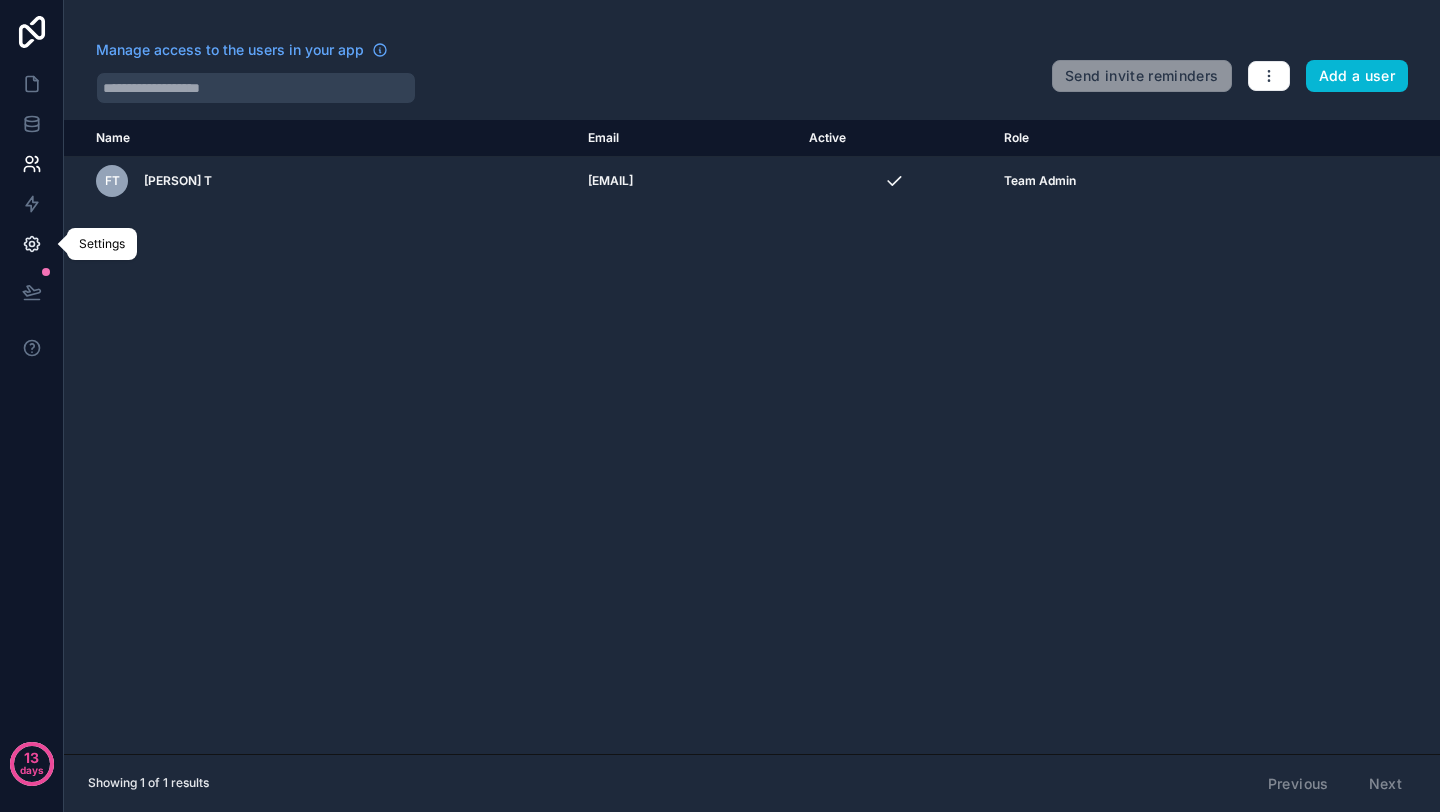 click at bounding box center [31, 244] 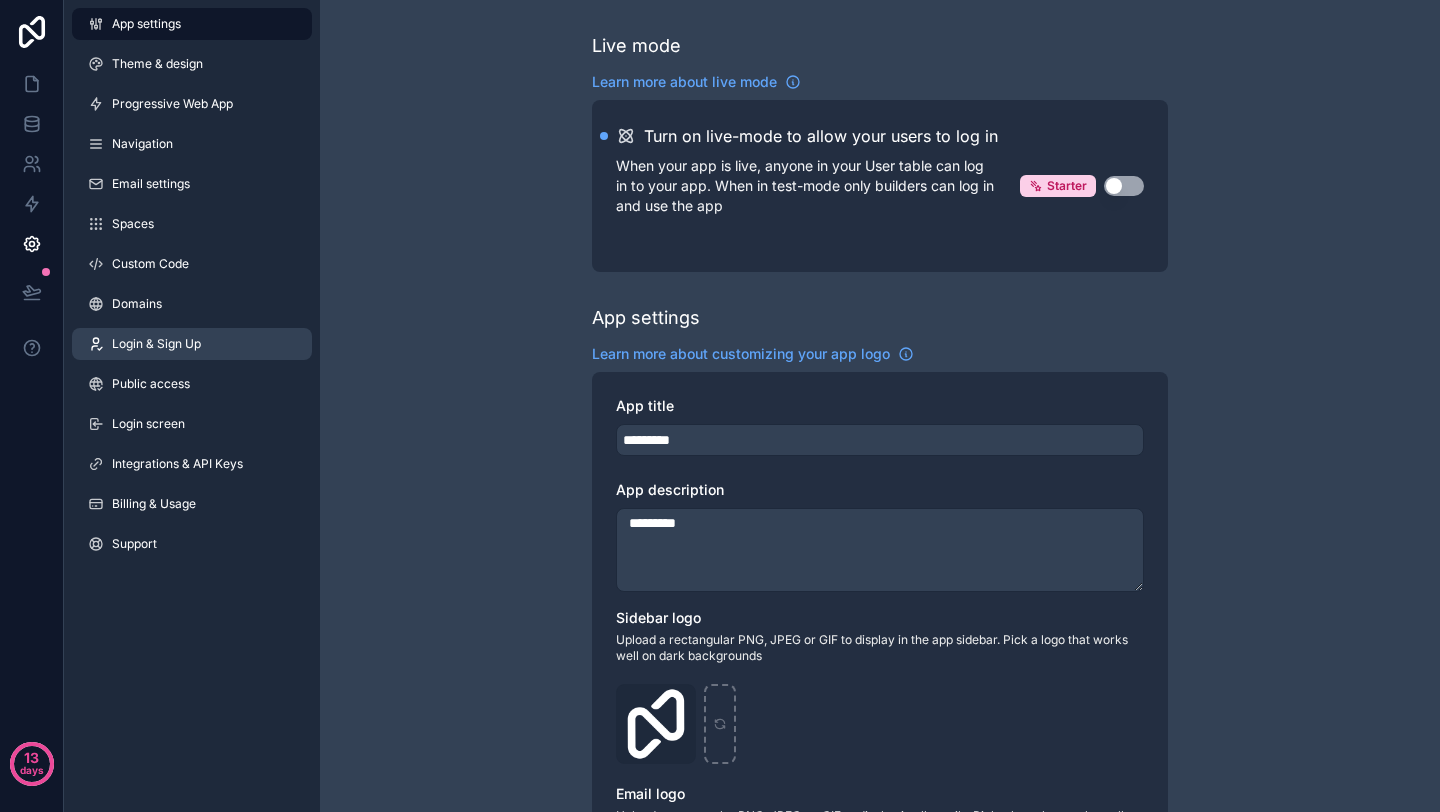 click on "Login & Sign Up" at bounding box center (156, 344) 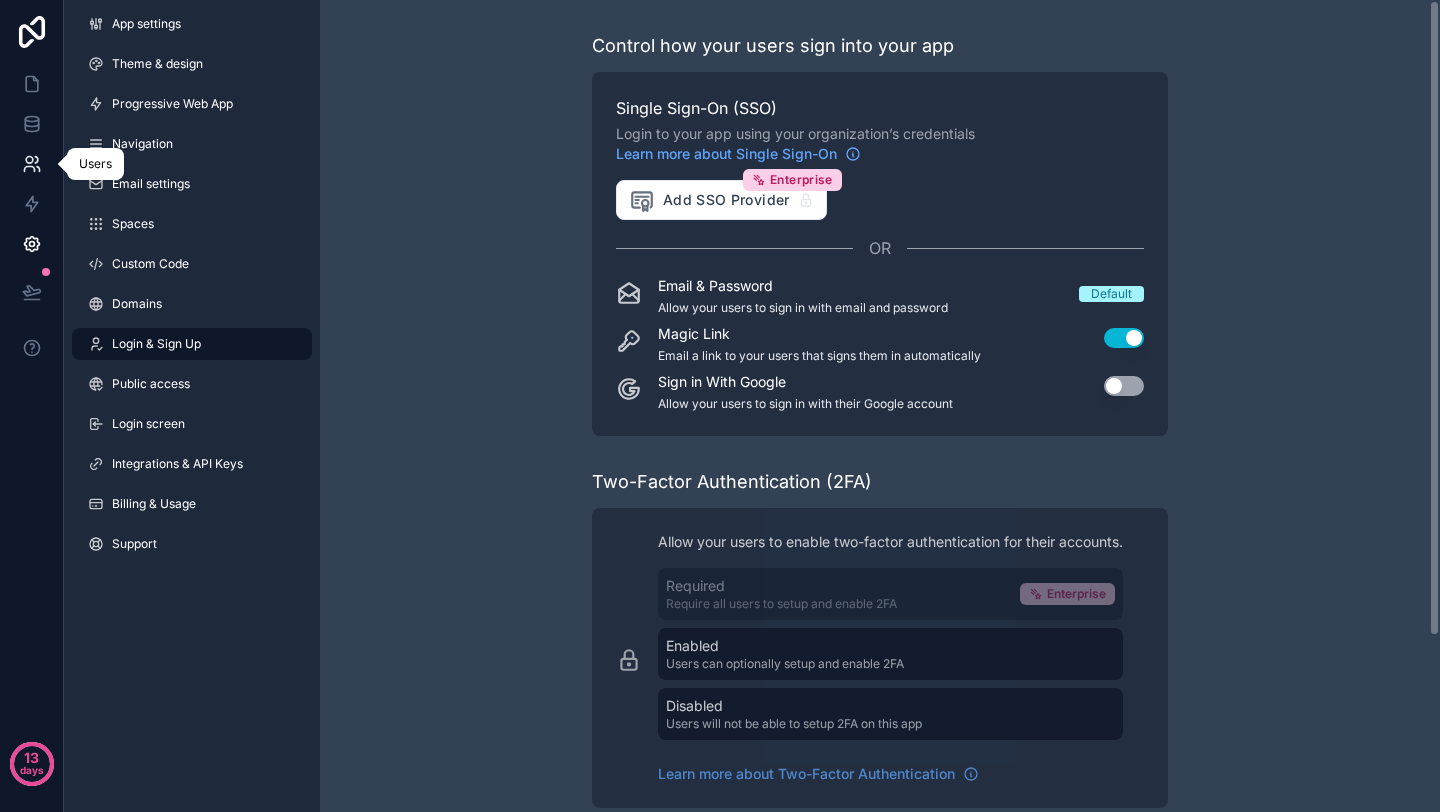 click 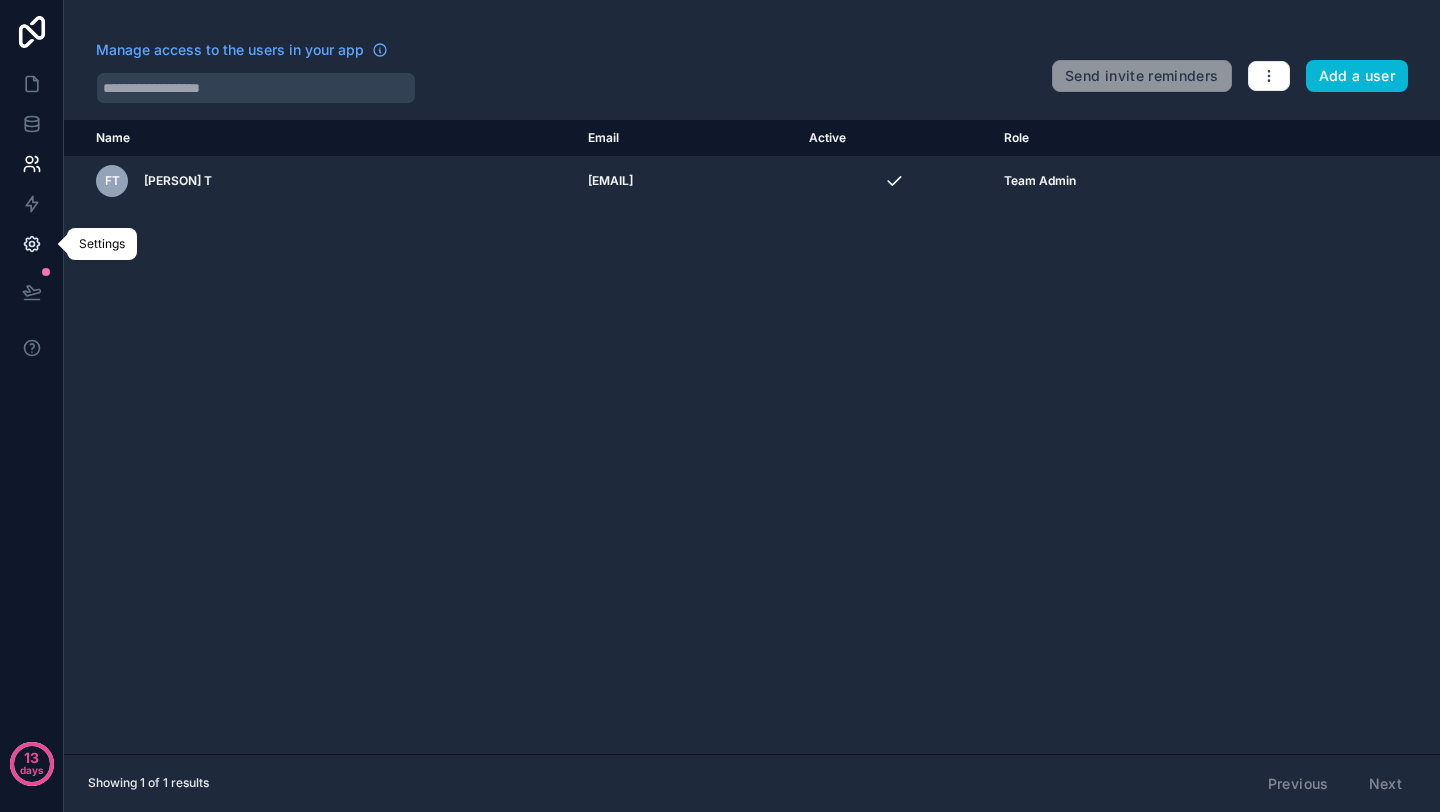 click 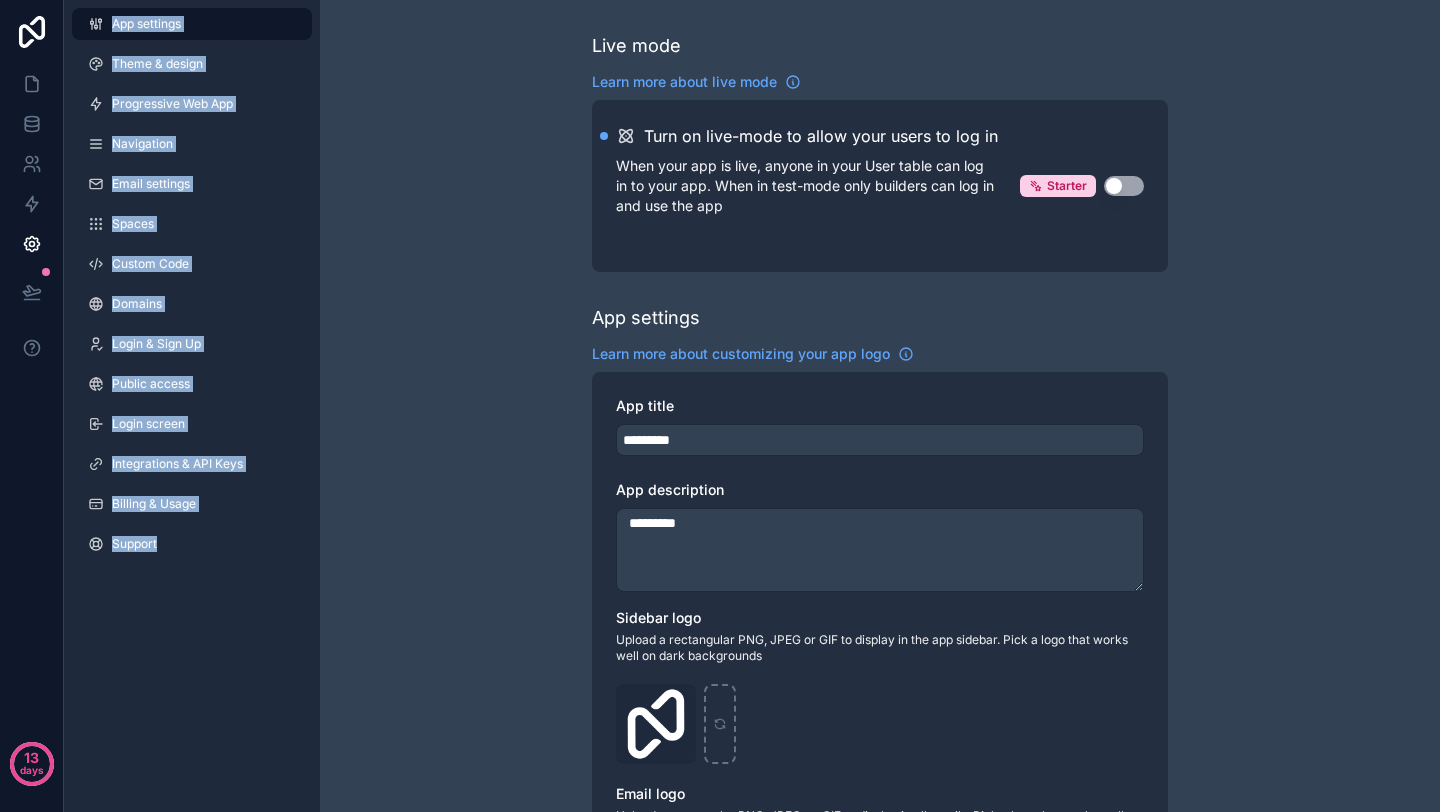 drag, startPoint x: 234, startPoint y: 649, endPoint x: 103, endPoint y: -5, distance: 666.991 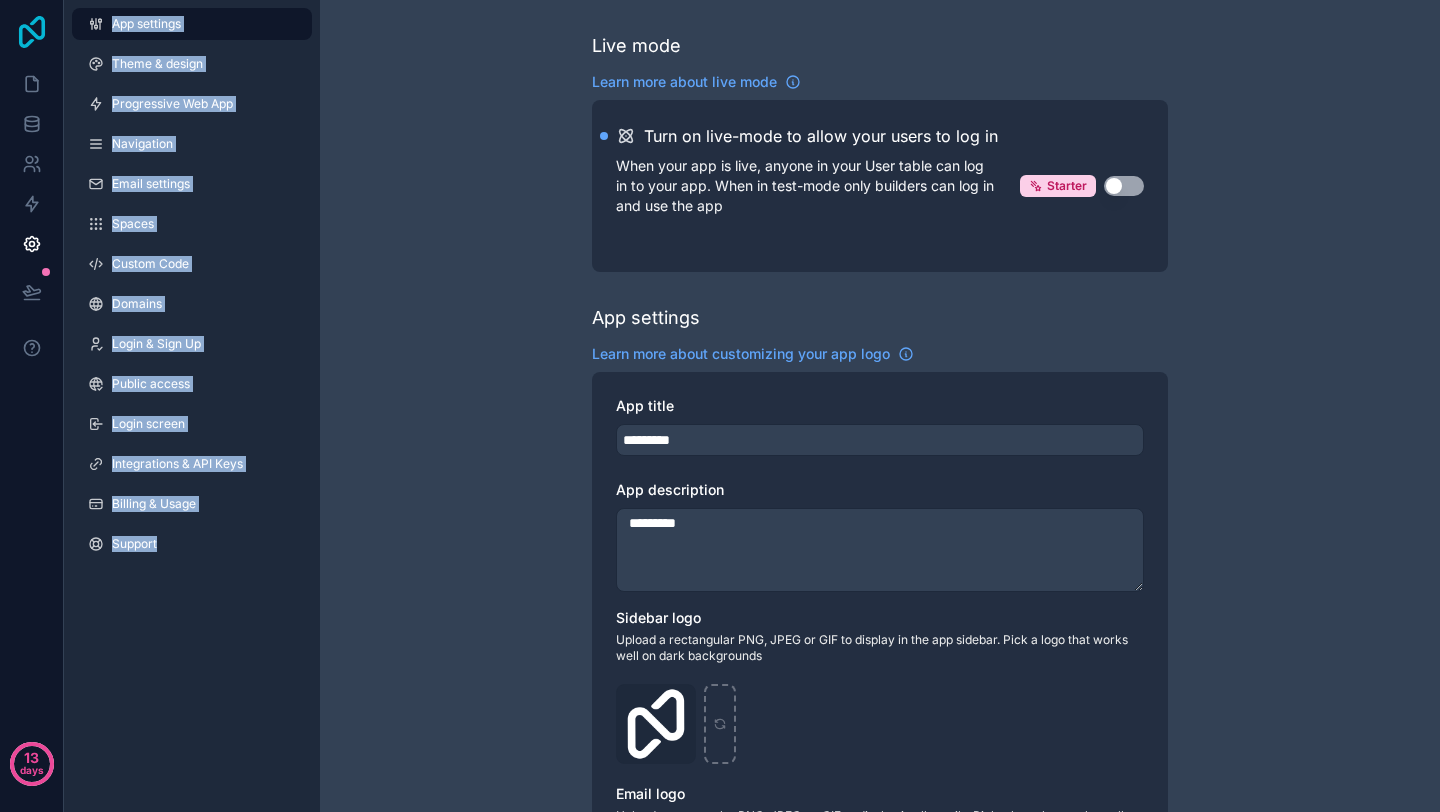 click 